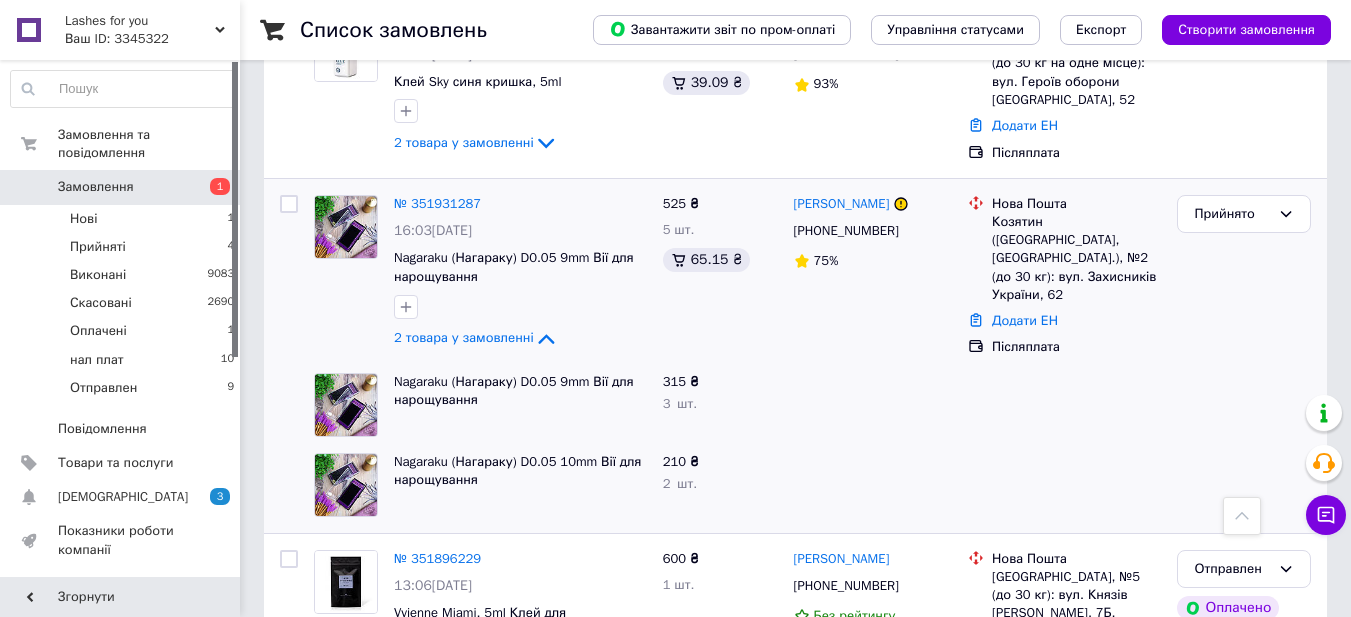 scroll, scrollTop: 1400, scrollLeft: 0, axis: vertical 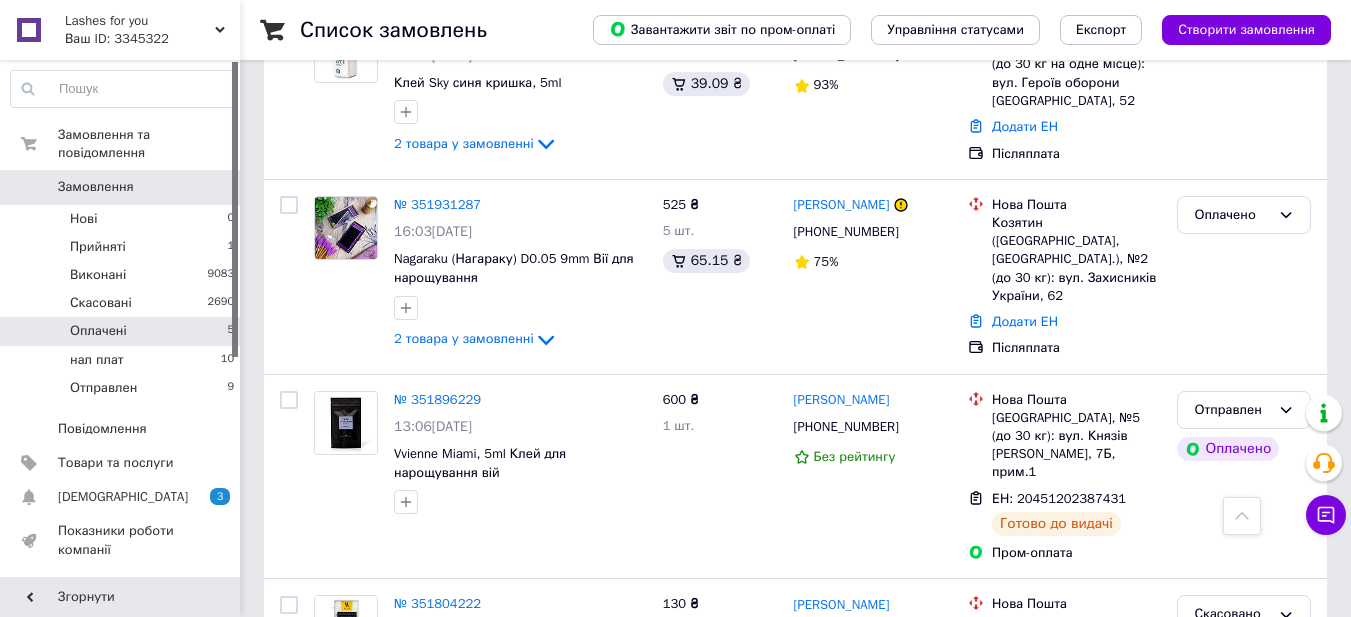 click on "Оплачені" at bounding box center (98, 331) 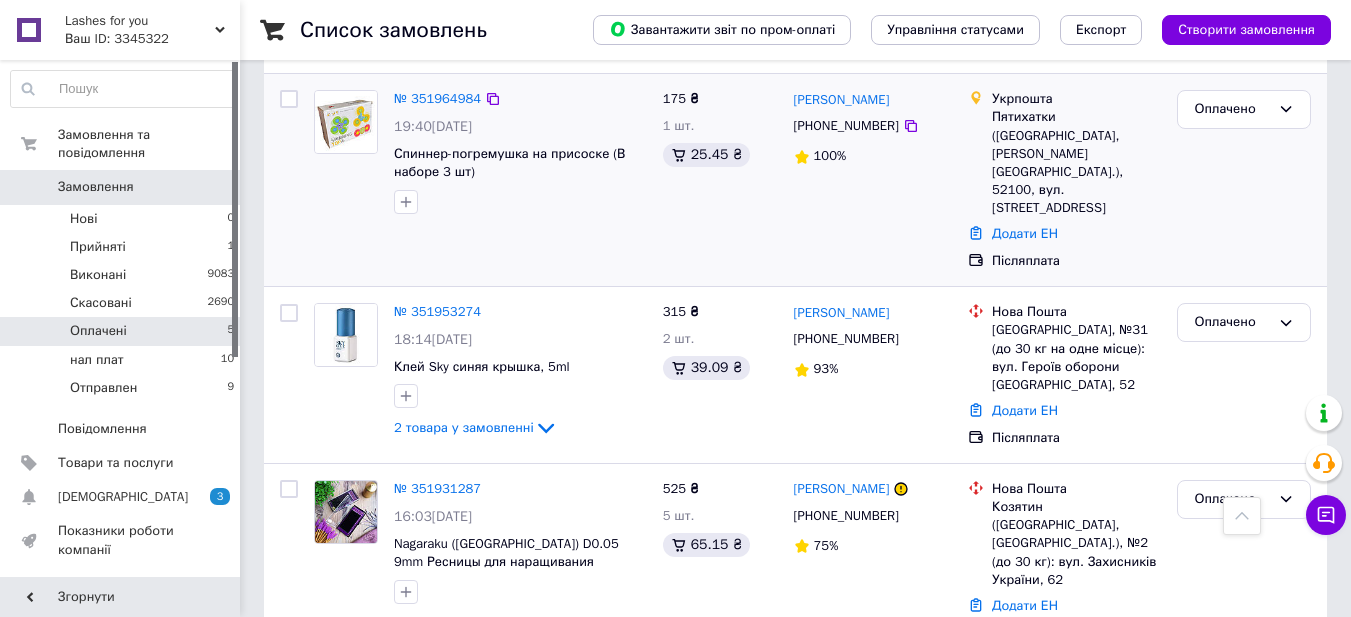 scroll, scrollTop: 825, scrollLeft: 0, axis: vertical 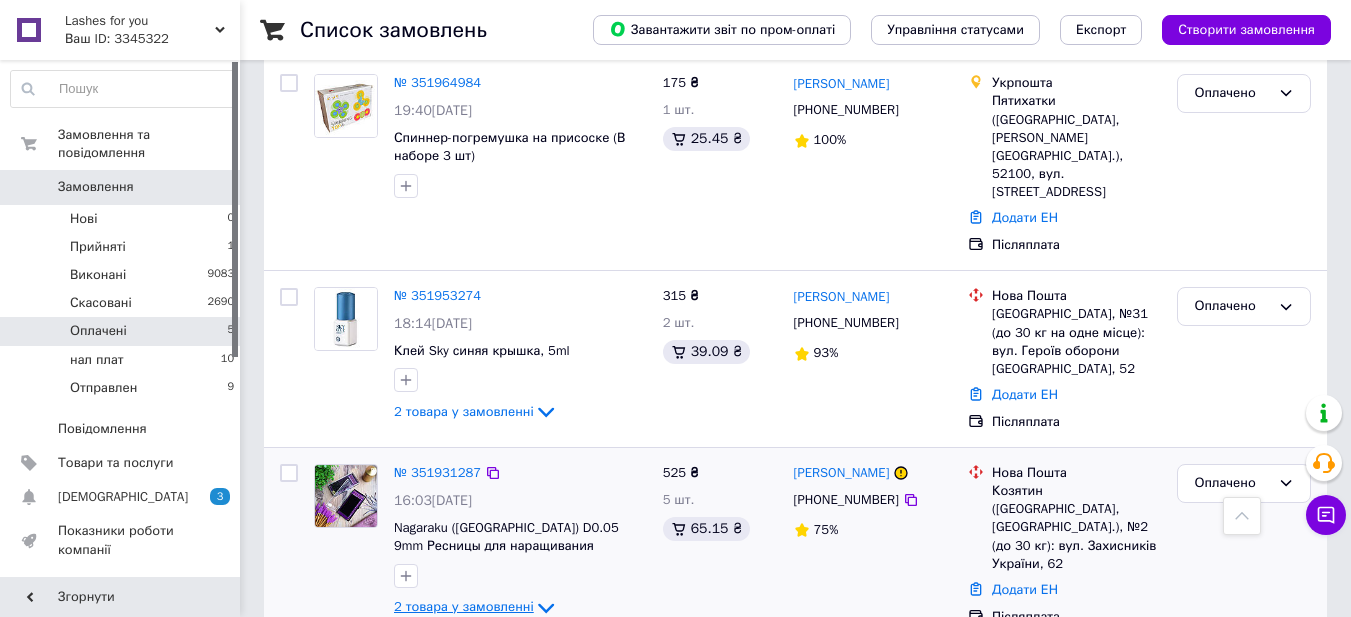 click on "2 товара у замовленні" at bounding box center [464, 606] 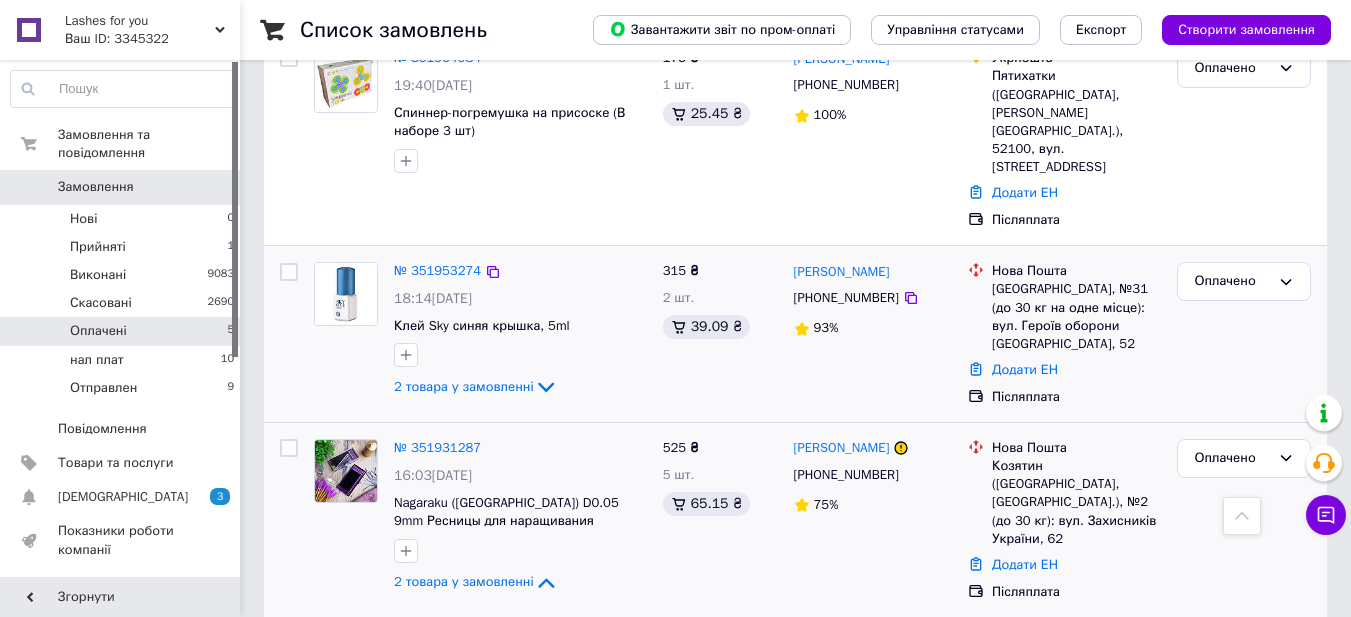 scroll, scrollTop: 886, scrollLeft: 0, axis: vertical 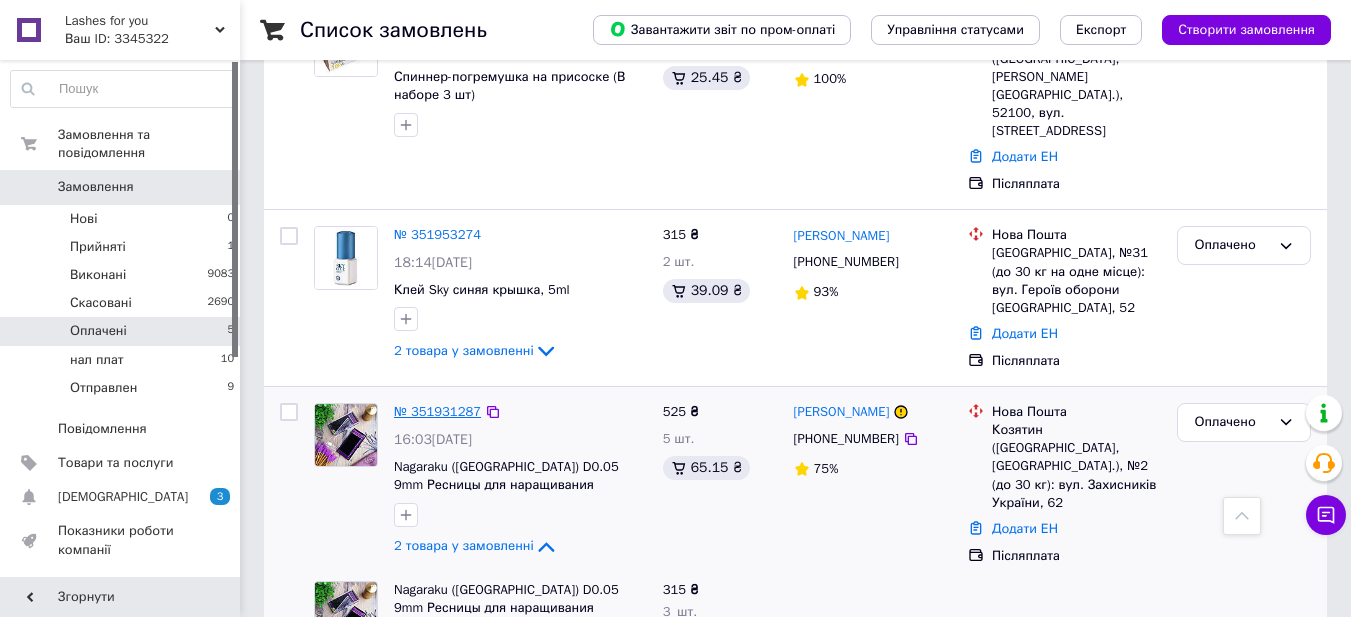 click on "№ 351931287" at bounding box center (437, 411) 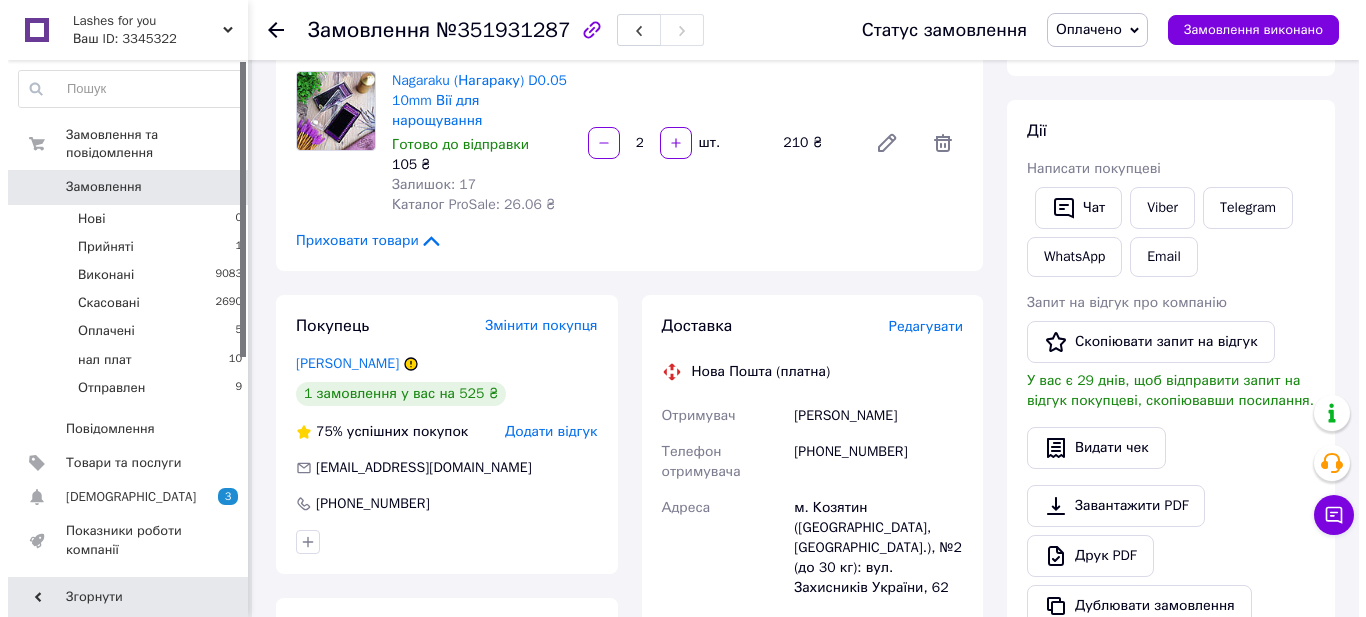 scroll, scrollTop: 400, scrollLeft: 0, axis: vertical 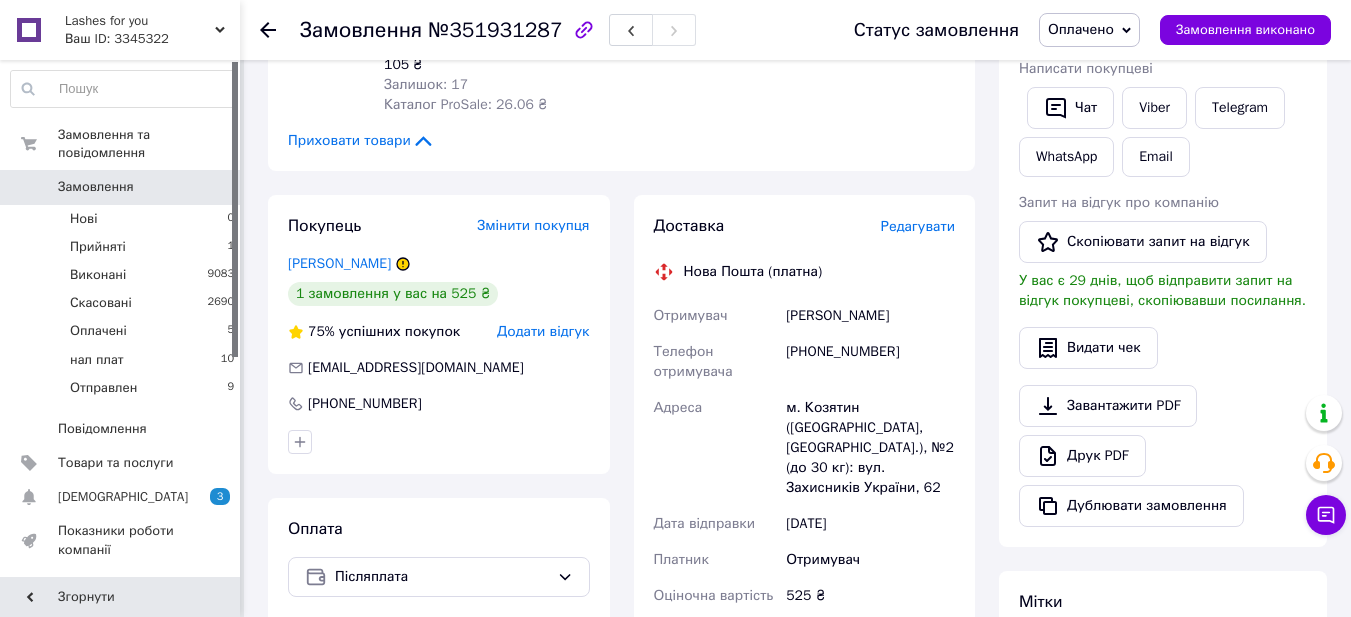 click on "Редагувати" at bounding box center [918, 226] 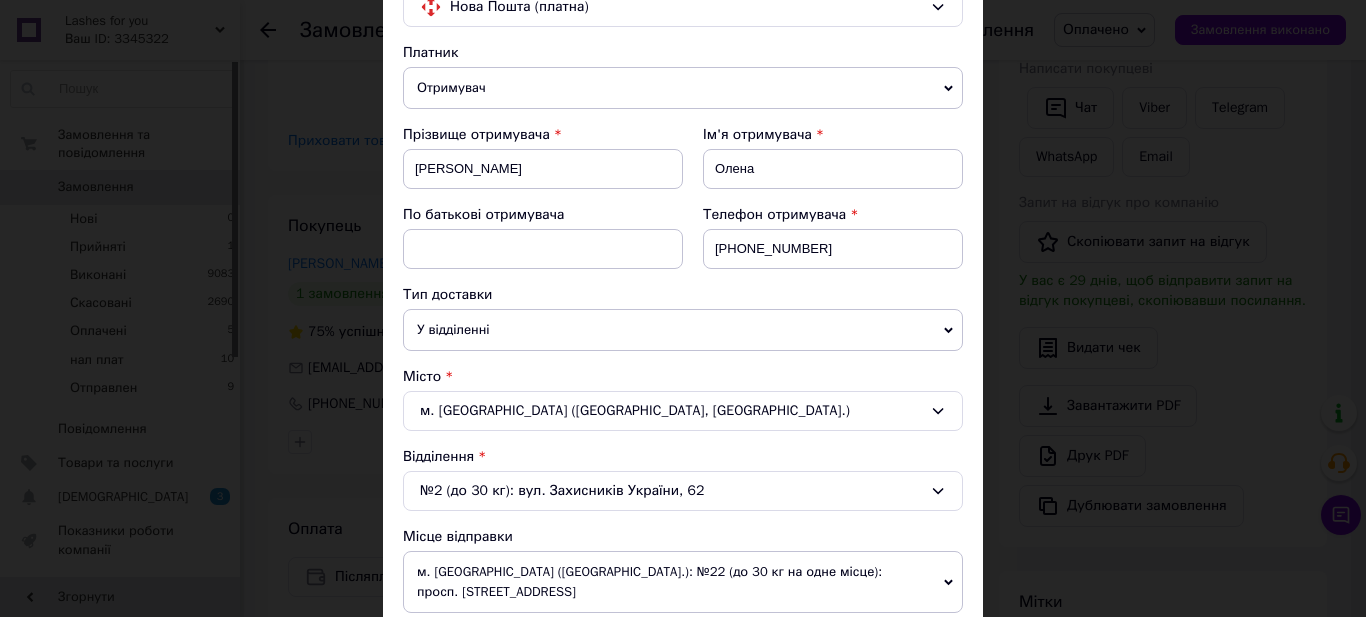 scroll, scrollTop: 200, scrollLeft: 0, axis: vertical 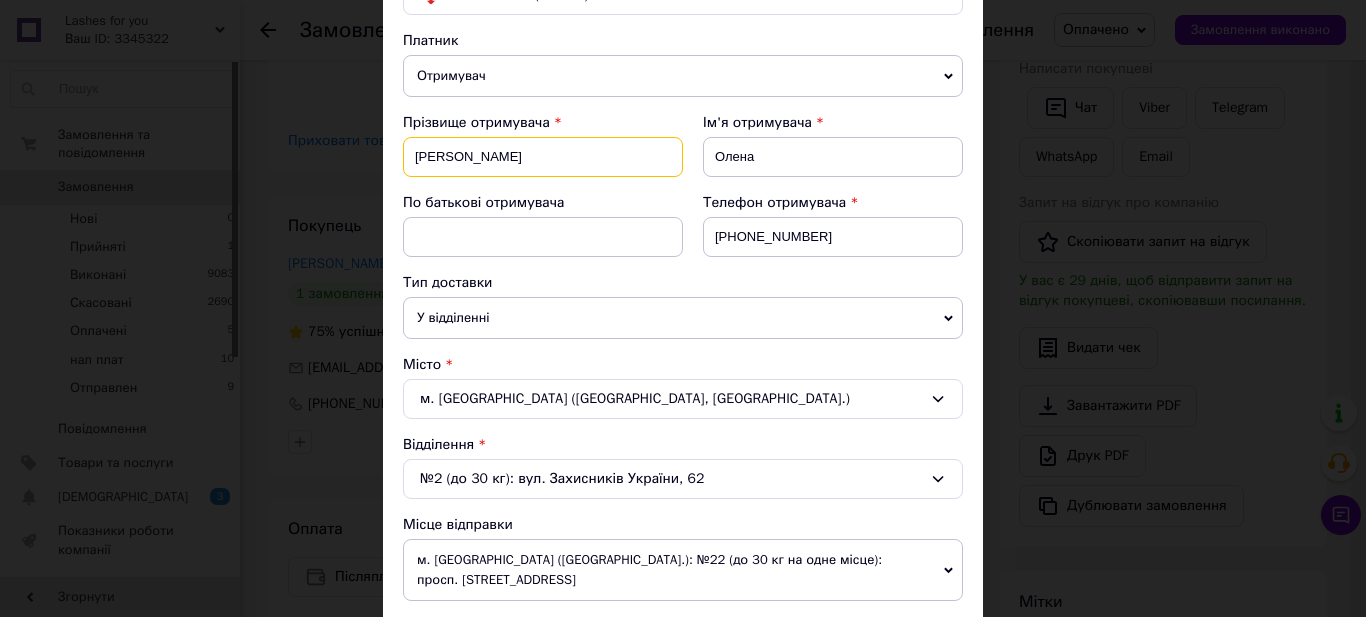 click on "Стахова" at bounding box center [543, 157] 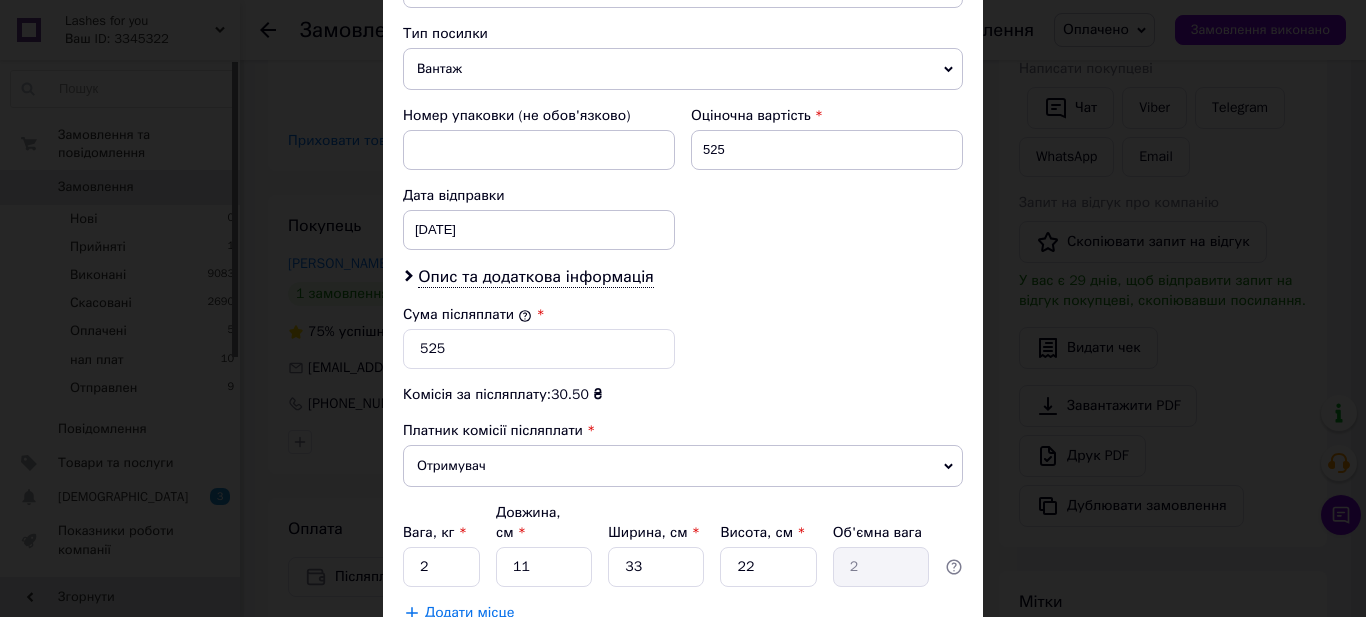 scroll, scrollTop: 800, scrollLeft: 0, axis: vertical 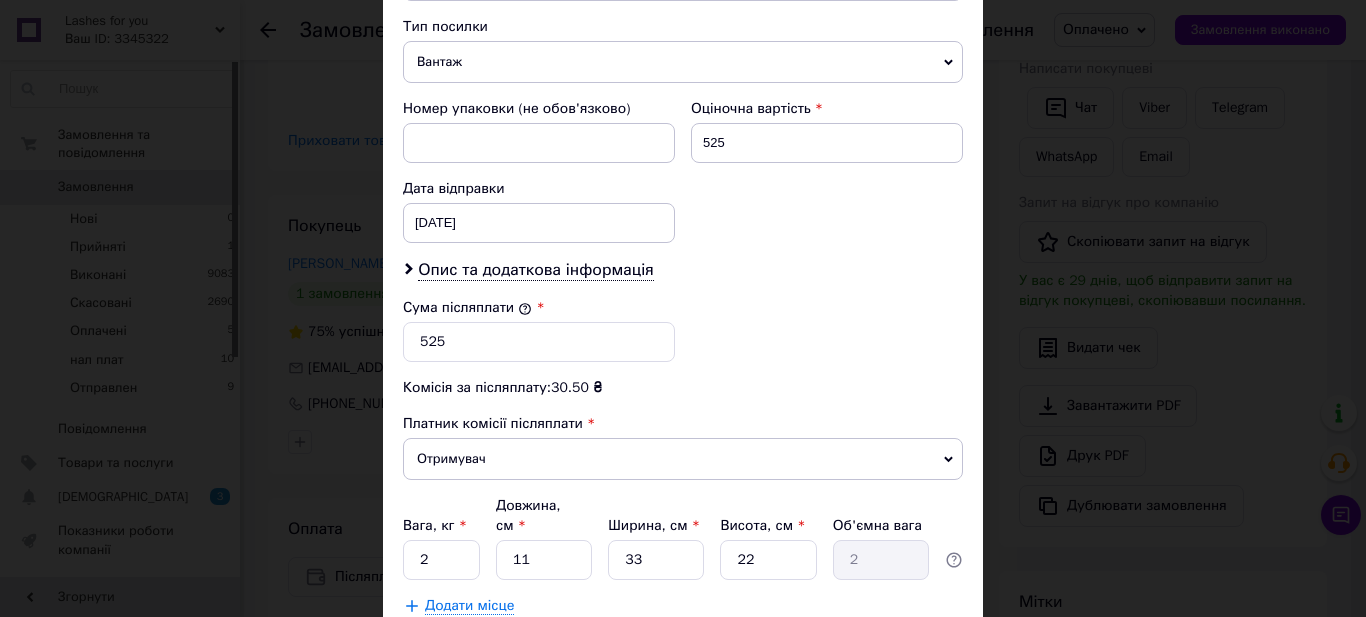 type on "Котелянець" 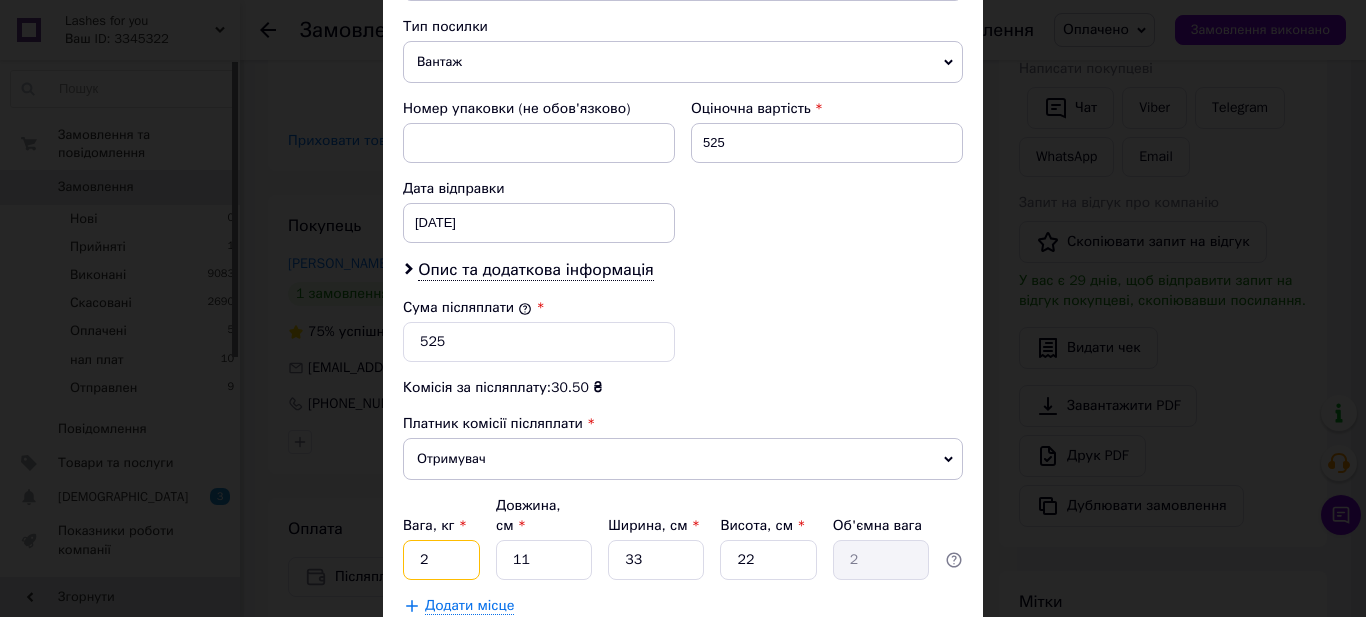 click on "2" at bounding box center (441, 560) 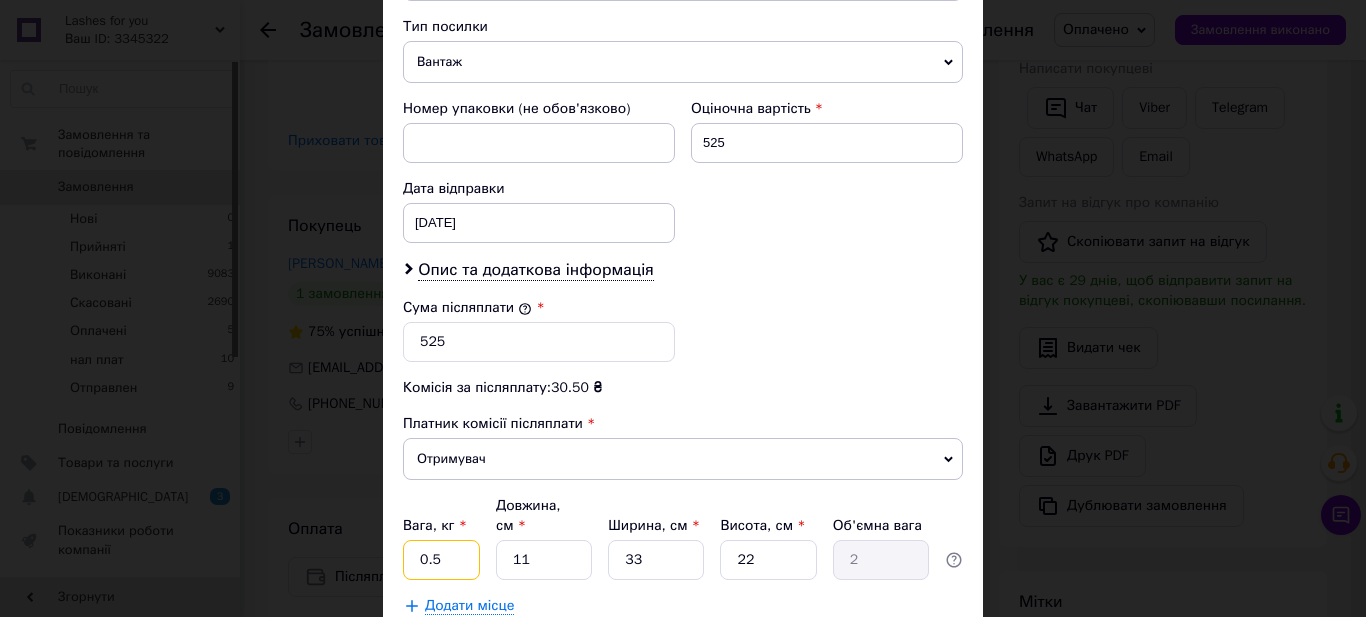 type on "0.5" 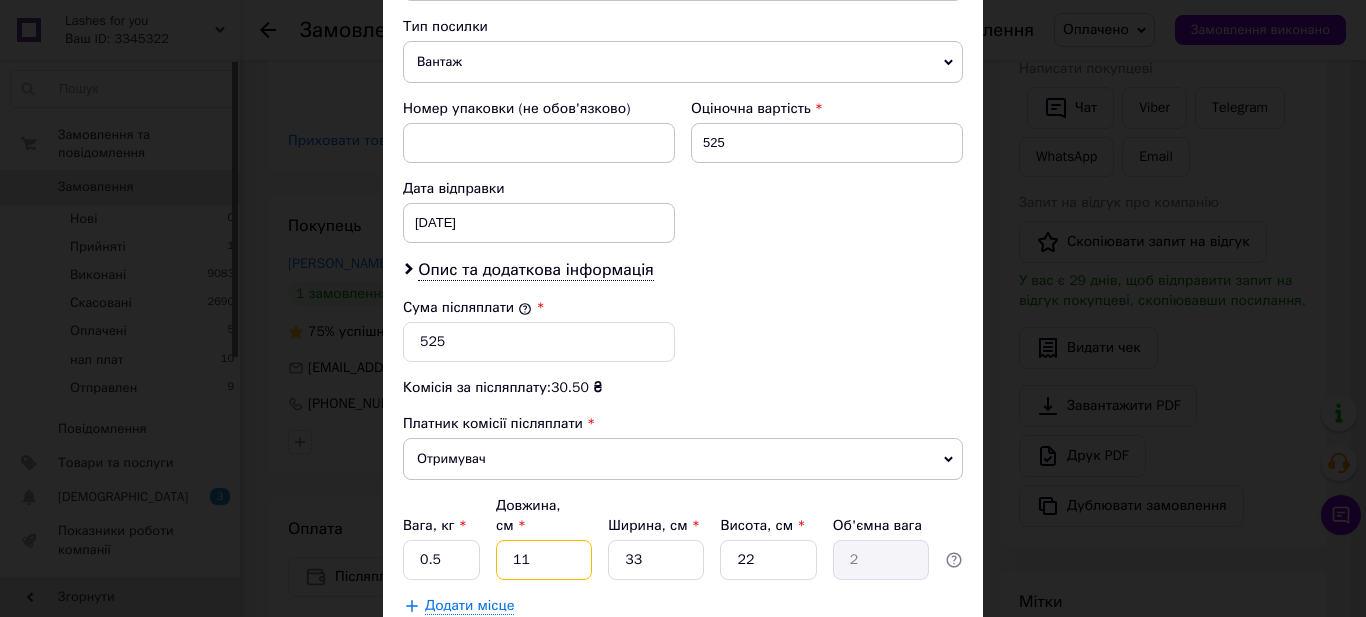 type on "9" 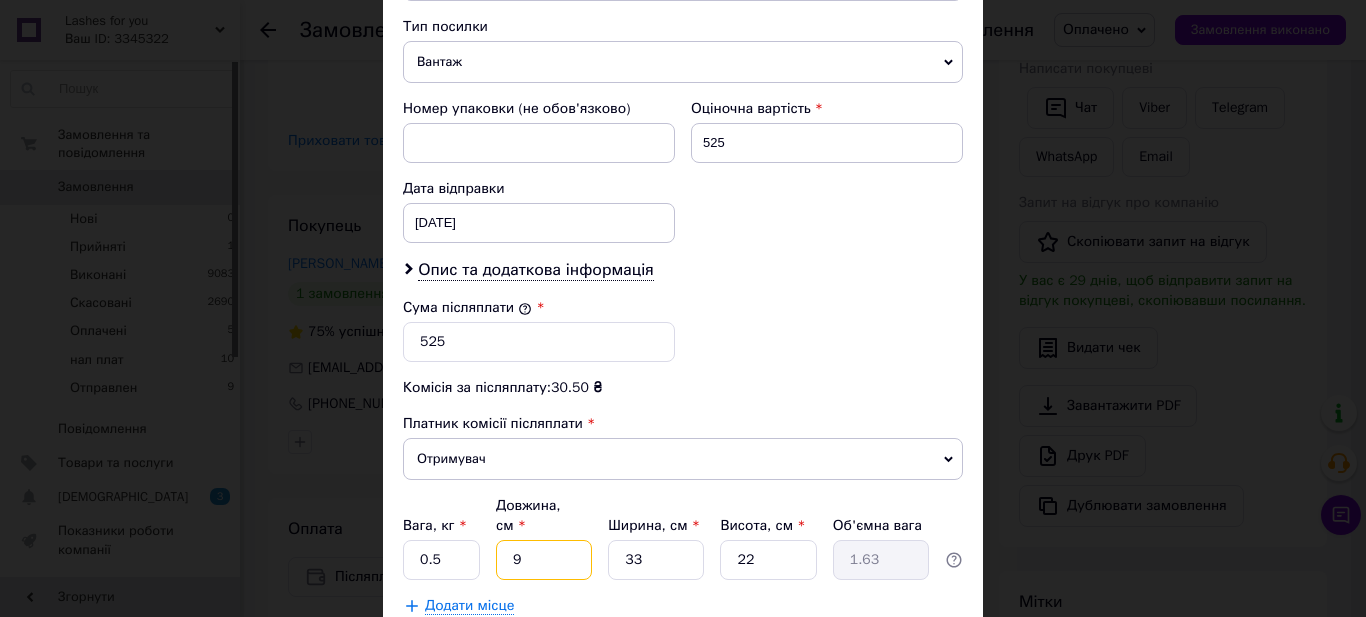type on "9" 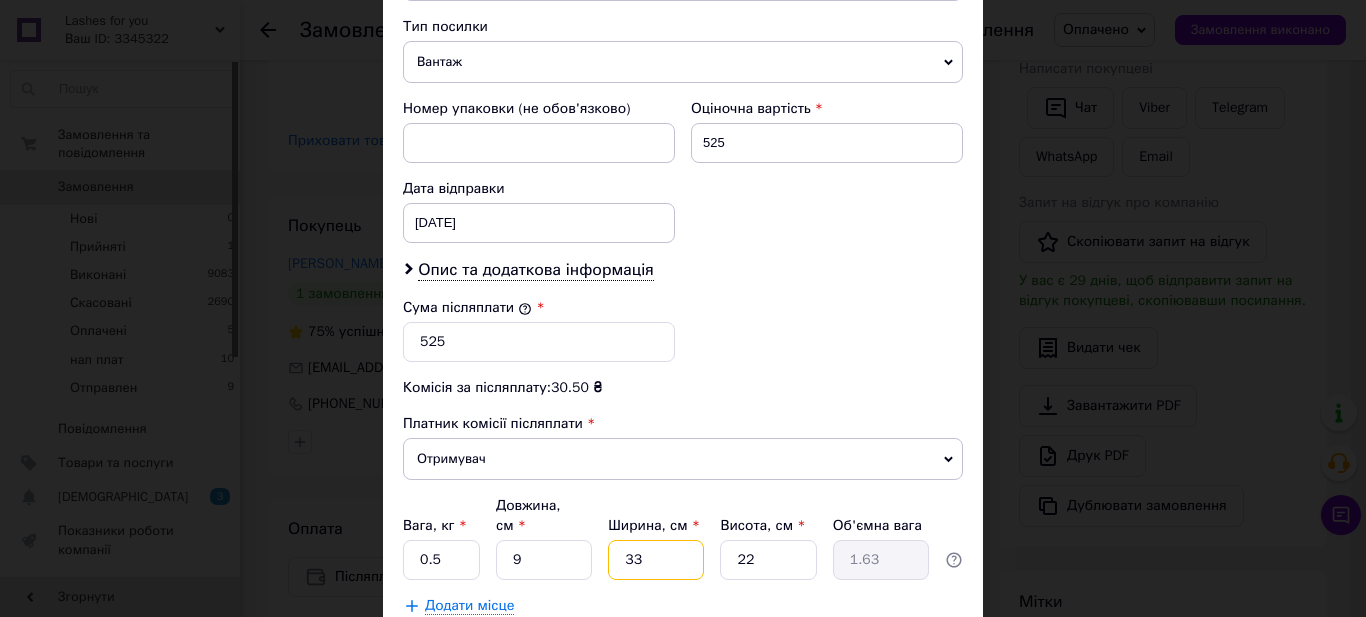 type on "9" 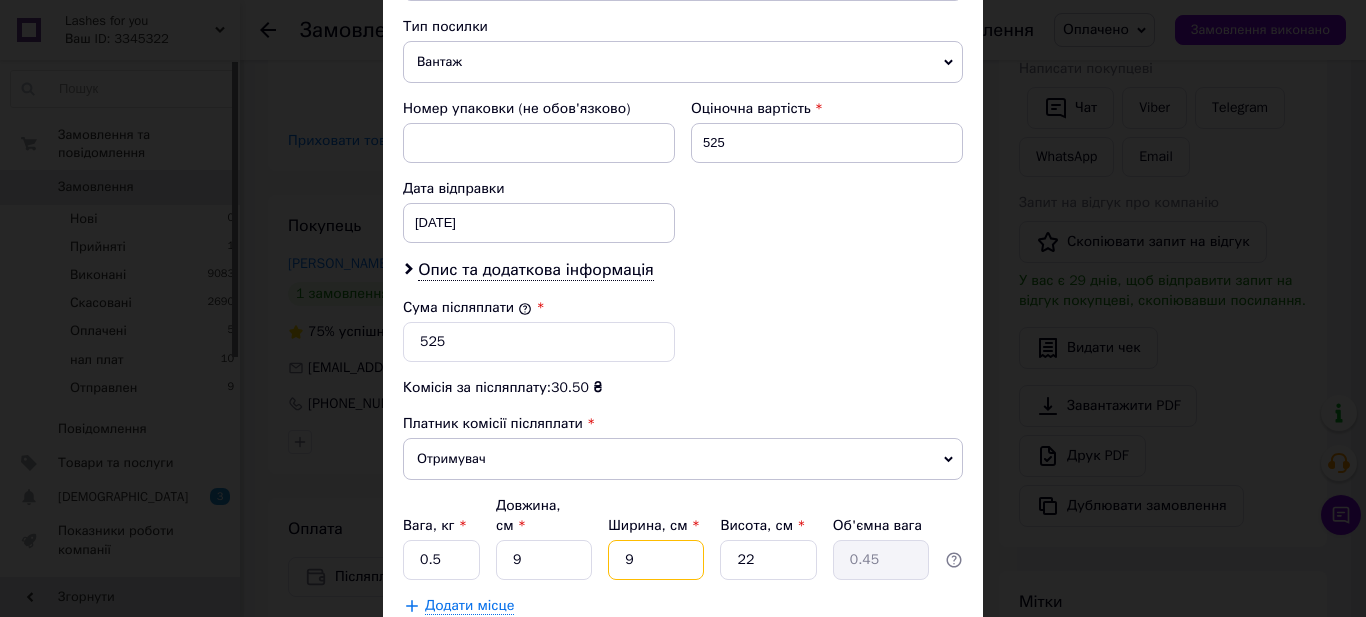 type on "9" 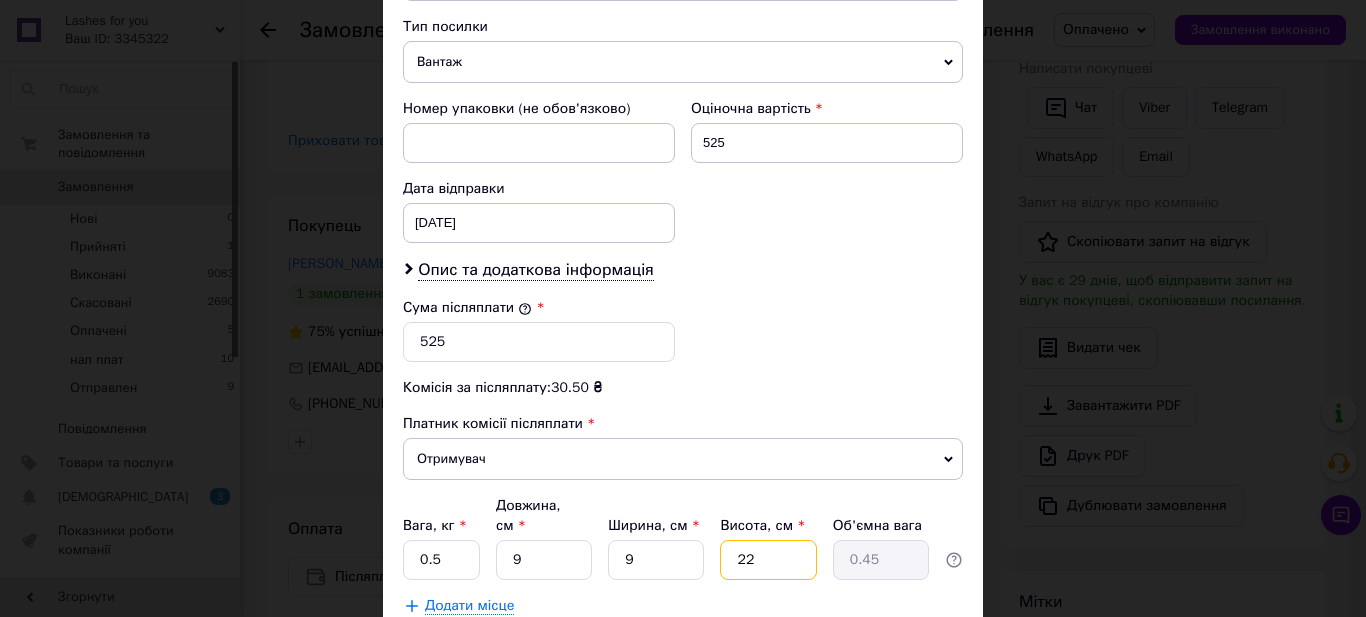 type on "9" 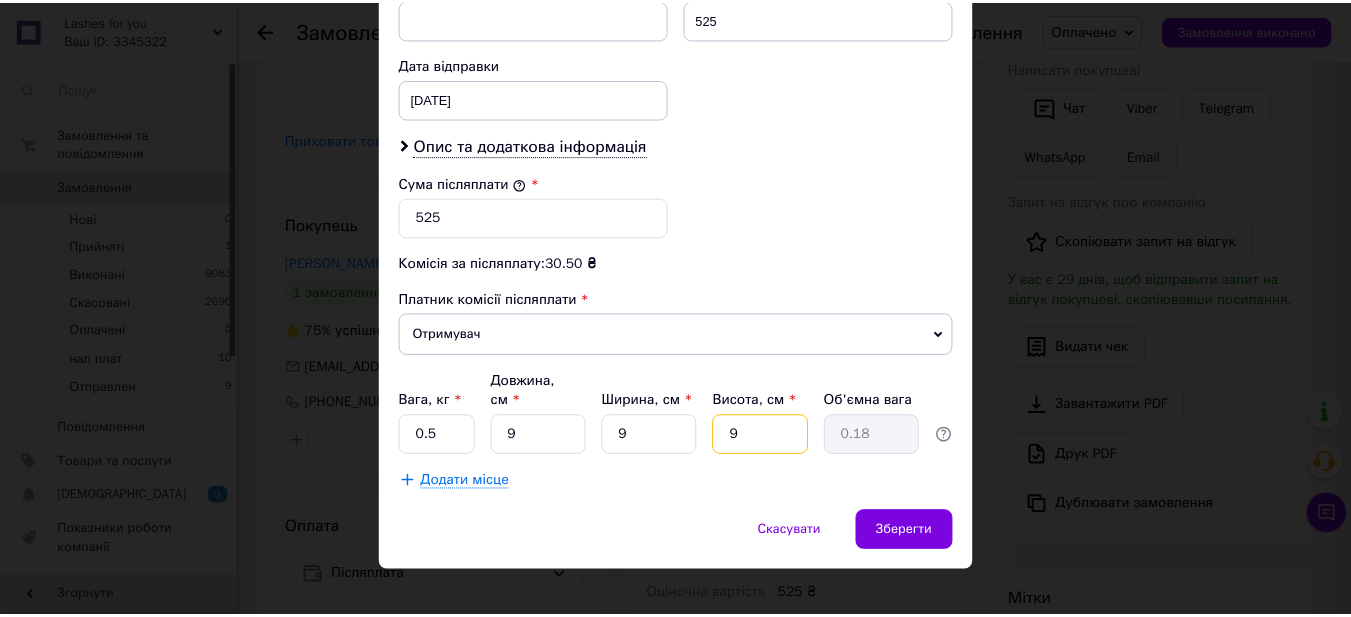 scroll, scrollTop: 929, scrollLeft: 0, axis: vertical 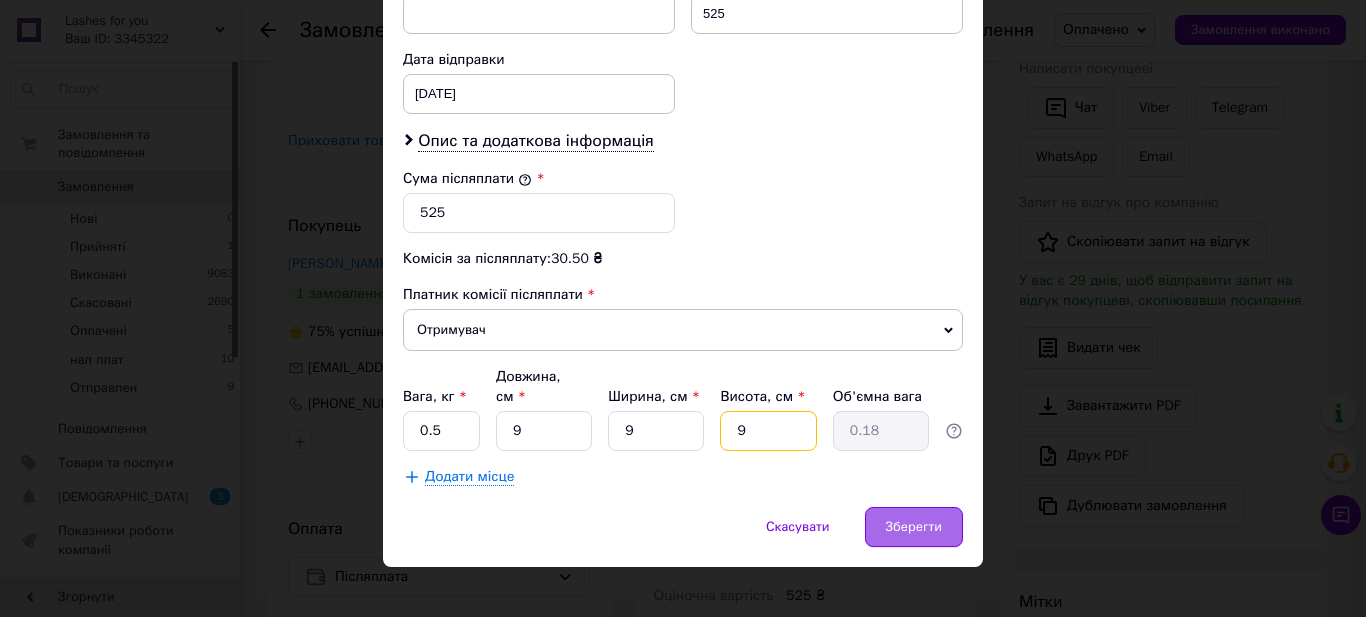 type on "9" 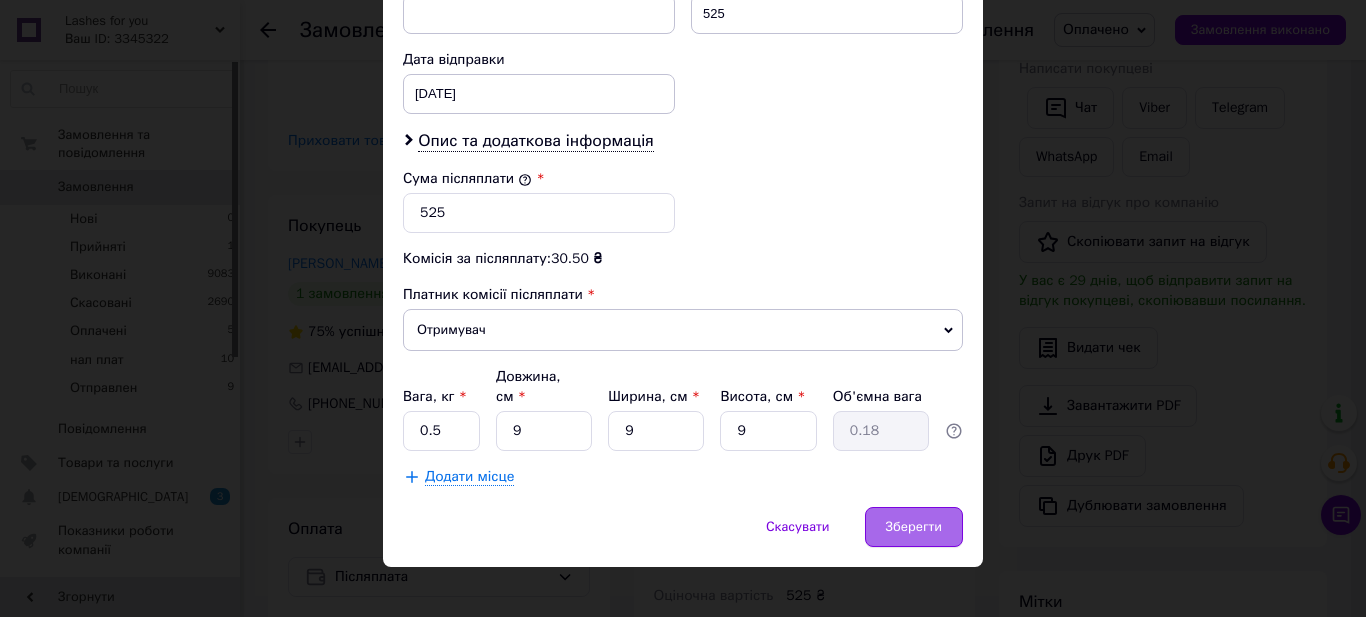 click on "Зберегти" at bounding box center (914, 527) 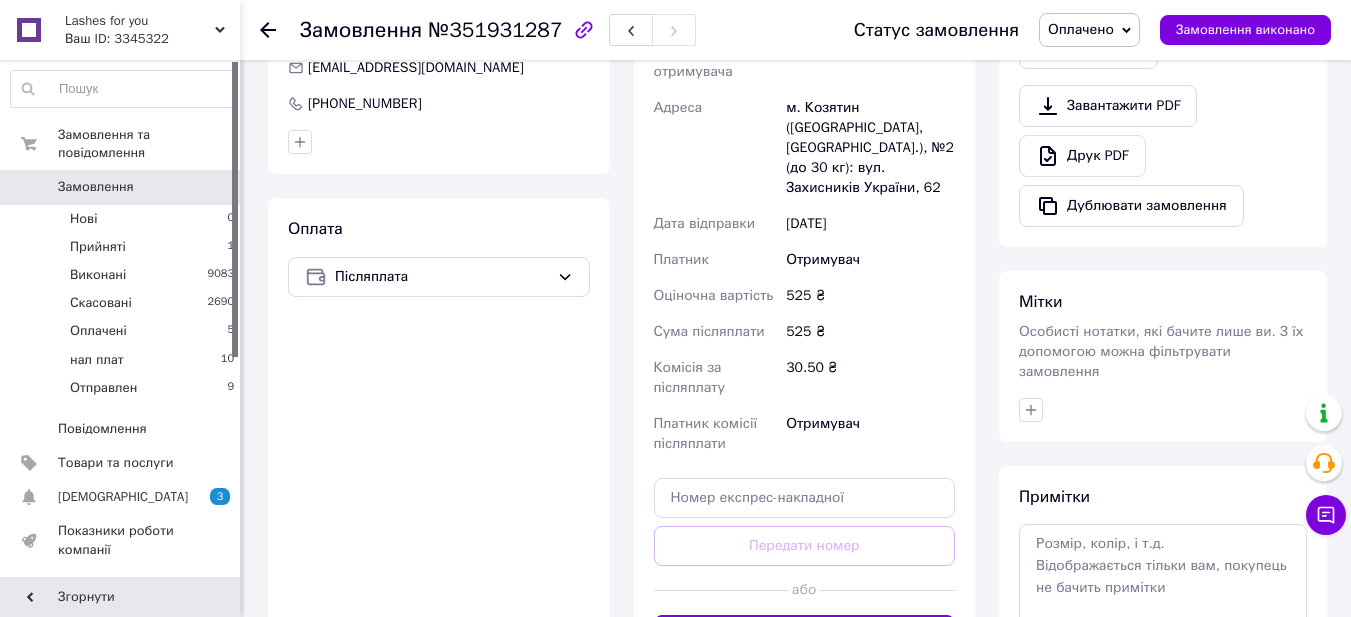 scroll, scrollTop: 500, scrollLeft: 0, axis: vertical 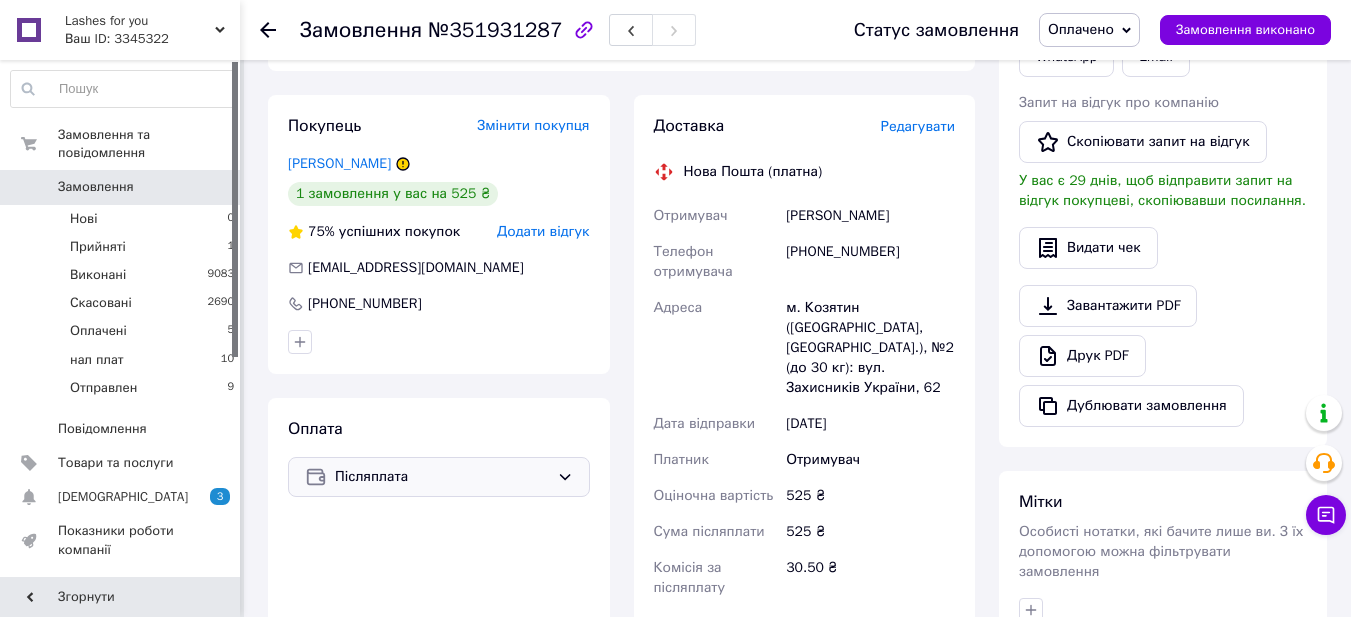 click on "Післяплата" at bounding box center (442, 477) 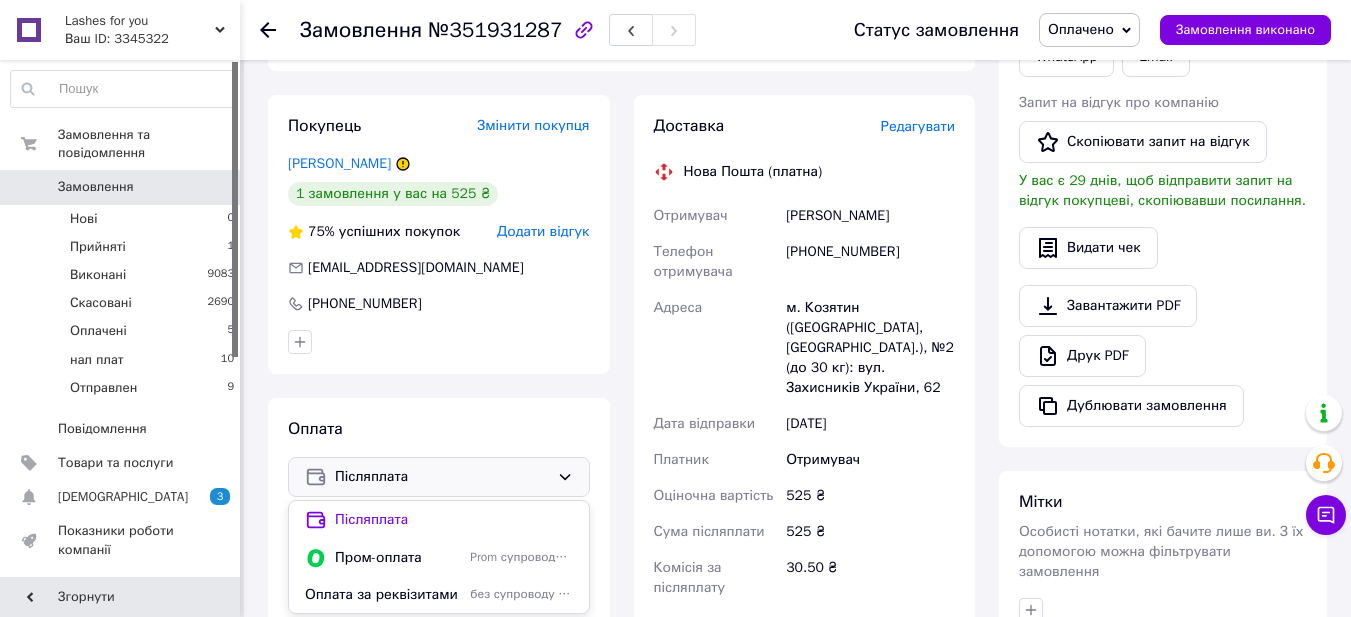 scroll, scrollTop: 600, scrollLeft: 0, axis: vertical 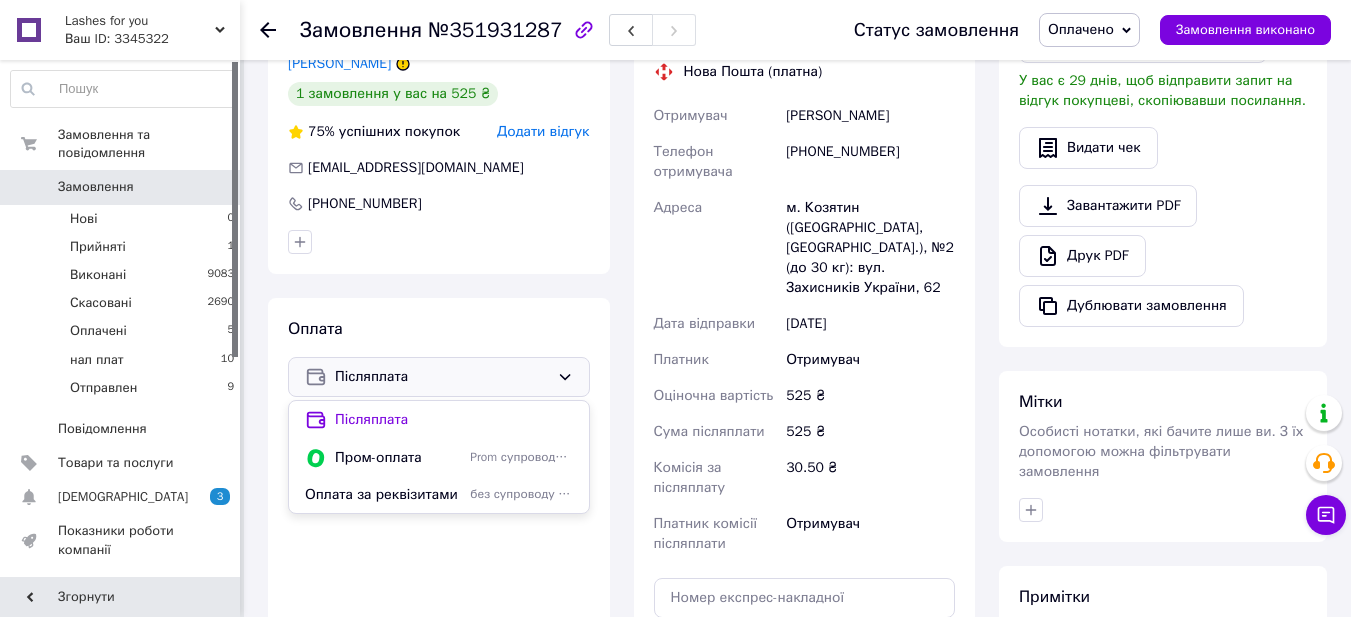 click on "без супроводу Prom" at bounding box center (521, 494) 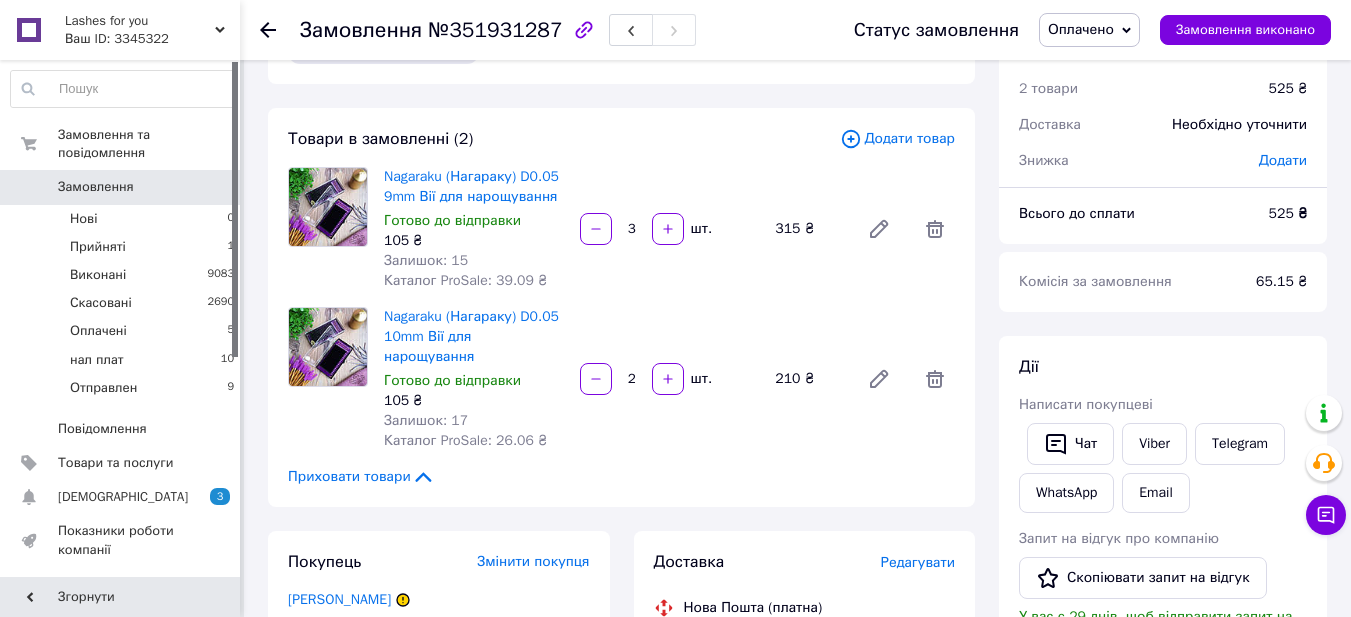 scroll, scrollTop: 0, scrollLeft: 0, axis: both 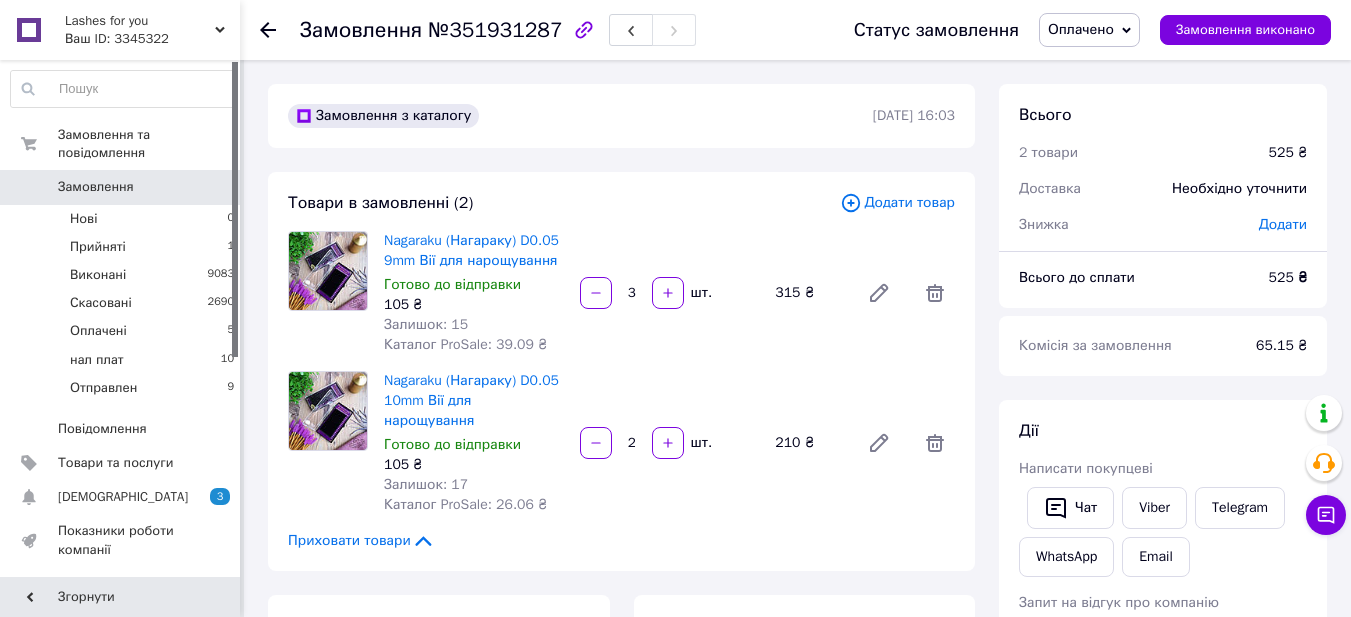 click on "Оплачено" at bounding box center (1089, 30) 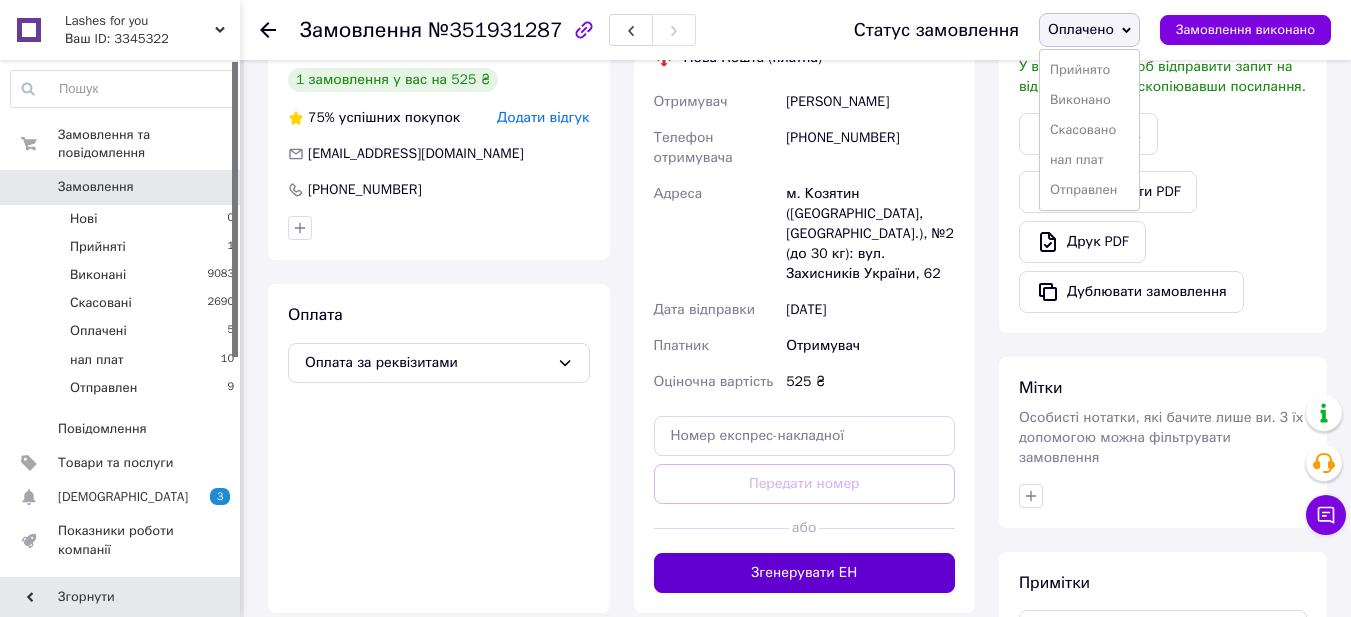 scroll, scrollTop: 800, scrollLeft: 0, axis: vertical 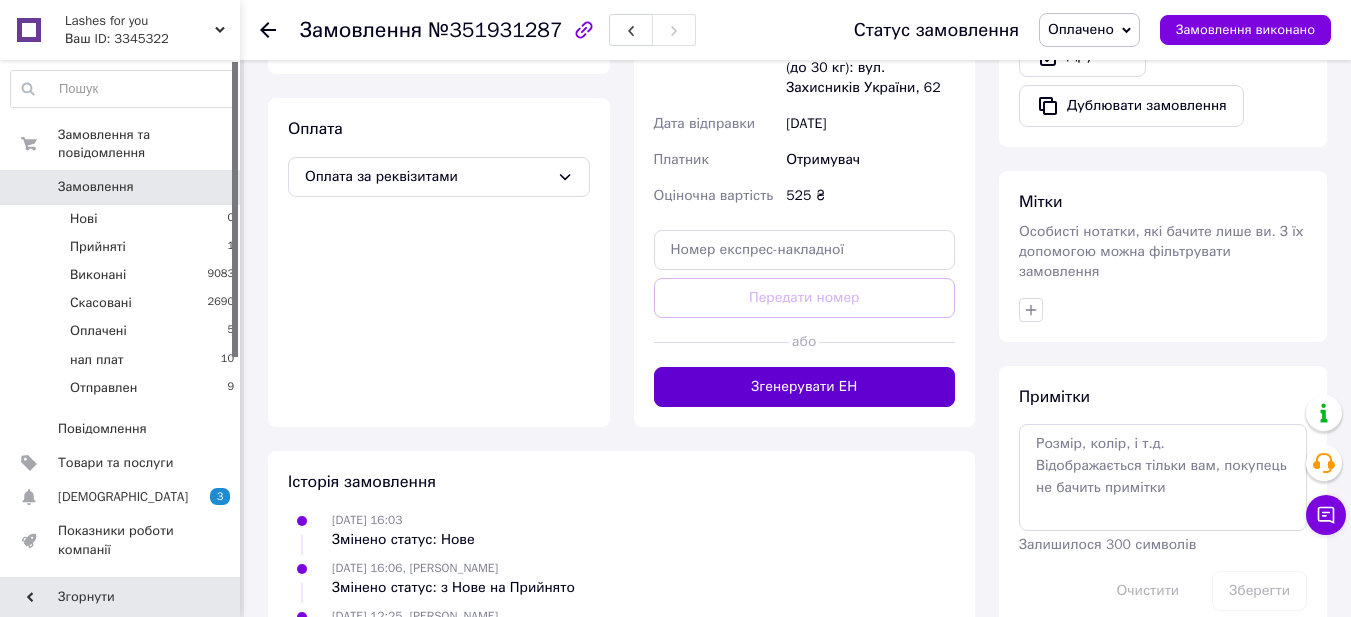 click on "Згенерувати ЕН" at bounding box center [805, 387] 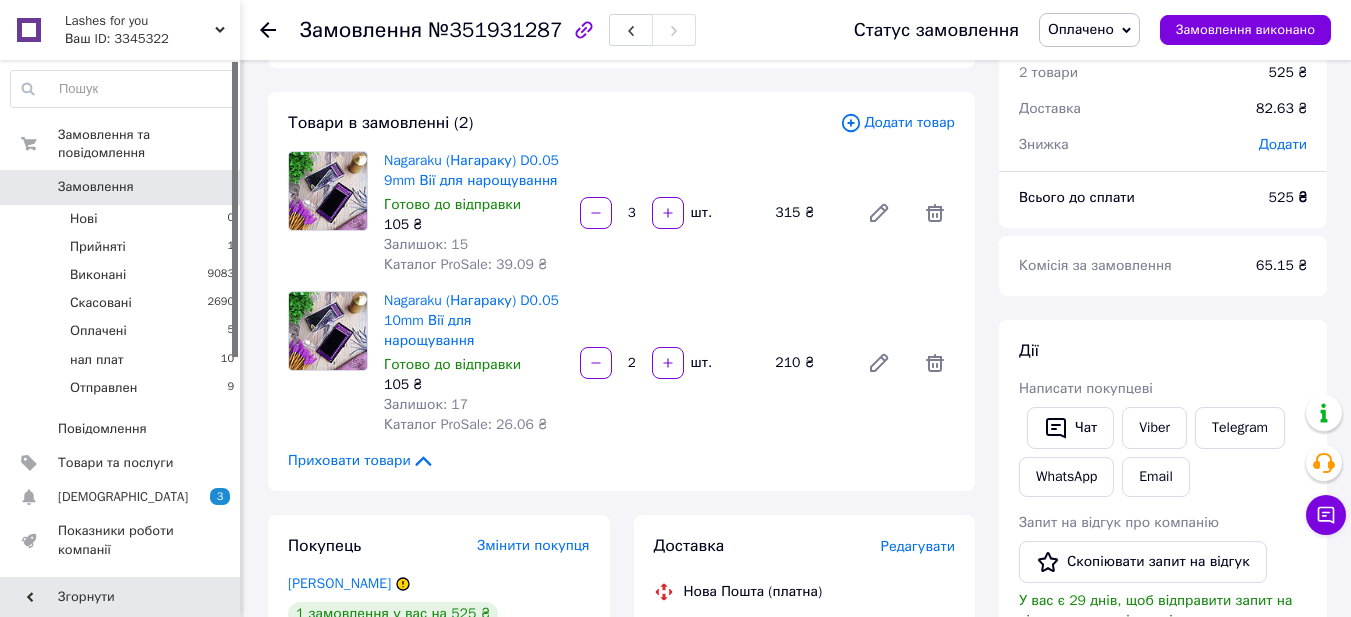 scroll, scrollTop: 0, scrollLeft: 0, axis: both 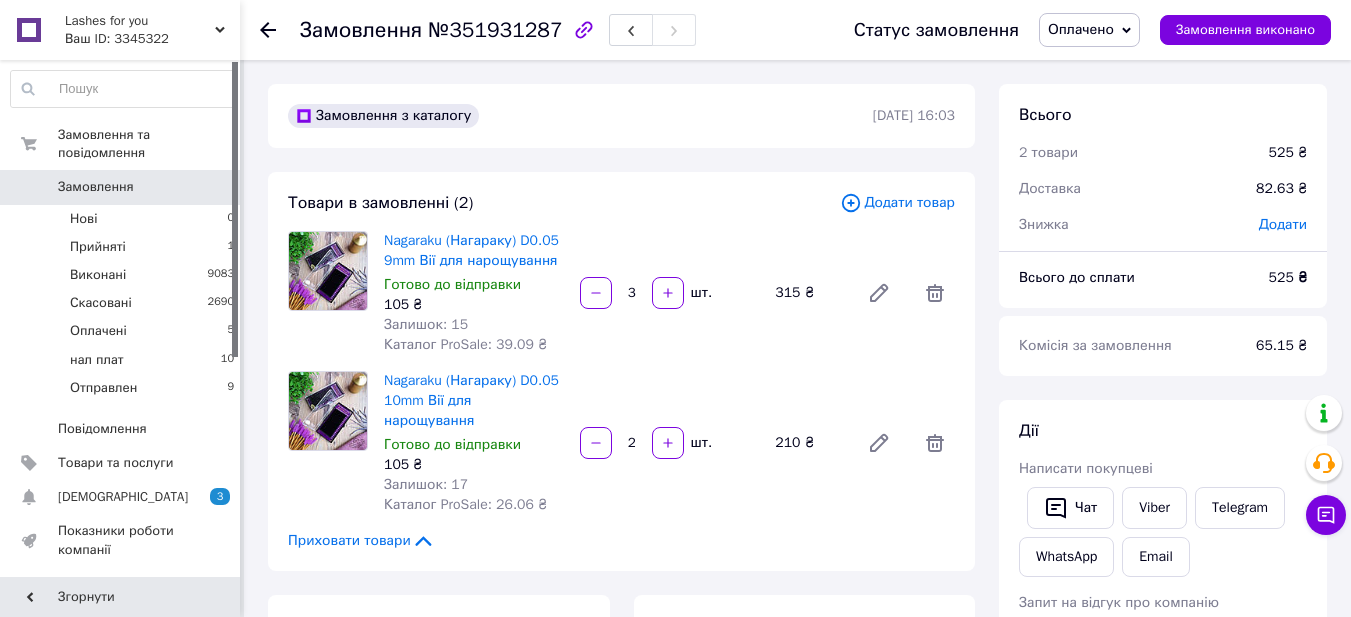 click on "Оплачено" at bounding box center (1089, 30) 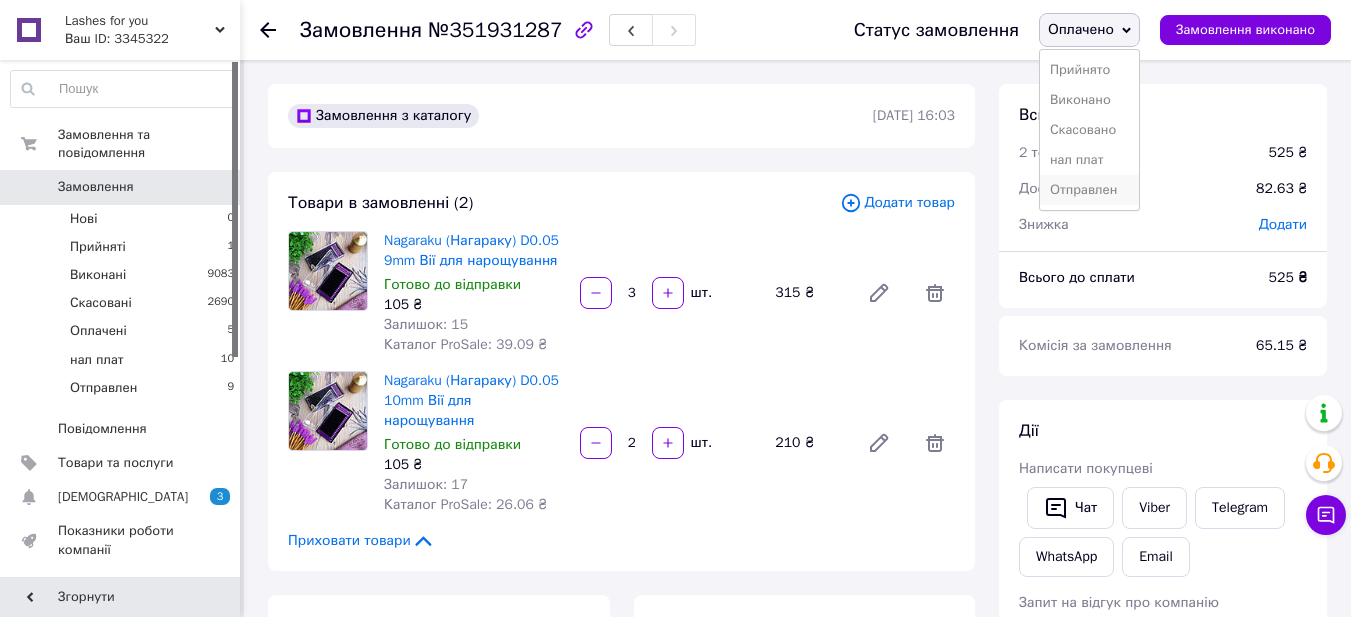click on "Отправлен" at bounding box center [1089, 190] 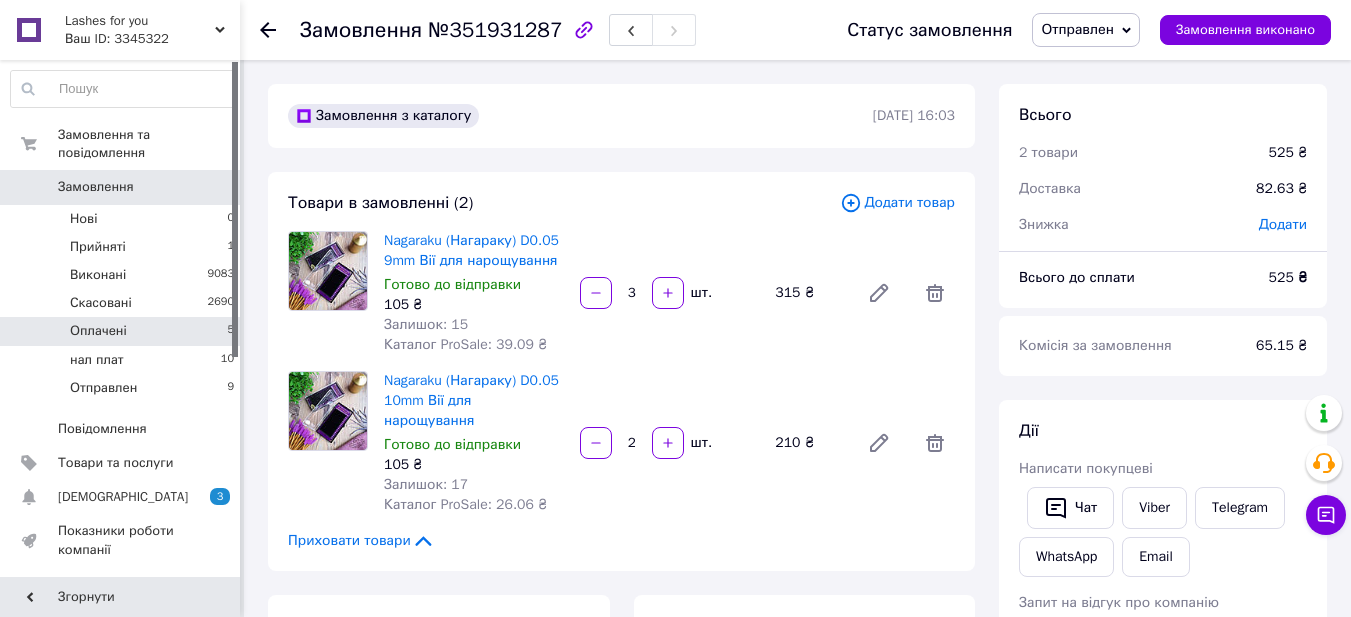 click on "Оплачені 5" at bounding box center [123, 331] 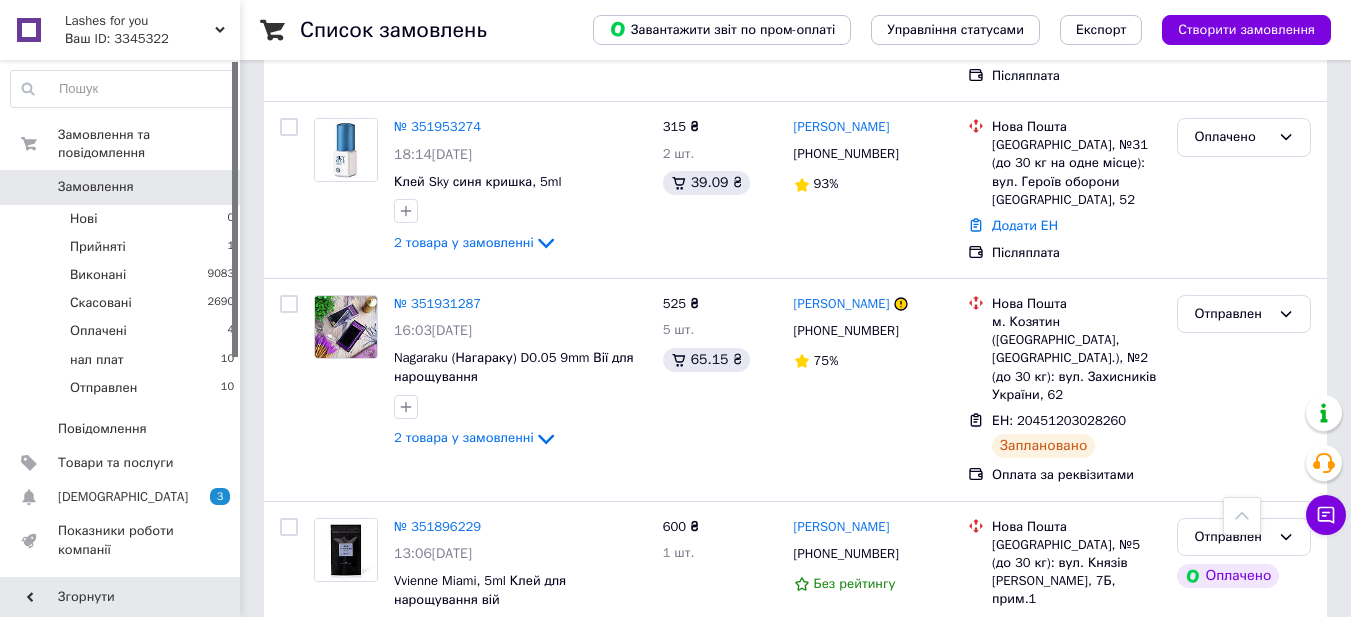 scroll, scrollTop: 1200, scrollLeft: 0, axis: vertical 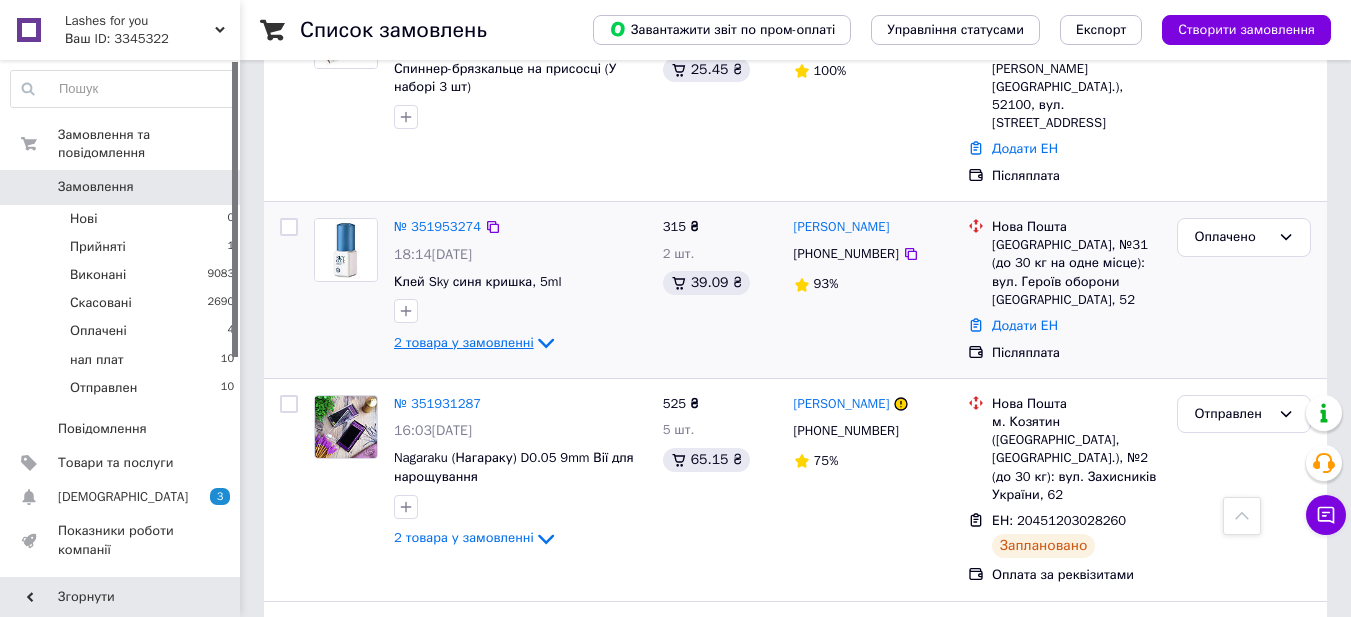 click on "2 товара у замовленні" at bounding box center [464, 342] 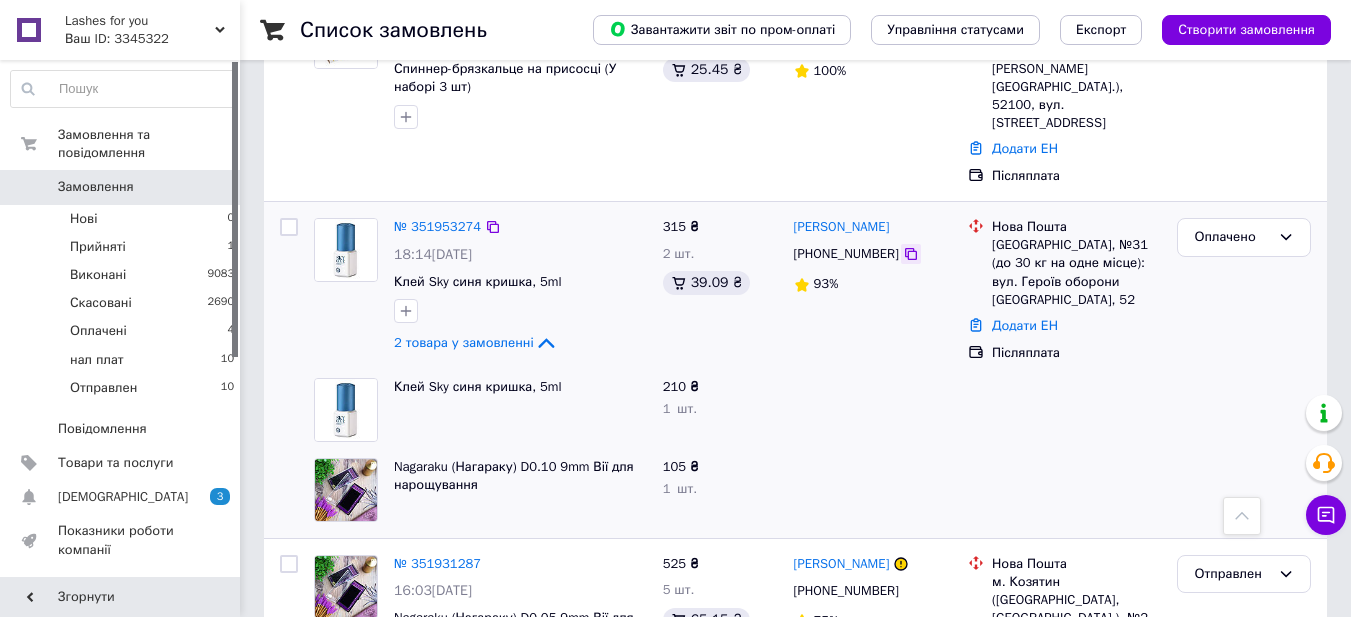 click 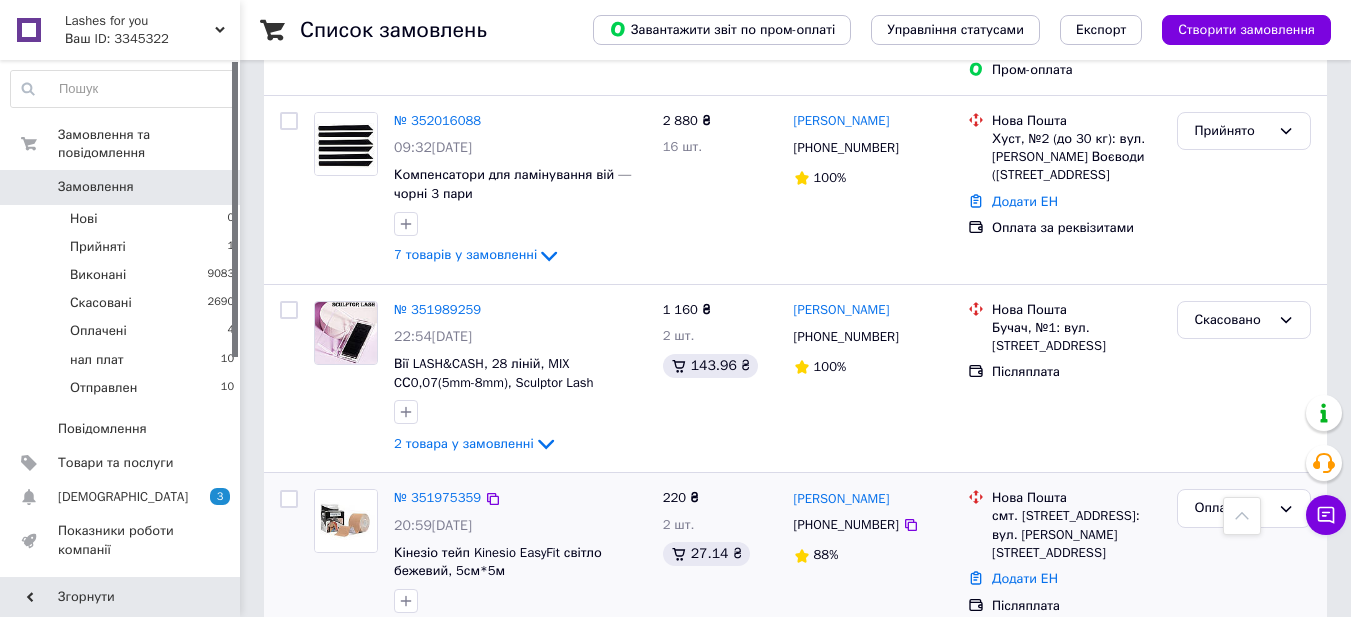 scroll, scrollTop: 500, scrollLeft: 0, axis: vertical 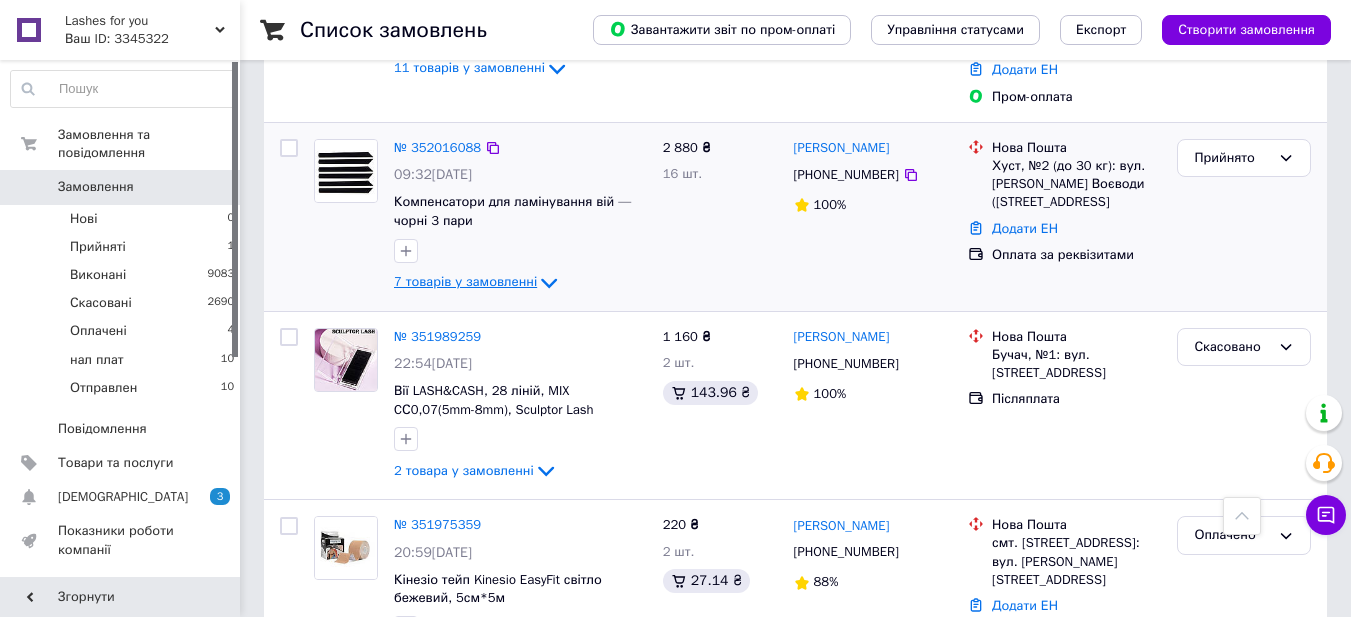 click on "7 товарів у замовленні" at bounding box center [465, 281] 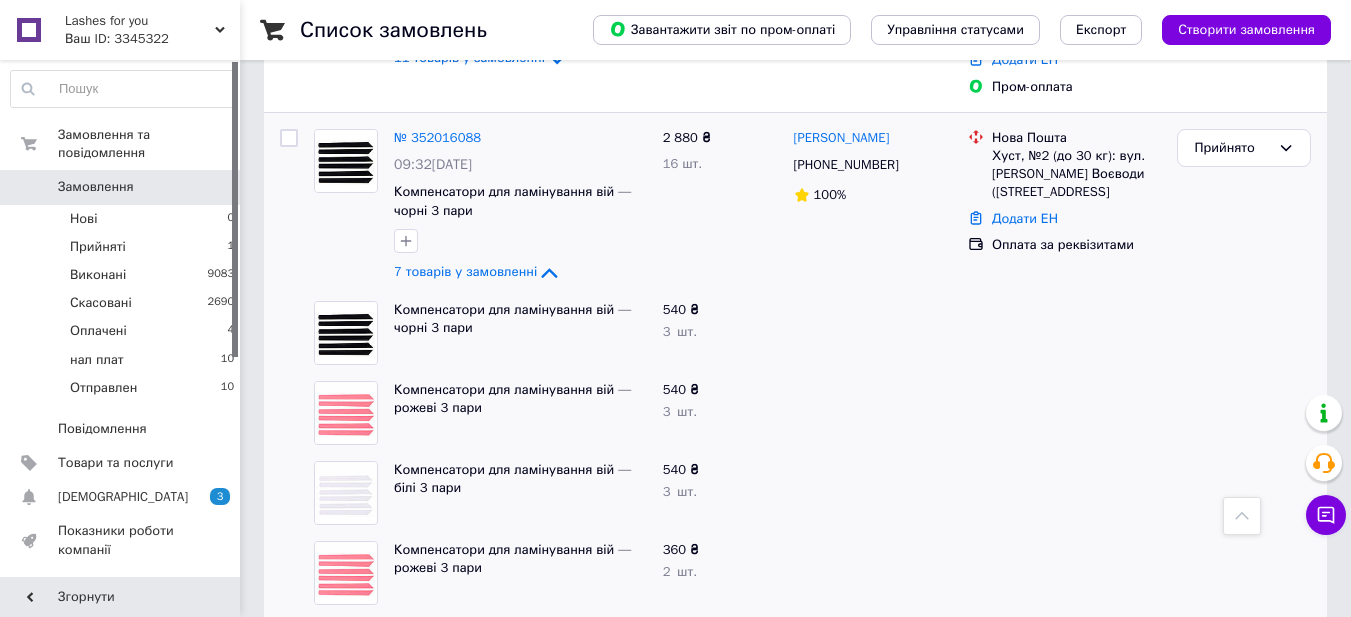 scroll, scrollTop: 500, scrollLeft: 0, axis: vertical 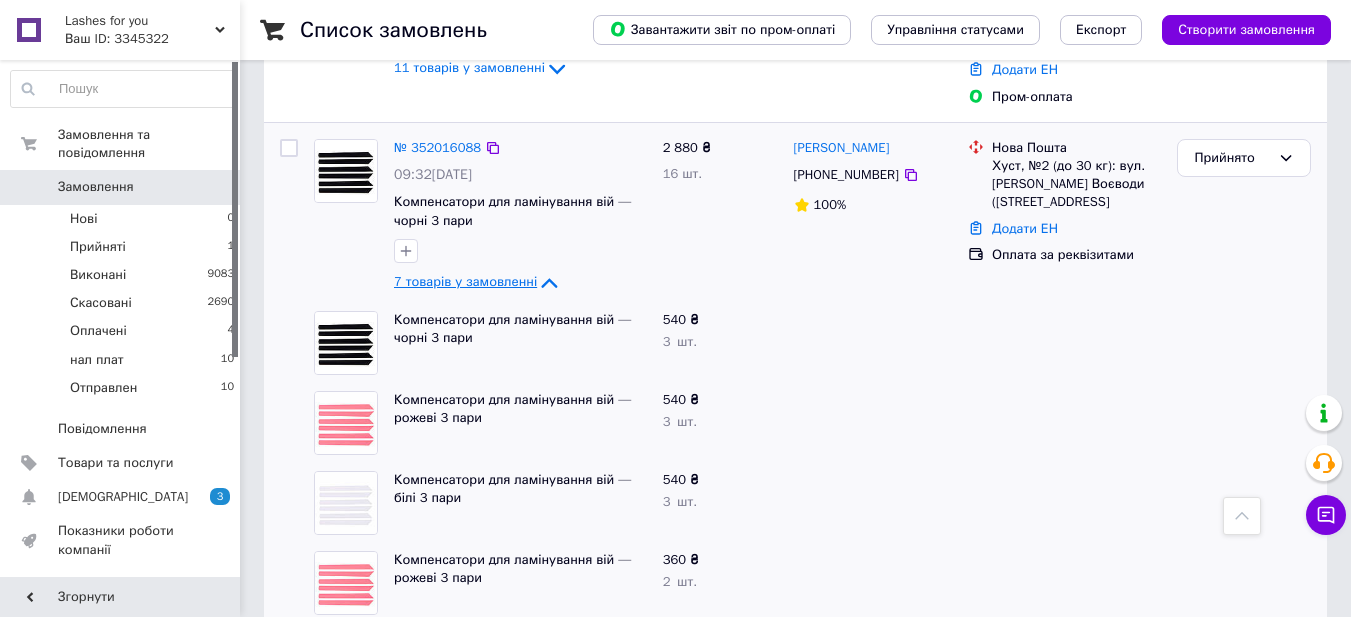 click on "7 товарів у замовленні" at bounding box center (465, 281) 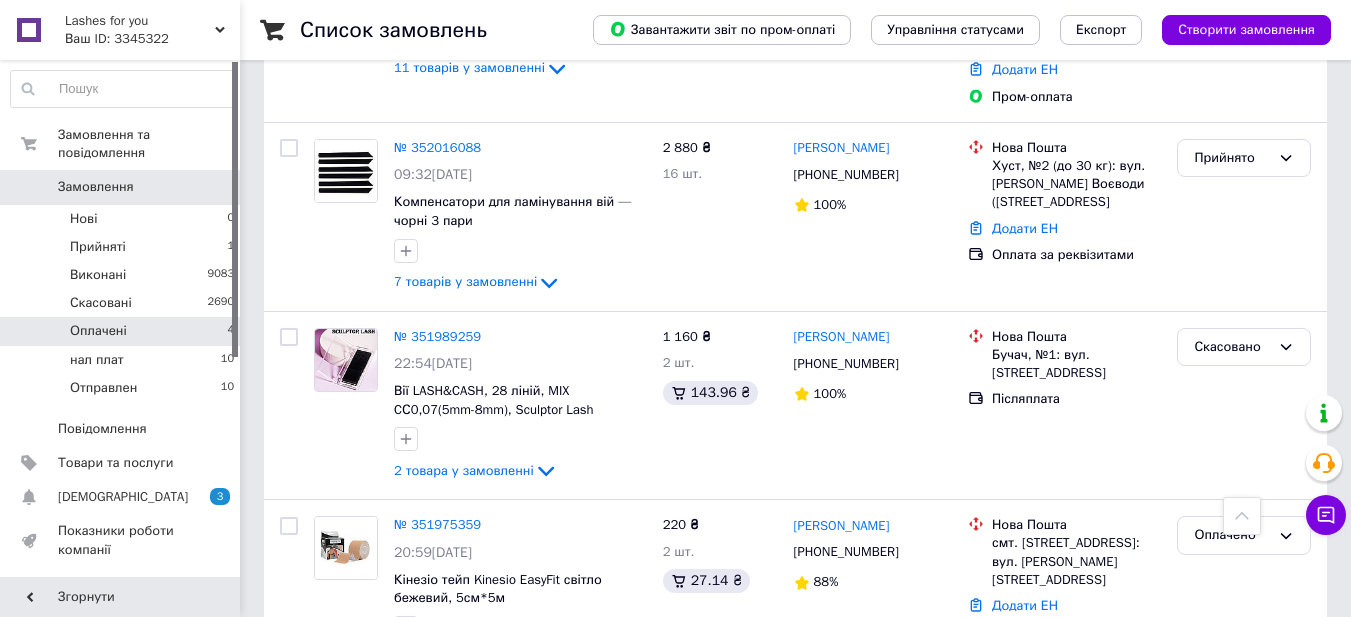 click on "Оплачені" at bounding box center (98, 331) 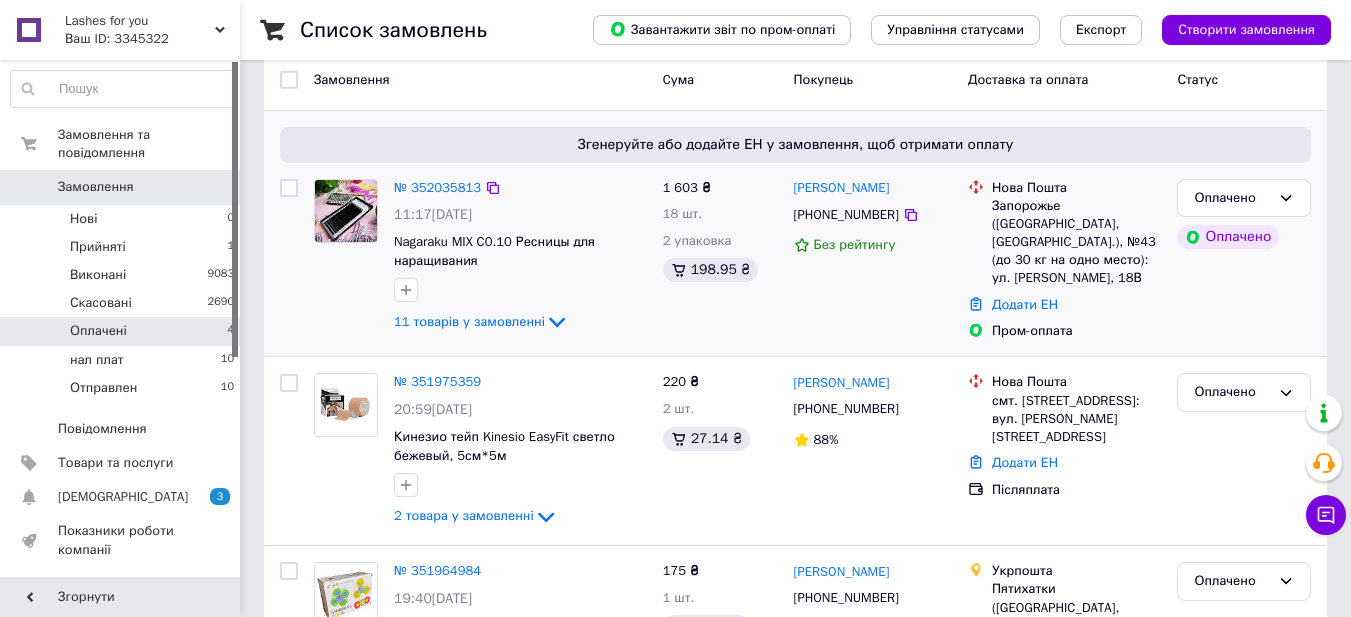 scroll, scrollTop: 400, scrollLeft: 0, axis: vertical 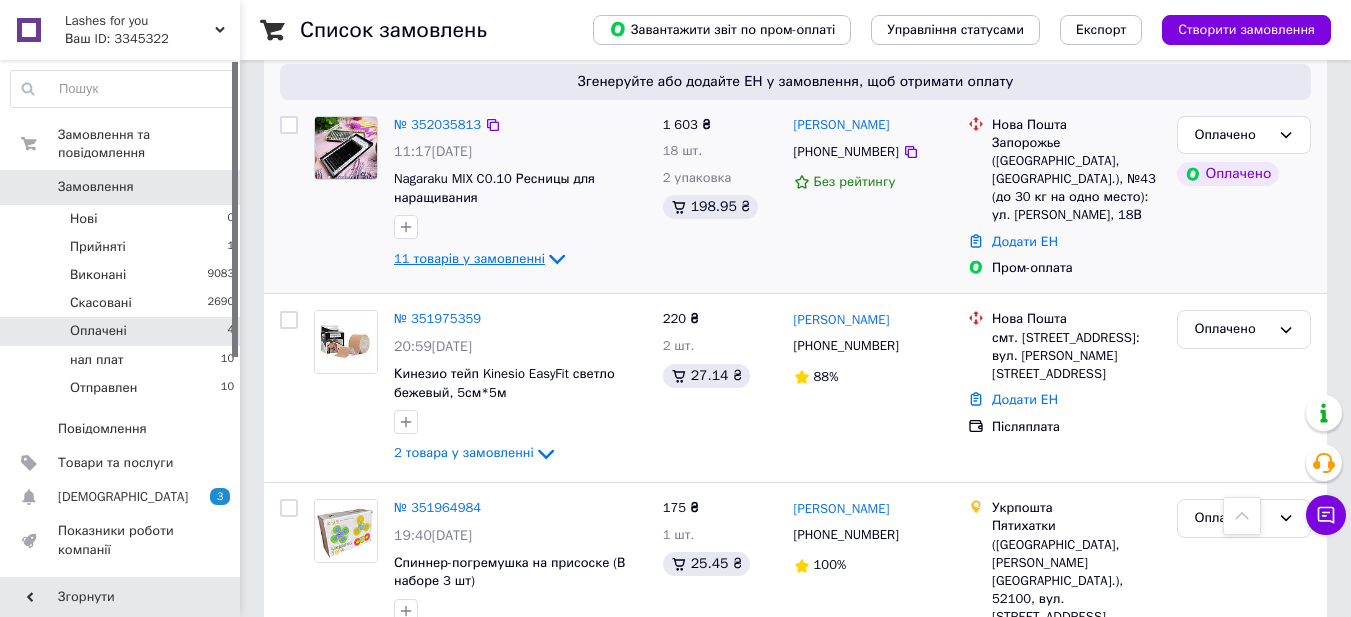 click on "11 товарів у замовленні" at bounding box center (469, 258) 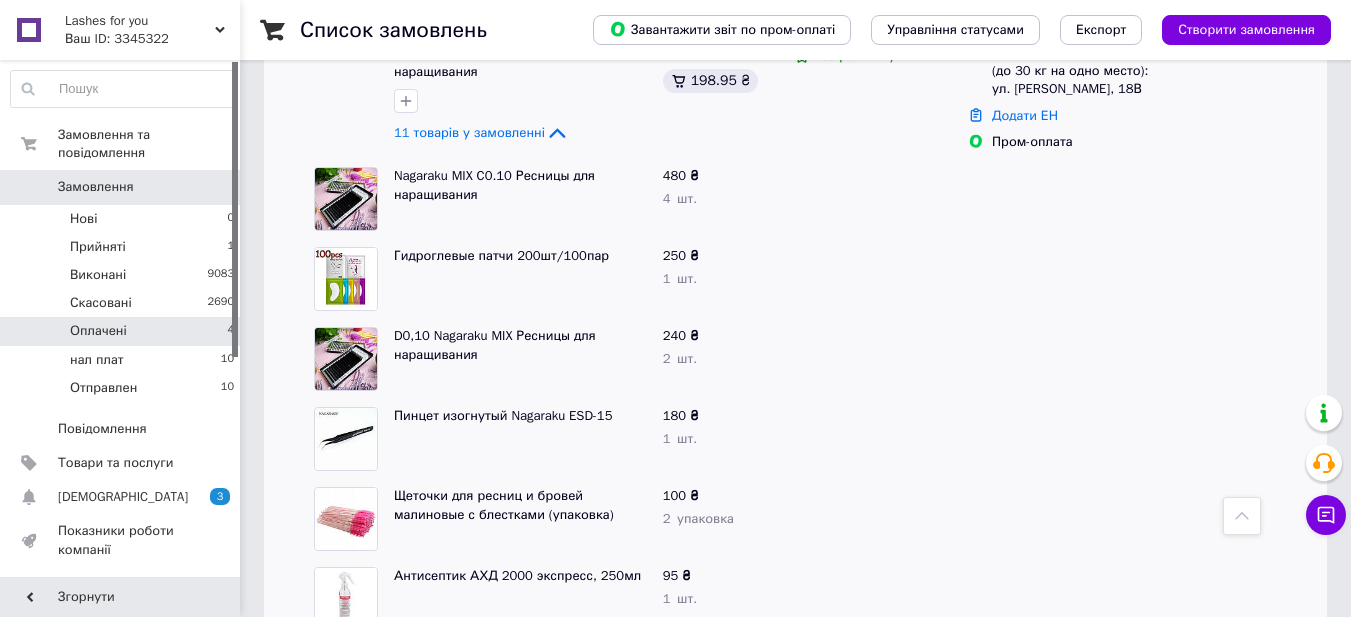 scroll, scrollTop: 500, scrollLeft: 0, axis: vertical 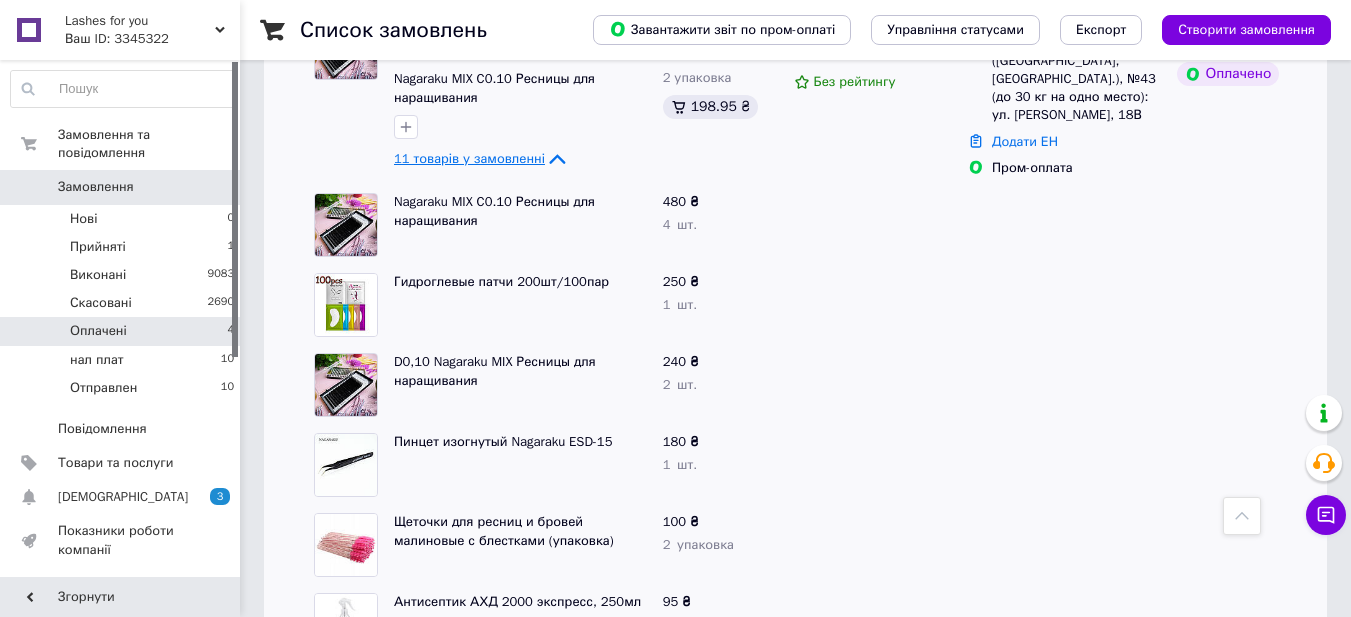 click on "11 товарів у замовленні" at bounding box center [469, 158] 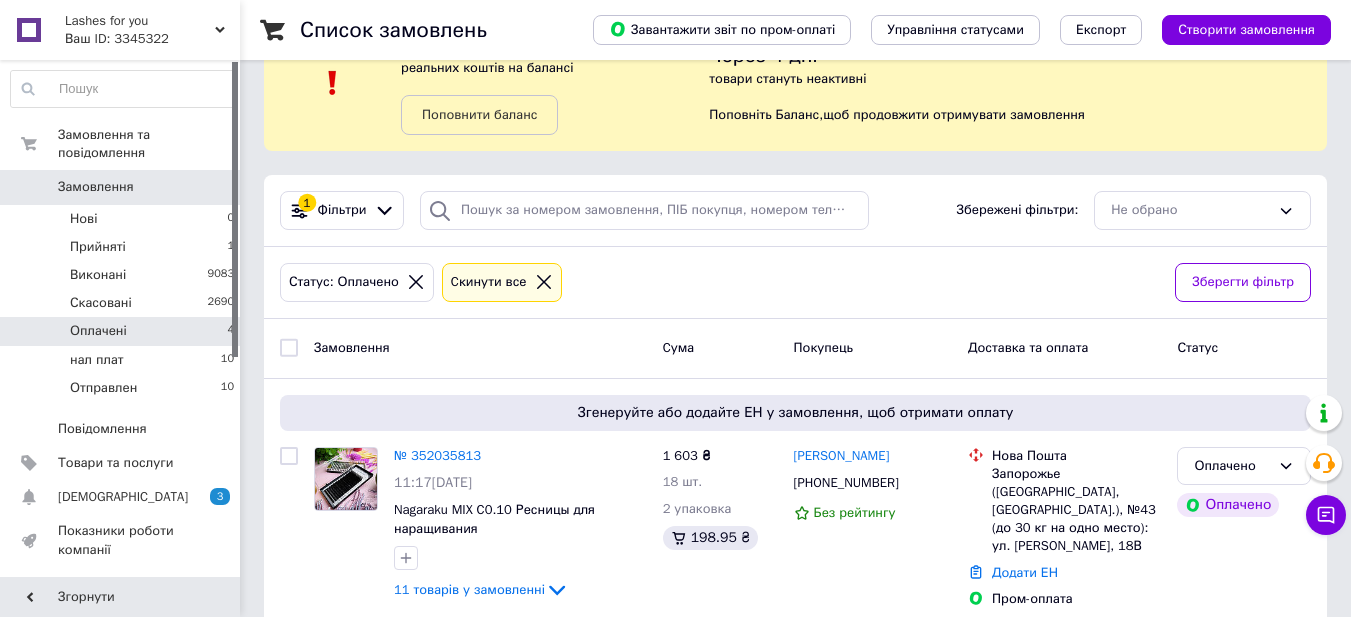 scroll, scrollTop: 0, scrollLeft: 0, axis: both 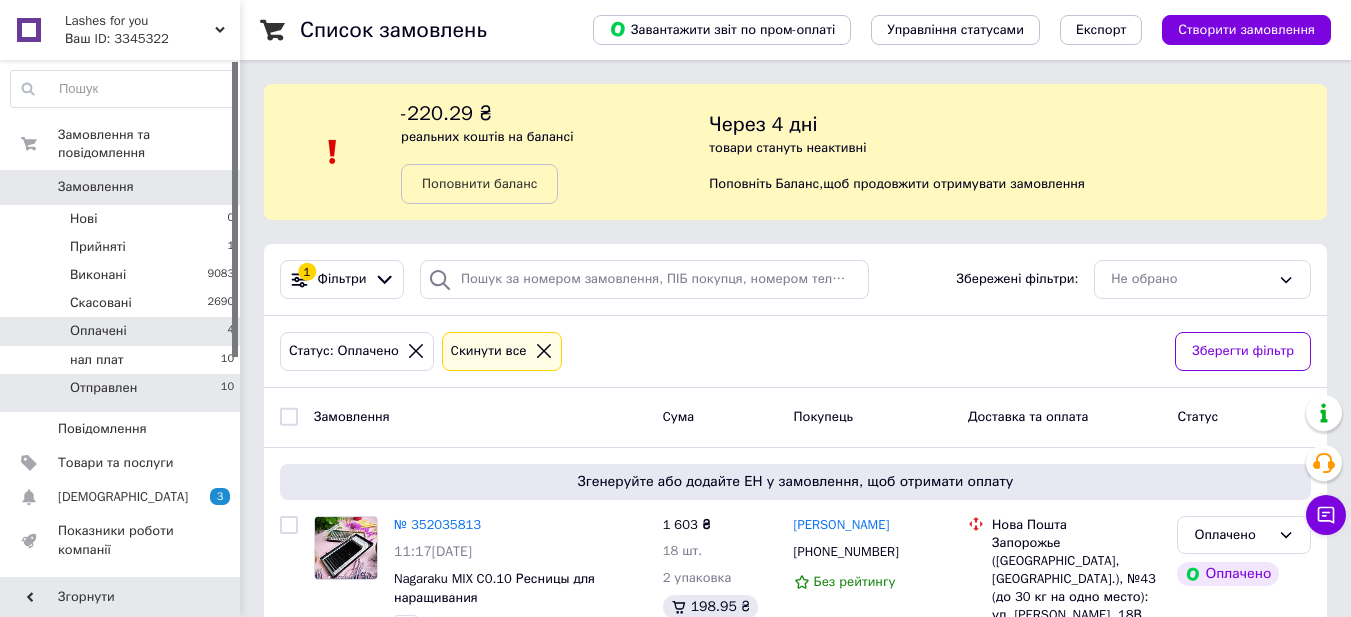 click on "Отправлен" at bounding box center [103, 388] 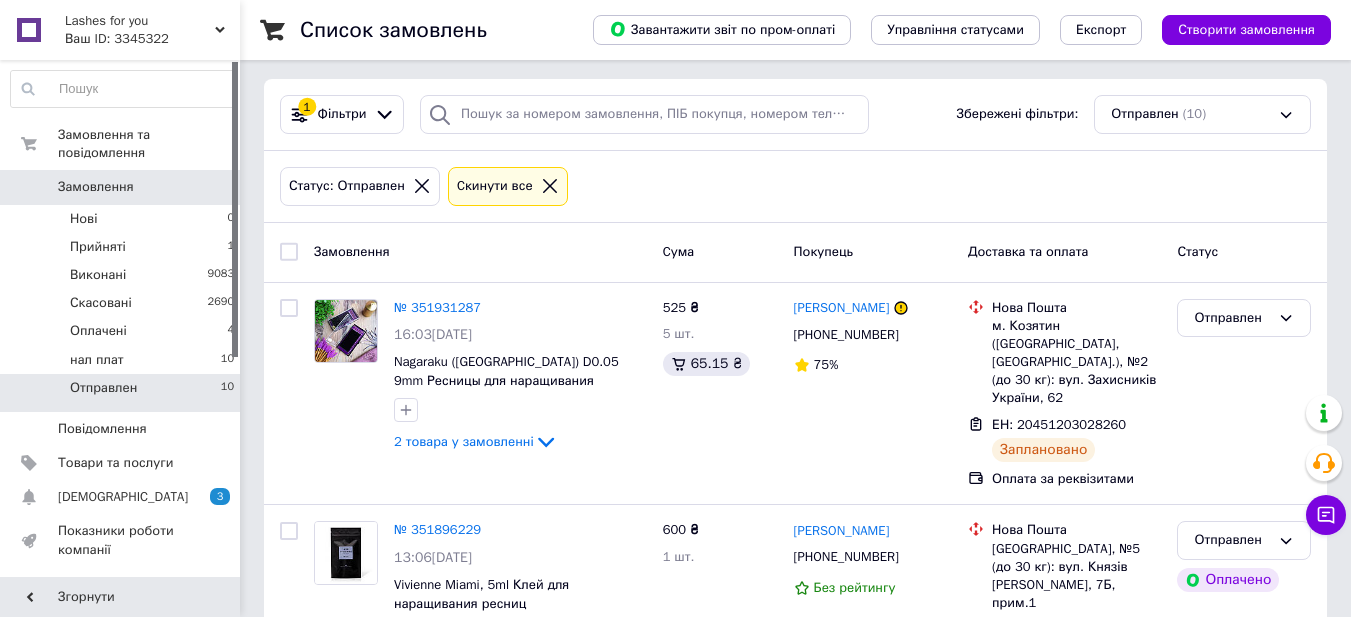 scroll, scrollTop: 200, scrollLeft: 0, axis: vertical 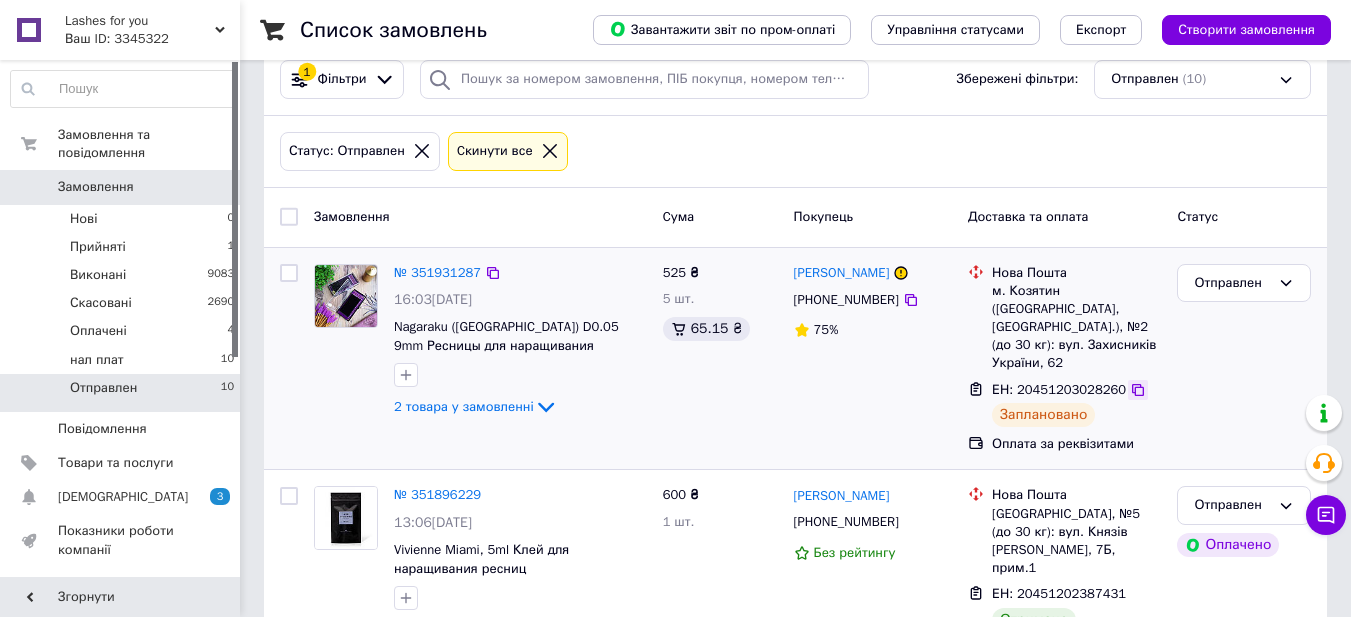 click 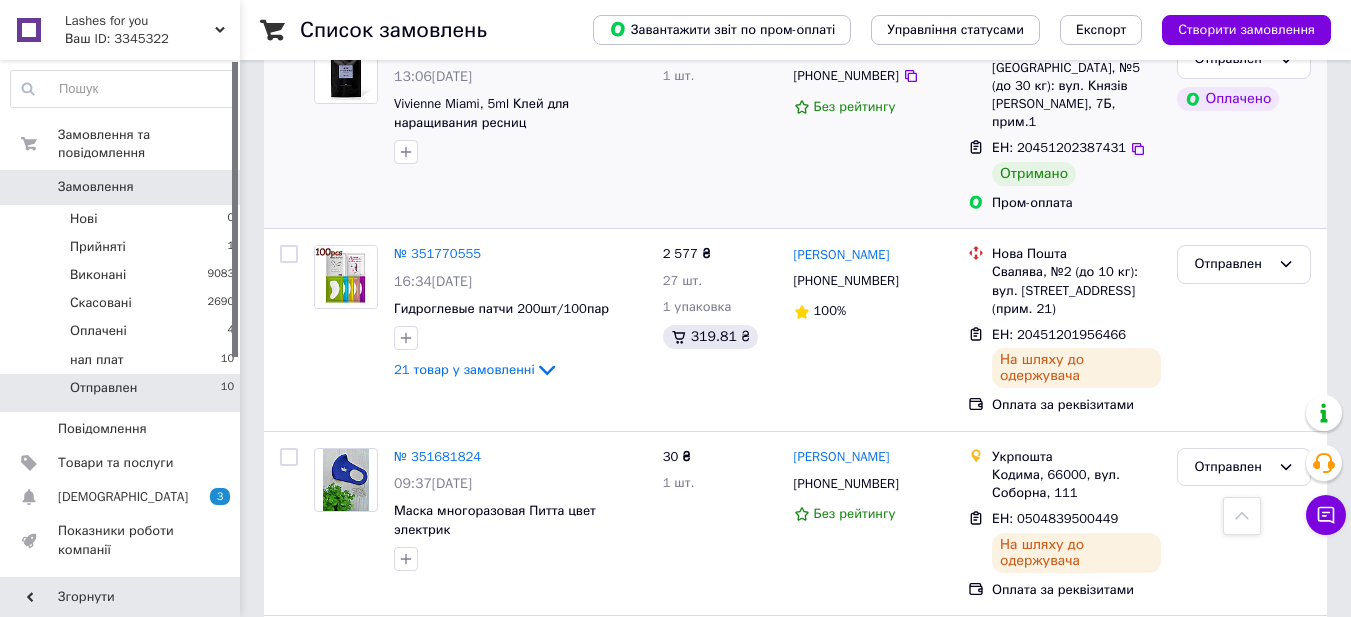 scroll, scrollTop: 600, scrollLeft: 0, axis: vertical 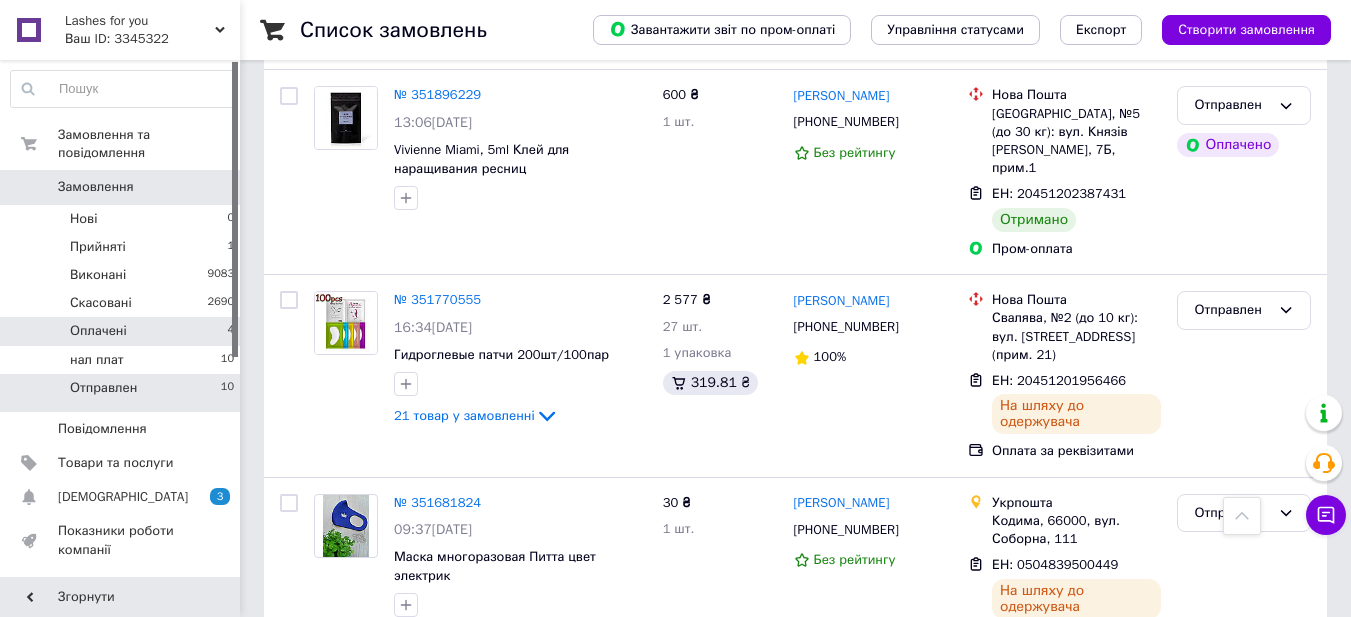 click on "Оплачені" at bounding box center (98, 331) 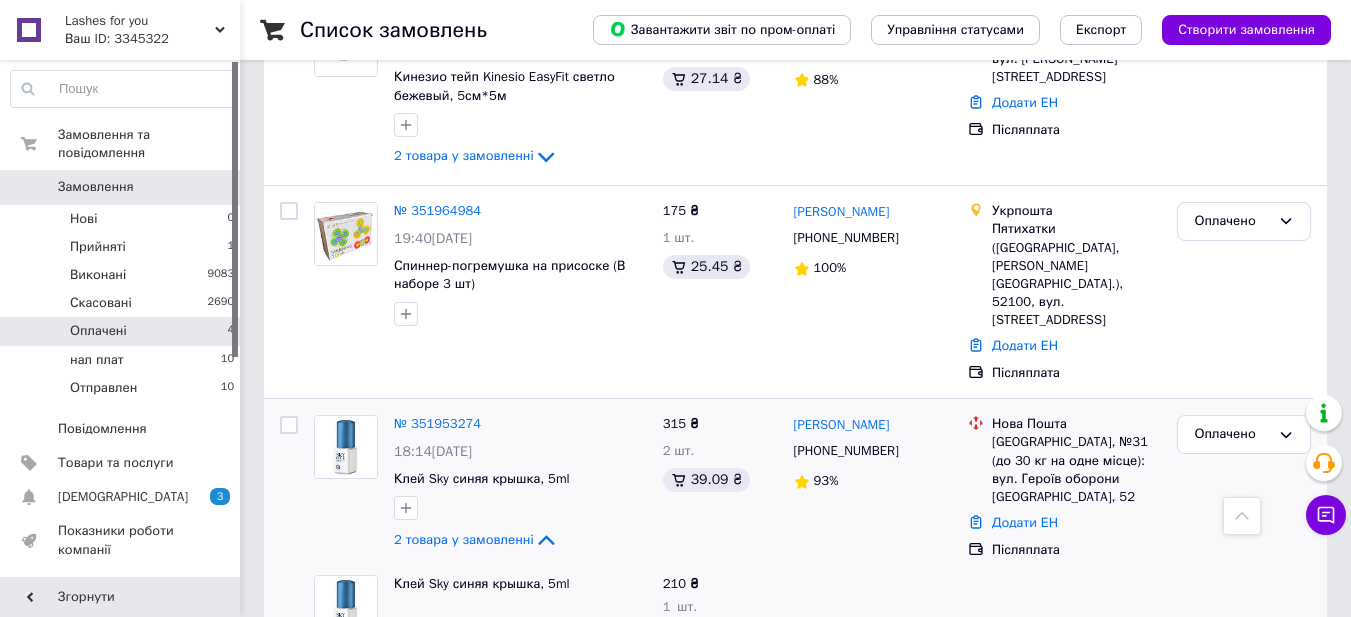 scroll, scrollTop: 797, scrollLeft: 0, axis: vertical 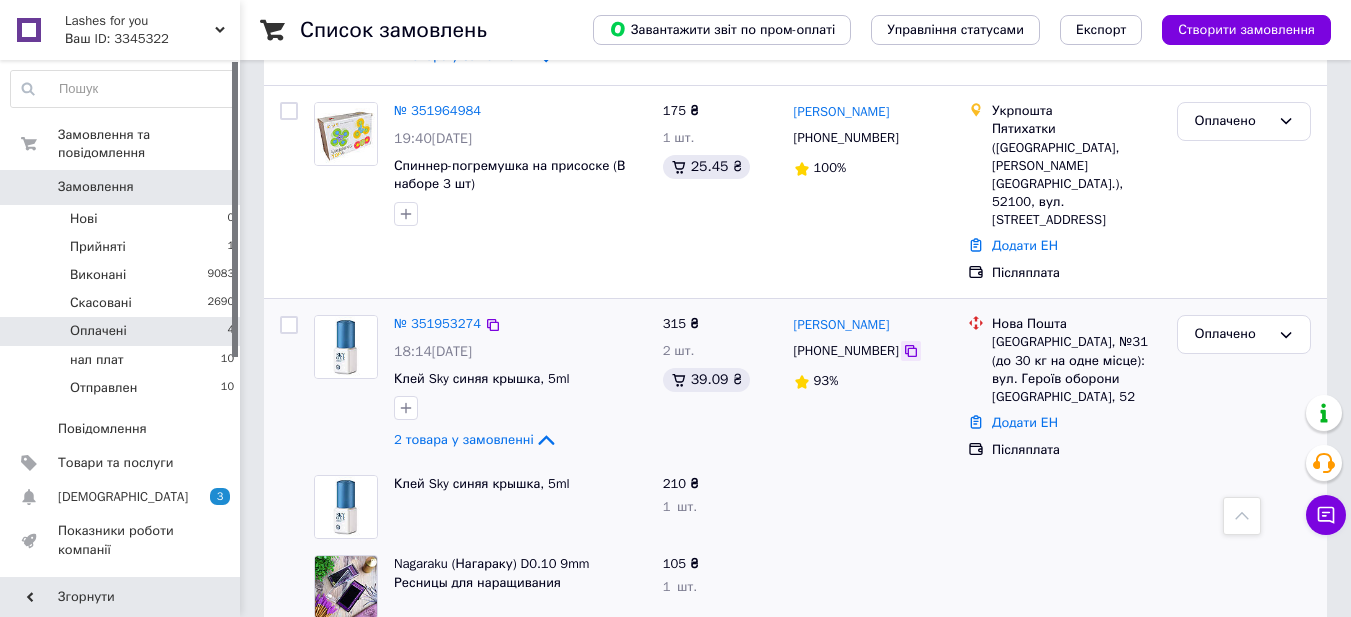 click 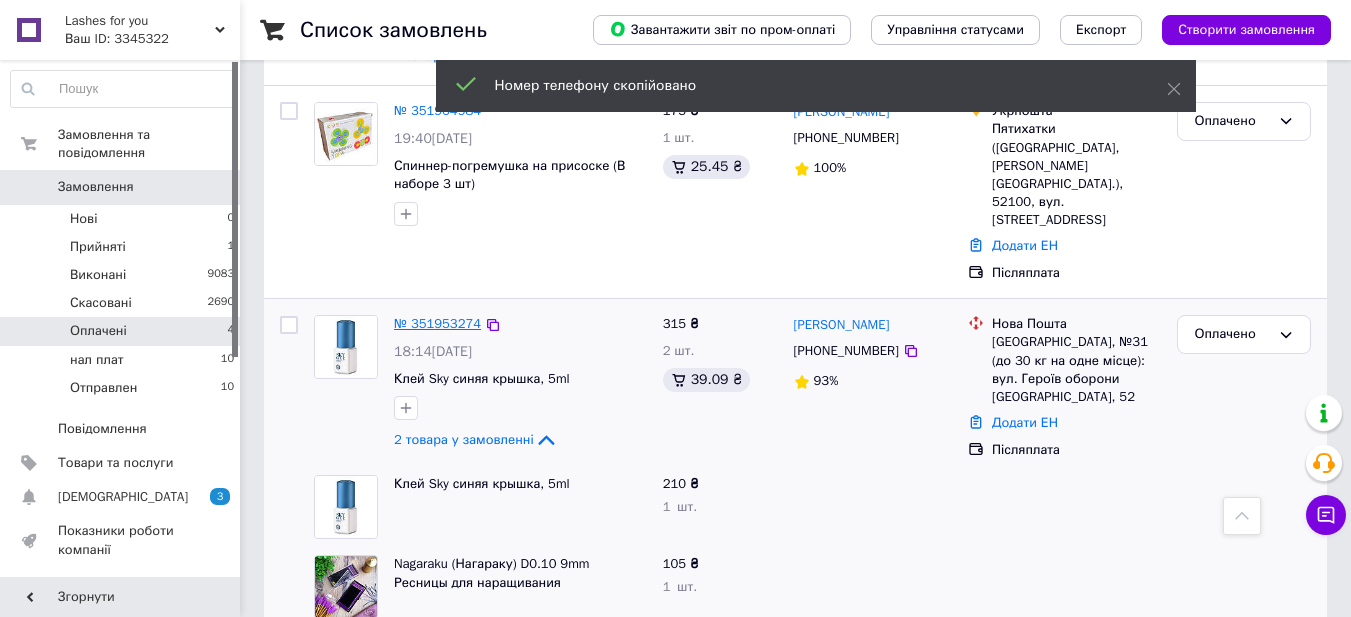 click on "№ 351953274" at bounding box center [437, 323] 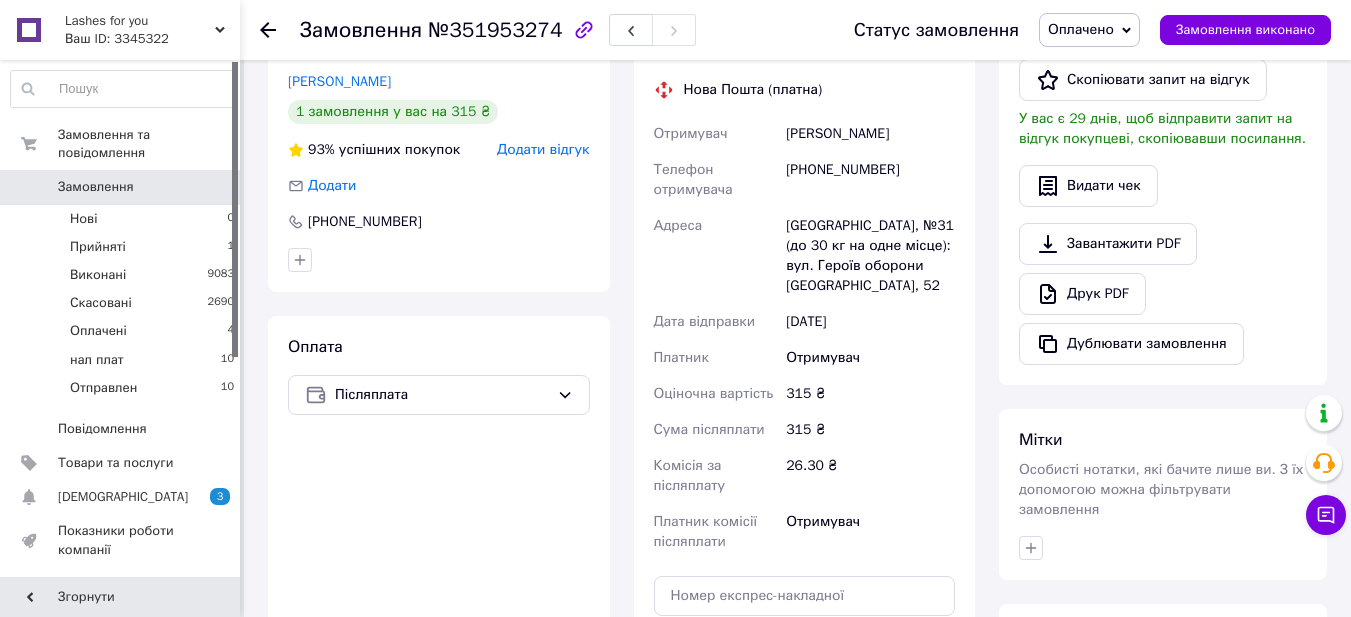 scroll, scrollTop: 500, scrollLeft: 0, axis: vertical 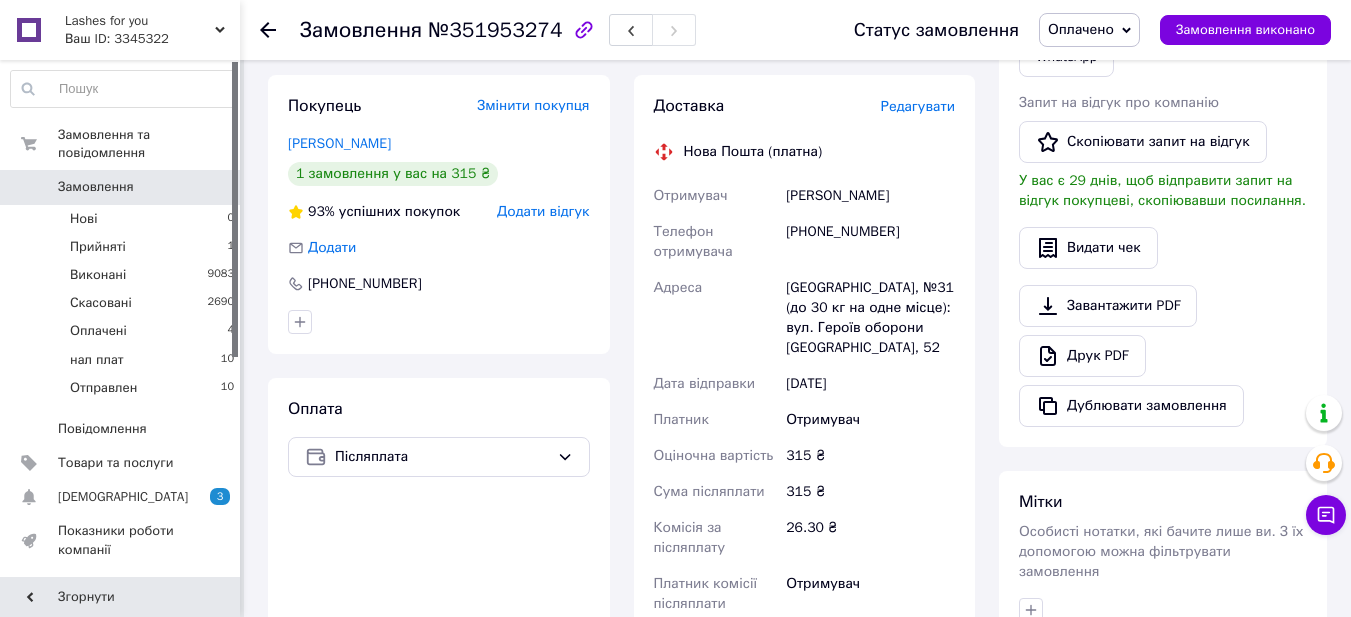 click on "[GEOGRAPHIC_DATA], №31 (до 30 кг на одне місце): вул. Героїв оборони [GEOGRAPHIC_DATA], 52" at bounding box center [870, 318] 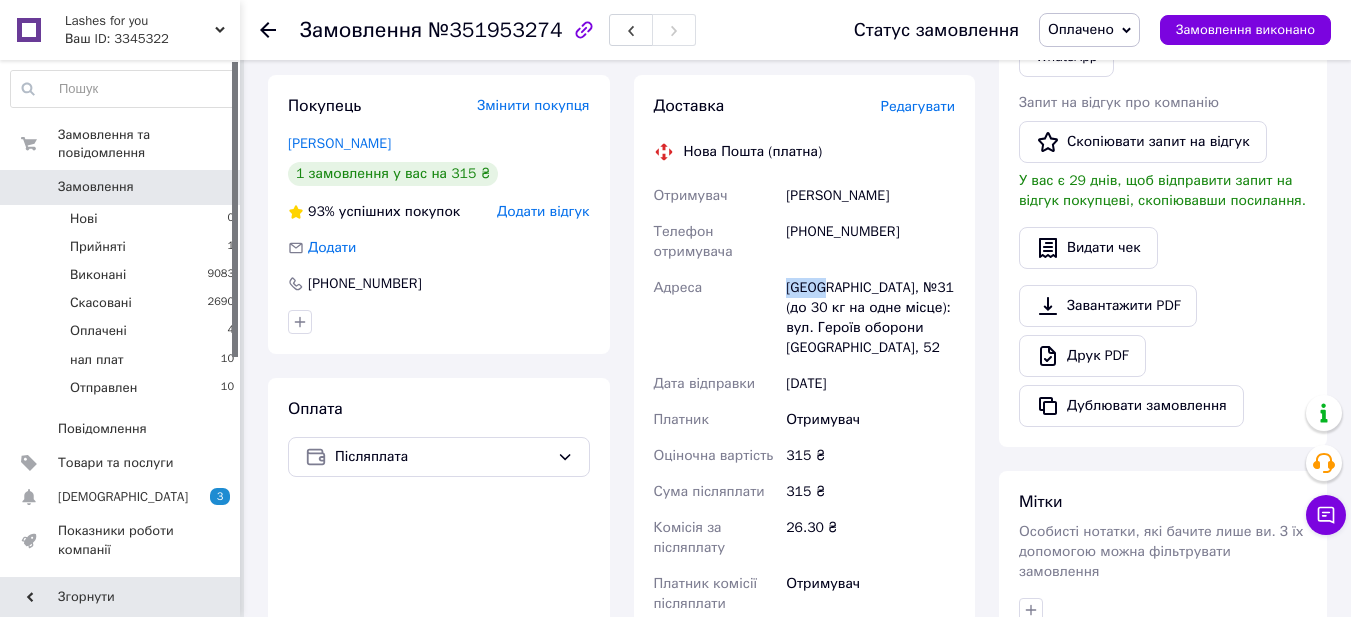 click on "[GEOGRAPHIC_DATA], №31 (до 30 кг на одне місце): вул. Героїв оборони [GEOGRAPHIC_DATA], 52" at bounding box center (870, 318) 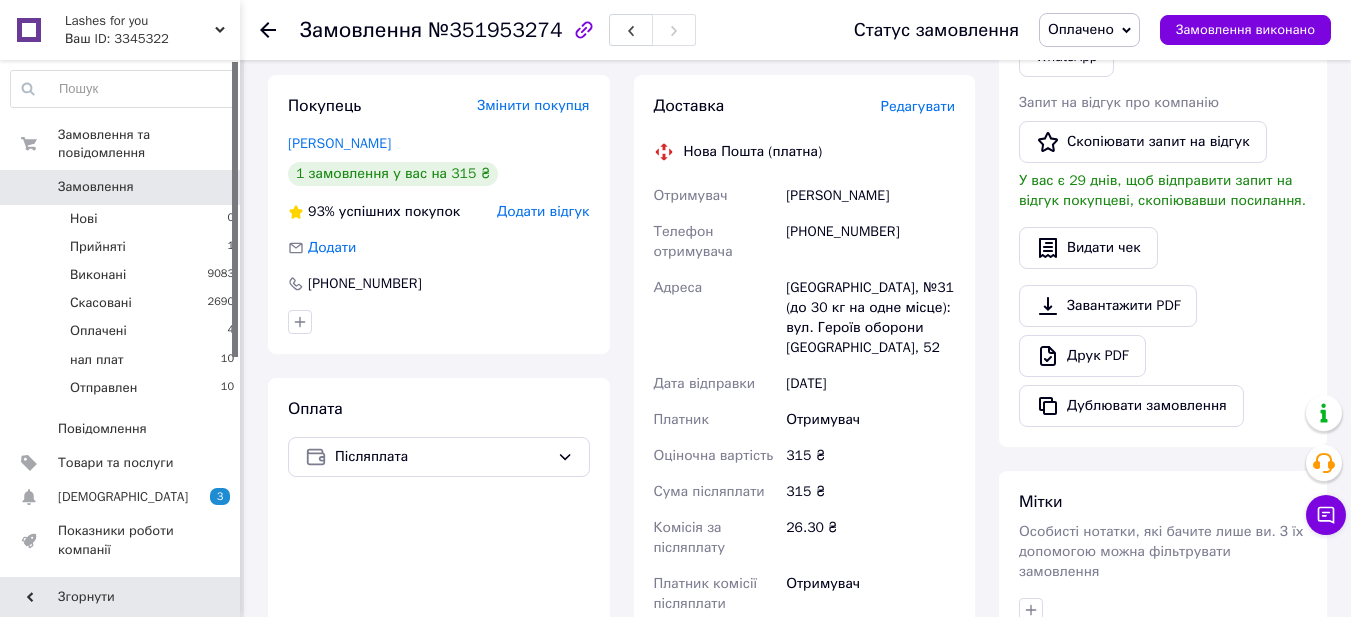 click on "[PHONE_NUMBER]" at bounding box center [870, 242] 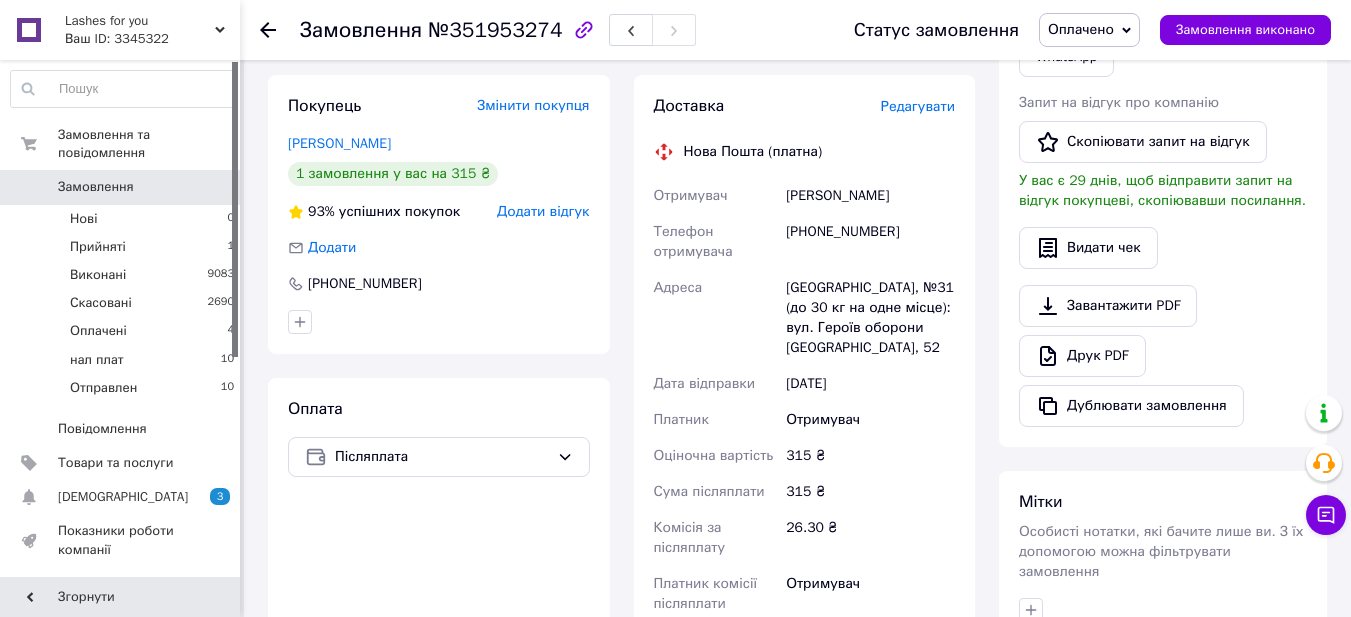 click on "[PHONE_NUMBER]" at bounding box center (870, 242) 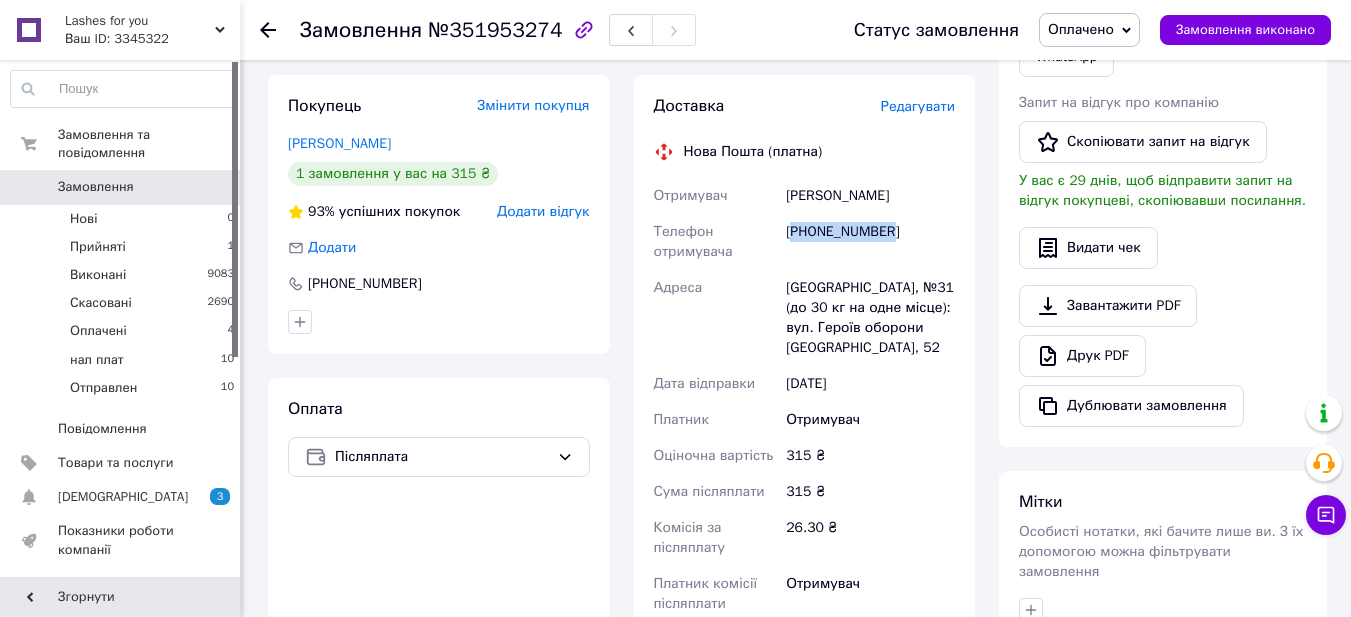 click on "[PHONE_NUMBER]" at bounding box center [870, 242] 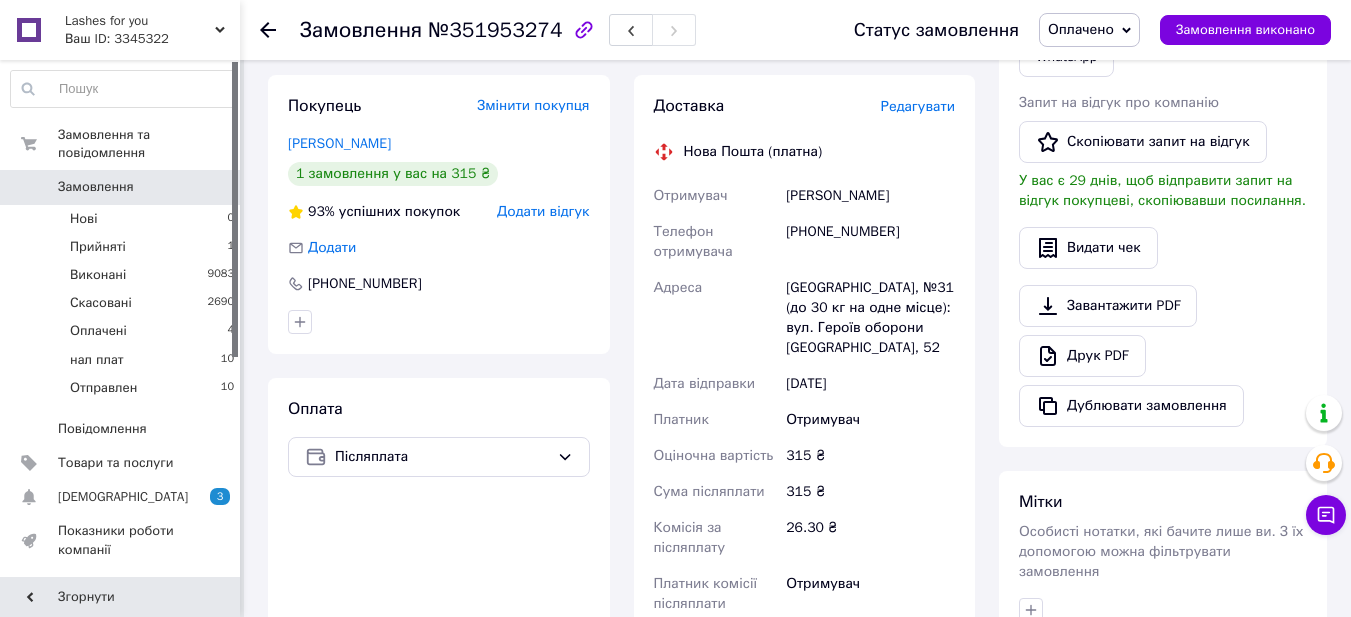 click on "Яковлева Олександра" at bounding box center (870, 196) 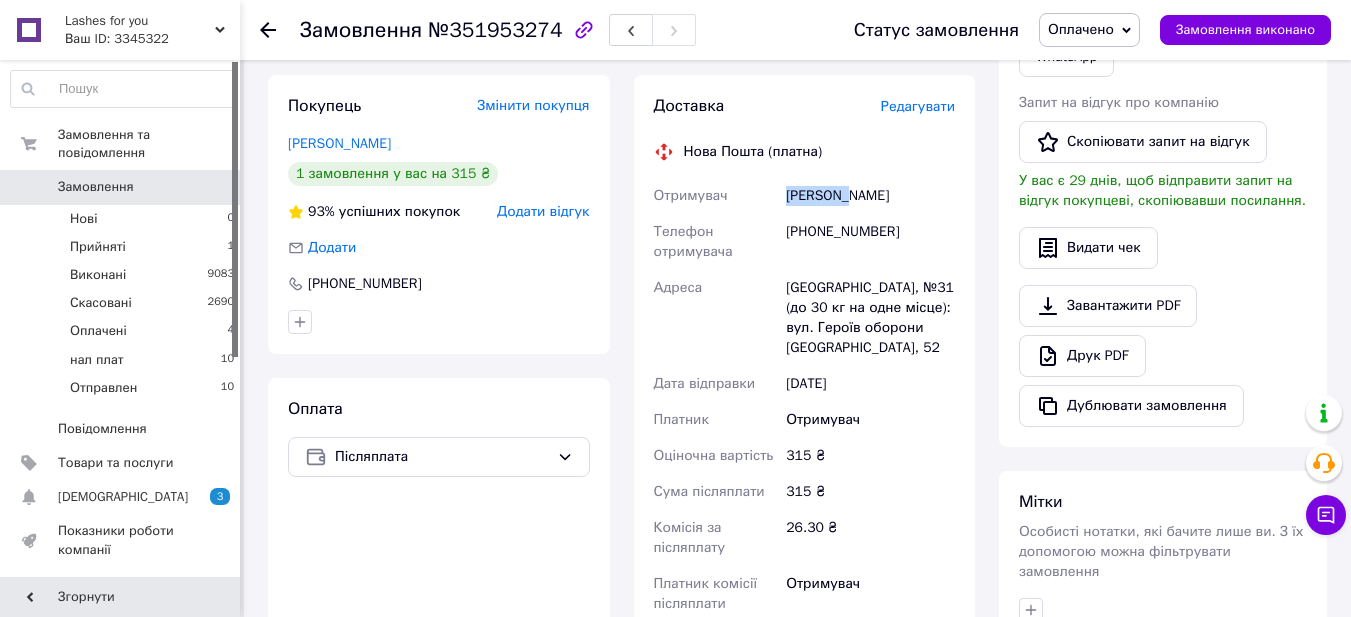 click on "Яковлева Олександра" at bounding box center (870, 196) 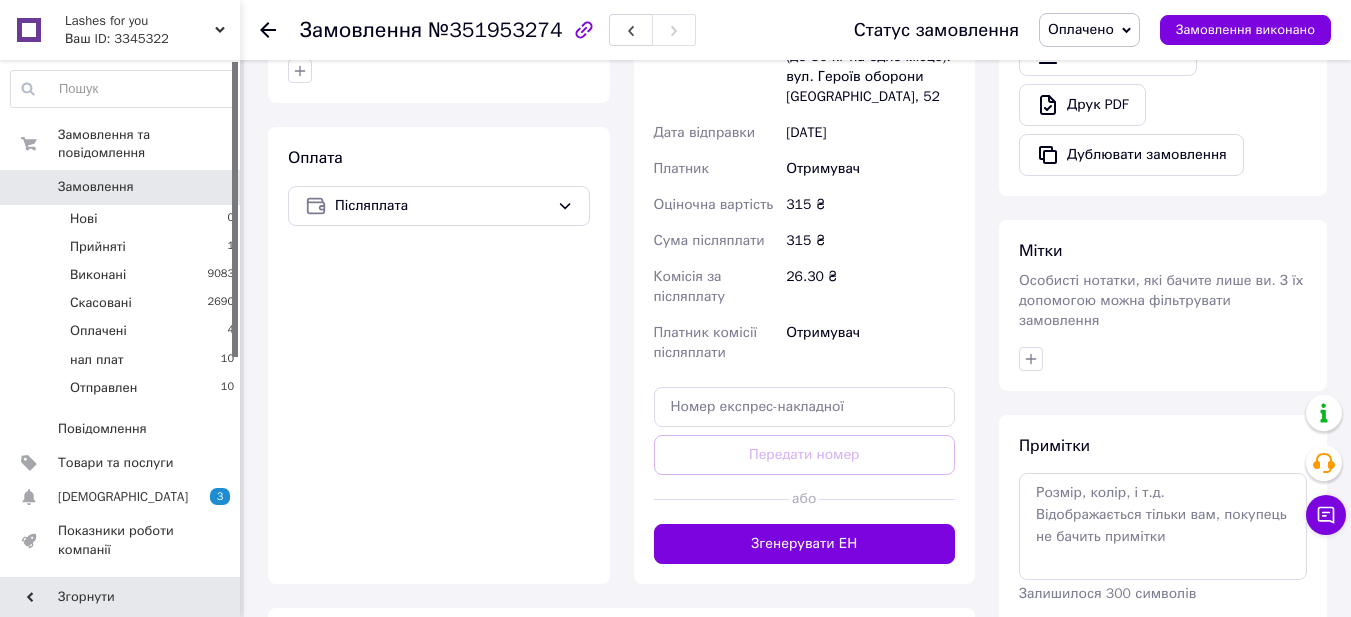 scroll, scrollTop: 800, scrollLeft: 0, axis: vertical 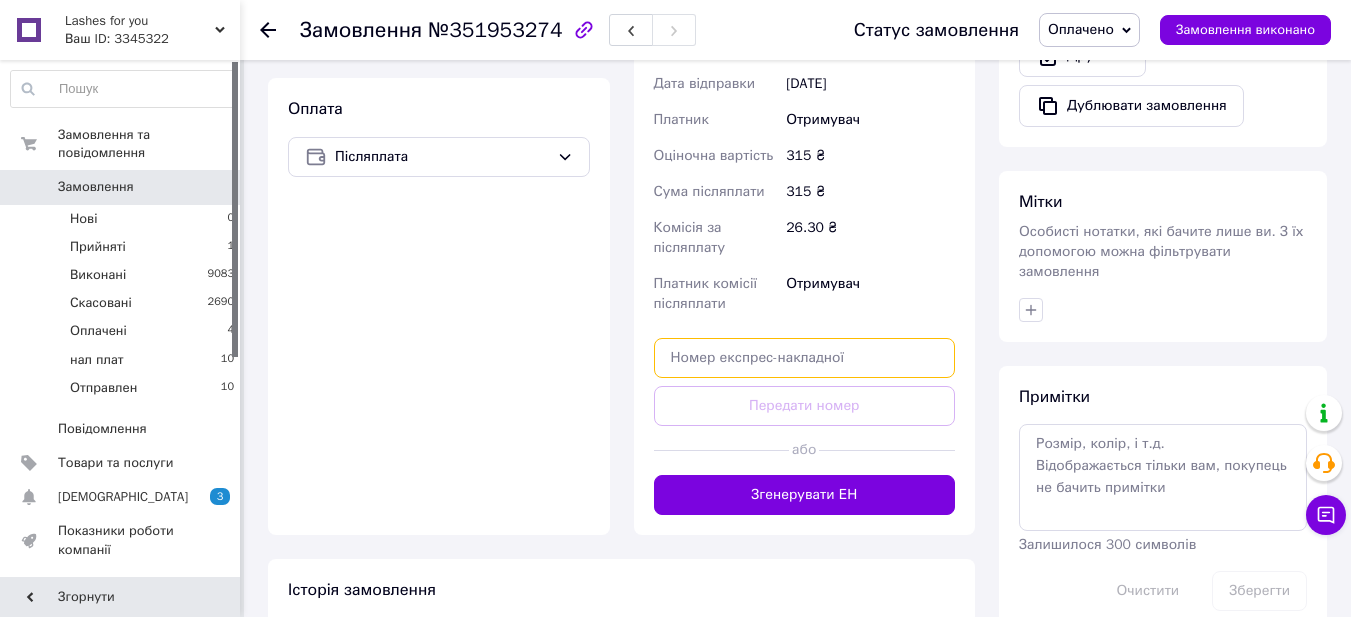 click at bounding box center (805, 358) 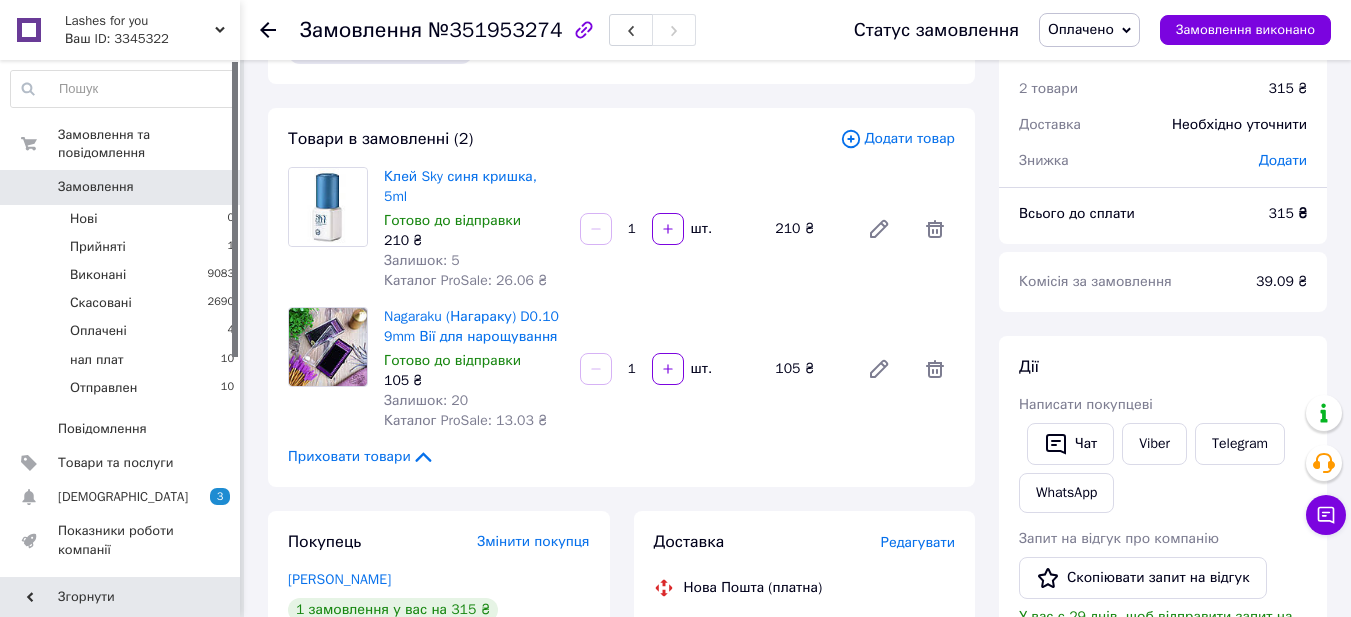 scroll, scrollTop: 700, scrollLeft: 0, axis: vertical 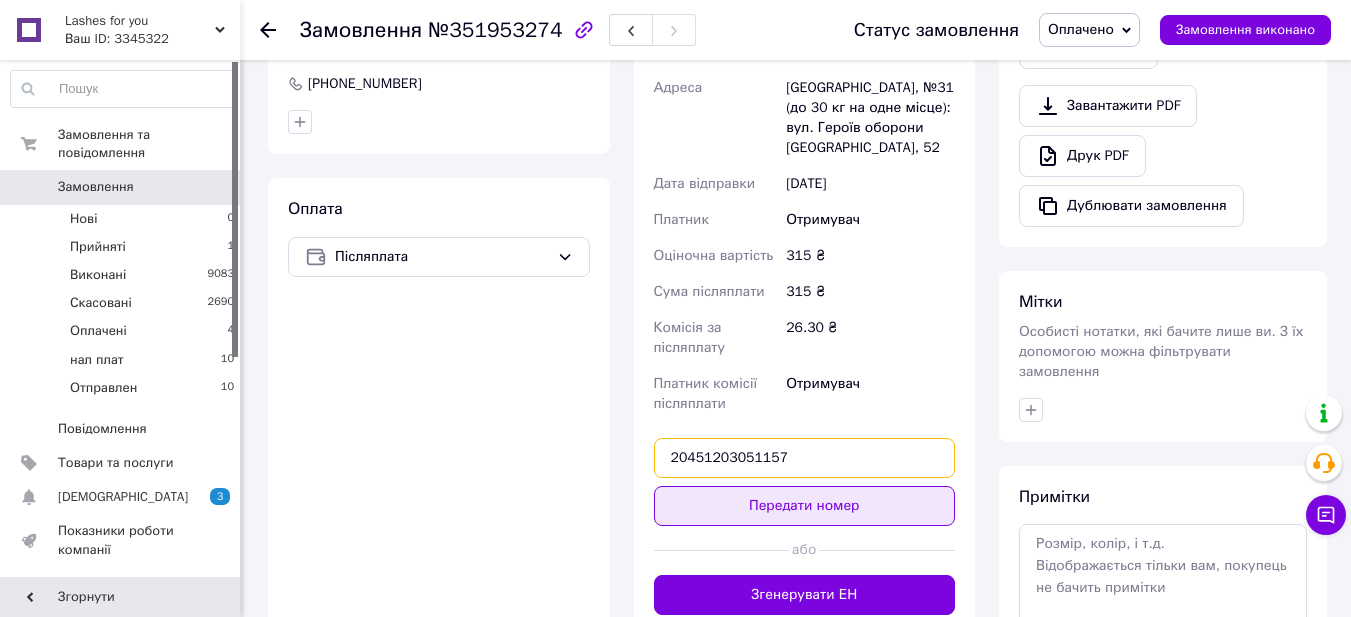 type on "20451203051157" 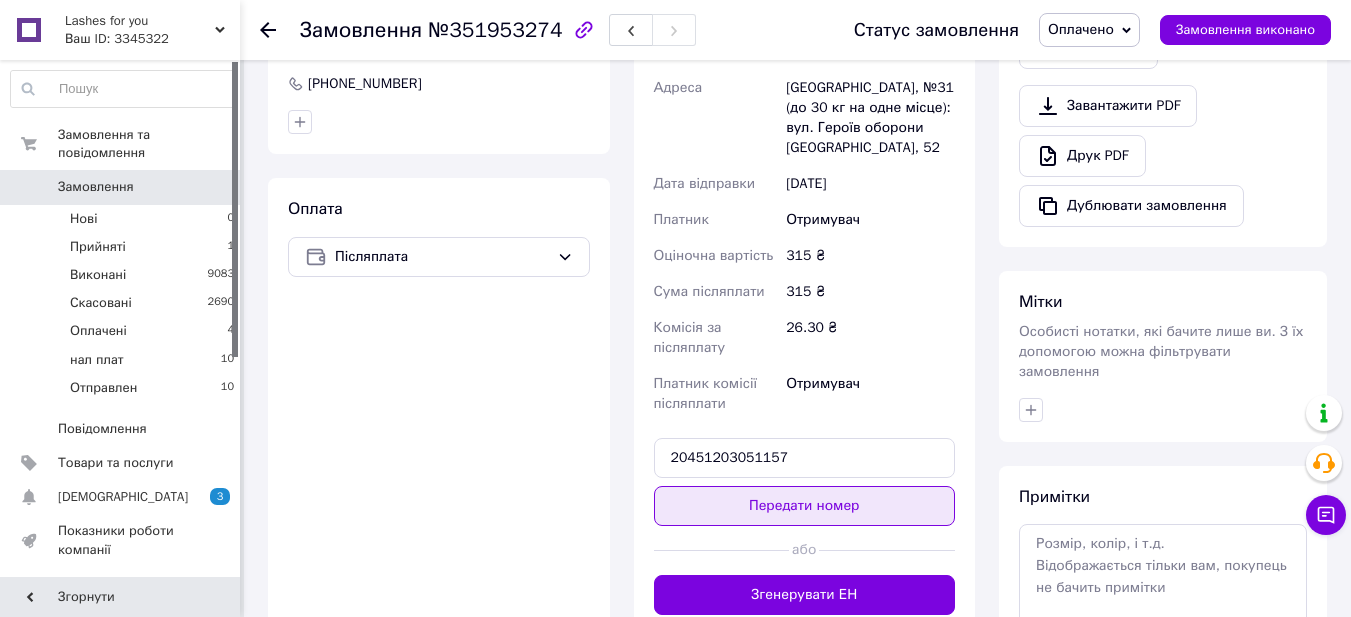 click on "Передати номер" at bounding box center [805, 506] 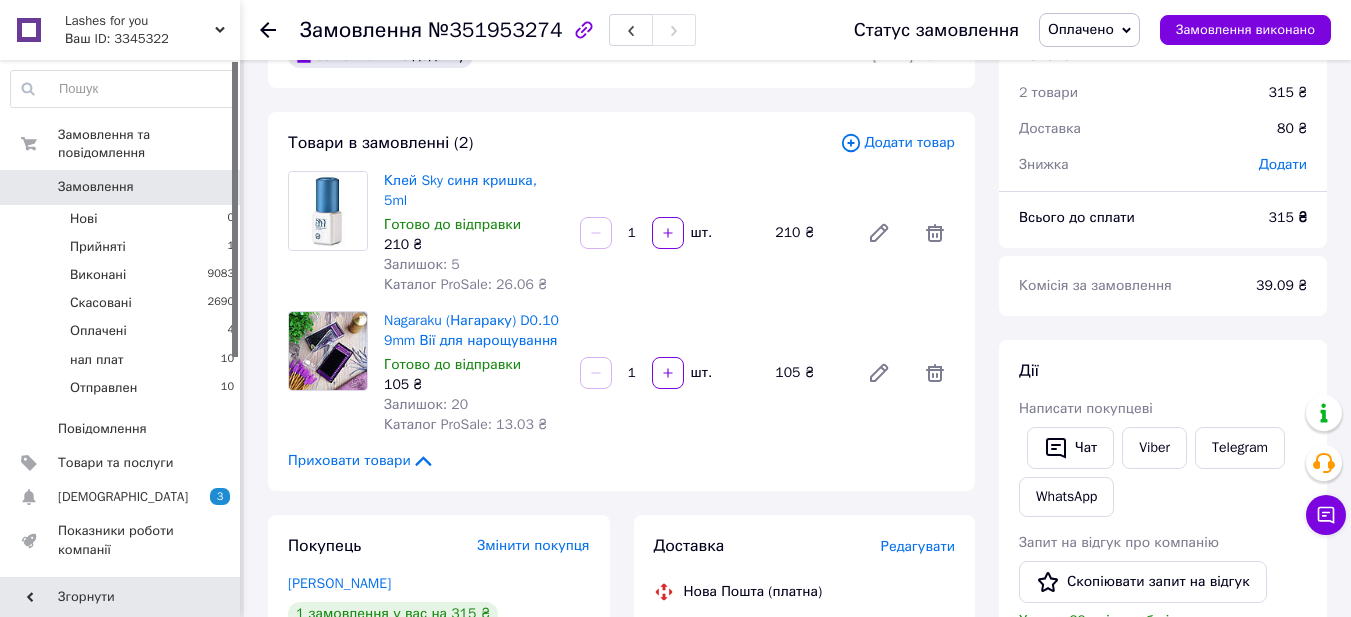 scroll, scrollTop: 0, scrollLeft: 0, axis: both 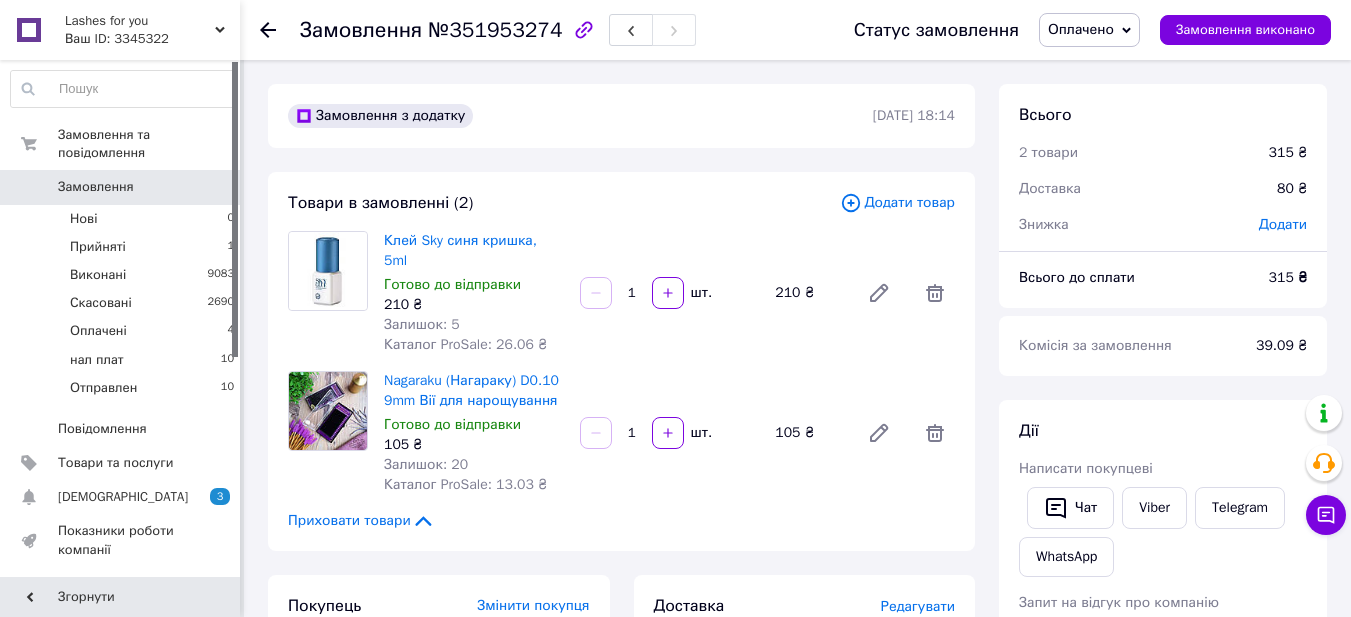 click 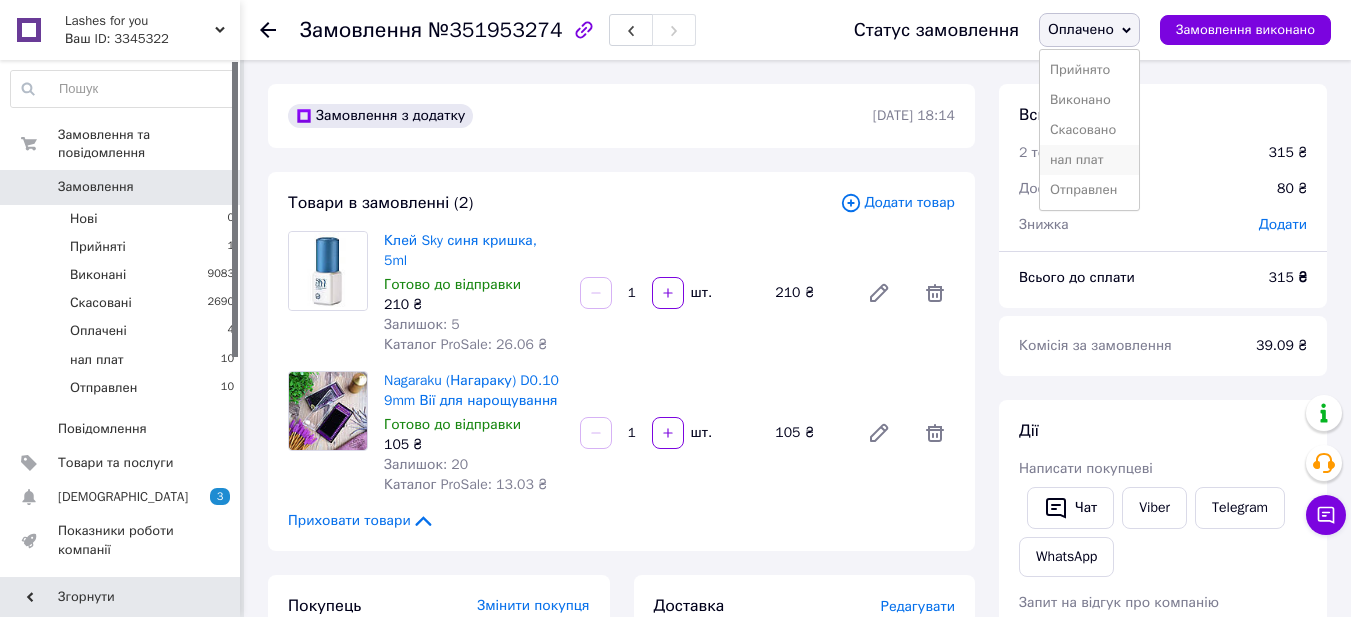 click on "нал плат" at bounding box center [1089, 160] 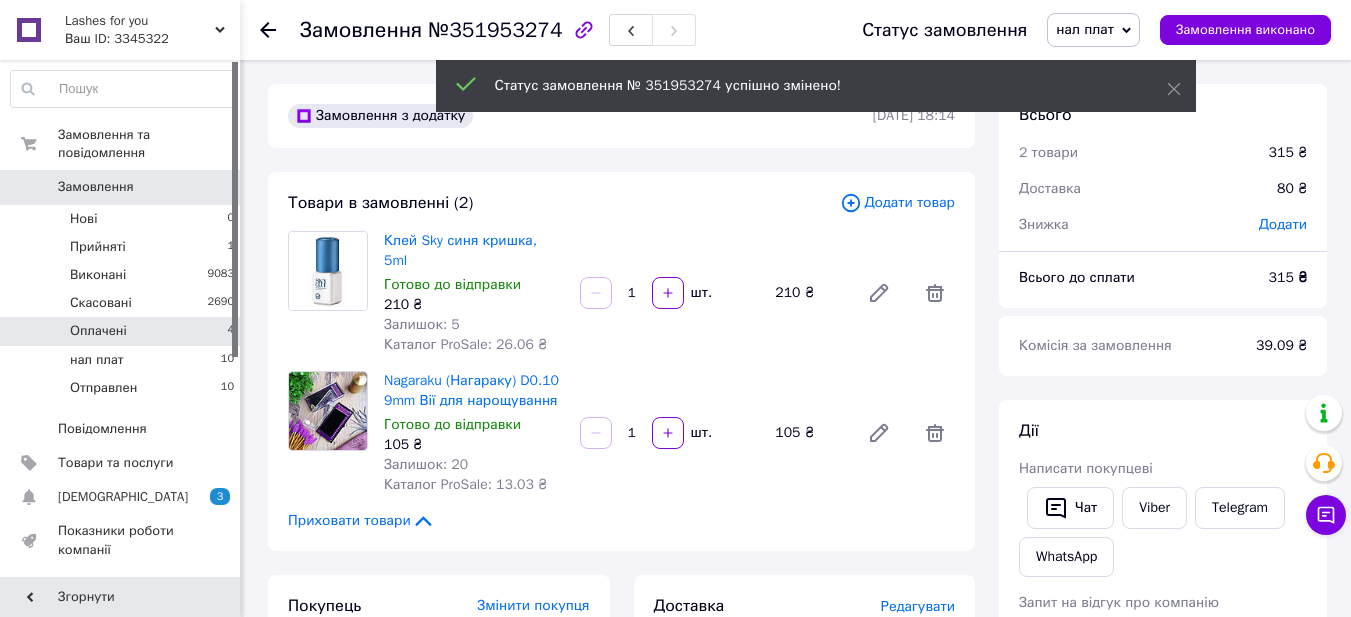 click on "Оплачені" at bounding box center (98, 331) 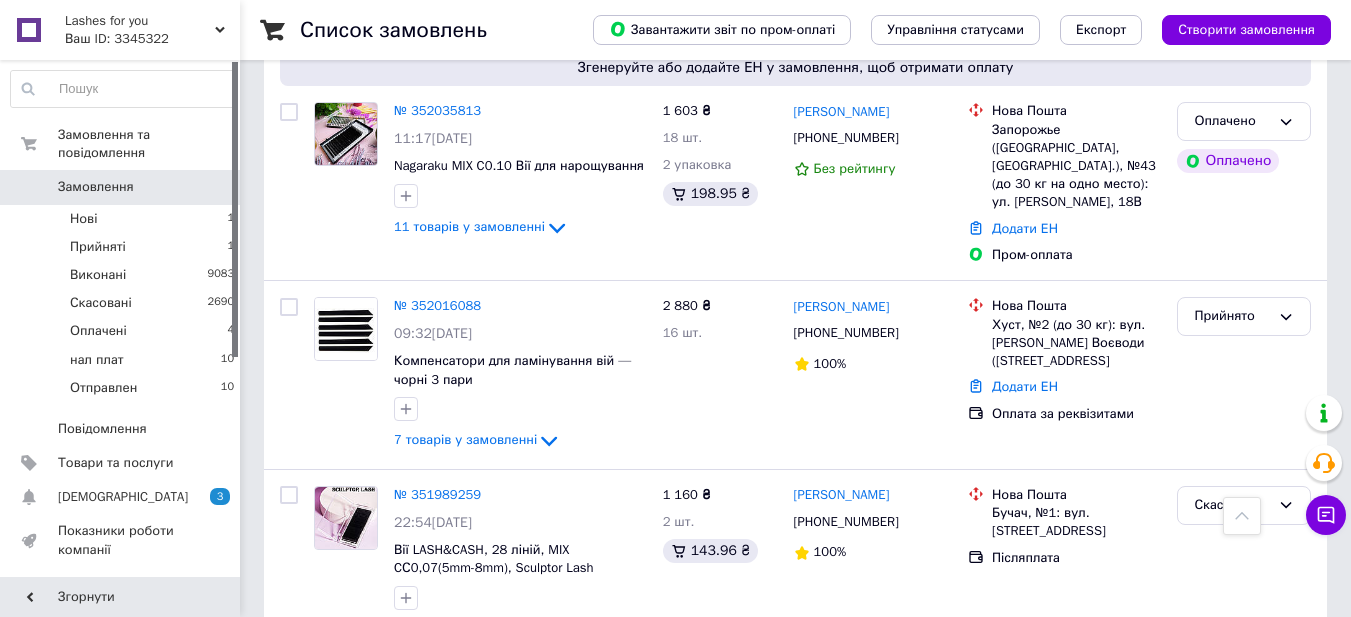 scroll, scrollTop: 600, scrollLeft: 0, axis: vertical 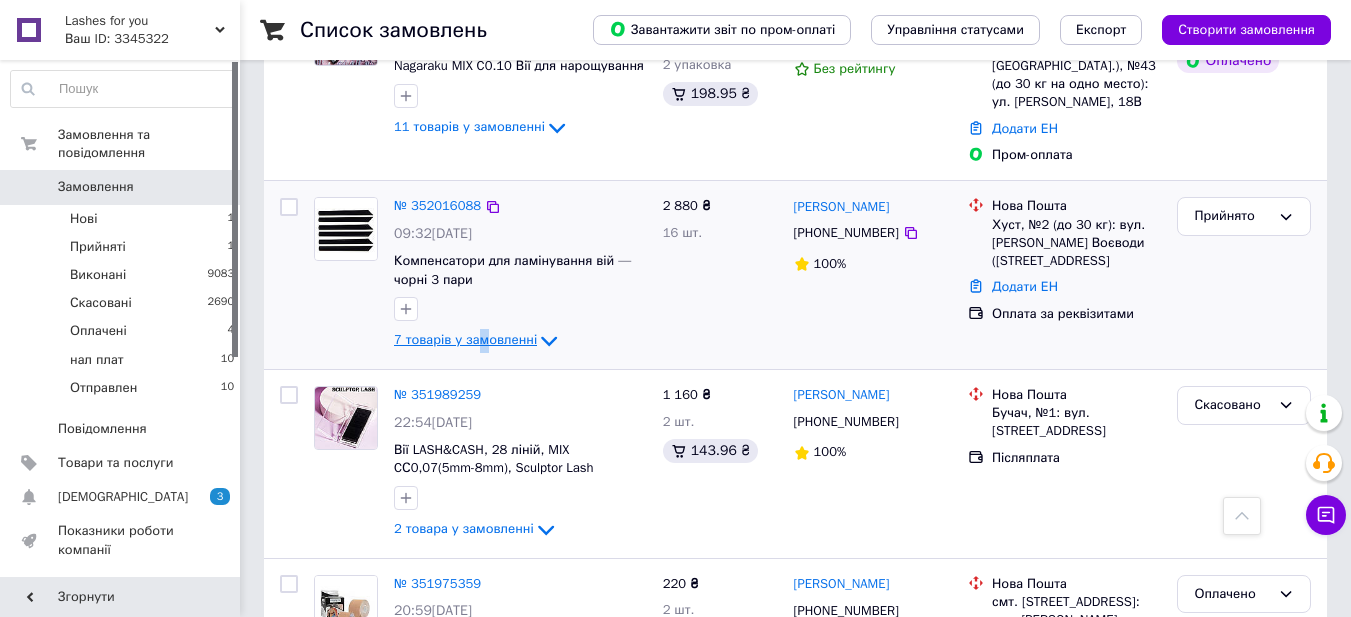 click on "7 товарів у замовленні" at bounding box center [465, 340] 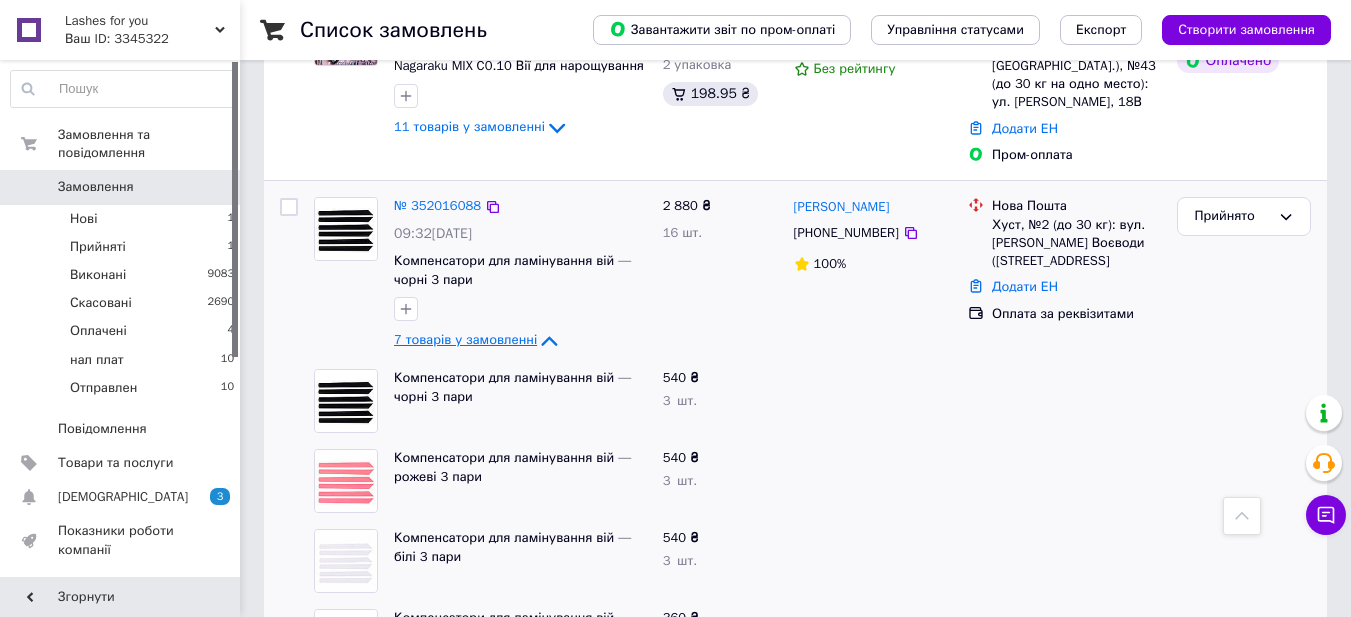 click on "7 товарів у замовленні" at bounding box center (465, 340) 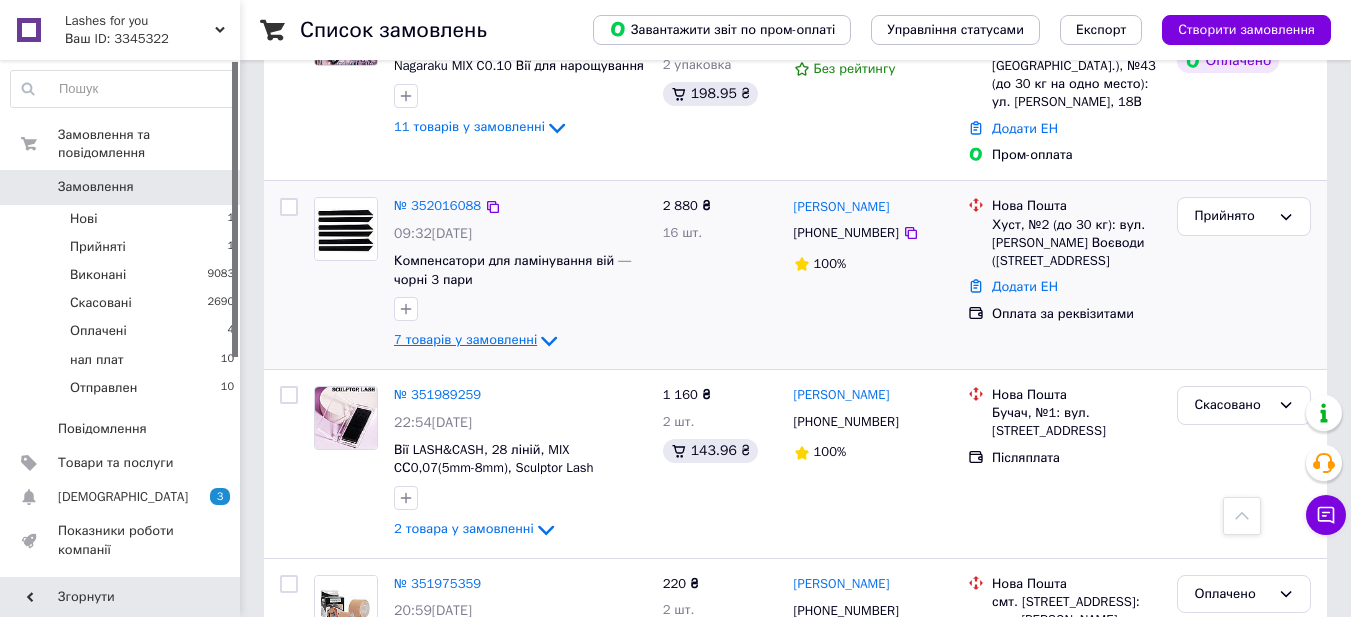 click on "7 товарів у замовленні" at bounding box center [465, 340] 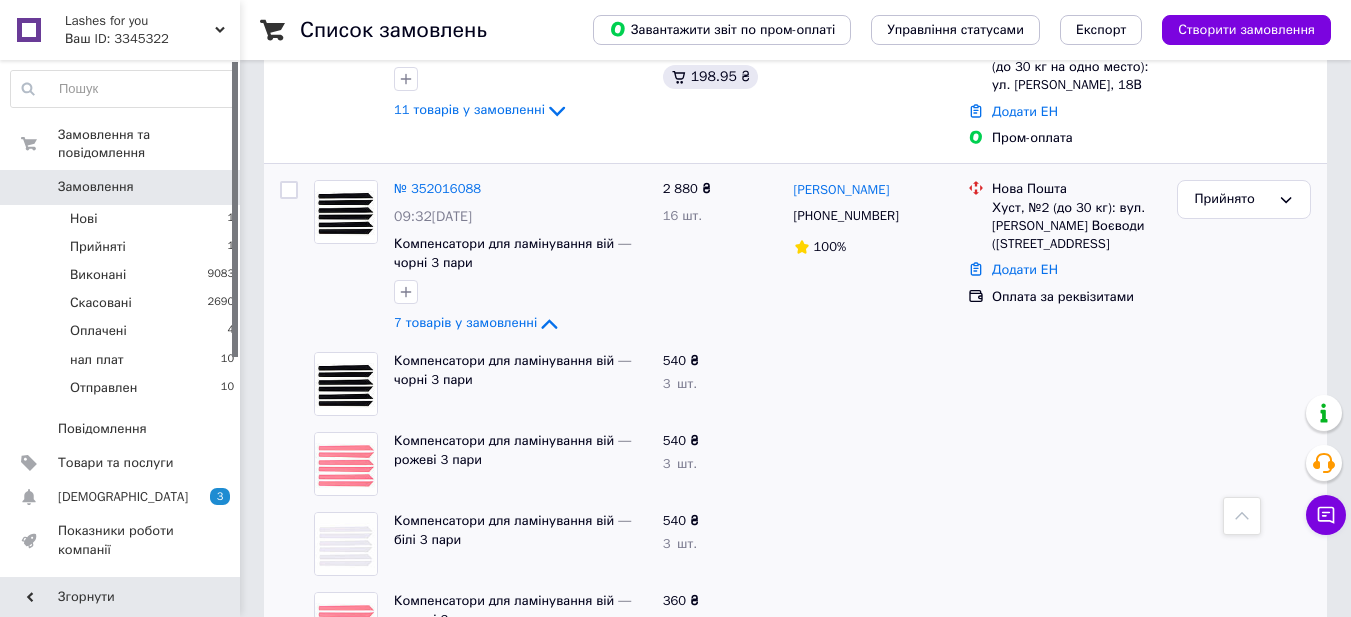 scroll, scrollTop: 600, scrollLeft: 0, axis: vertical 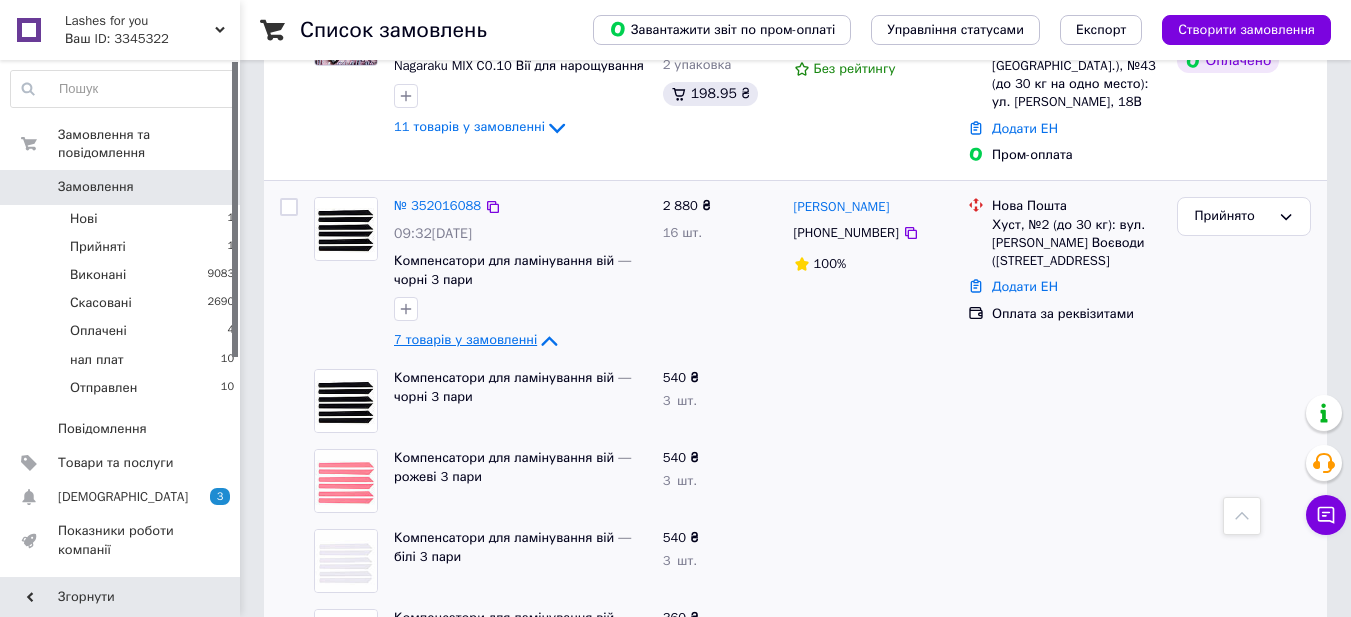 click on "7 товарів у замовленні" at bounding box center (465, 340) 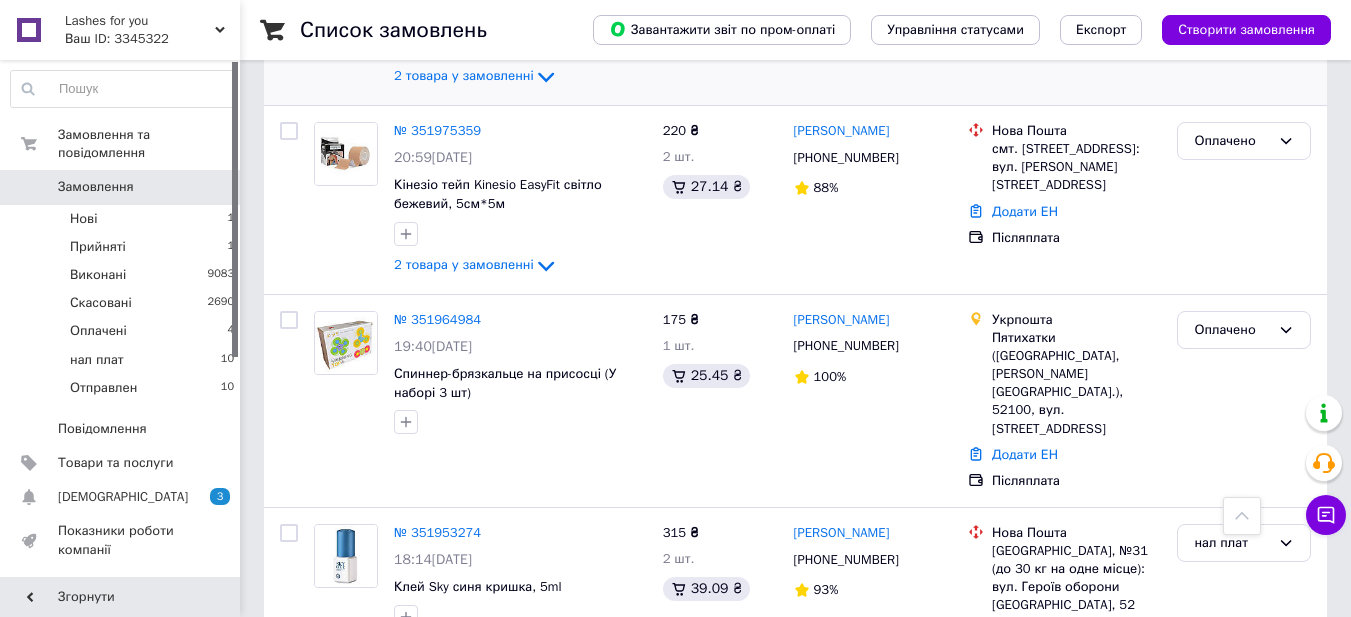 scroll, scrollTop: 1100, scrollLeft: 0, axis: vertical 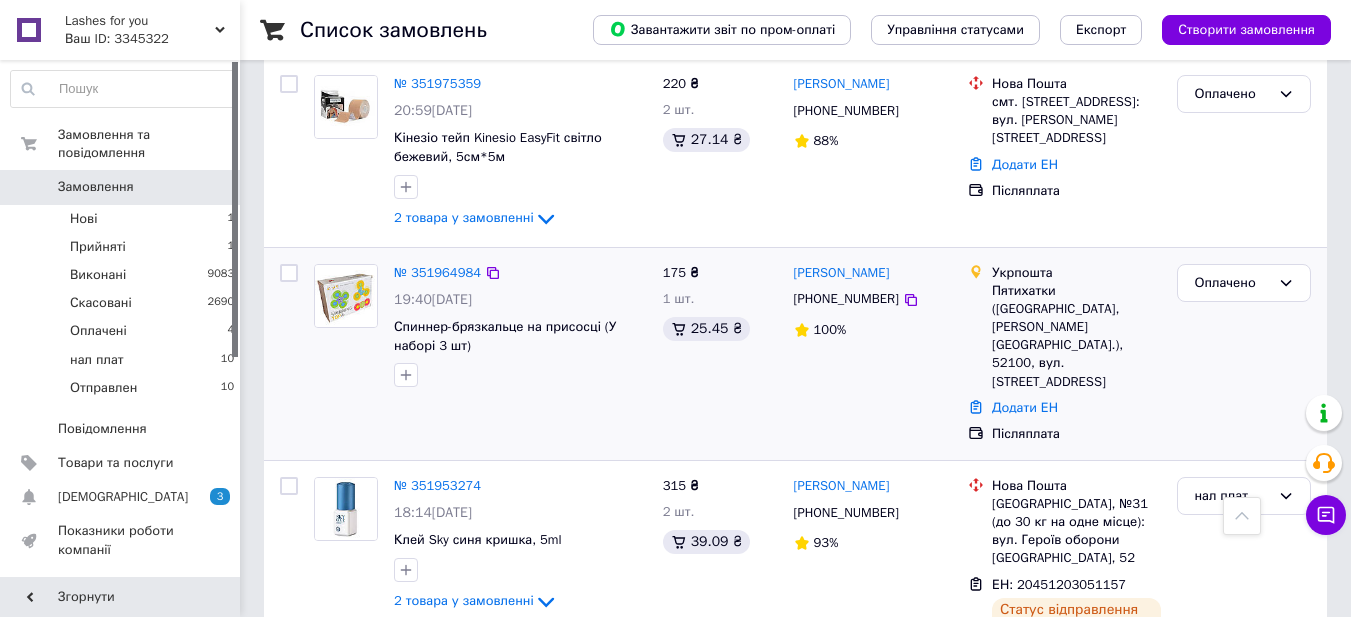 click at bounding box center [346, 296] 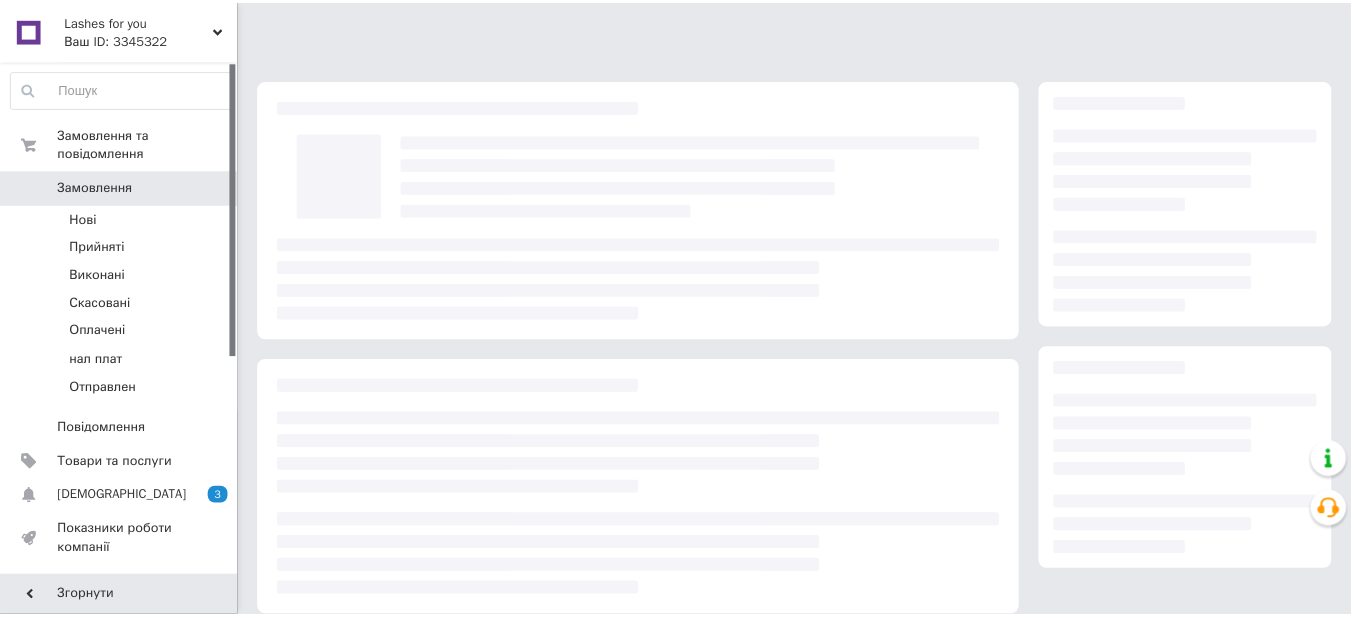 scroll, scrollTop: 0, scrollLeft: 0, axis: both 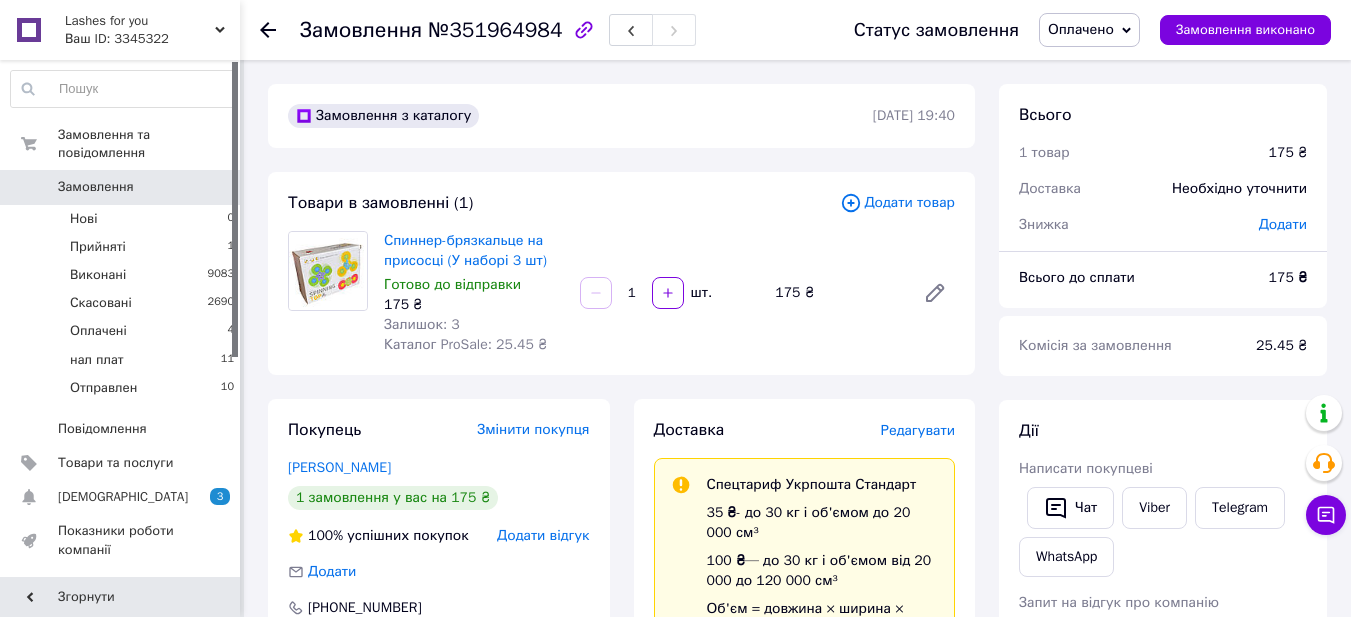 click at bounding box center [328, 271] 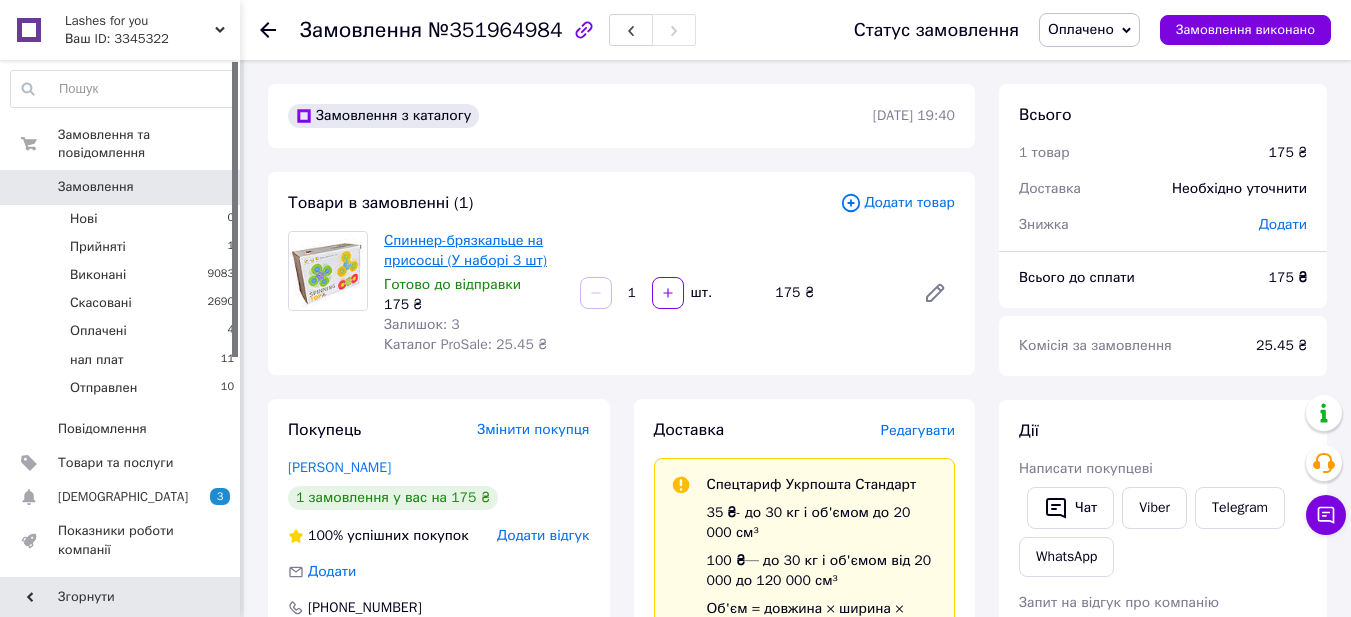 click on "Спиннер-брязкальце на присосці (У наборі 3 шт)" at bounding box center [465, 250] 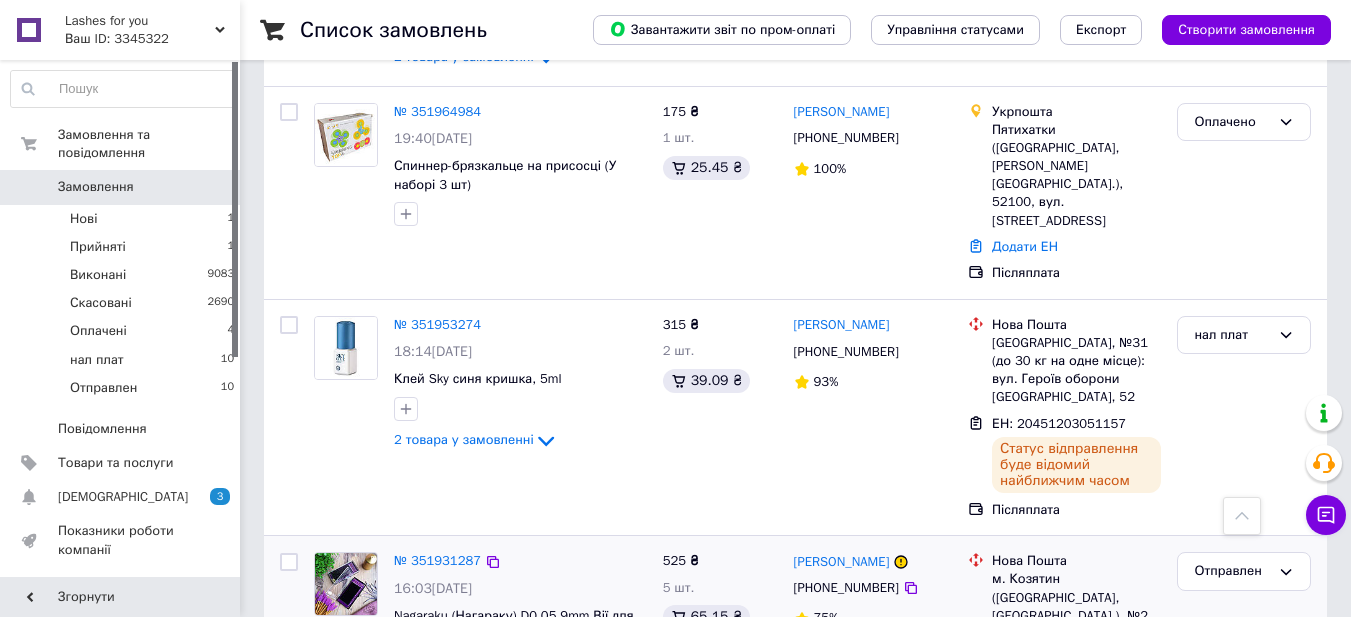 scroll, scrollTop: 1100, scrollLeft: 0, axis: vertical 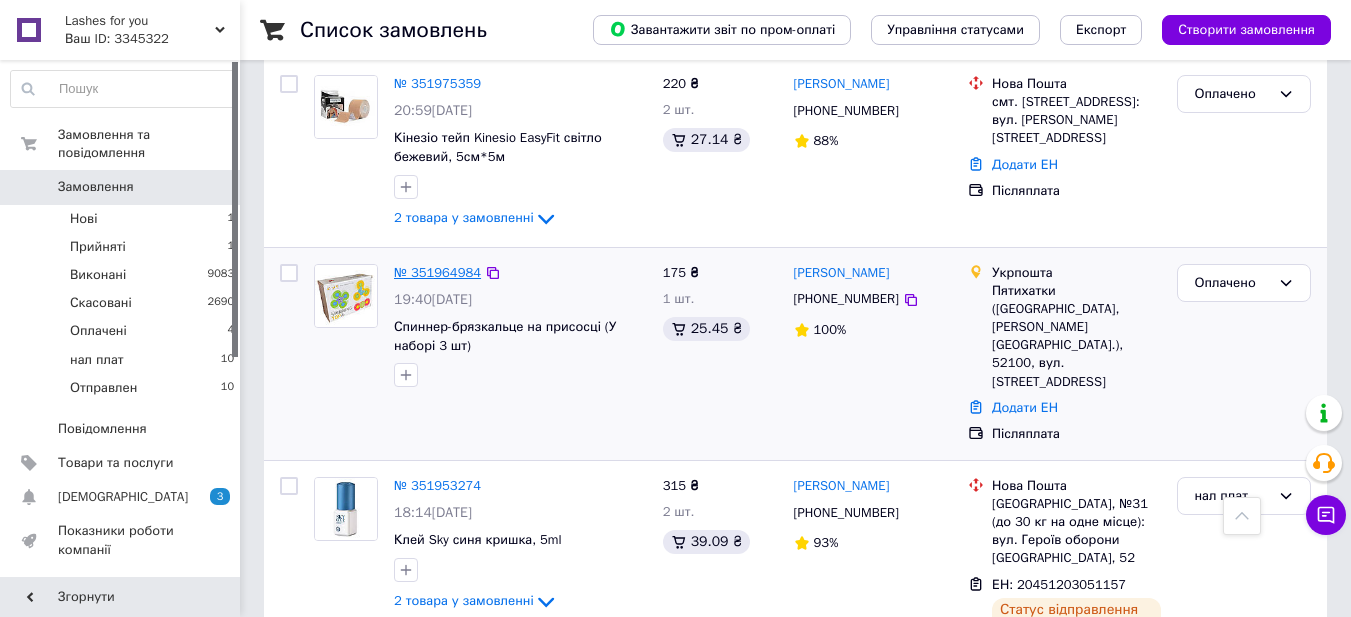click on "№ 351964984" at bounding box center [437, 272] 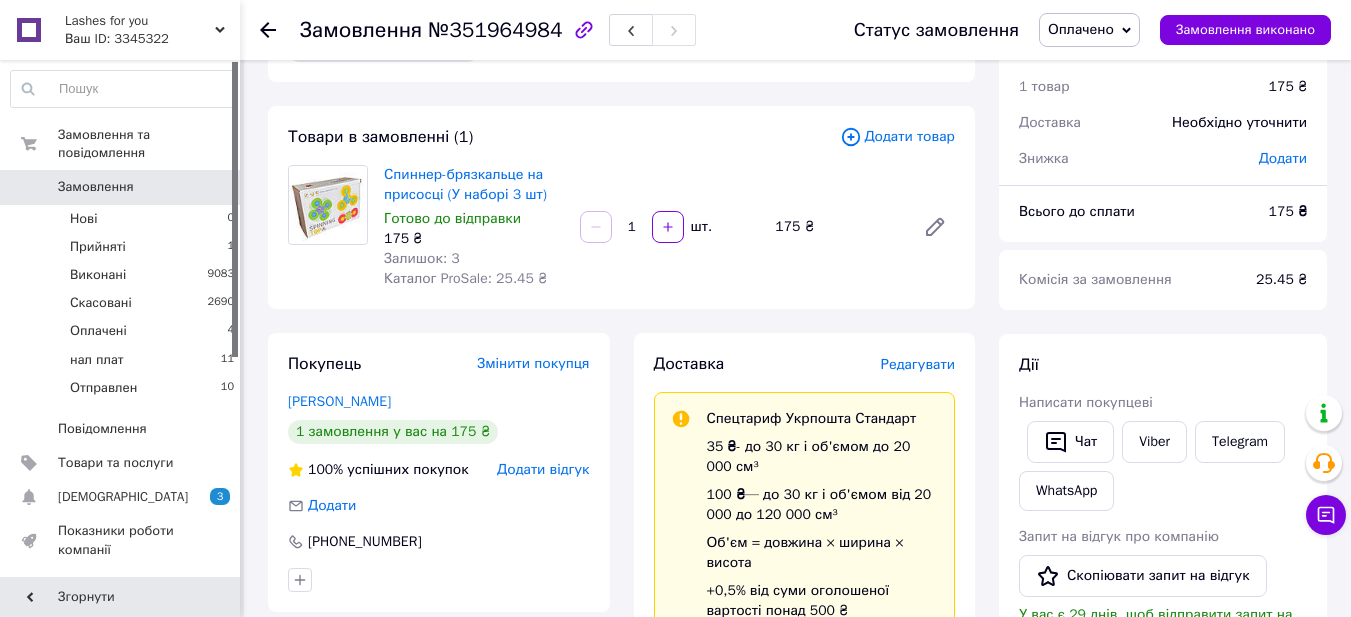 scroll, scrollTop: 200, scrollLeft: 0, axis: vertical 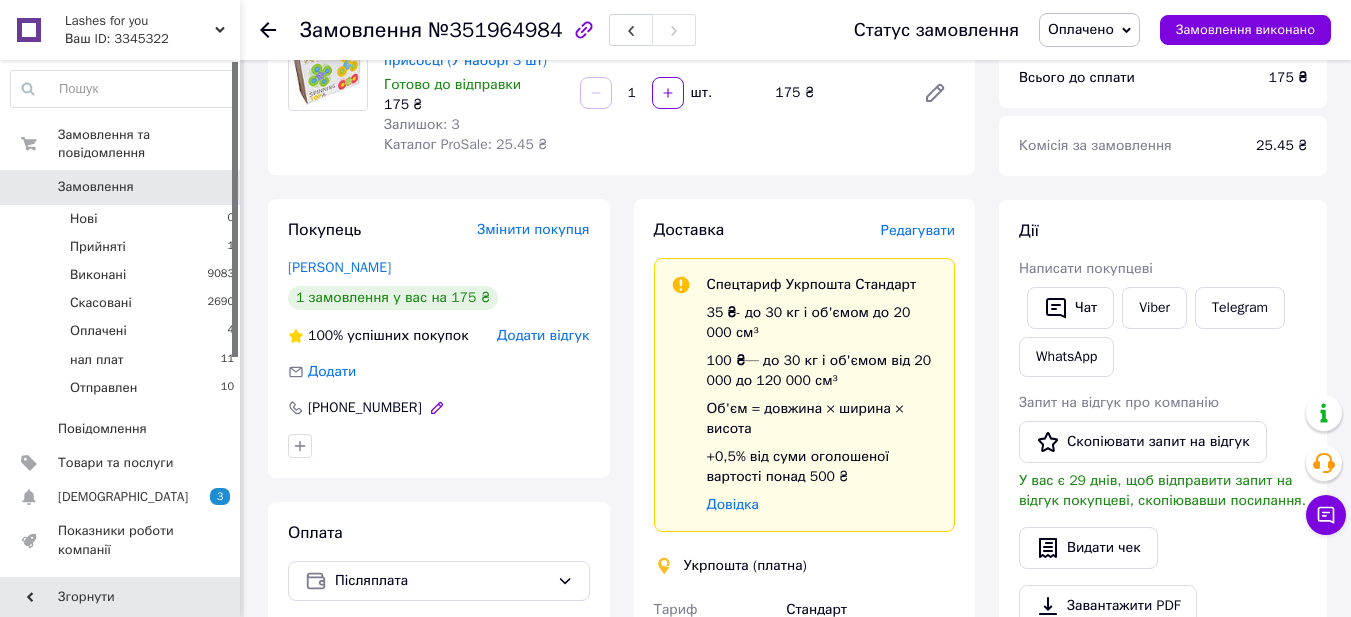click on "[PHONE_NUMBER]" at bounding box center (365, 408) 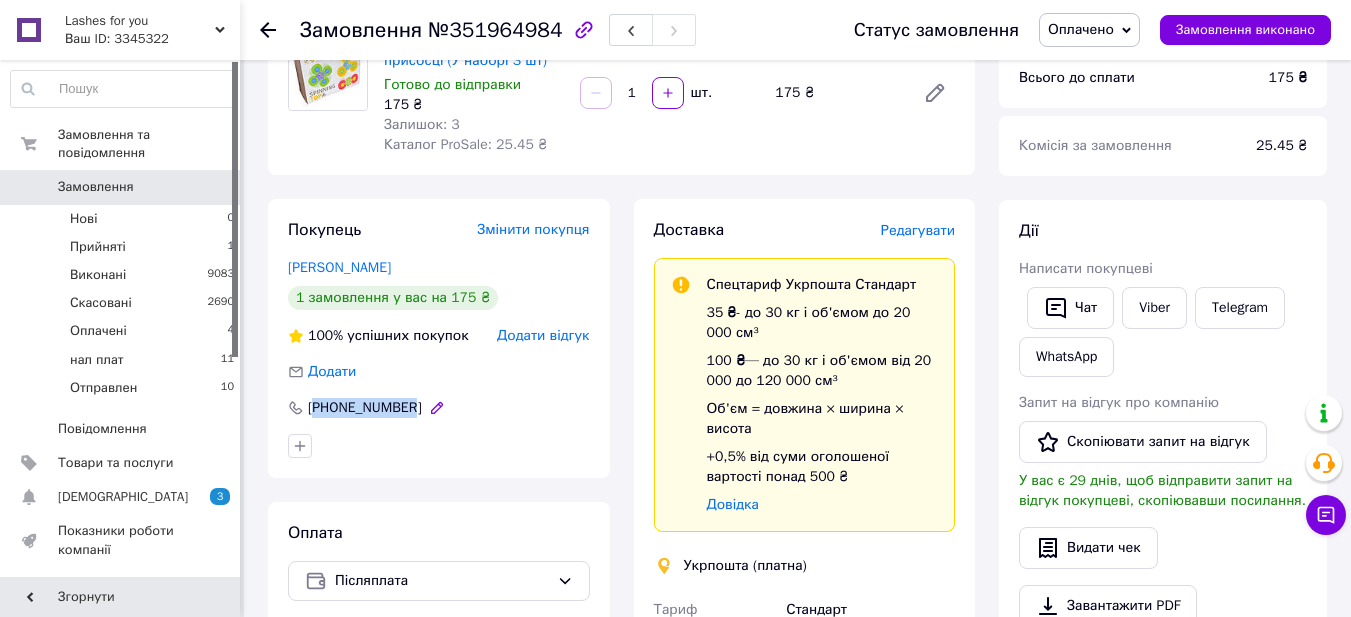 click on "[PHONE_NUMBER]" at bounding box center [365, 408] 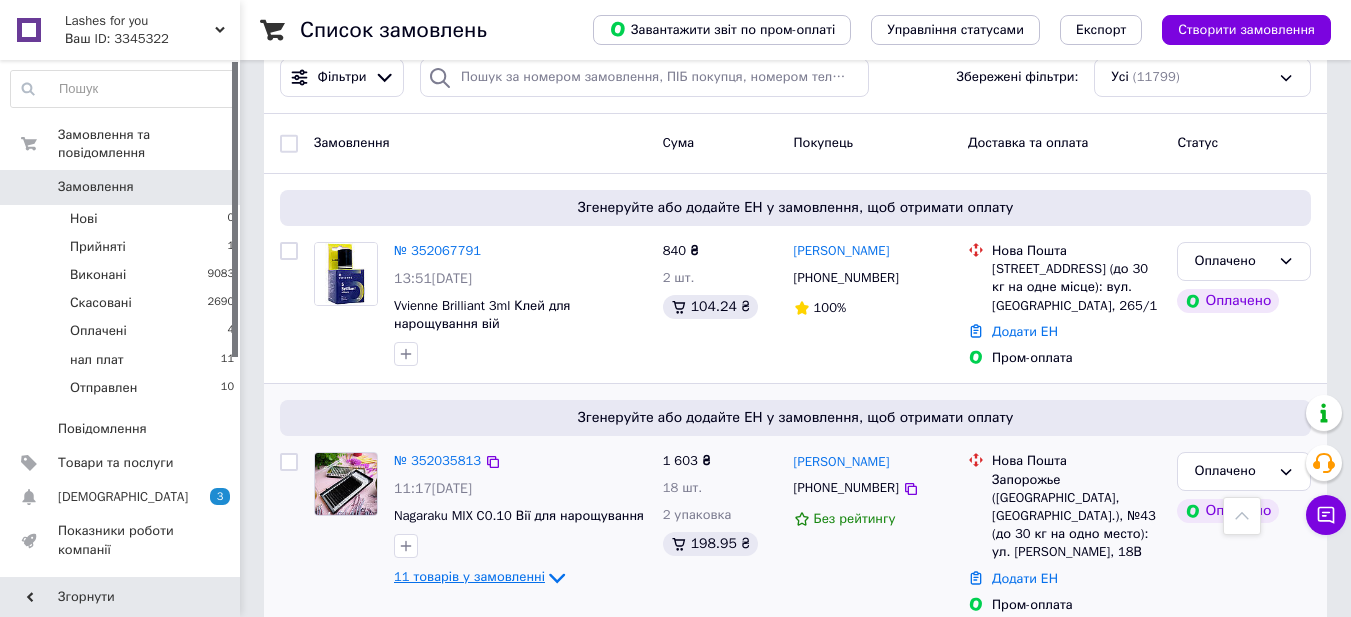scroll, scrollTop: 200, scrollLeft: 0, axis: vertical 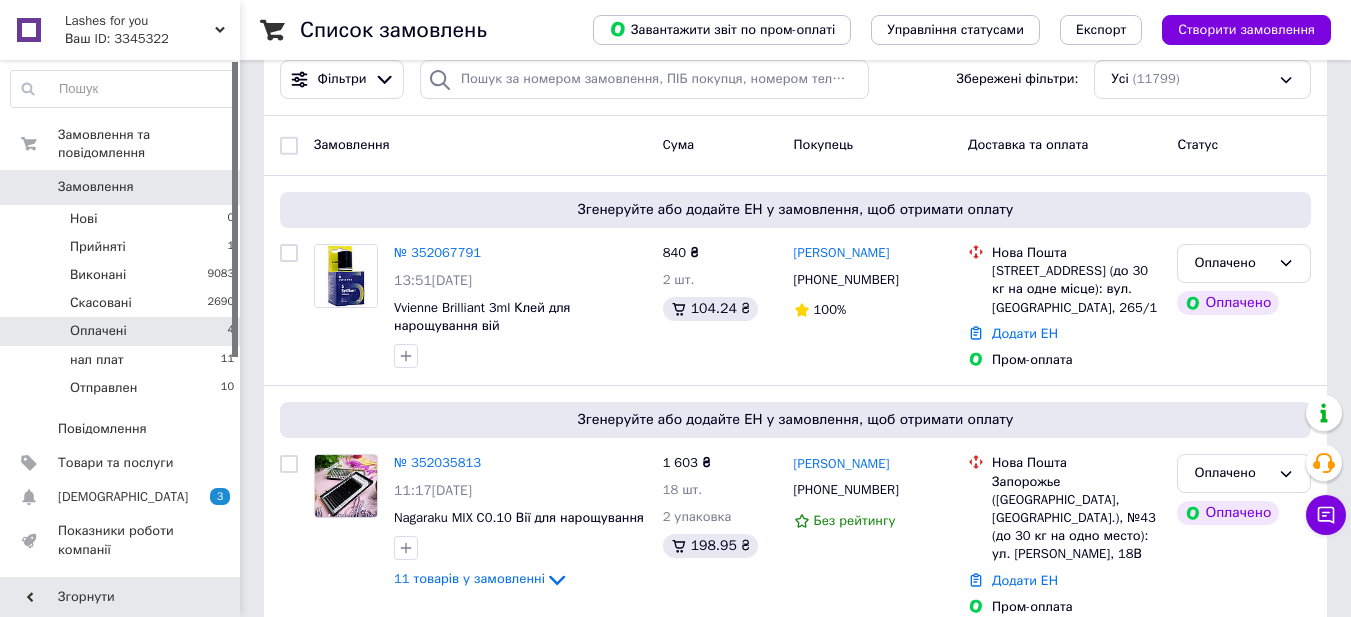 click on "Оплачені" at bounding box center [98, 331] 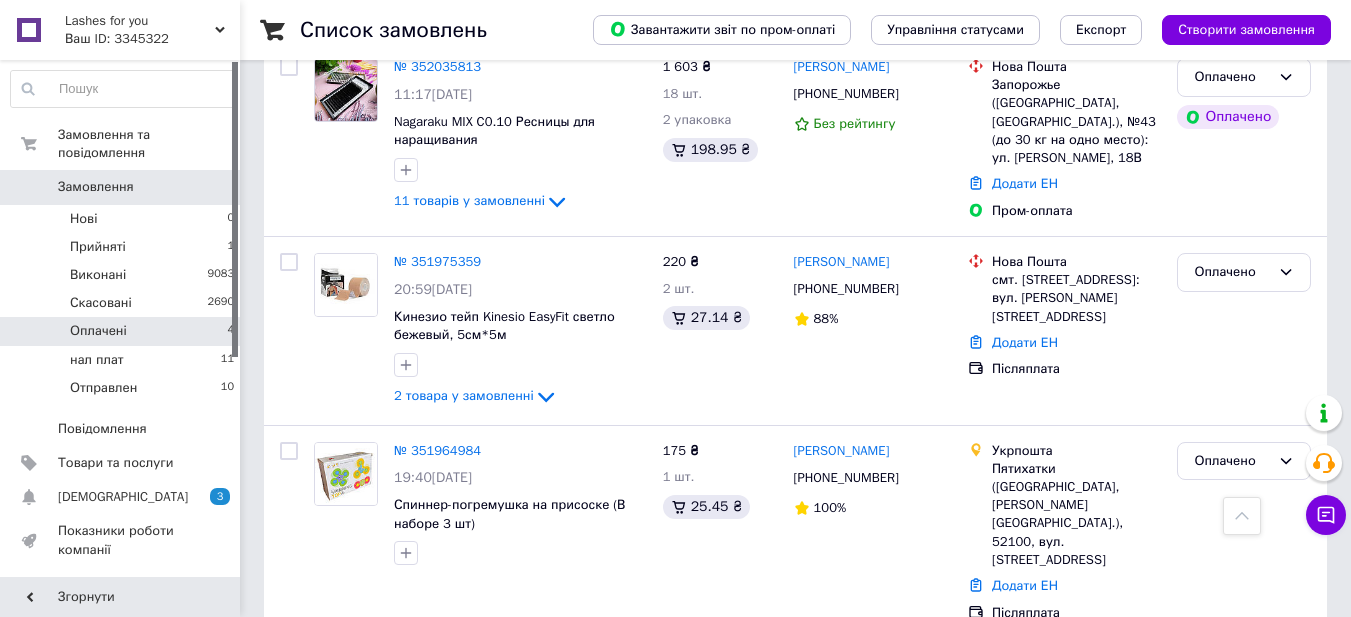 scroll, scrollTop: 676, scrollLeft: 0, axis: vertical 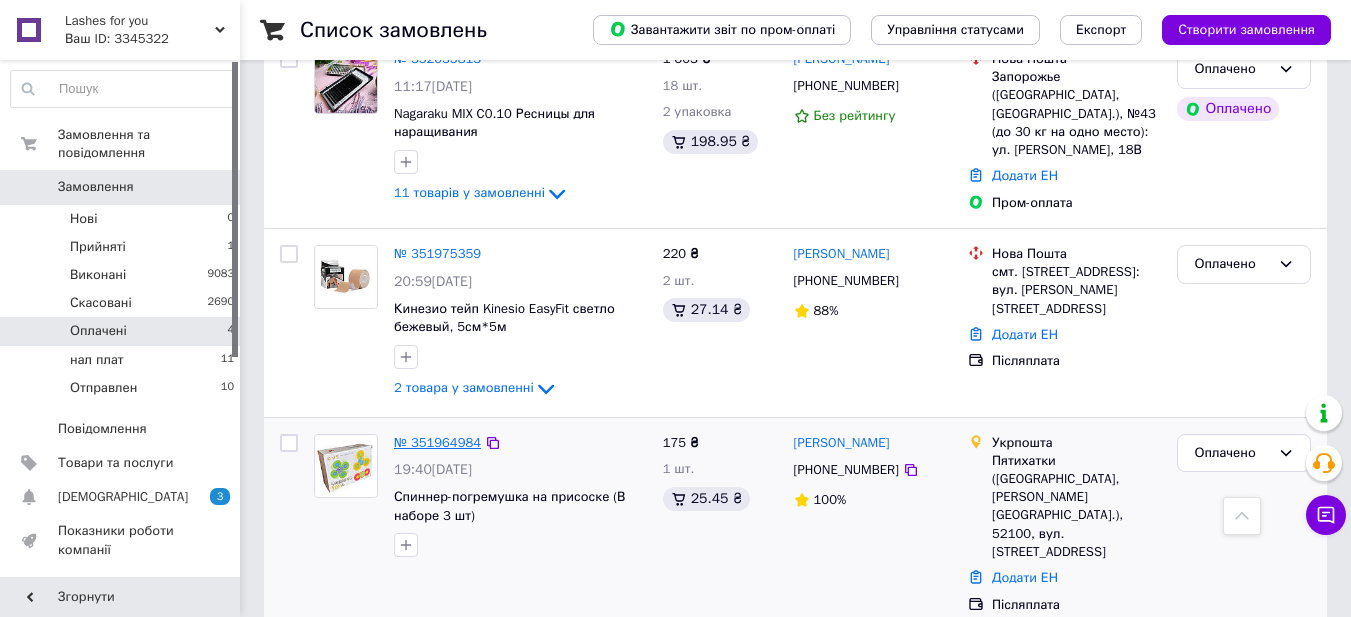 click on "№ 351964984" at bounding box center [437, 442] 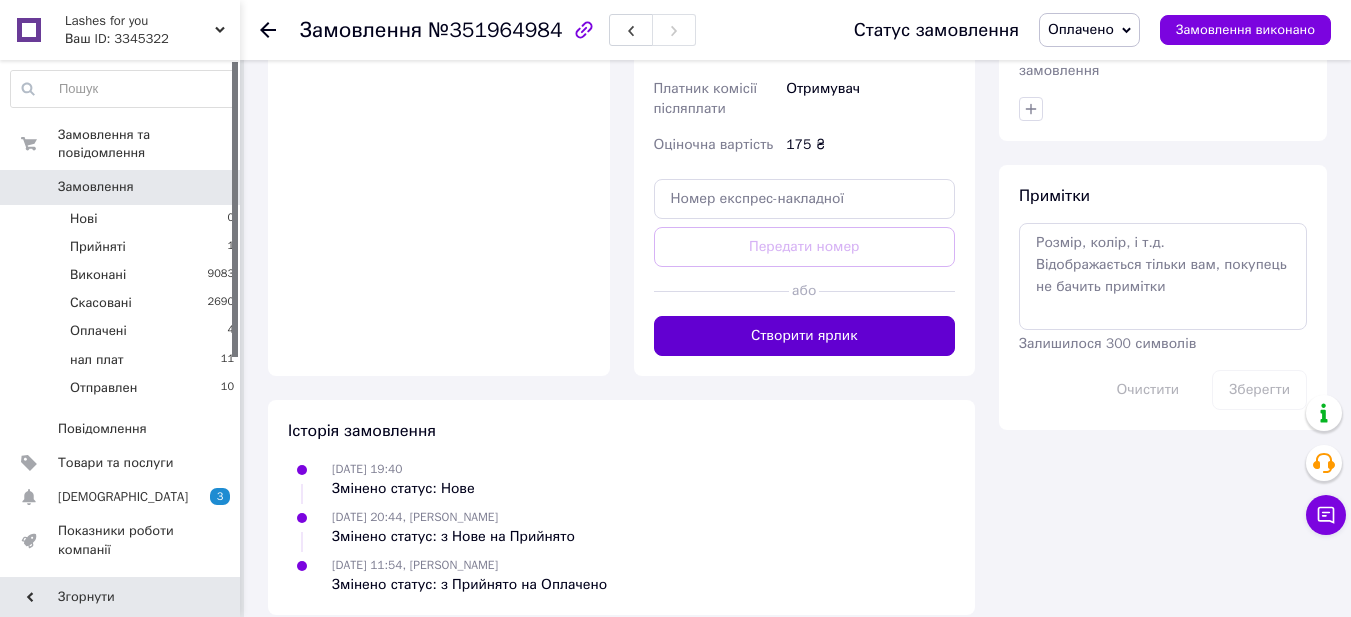 scroll, scrollTop: 1003, scrollLeft: 0, axis: vertical 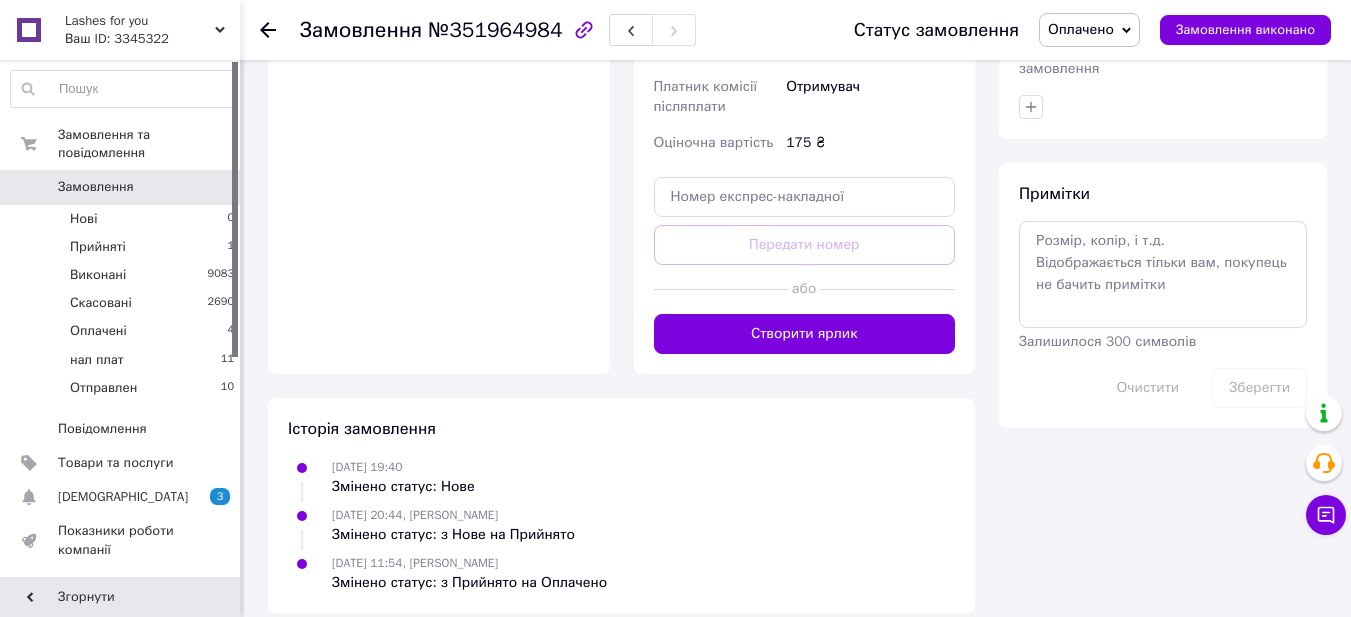 click on "Доставка Редагувати Спецтариф Укрпошта Стандарт 35 ₴  - до 30 кг і об'ємом до 20 000 см³ 100 ₴  — до 30 кг і об'ємом від 20 000 до 120 000 см³ Об'єм = довжина × ширина × висота +0,5% від суми оголошеної вартості понад 500 ₴ Довідка Укрпошта (платна) Тариф Стандарт Отримувач Вікторія Данилко +380633064826 Адреса м. П'ятихатки (Дніпропетровська обл., Кам'янський р-н.), 52100, вул. Театральна, 107 Платник Отримувач Сума післяплати 175 ₴ Платник комісії післяплати Отримувач Оціночна вартість 175 ₴ Передати номер або Створити ярлик" at bounding box center [805, -115] 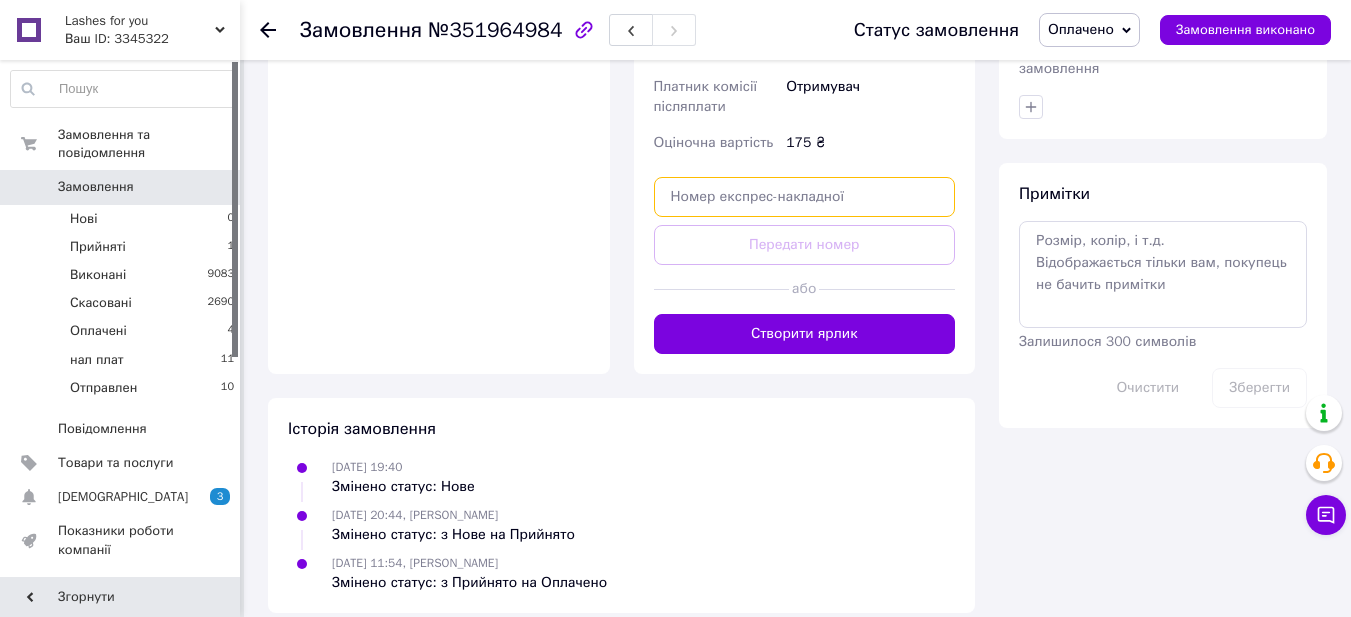 click at bounding box center (805, 197) 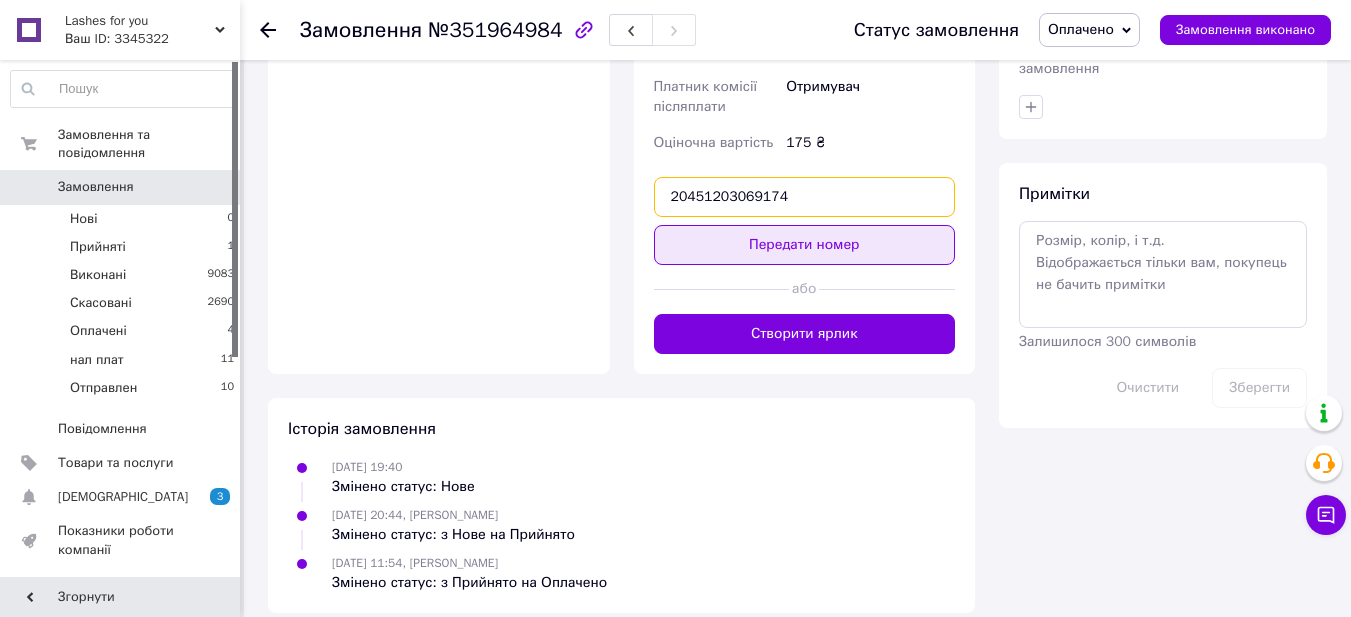 type on "20451203069174" 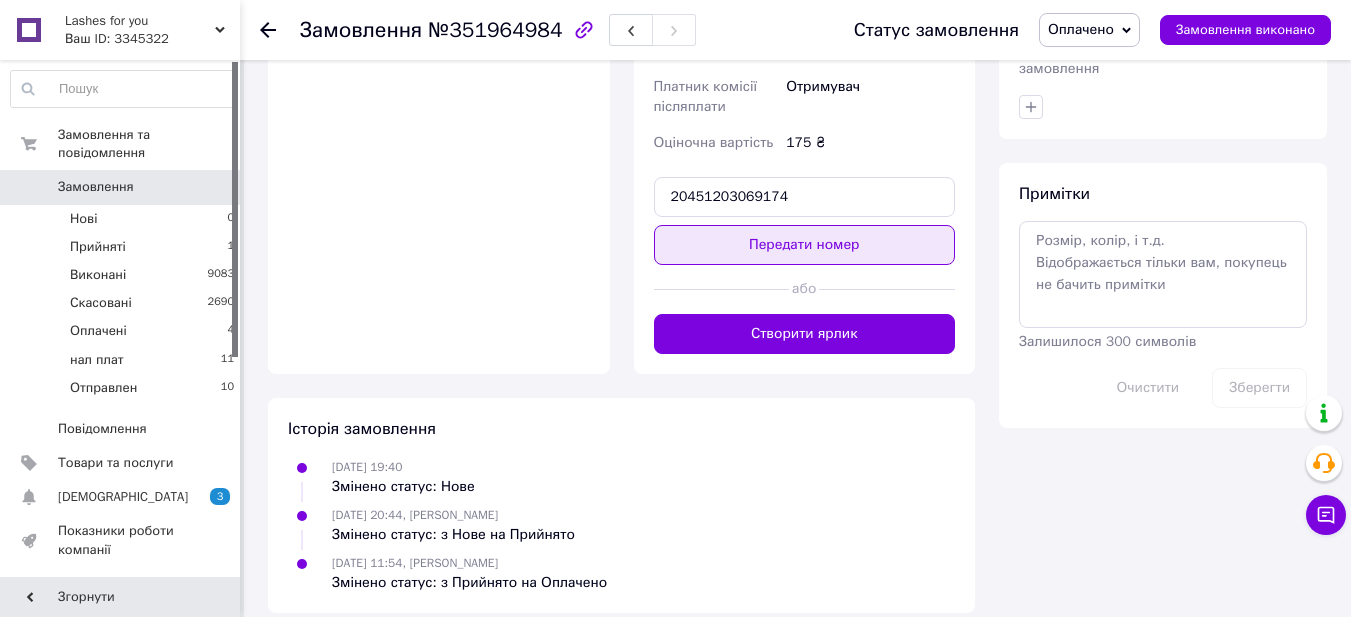 click on "Передати номер" at bounding box center [805, 245] 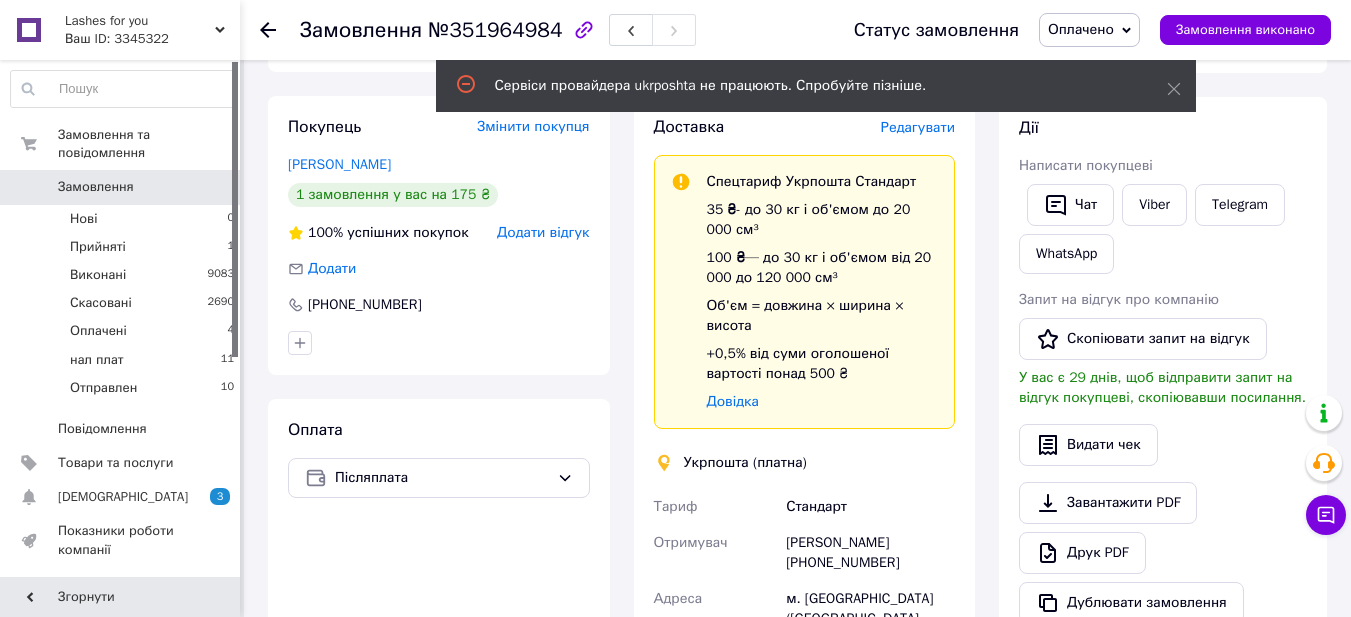 scroll, scrollTop: 203, scrollLeft: 0, axis: vertical 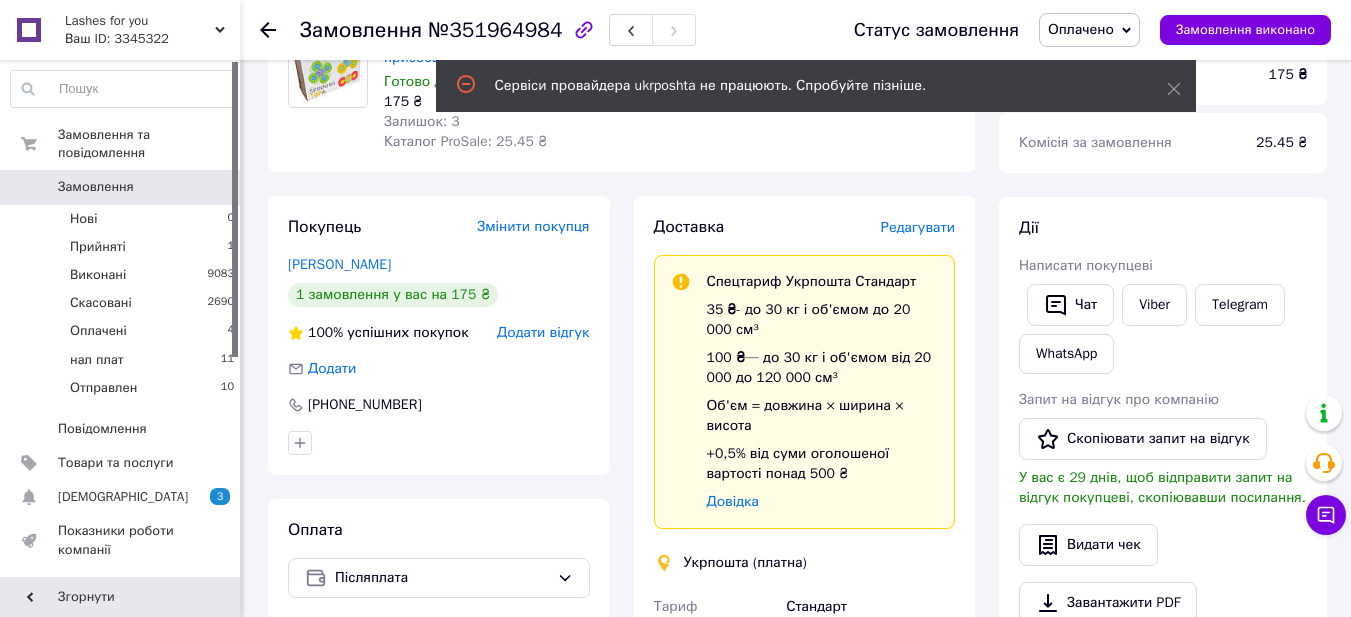click on "Редагувати" at bounding box center (918, 227) 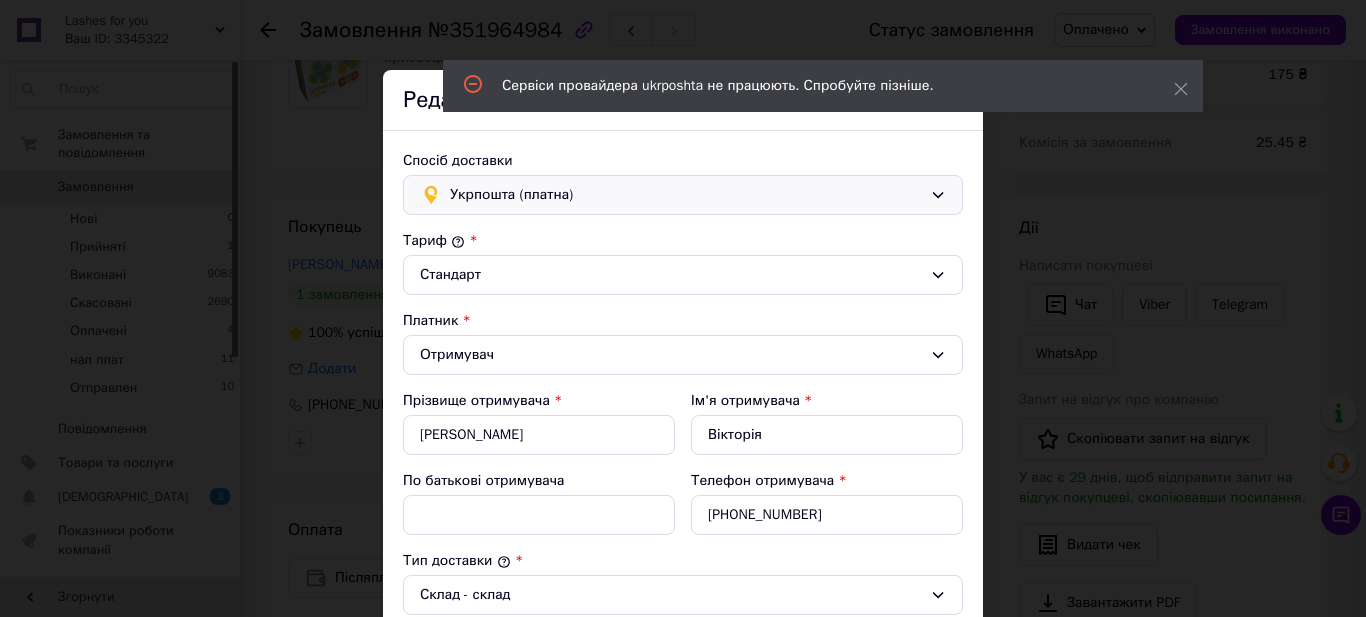 click 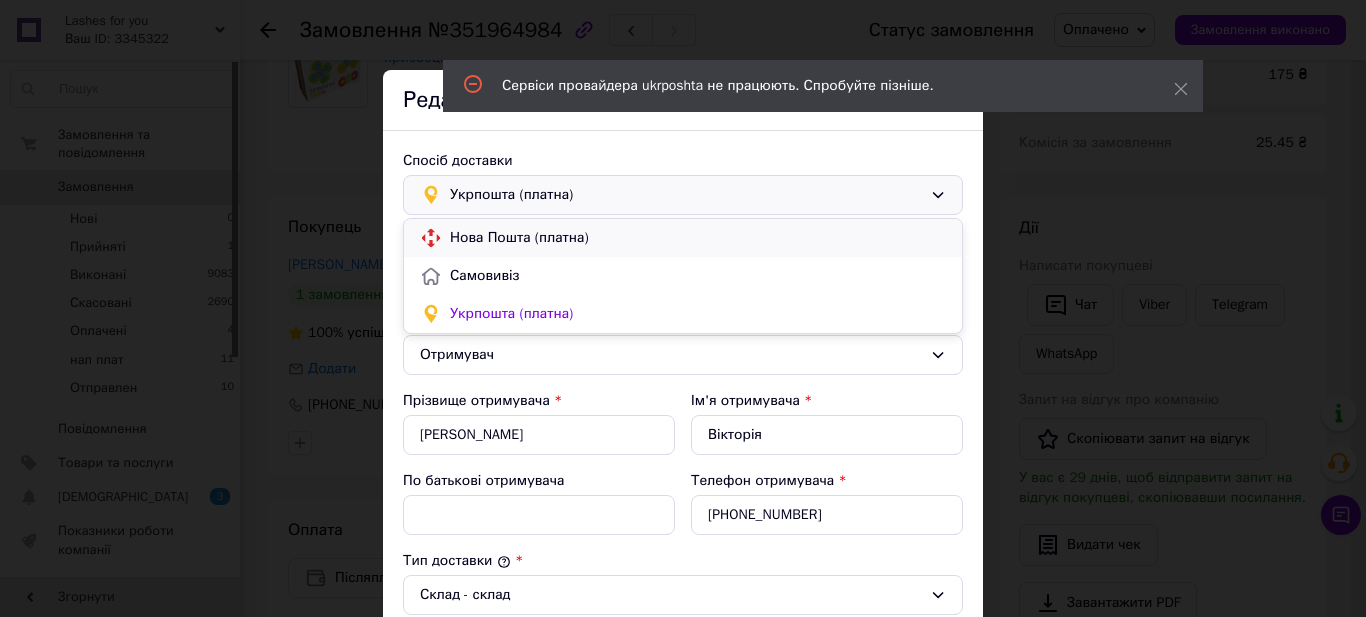 click on "Нова Пошта (платна)" at bounding box center [698, 238] 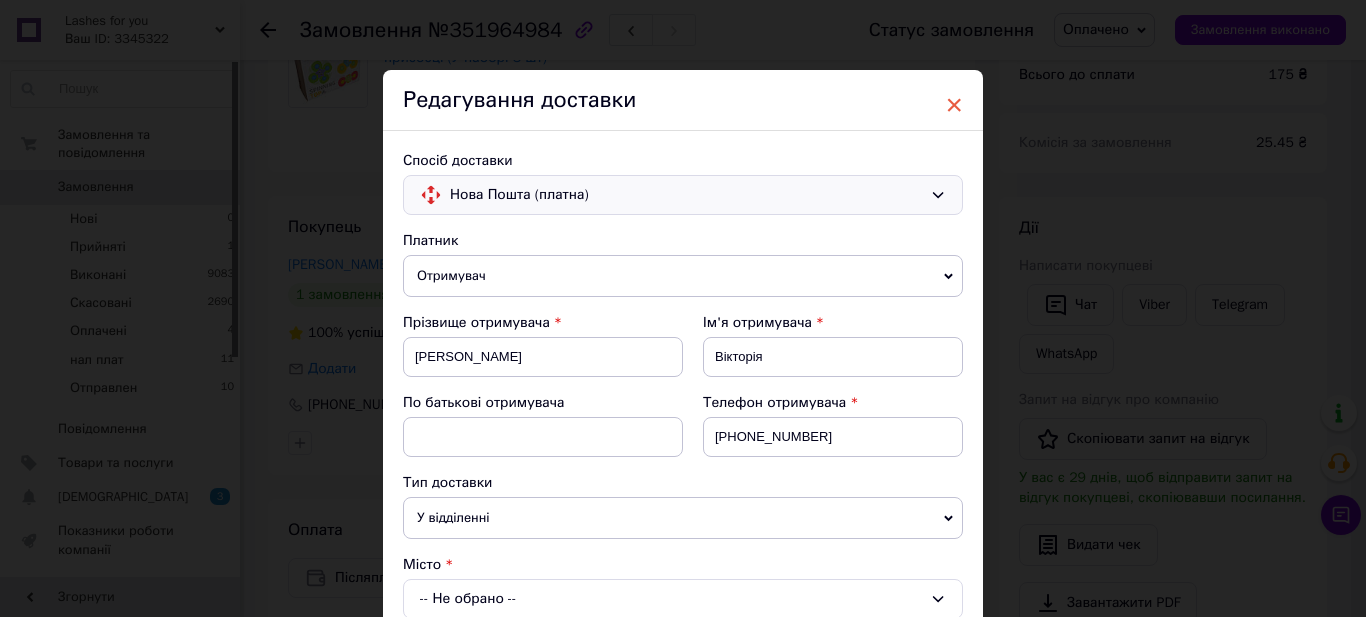 click on "×" at bounding box center [954, 105] 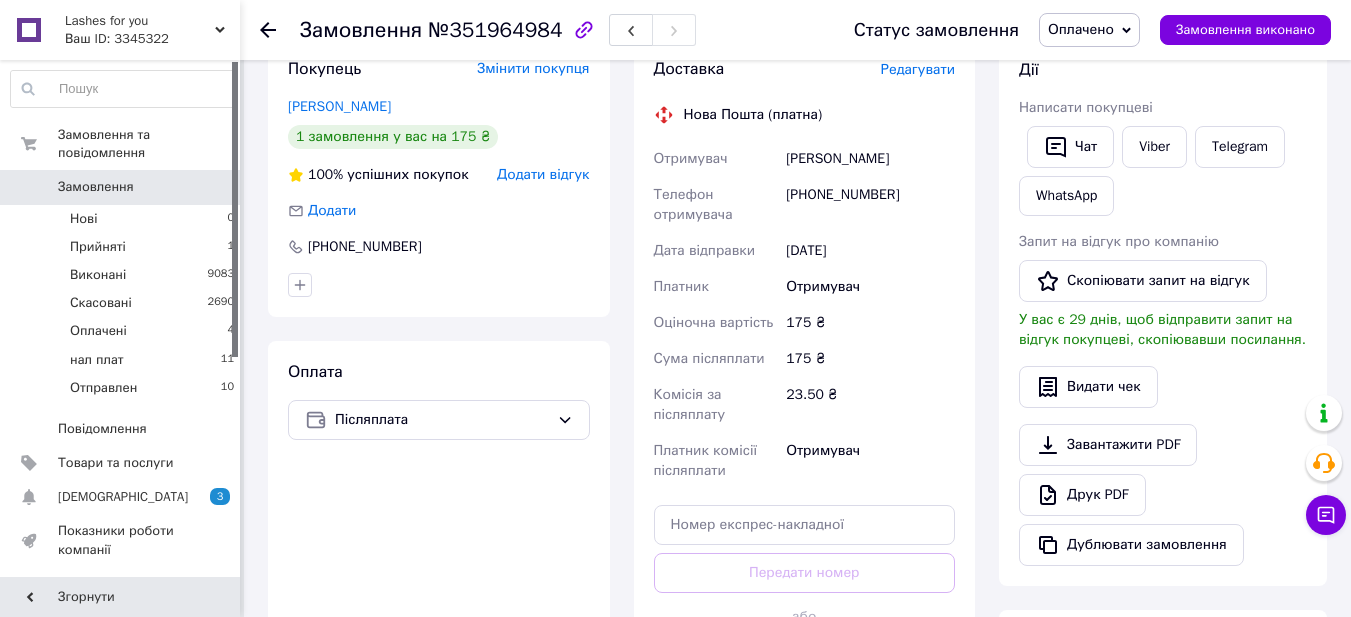 scroll, scrollTop: 803, scrollLeft: 0, axis: vertical 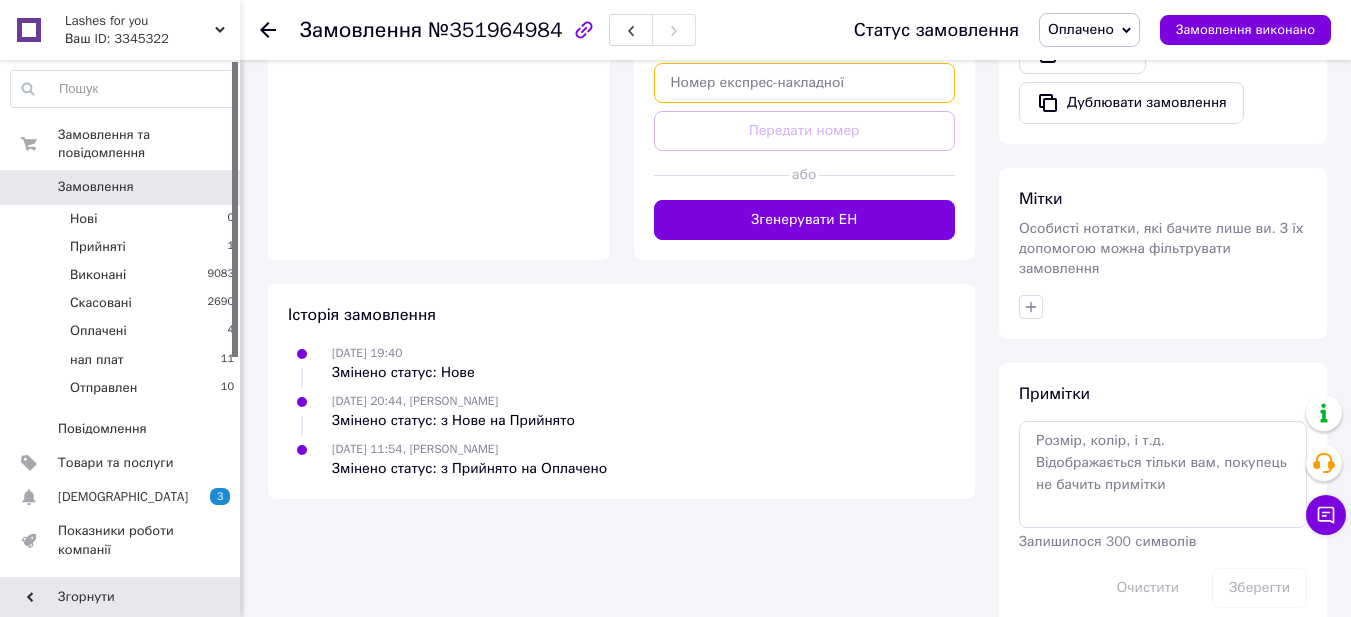 click at bounding box center [805, 83] 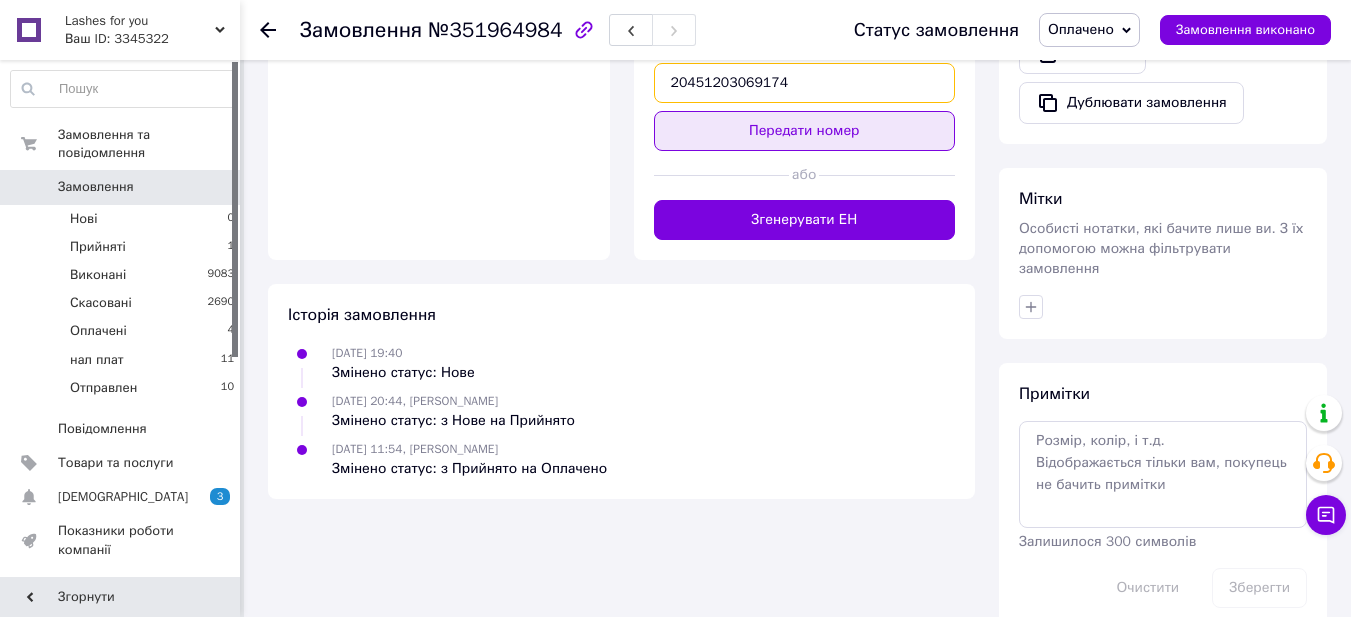 type on "20451203069174" 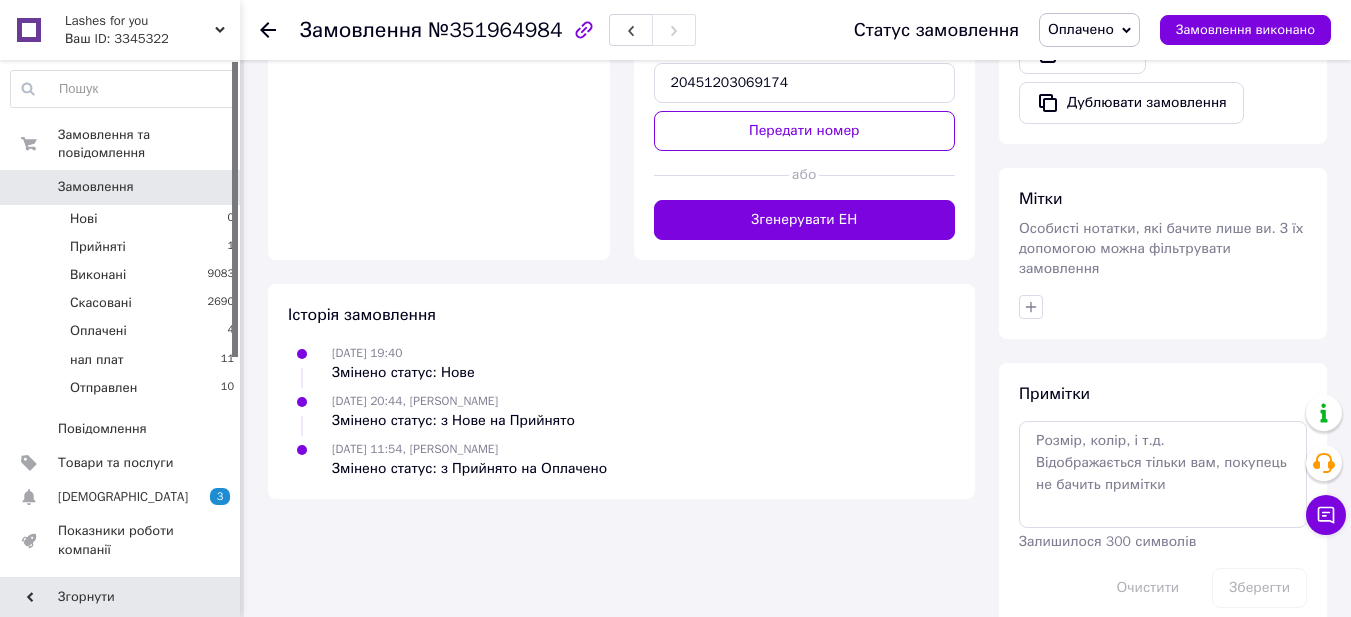 click on "Передати номер" at bounding box center [805, 131] 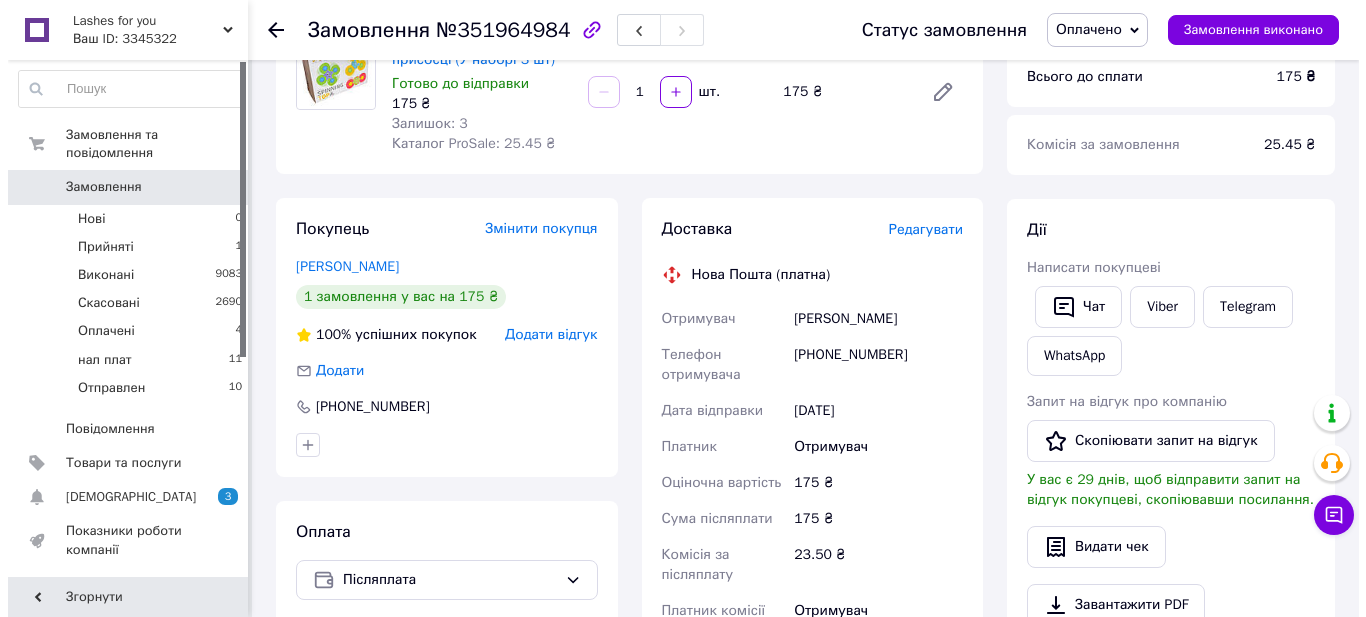 scroll, scrollTop: 200, scrollLeft: 0, axis: vertical 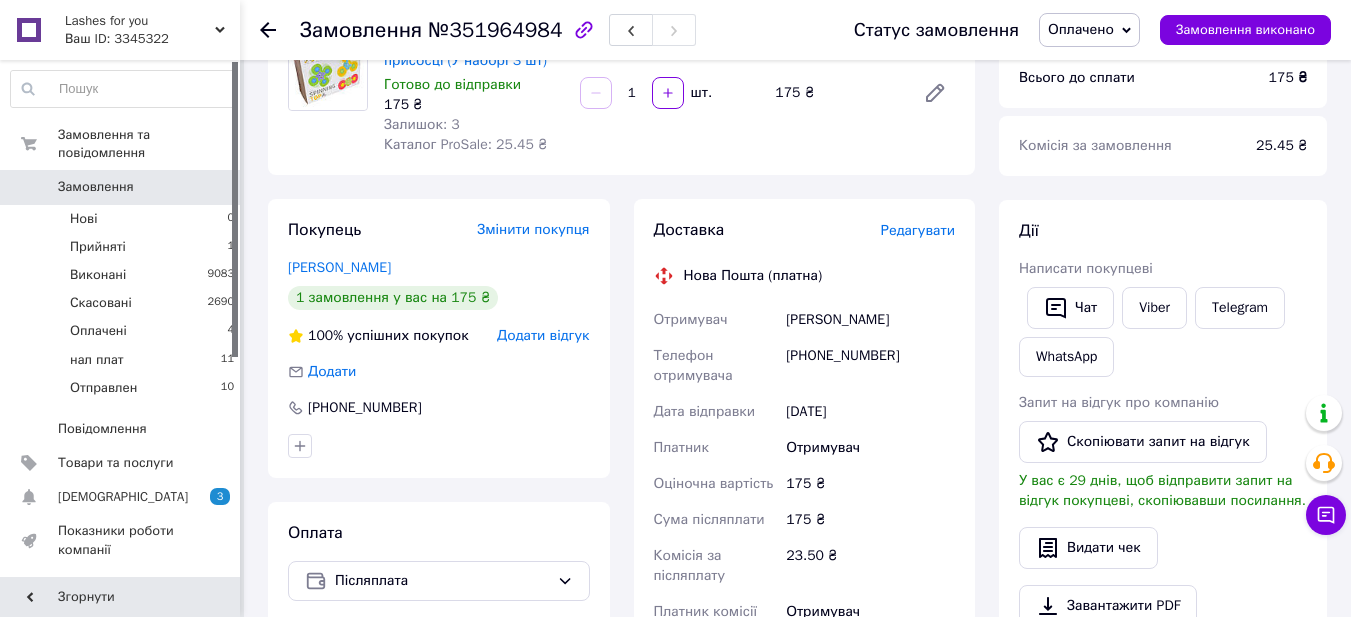click on "Редагувати" at bounding box center (918, 230) 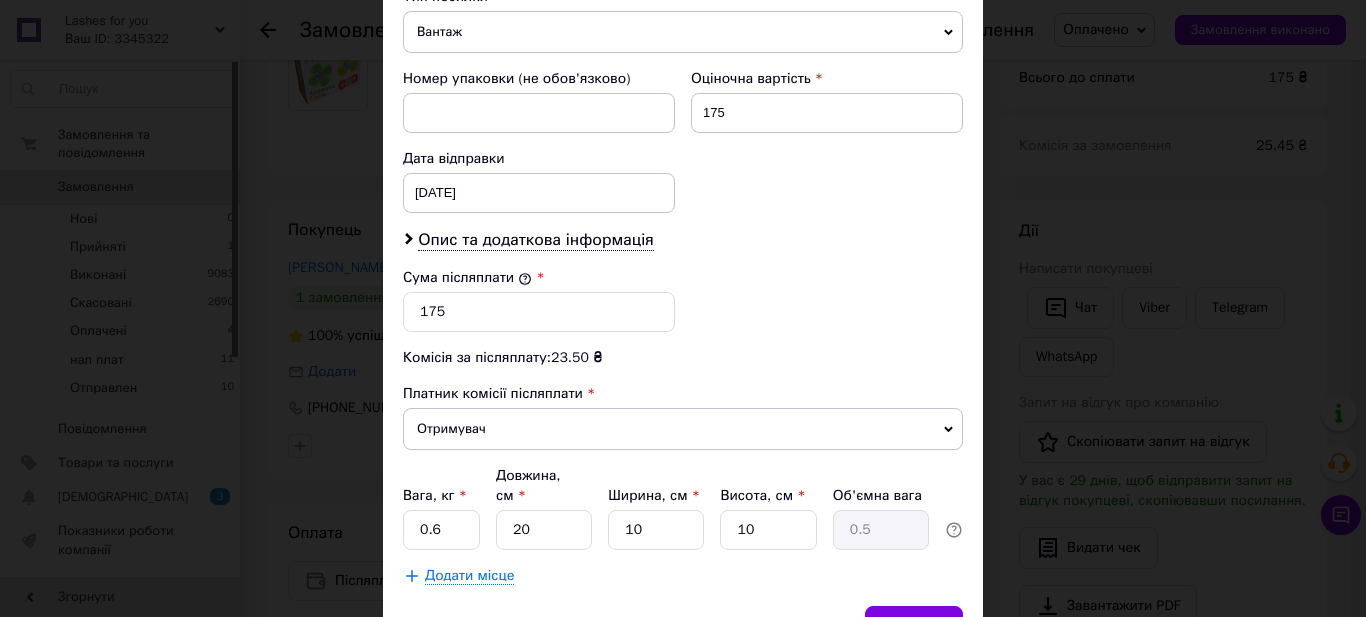 scroll, scrollTop: 800, scrollLeft: 0, axis: vertical 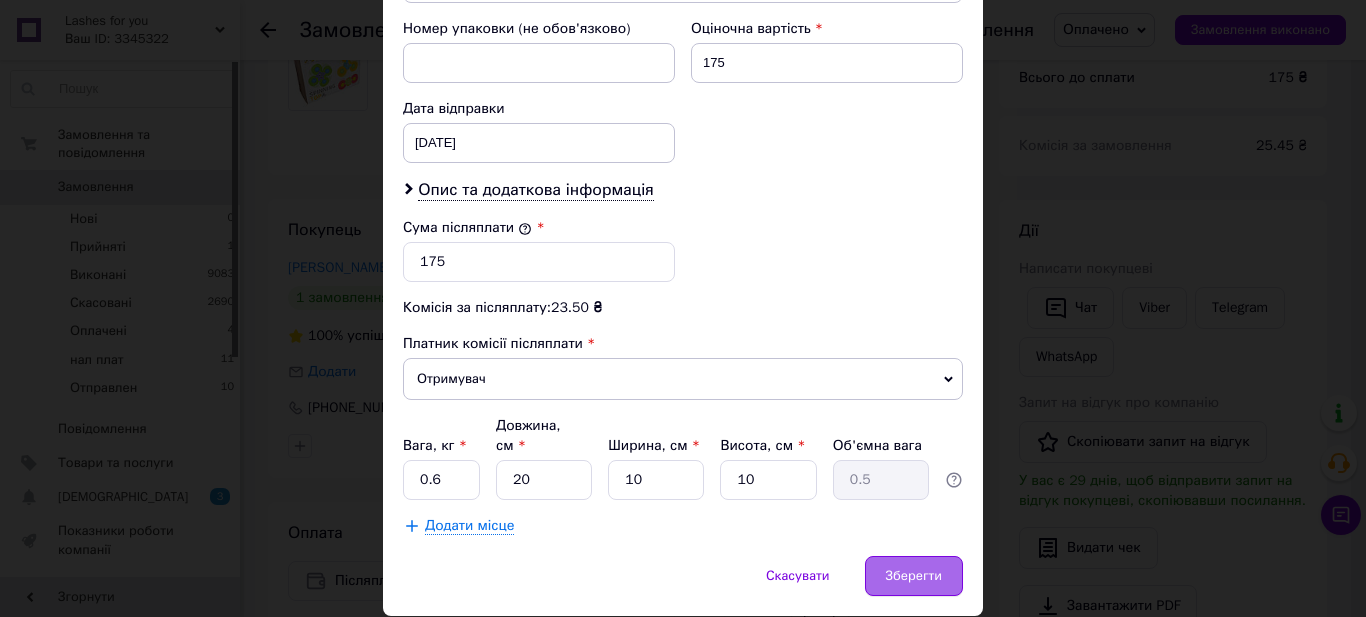 click on "Зберегти" at bounding box center (914, 576) 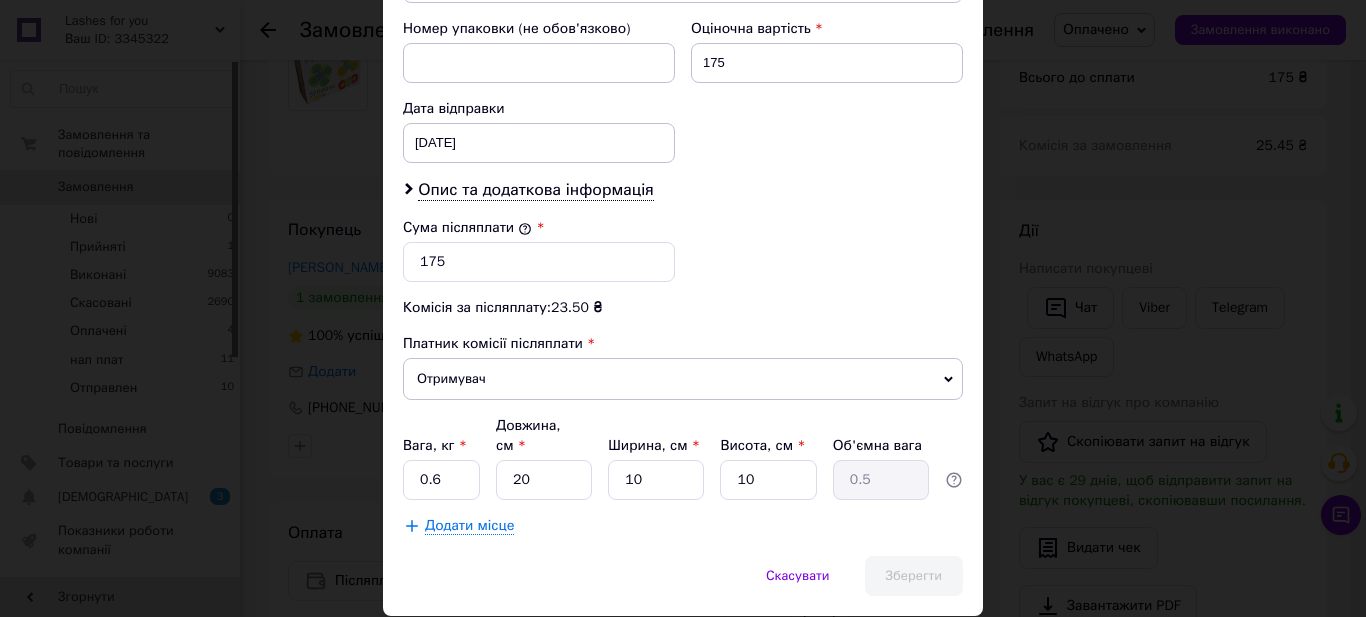 scroll, scrollTop: 828, scrollLeft: 0, axis: vertical 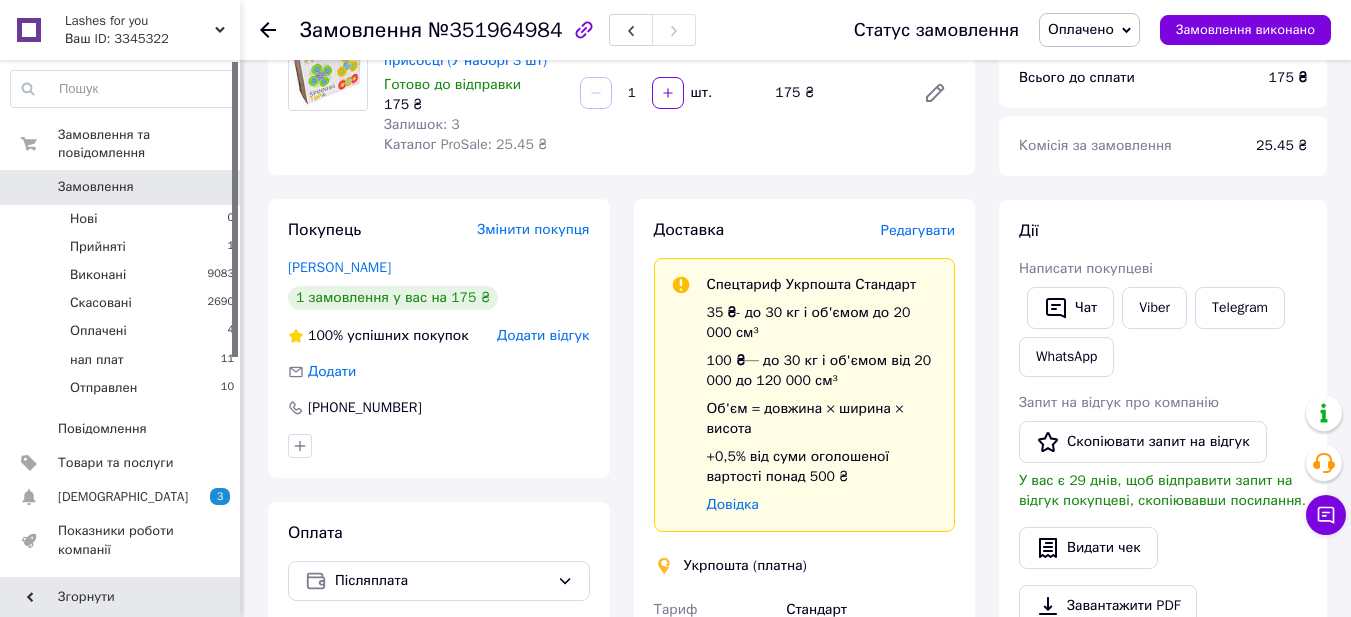 click on "Редагувати" at bounding box center (918, 230) 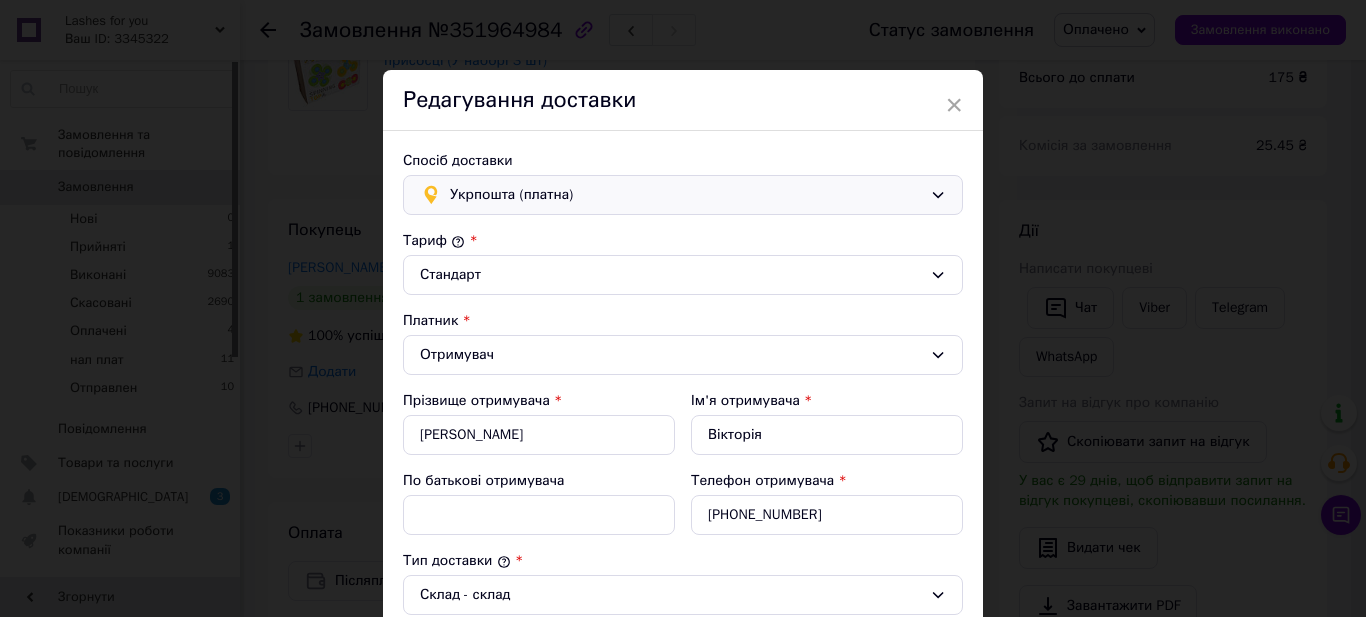 click on "Укрпошта (платна)" at bounding box center (686, 195) 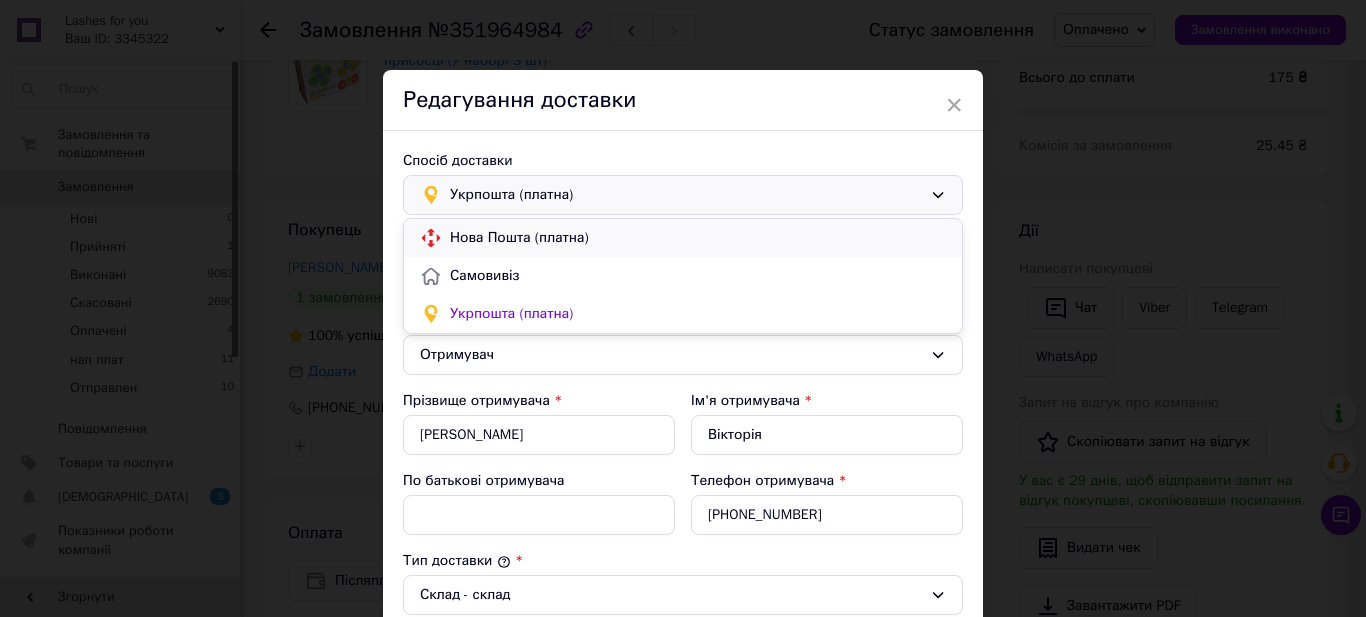 click on "Нова Пошта (платна)" at bounding box center [698, 238] 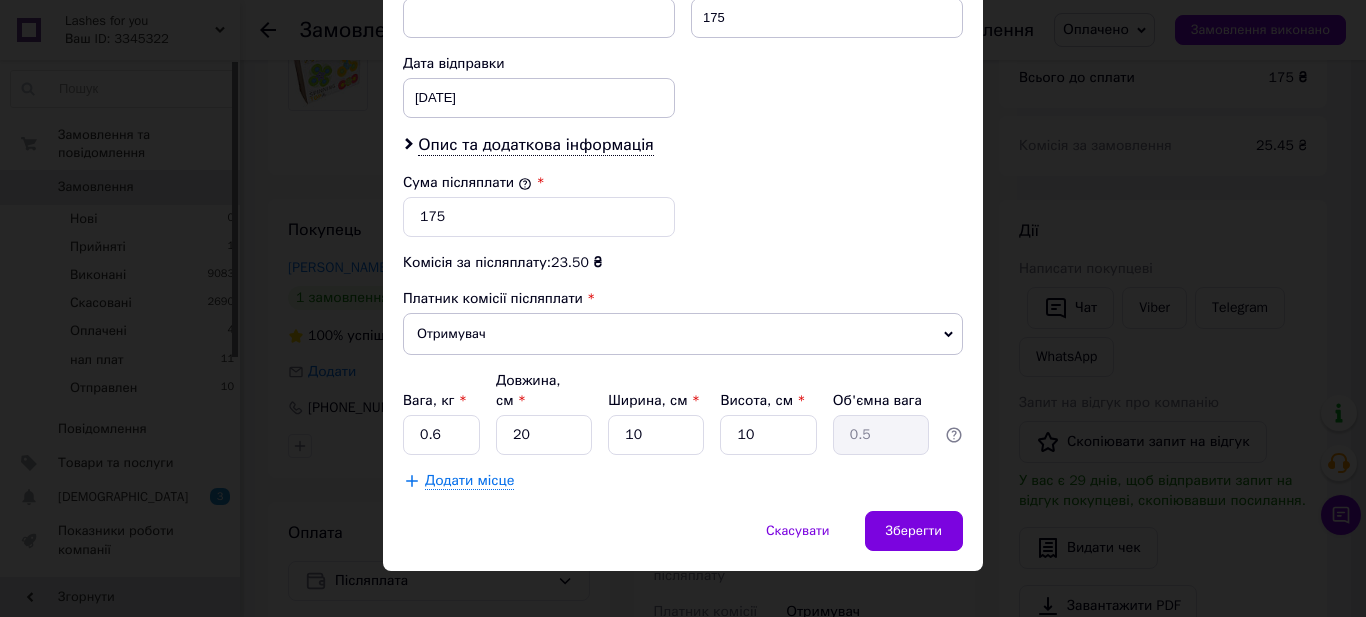 scroll, scrollTop: 849, scrollLeft: 0, axis: vertical 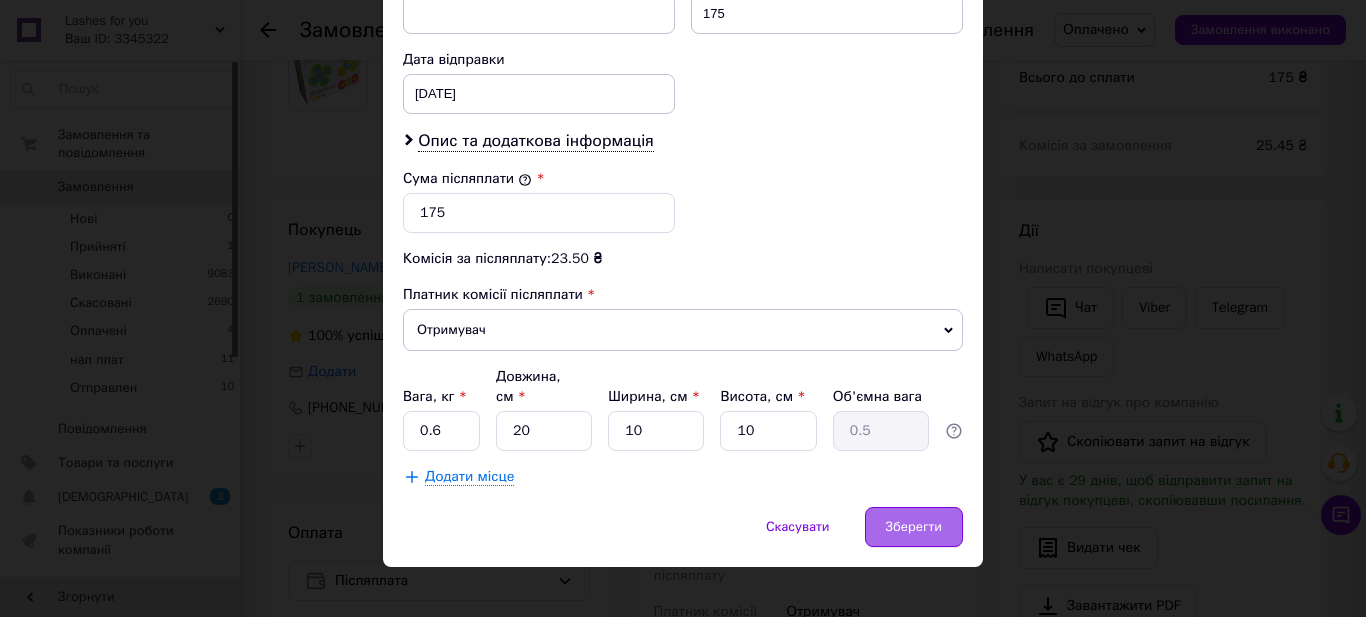 click on "Зберегти" at bounding box center (914, 527) 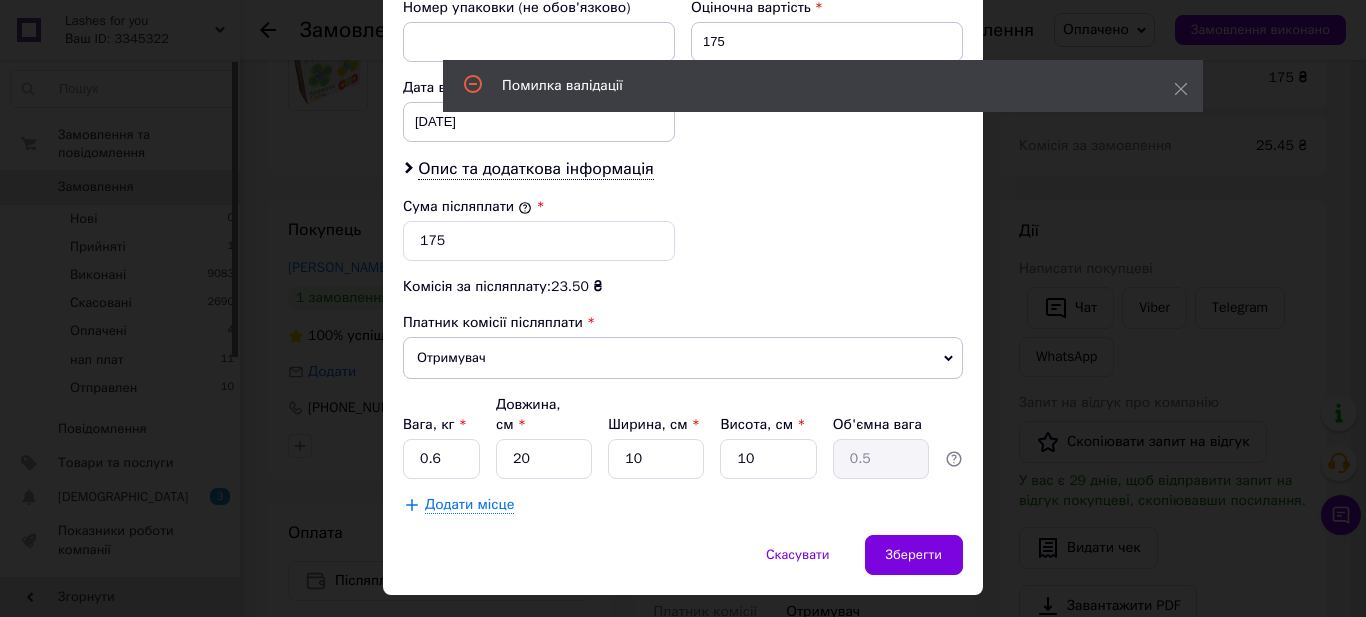 scroll, scrollTop: 877, scrollLeft: 0, axis: vertical 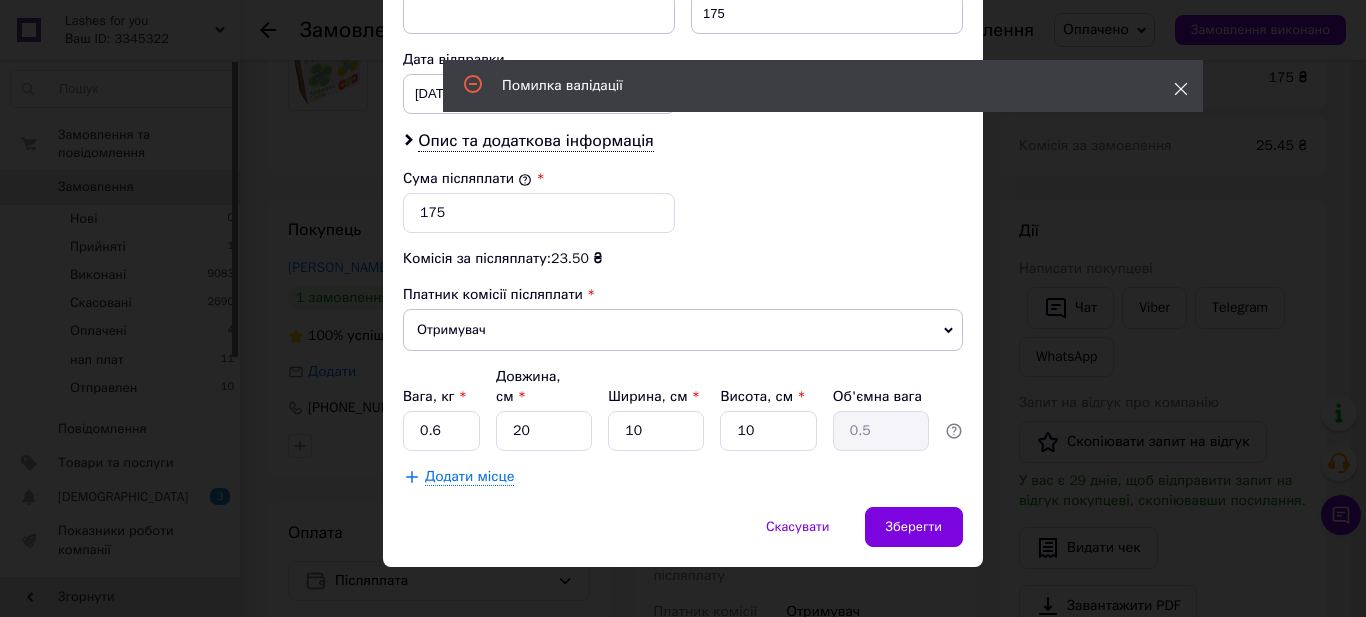 click 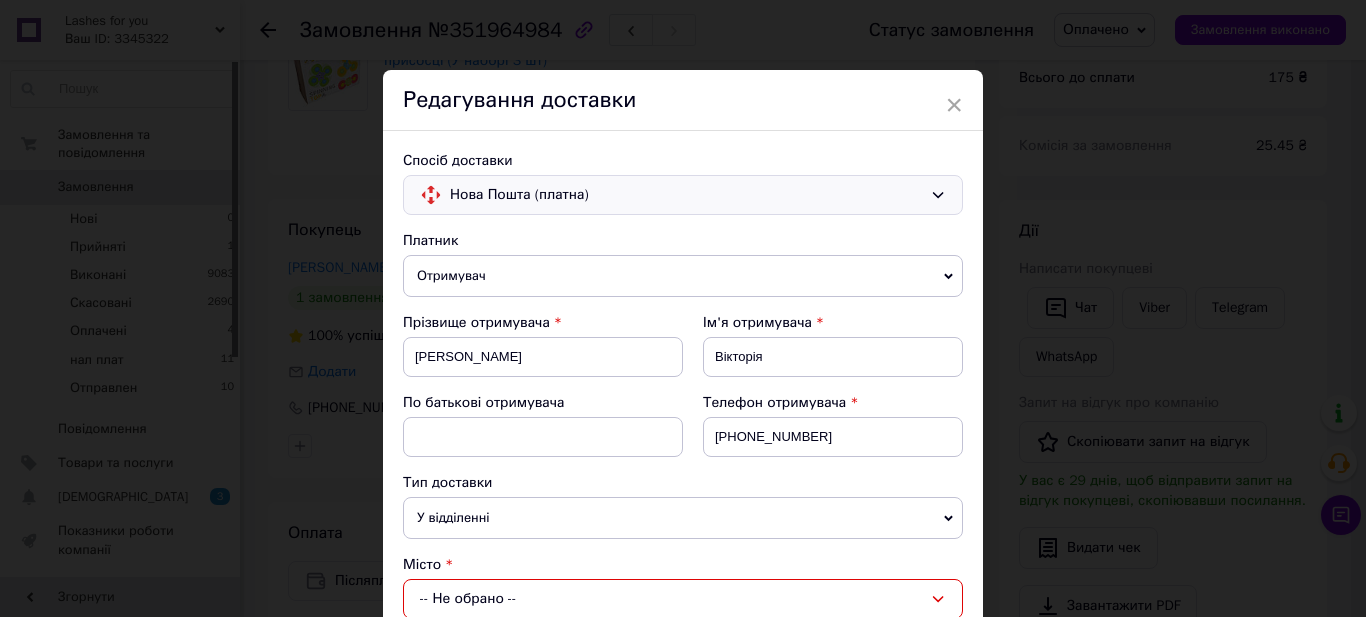 scroll, scrollTop: 300, scrollLeft: 0, axis: vertical 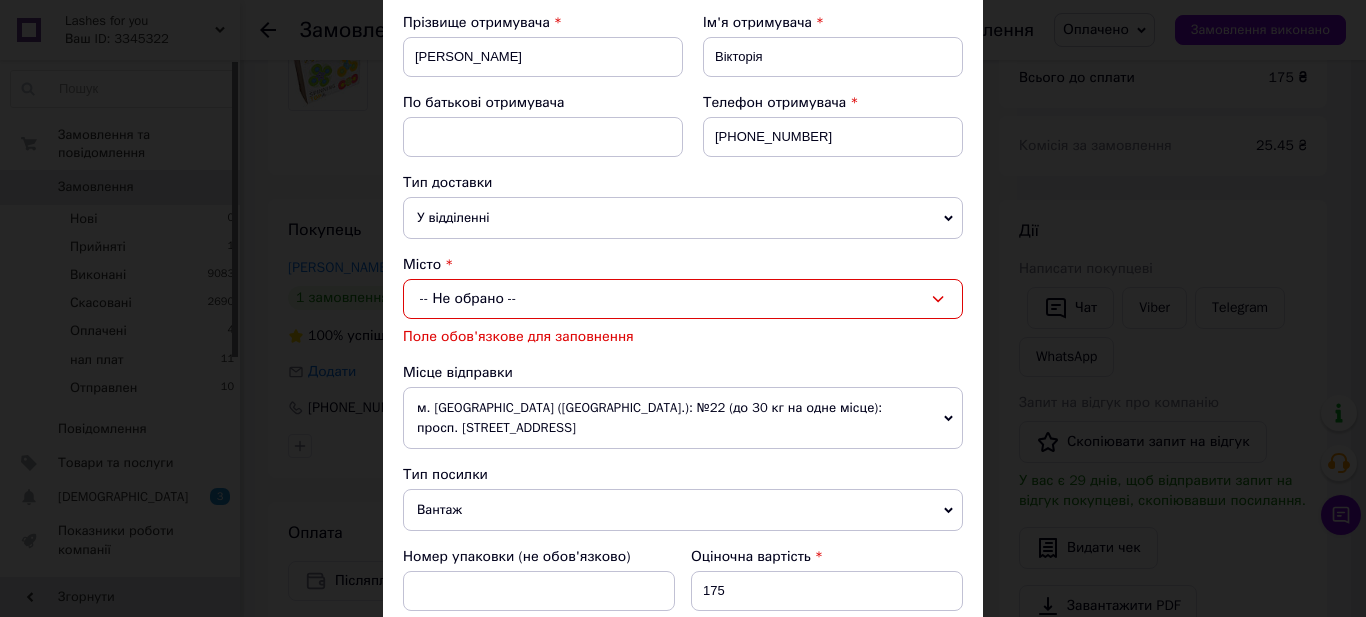 click on "-- Не обрано --" at bounding box center (683, 299) 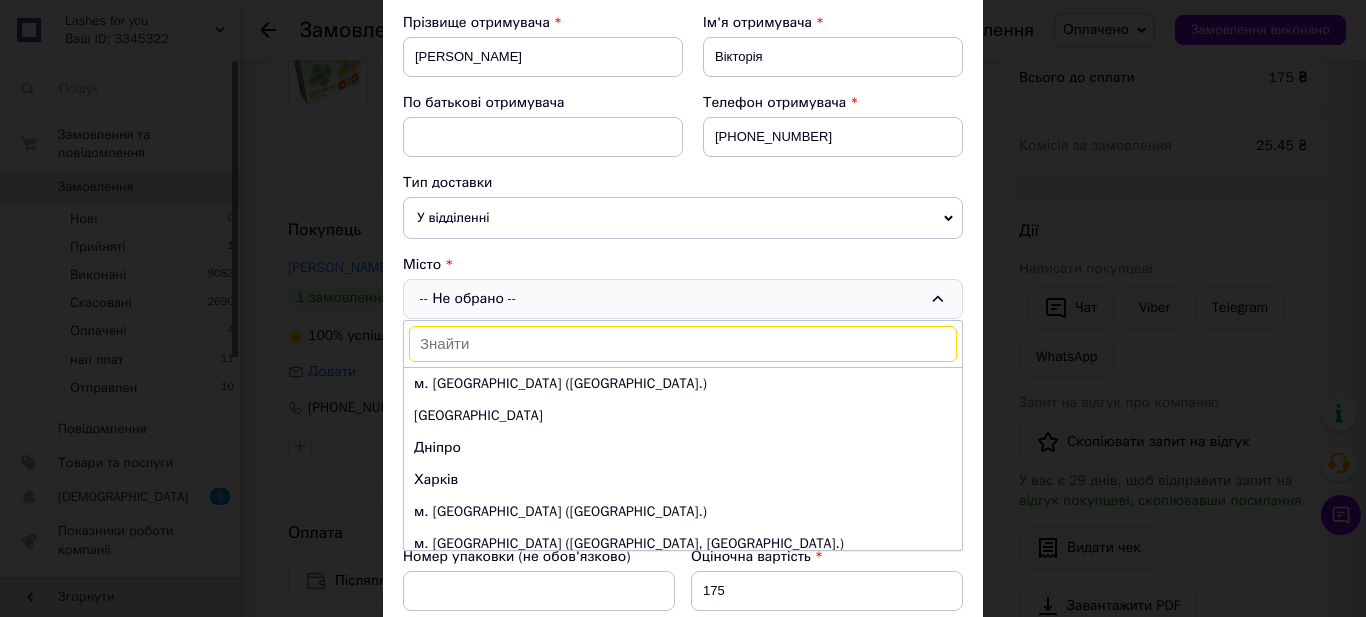 click on "-- Не обрано -- м. [GEOGRAPHIC_DATA] ([GEOGRAPHIC_DATA].) Одеса Дніпро [GEOGRAPHIC_DATA] м. [GEOGRAPHIC_DATA] ([GEOGRAPHIC_DATA].) м. [GEOGRAPHIC_DATA] ([GEOGRAPHIC_DATA], [GEOGRAPHIC_DATA].) м. [GEOGRAPHIC_DATA] ([GEOGRAPHIC_DATA].) м. [GEOGRAPHIC_DATA] ([GEOGRAPHIC_DATA].) [GEOGRAPHIC_DATA] м. [GEOGRAPHIC_DATA] (Полтавська обл.) м. [GEOGRAPHIC_DATA] (Хмельницька обл.) м. [GEOGRAPHIC_DATA] ([GEOGRAPHIC_DATA].) м. [GEOGRAPHIC_DATA] ([GEOGRAPHIC_DATA].) Суми [PERSON_NAME][GEOGRAPHIC_DATA] м. [GEOGRAPHIC_DATA] ([GEOGRAPHIC_DATA].) Чернігів [PERSON_NAME] [GEOGRAPHIC_DATA]" at bounding box center [683, 299] 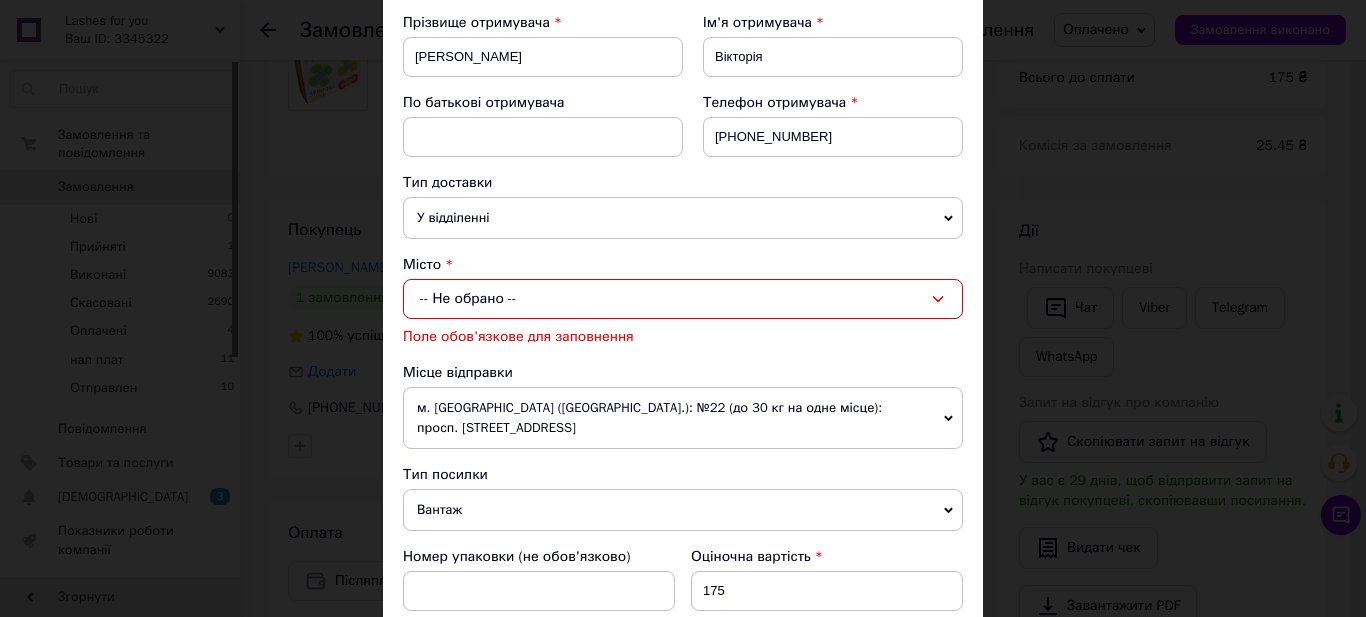click on "-- Не обрано --" at bounding box center (683, 299) 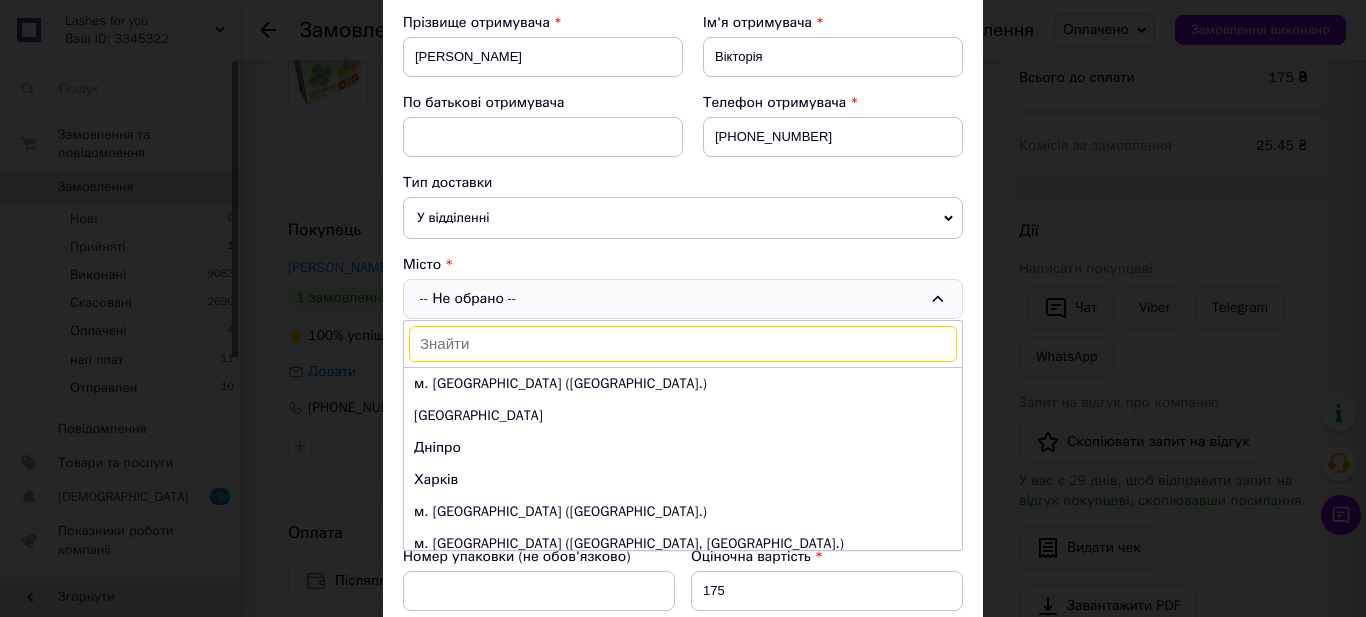click at bounding box center [683, 344] 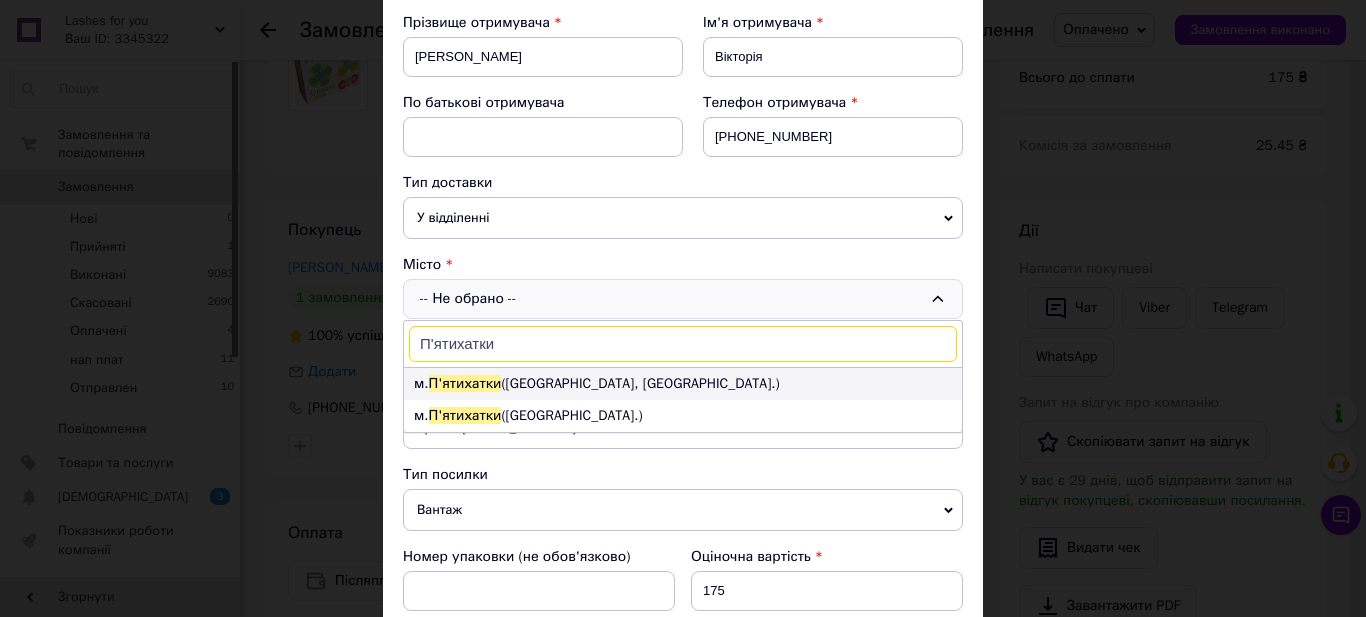type on "П'ятихатки" 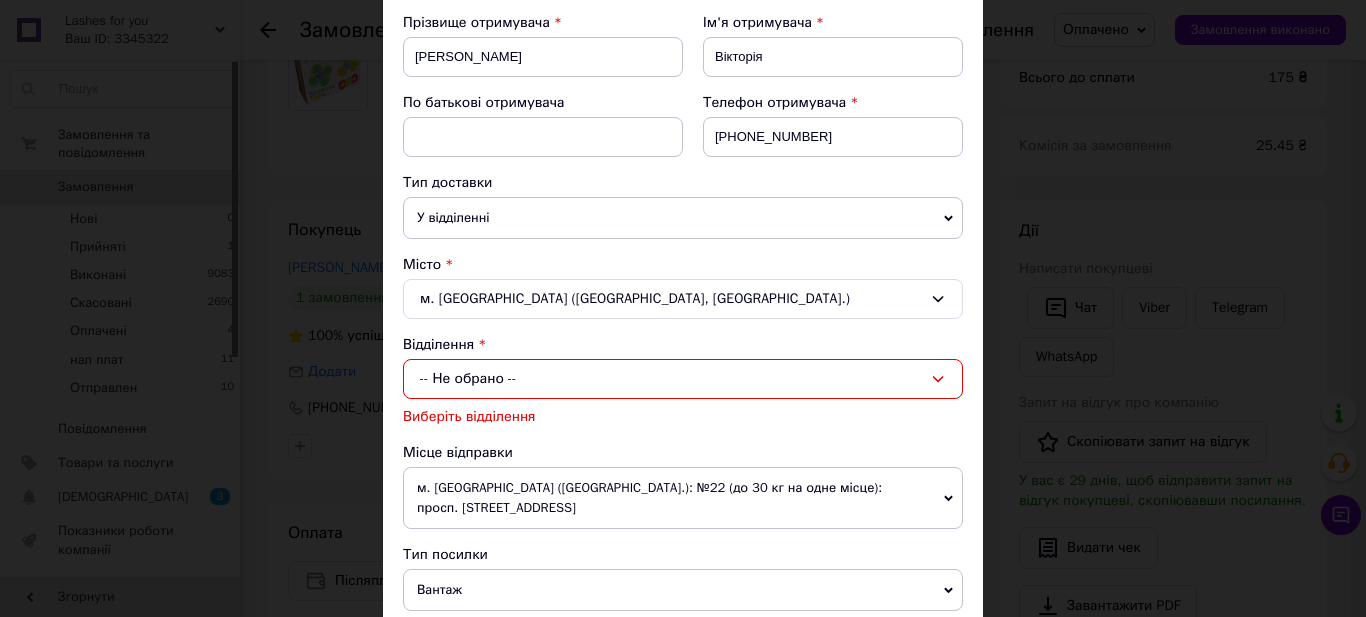 click on "-- Не обрано --" at bounding box center (683, 379) 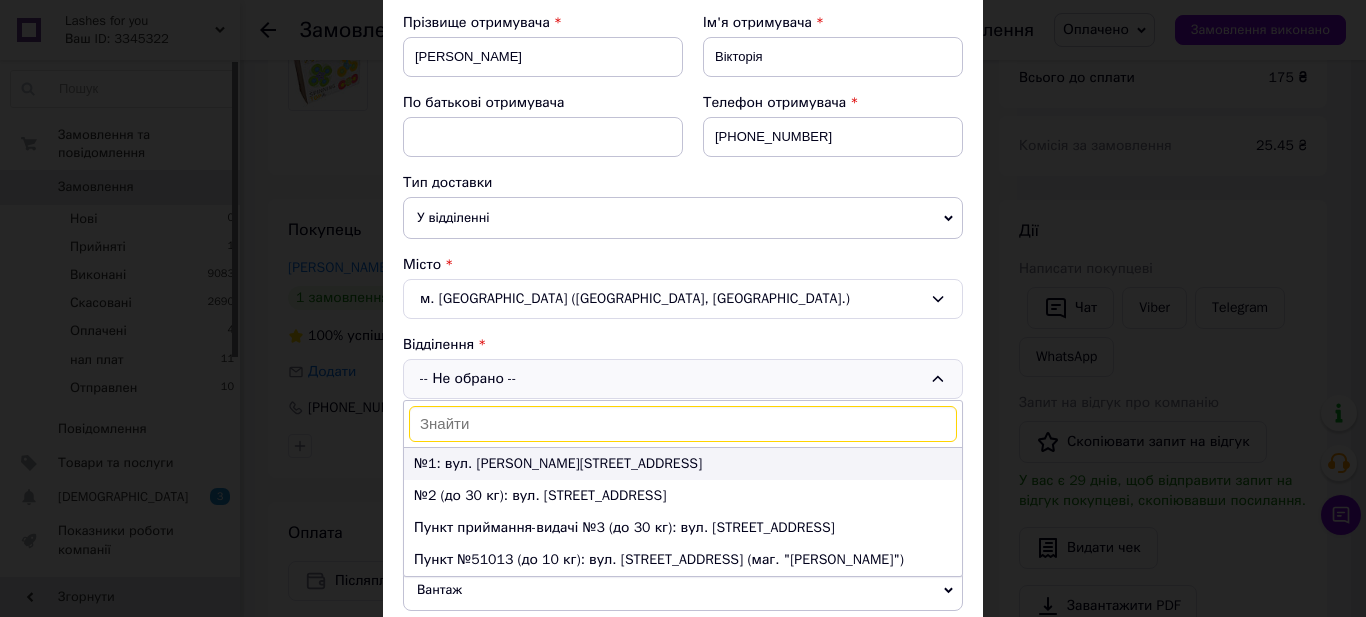 click on "№1: вул. [PERSON_NAME][STREET_ADDRESS]" at bounding box center [683, 464] 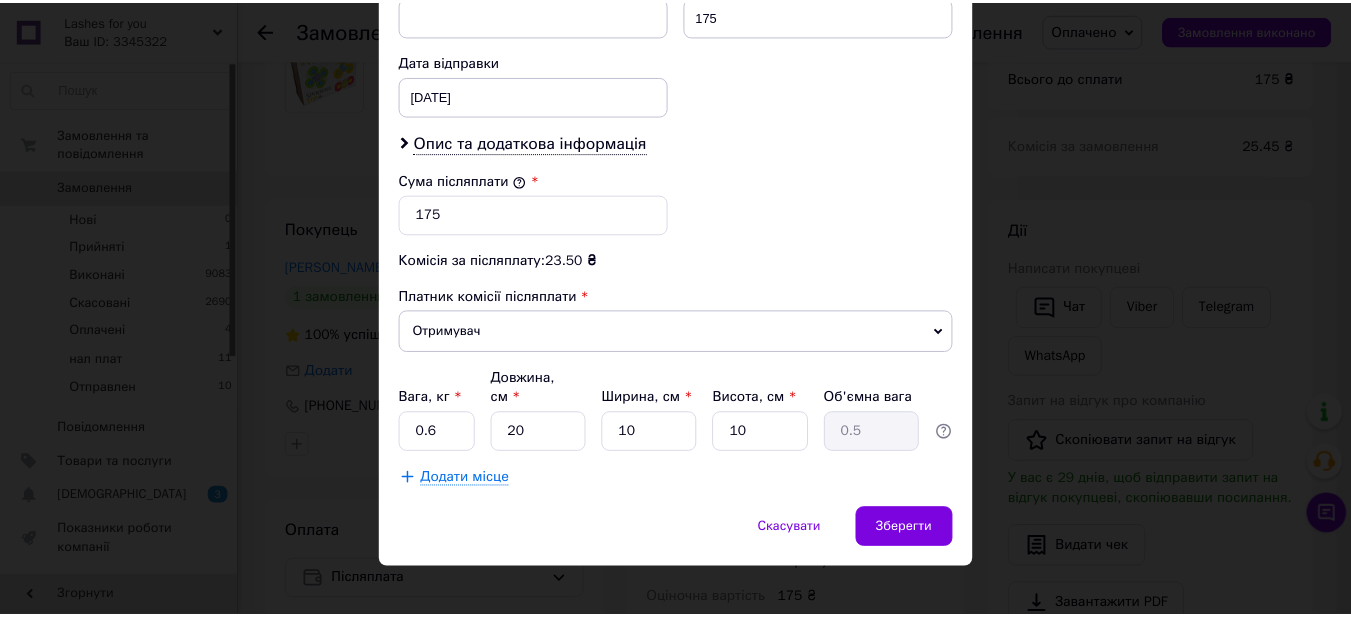 scroll, scrollTop: 929, scrollLeft: 0, axis: vertical 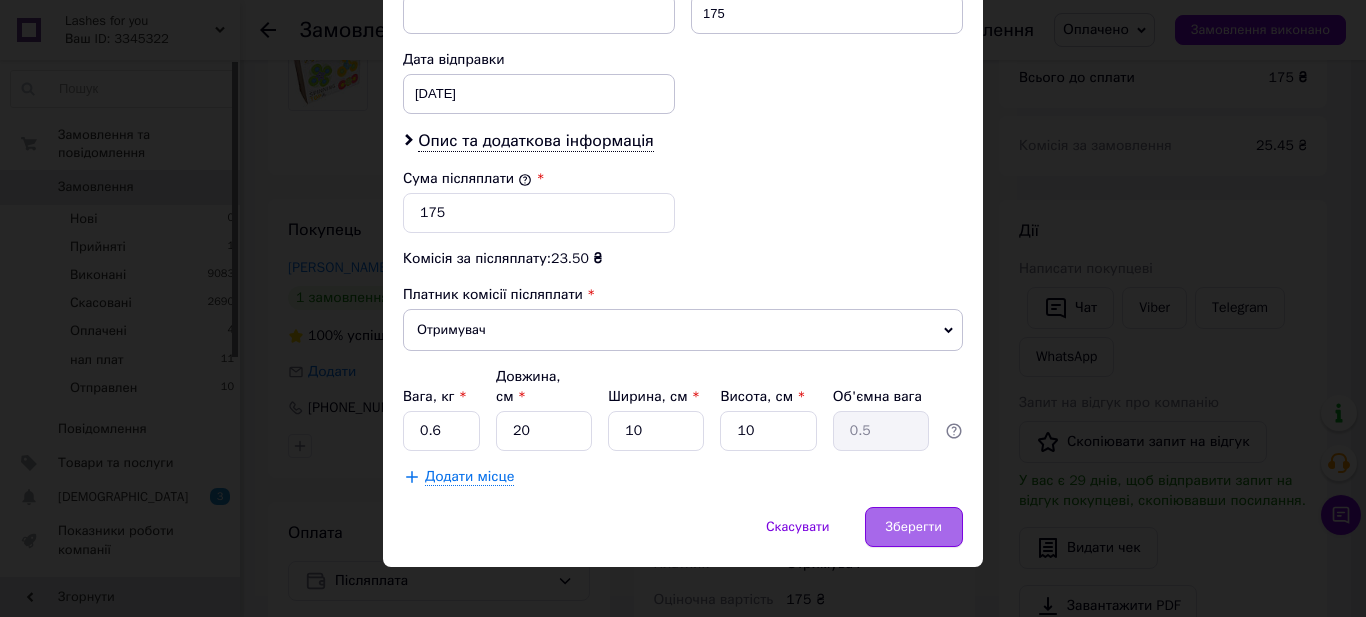 click on "Зберегти" at bounding box center (914, 527) 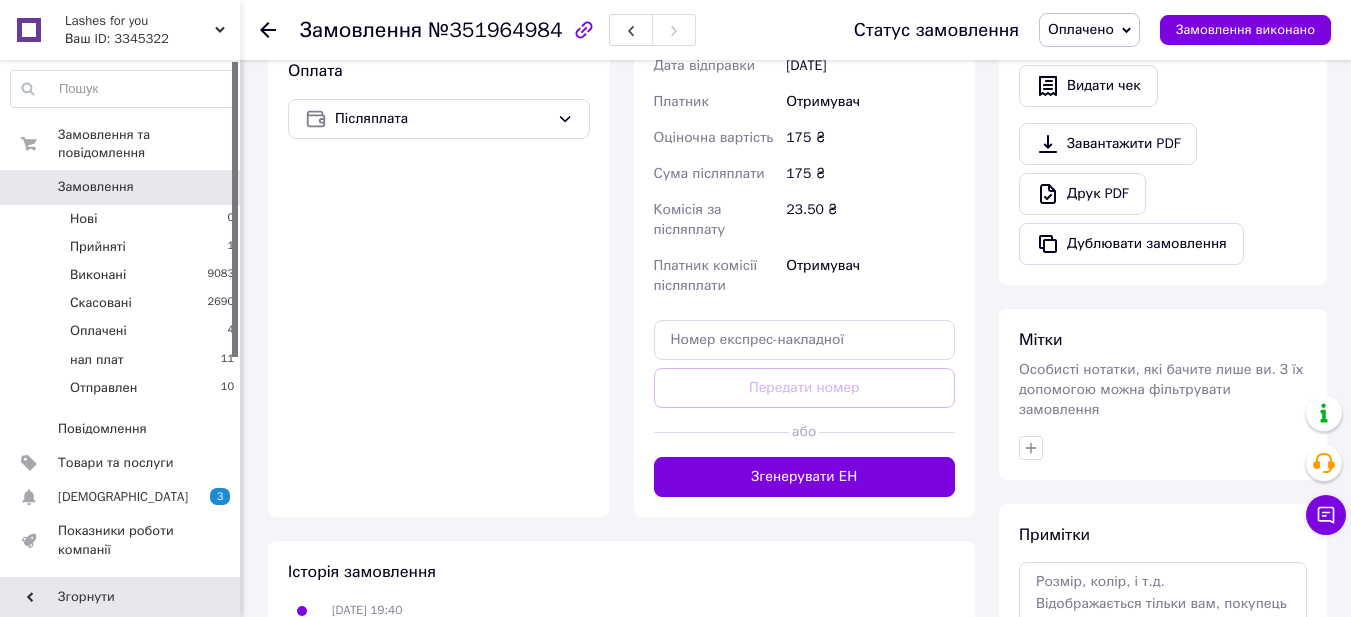 scroll, scrollTop: 700, scrollLeft: 0, axis: vertical 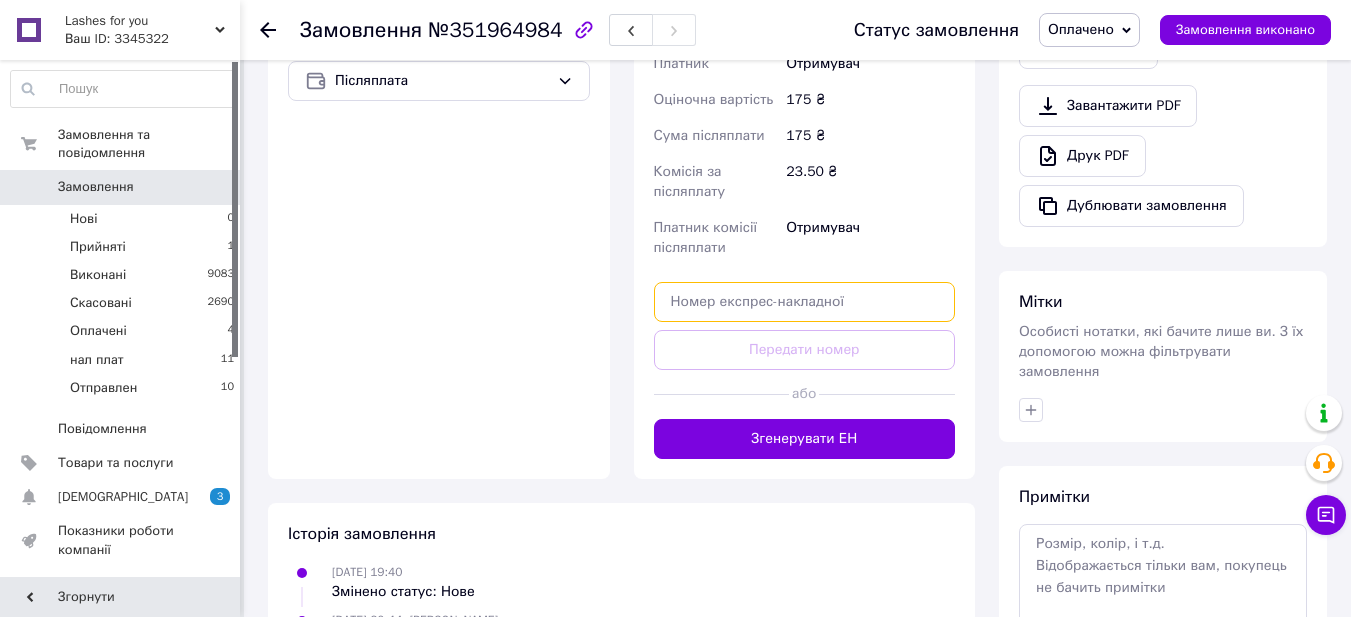 click at bounding box center [805, 302] 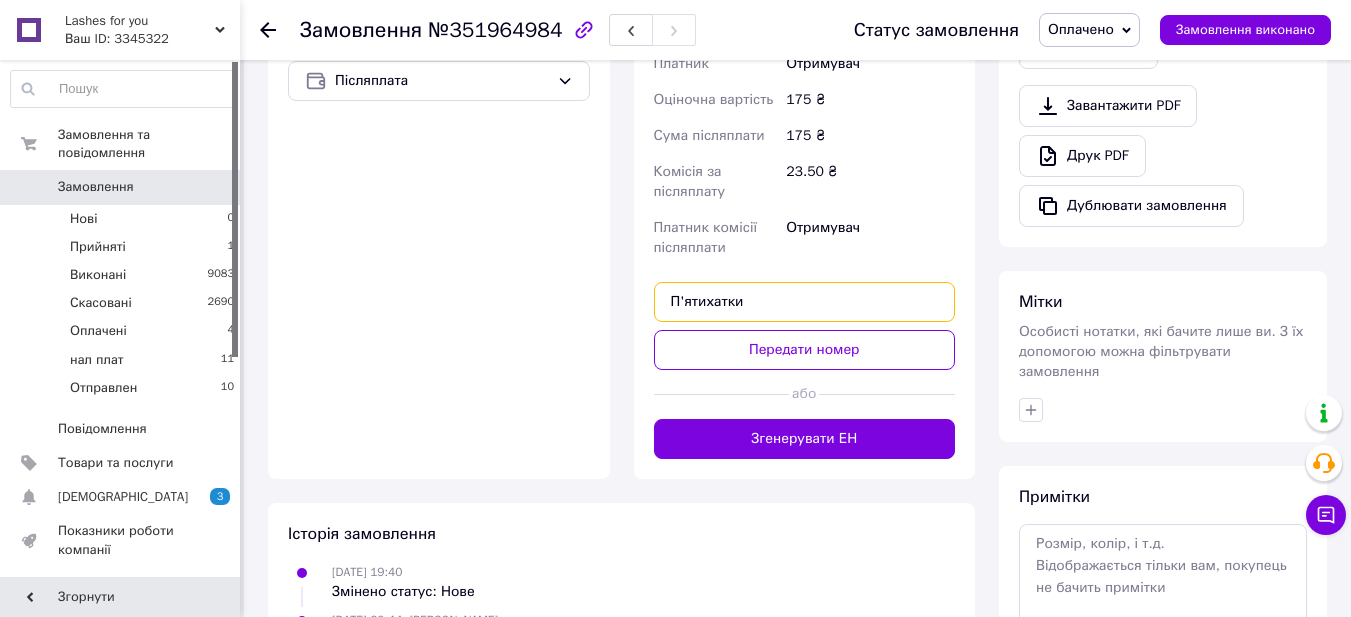drag, startPoint x: 737, startPoint y: 286, endPoint x: 634, endPoint y: 311, distance: 105.99056 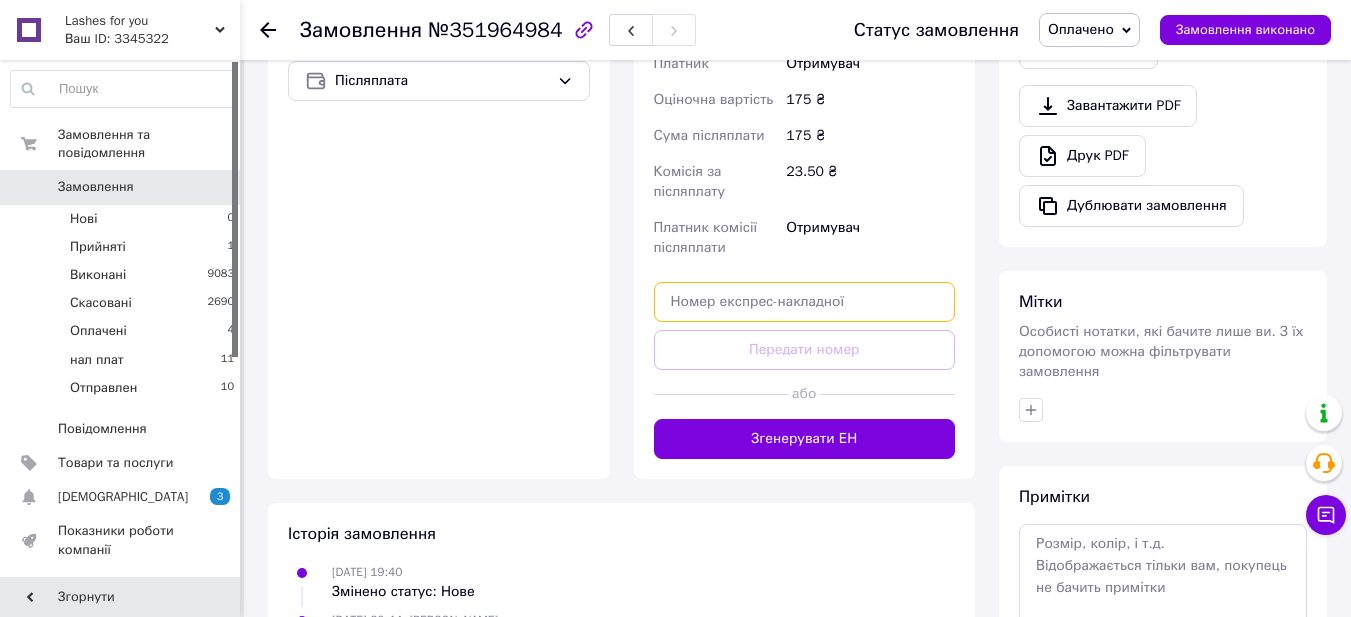 click at bounding box center [805, 302] 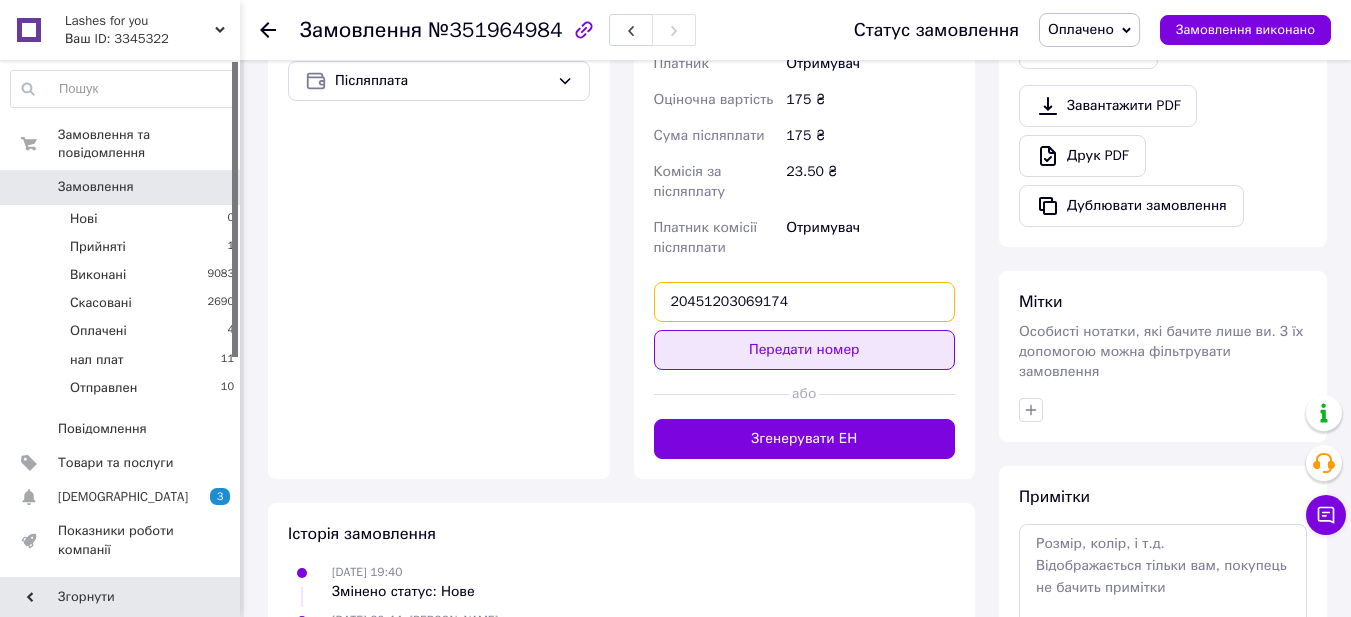 type on "20451203069174" 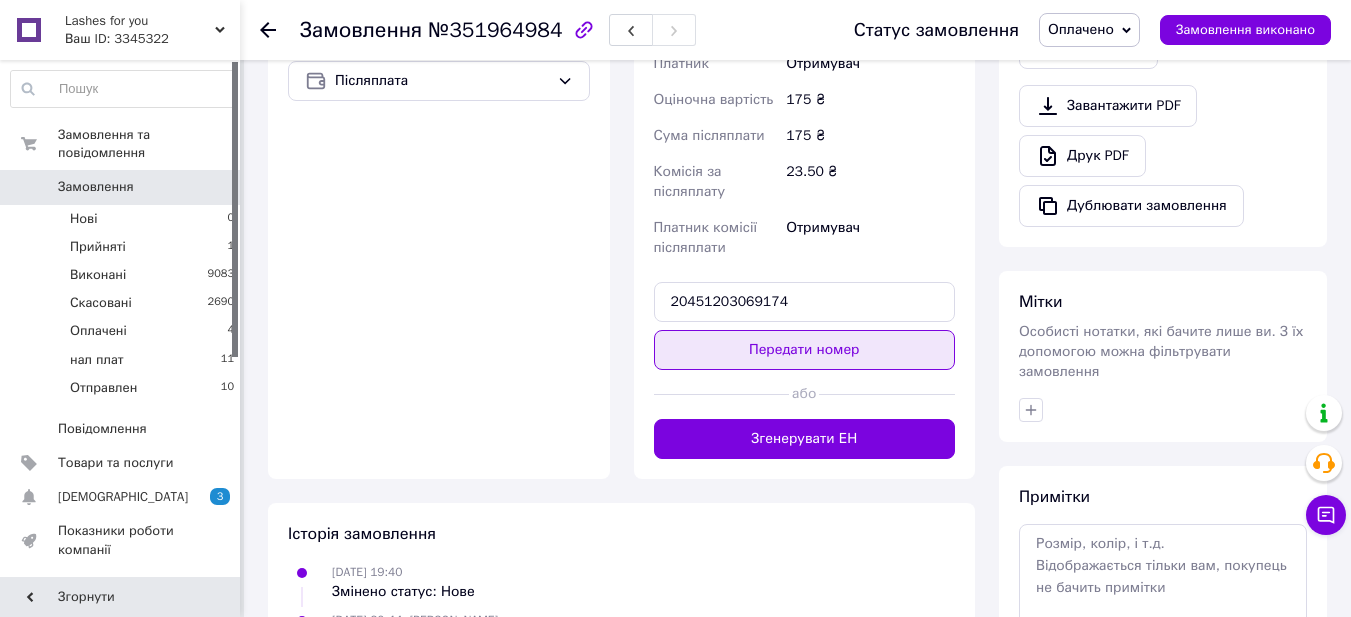 click on "Передати номер" at bounding box center [805, 350] 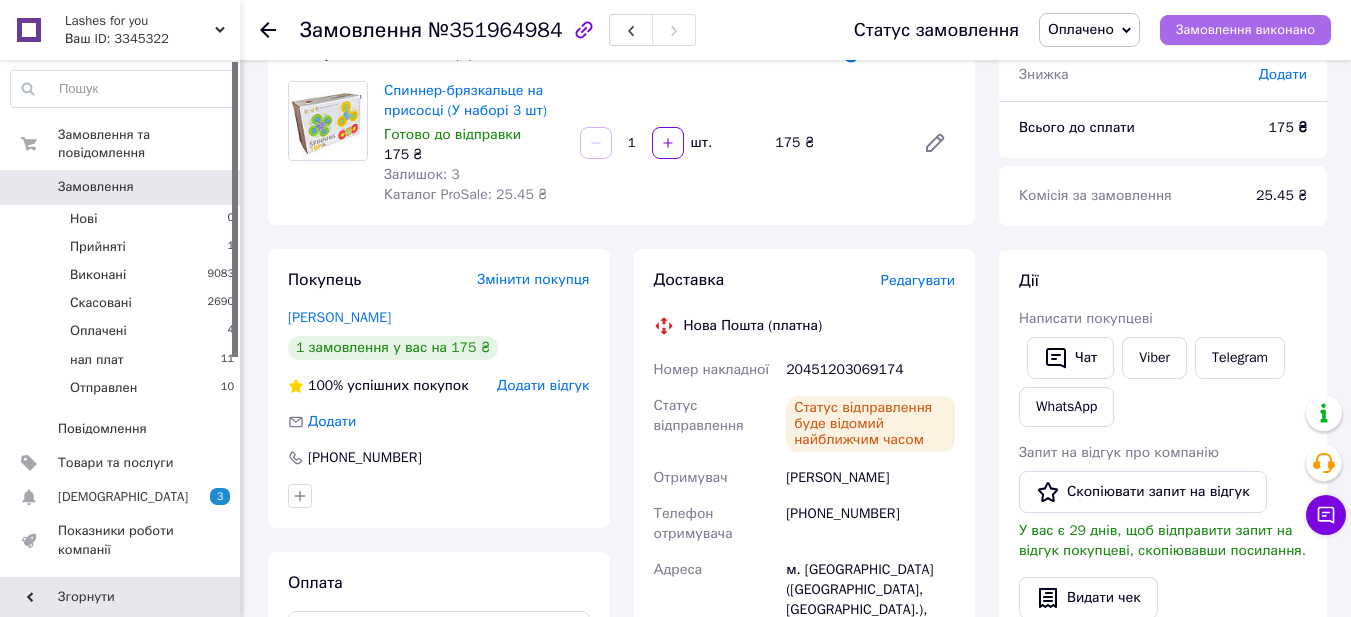 scroll, scrollTop: 100, scrollLeft: 0, axis: vertical 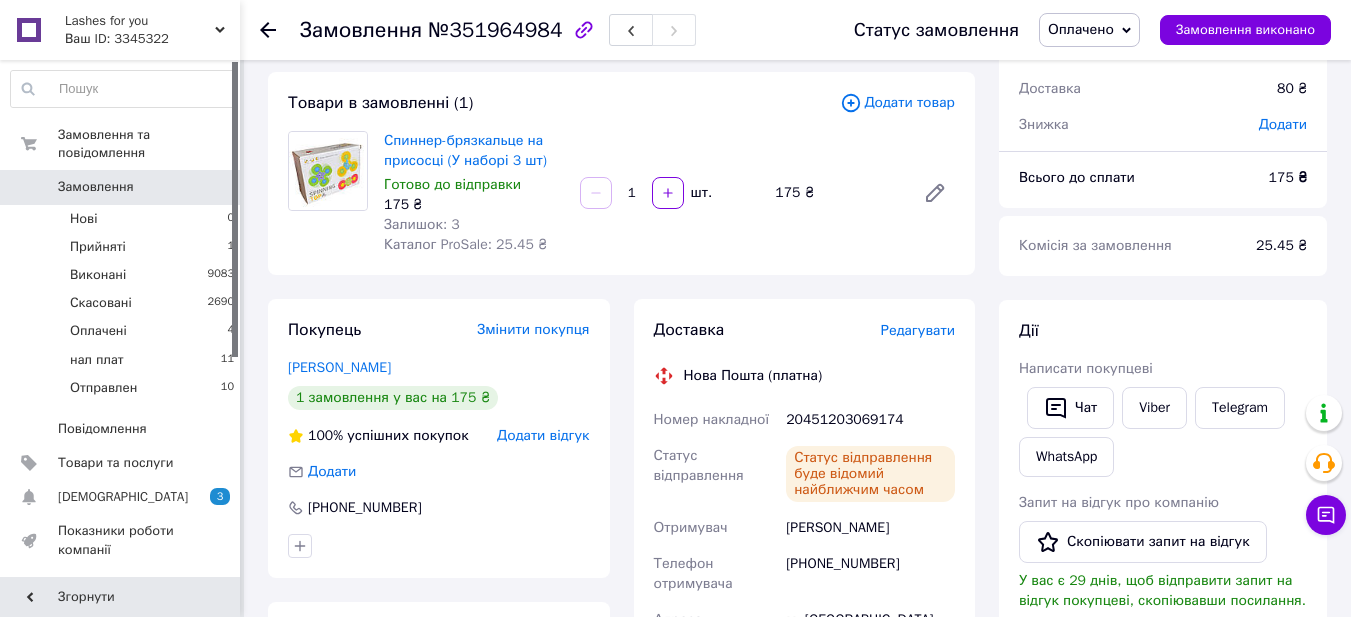 click 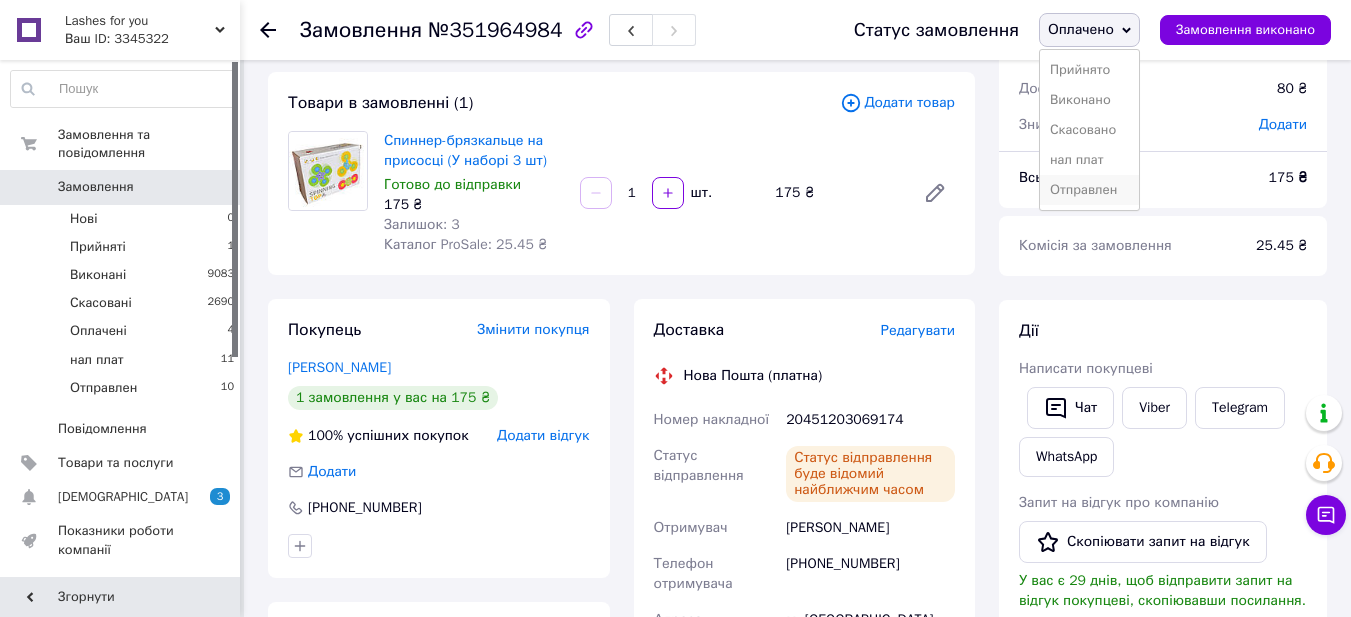 click on "Отправлен" at bounding box center (1089, 190) 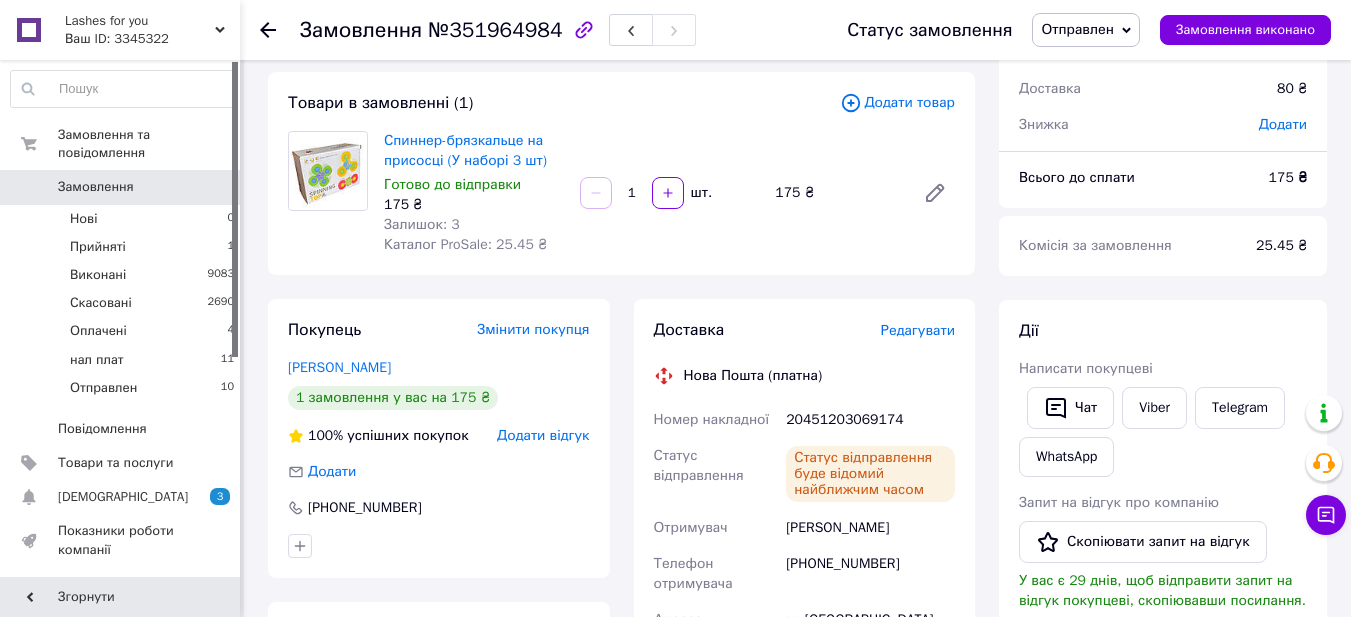 click on "Отправлен" at bounding box center [1086, 30] 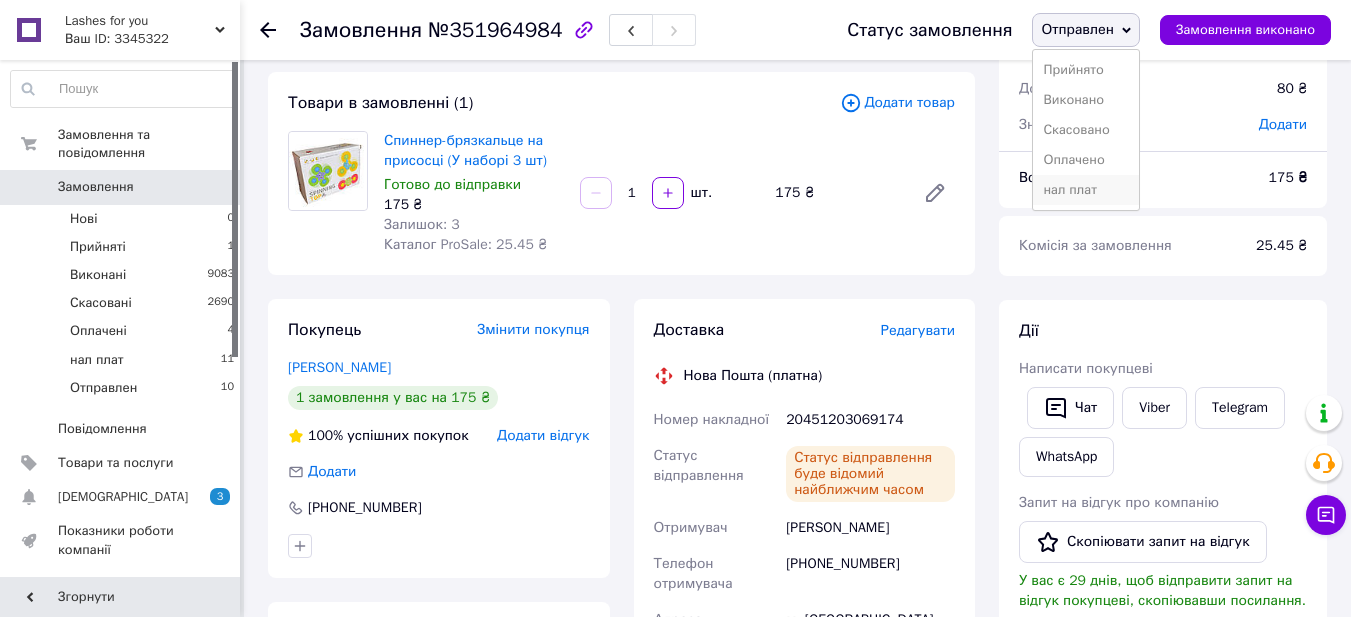 click on "нал плат" at bounding box center (1086, 190) 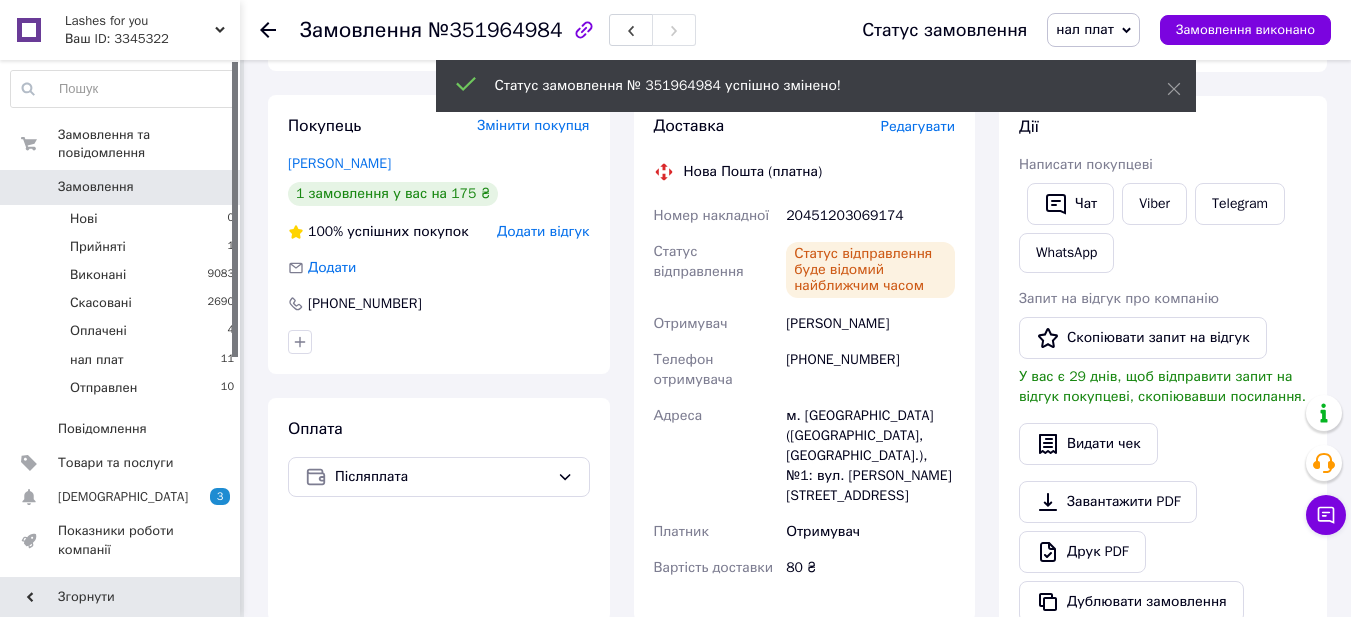 scroll, scrollTop: 400, scrollLeft: 0, axis: vertical 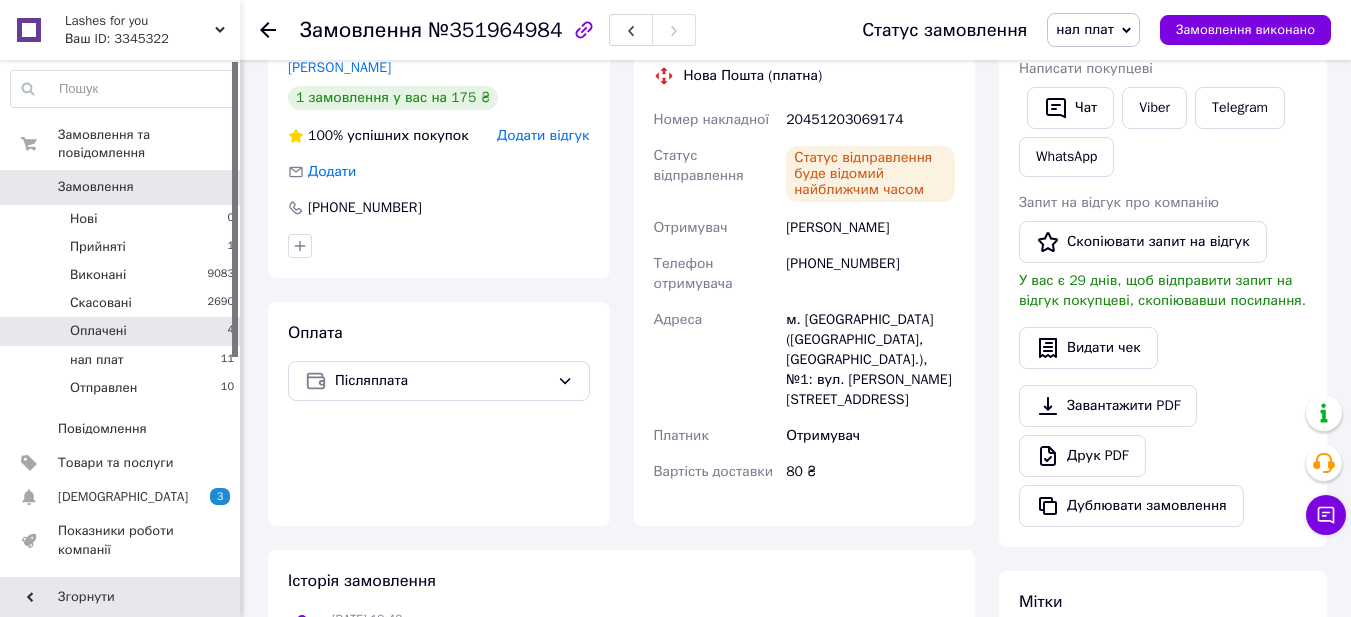 click on "Оплачені" at bounding box center (98, 331) 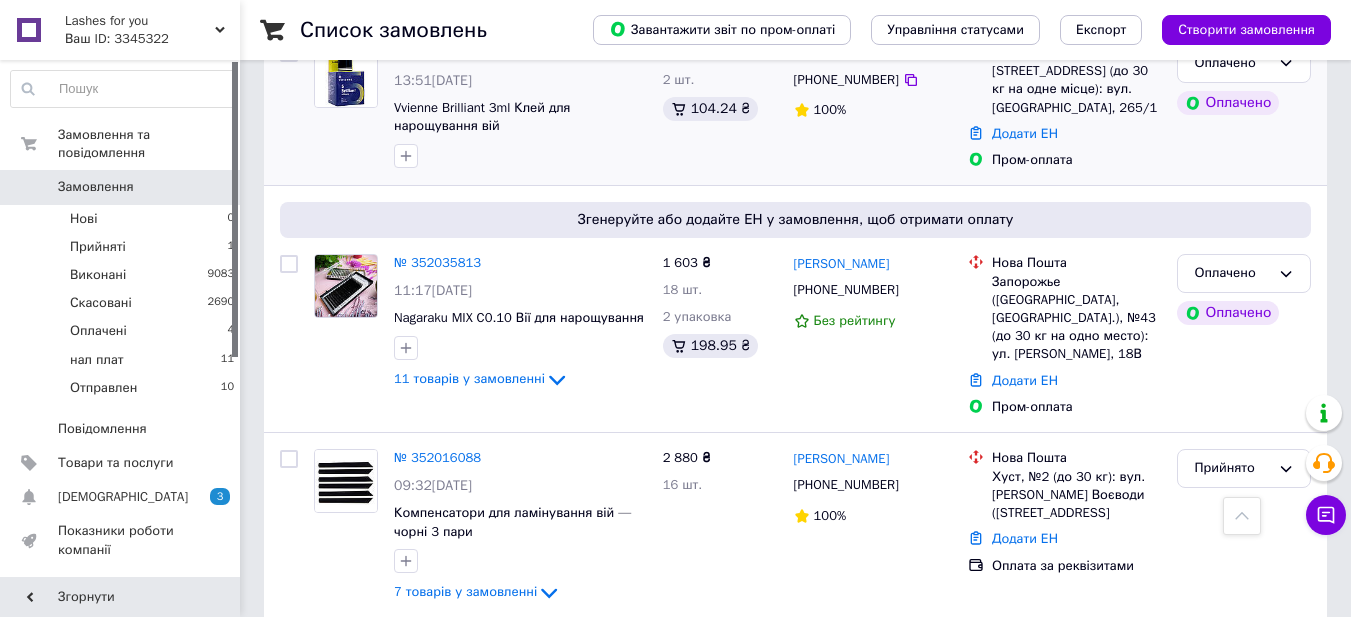 scroll, scrollTop: 700, scrollLeft: 0, axis: vertical 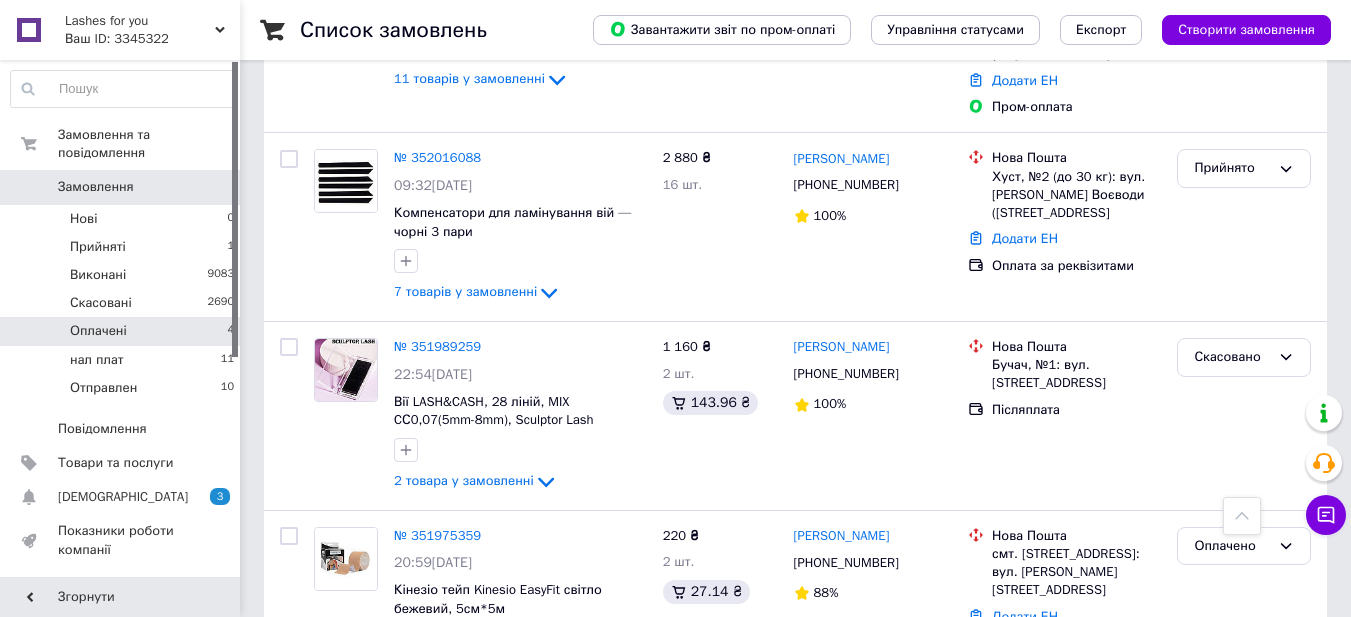 click on "Оплачені" at bounding box center [98, 331] 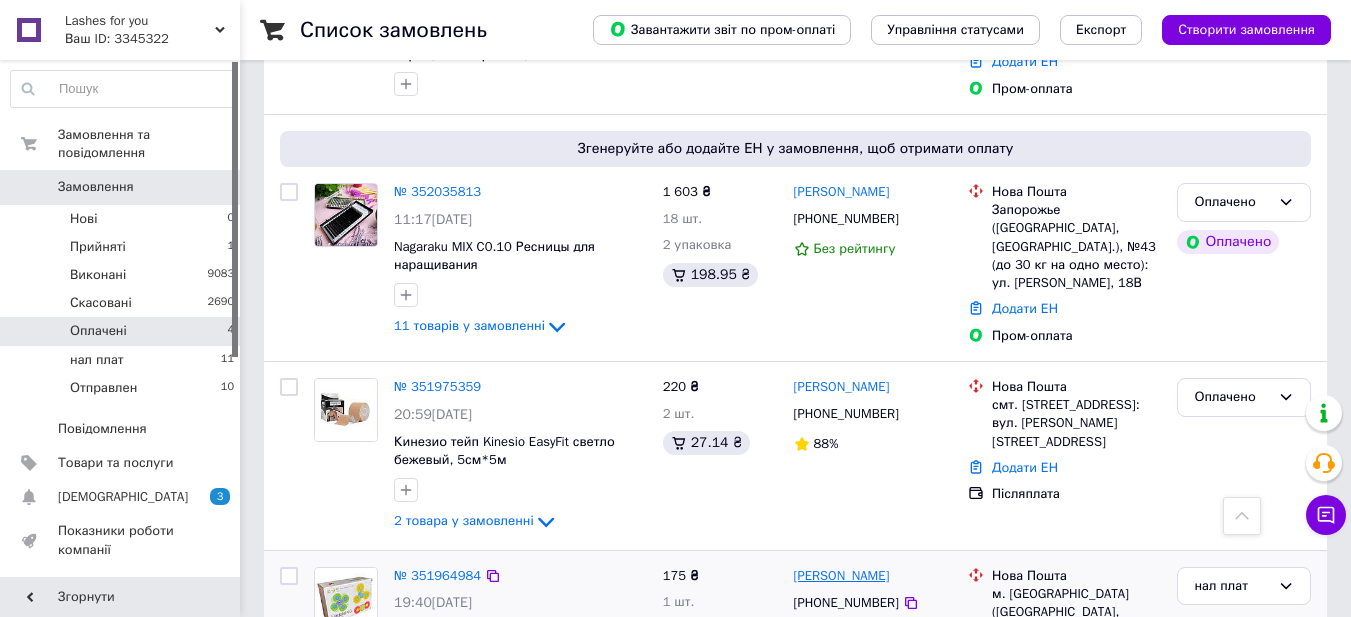 scroll, scrollTop: 536, scrollLeft: 0, axis: vertical 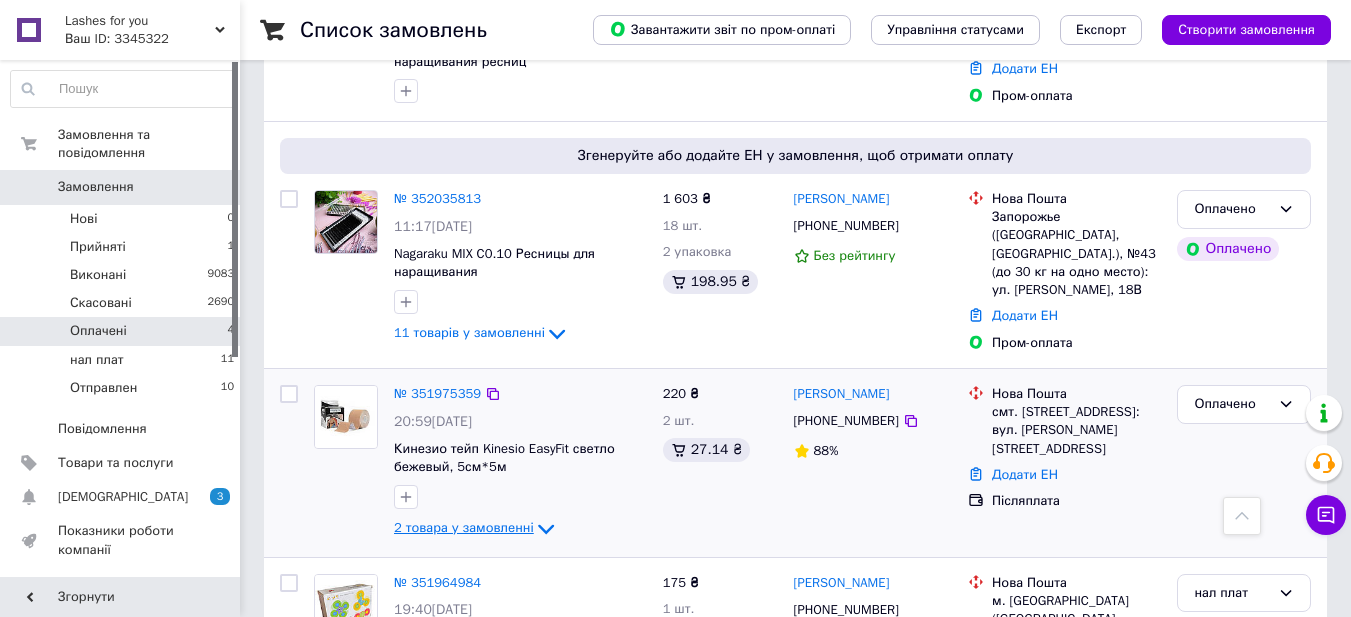 click on "2 товара у замовленні" at bounding box center (464, 527) 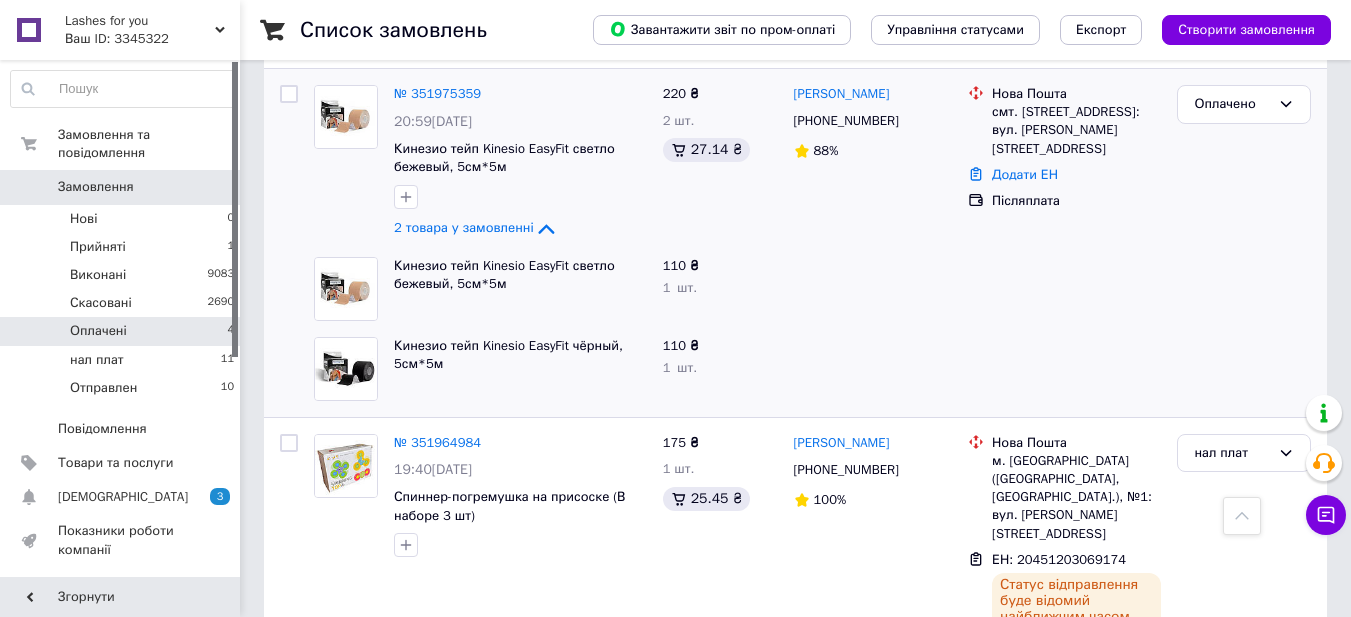 scroll, scrollTop: 896, scrollLeft: 0, axis: vertical 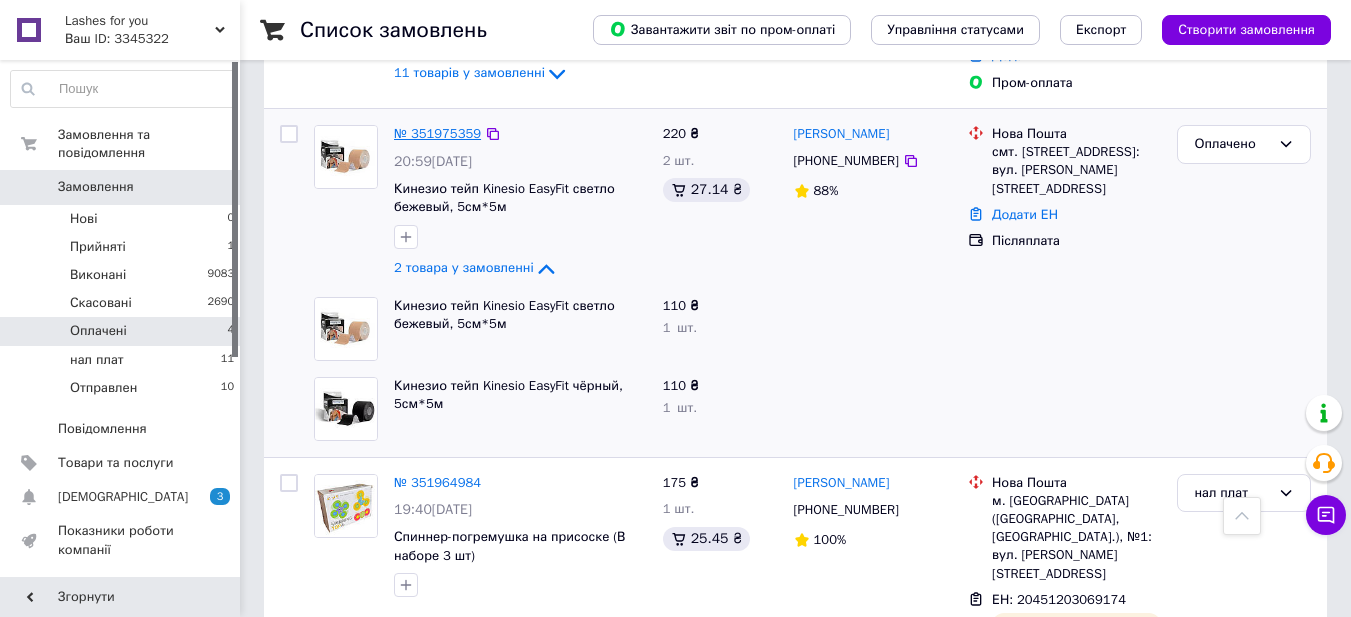 click on "№ 351975359" at bounding box center [437, 133] 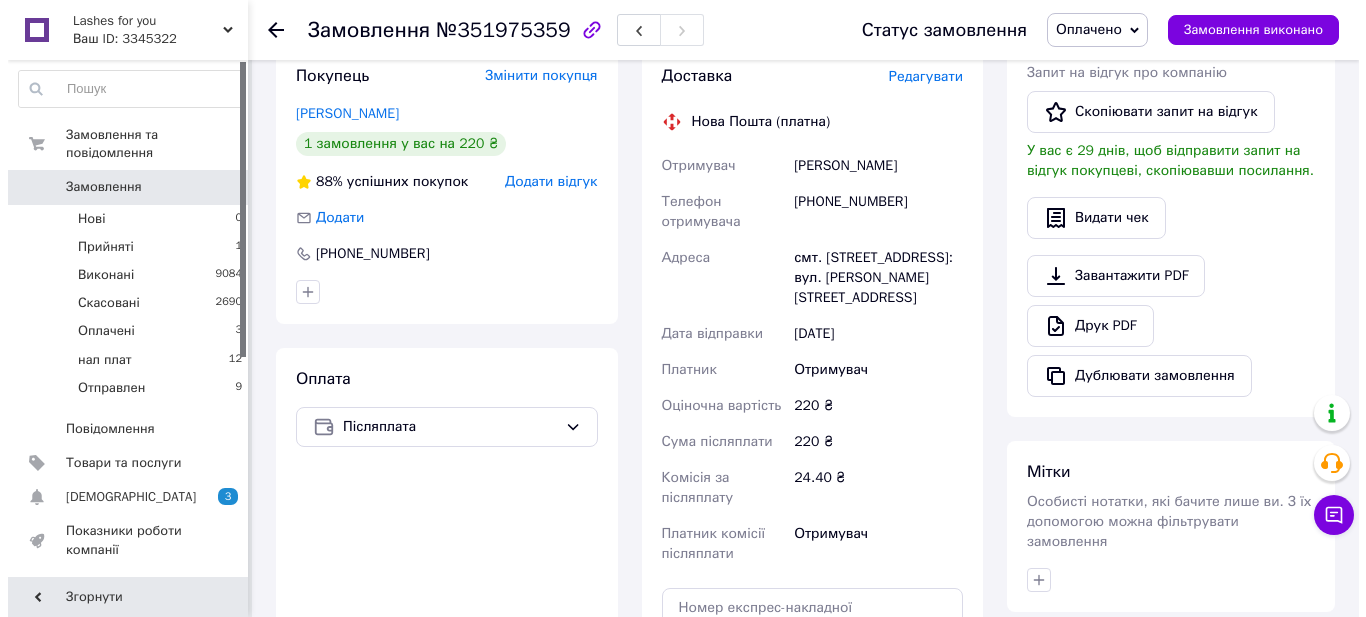 scroll, scrollTop: 496, scrollLeft: 0, axis: vertical 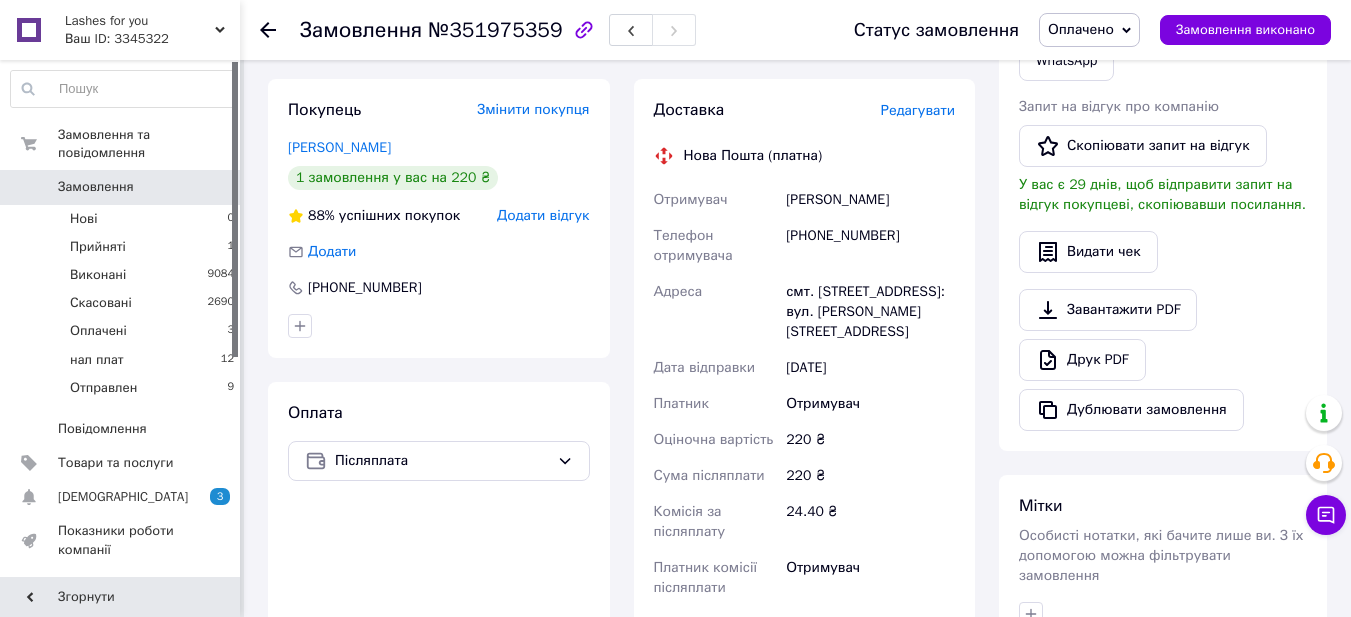 click on "Редагувати" at bounding box center (918, 110) 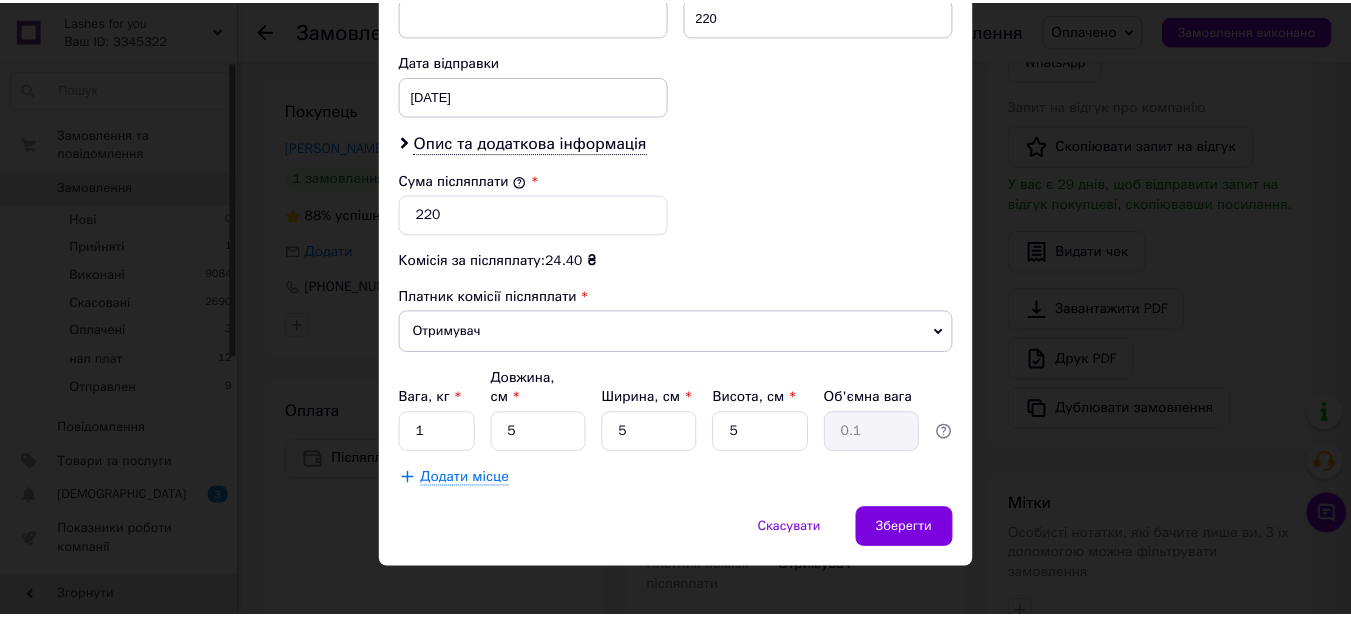 scroll, scrollTop: 929, scrollLeft: 0, axis: vertical 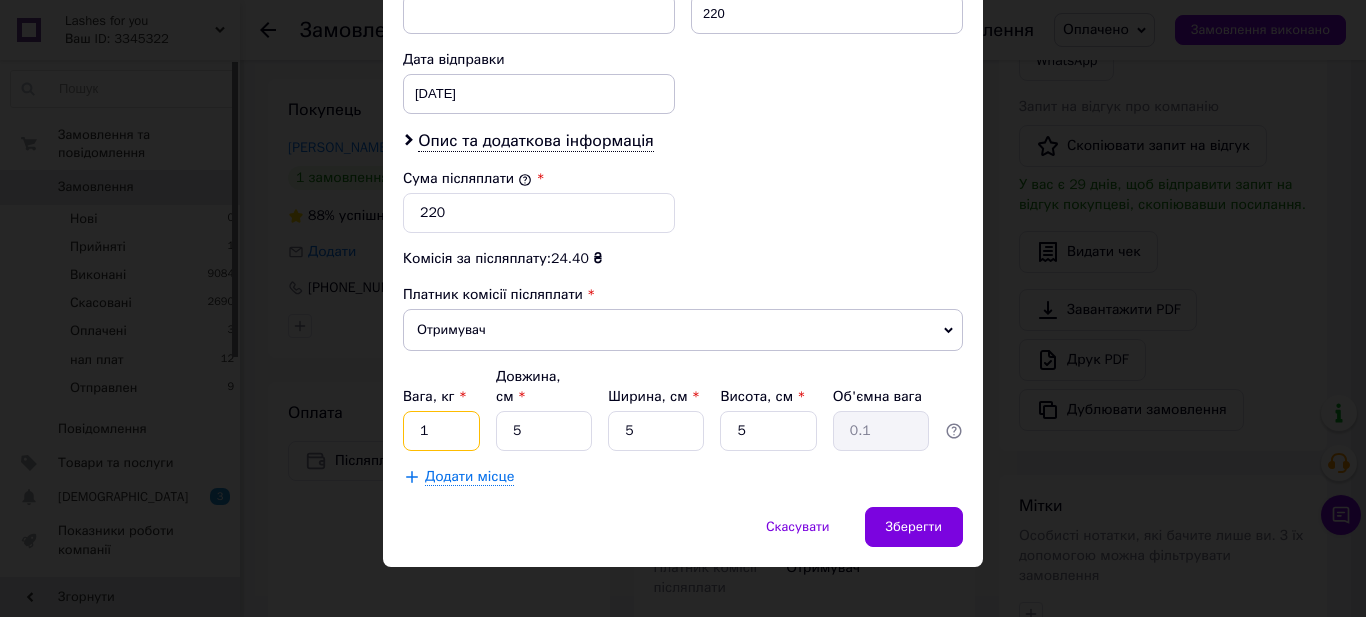click on "1" at bounding box center (441, 431) 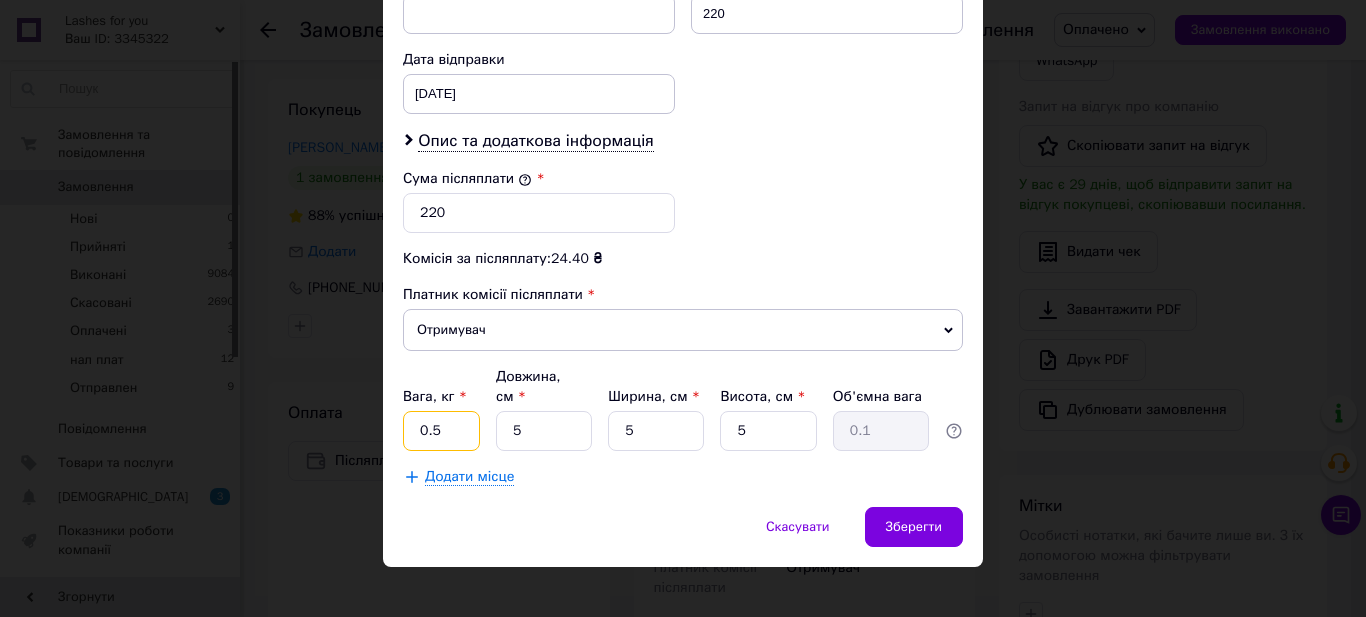type on "0.5" 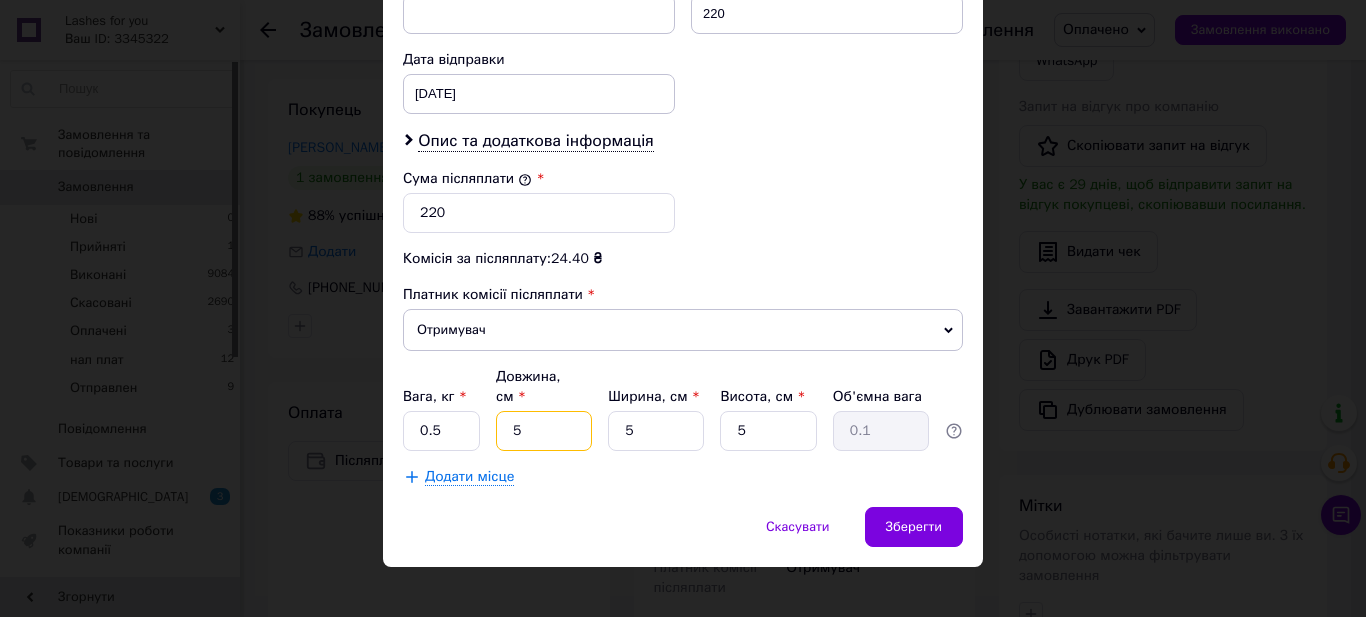 click on "5" at bounding box center (544, 431) 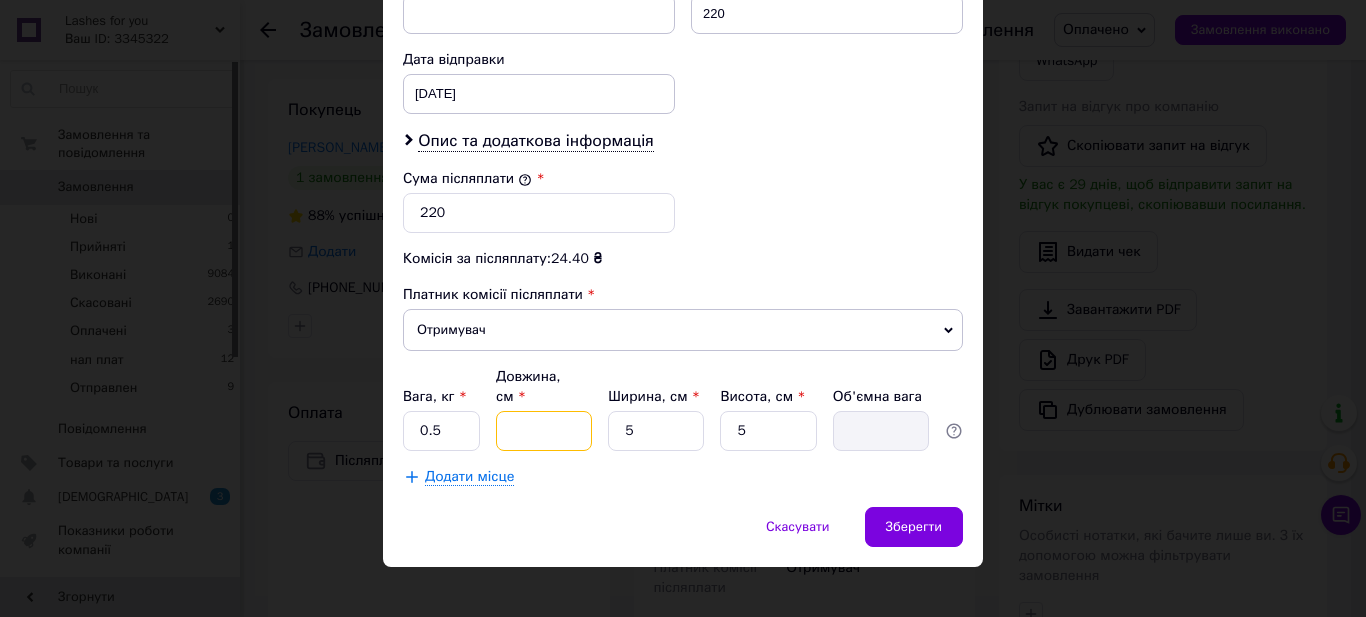 type on "1" 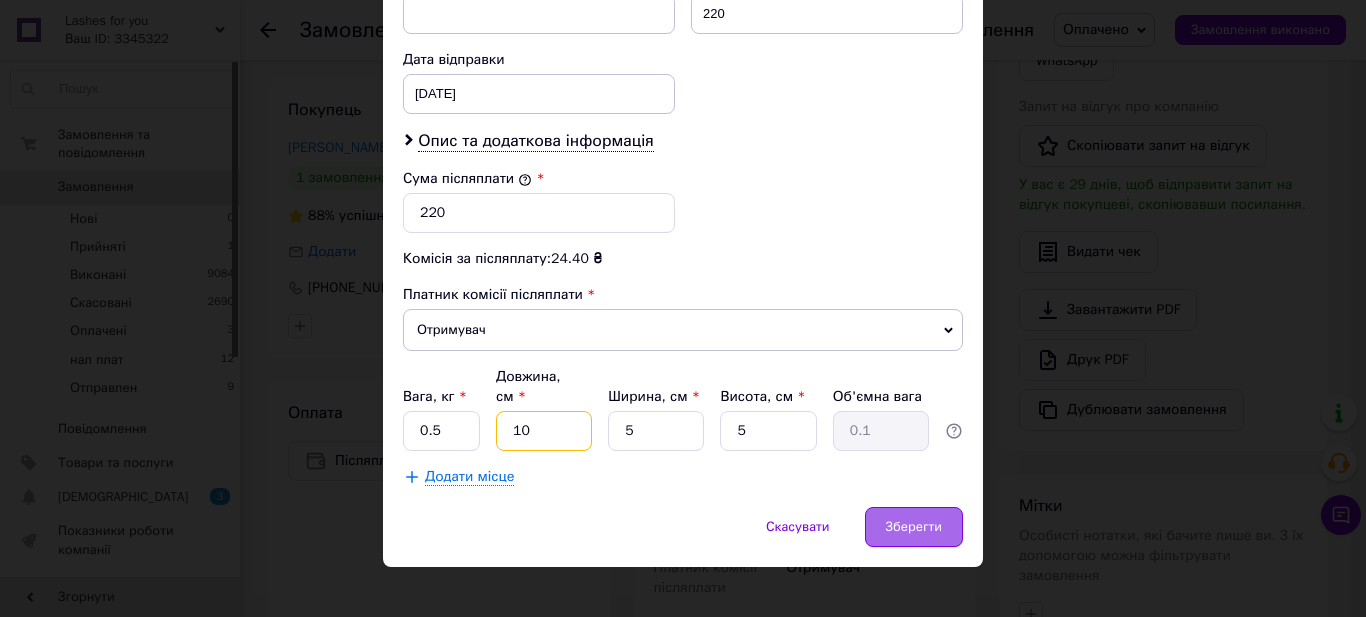 type on "10" 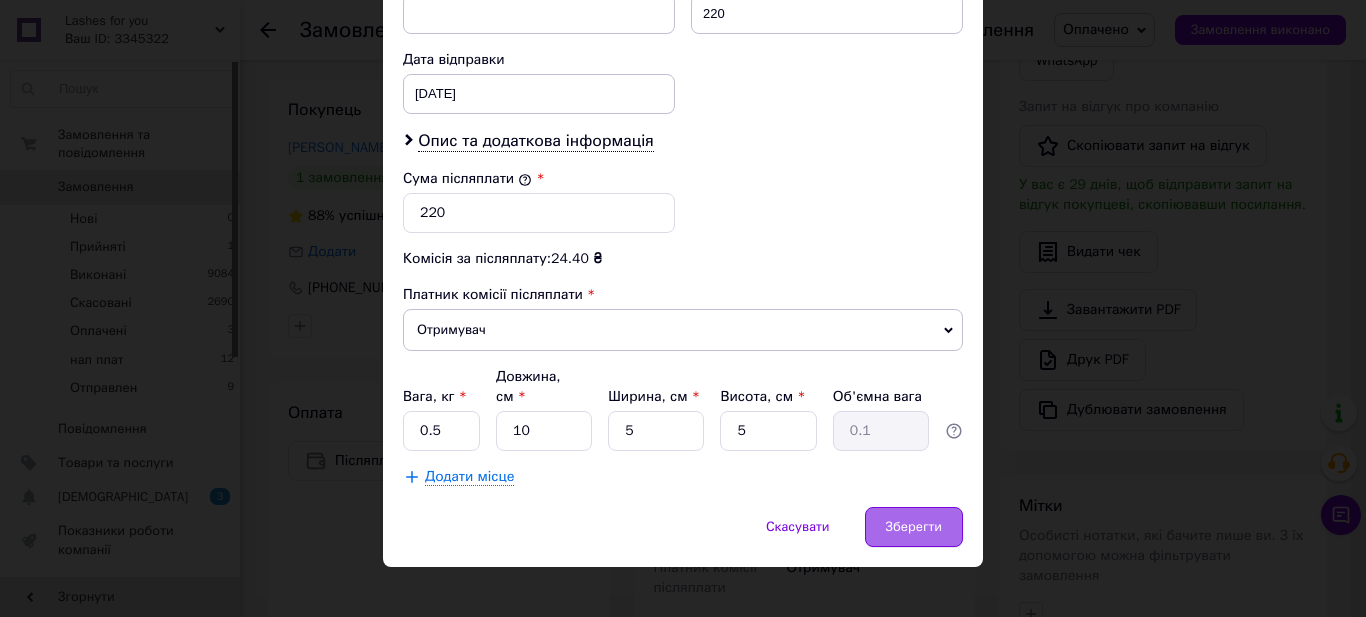 click on "Зберегти" at bounding box center [914, 527] 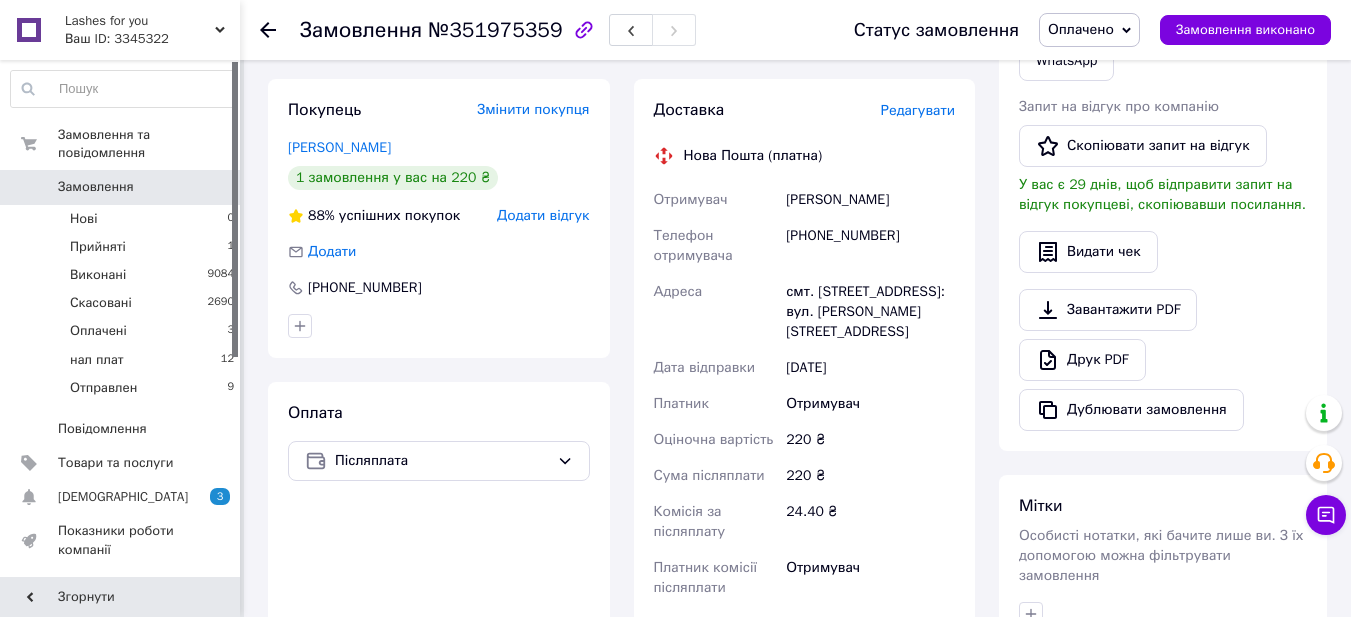 click on "[PHONE_NUMBER]" at bounding box center [870, 246] 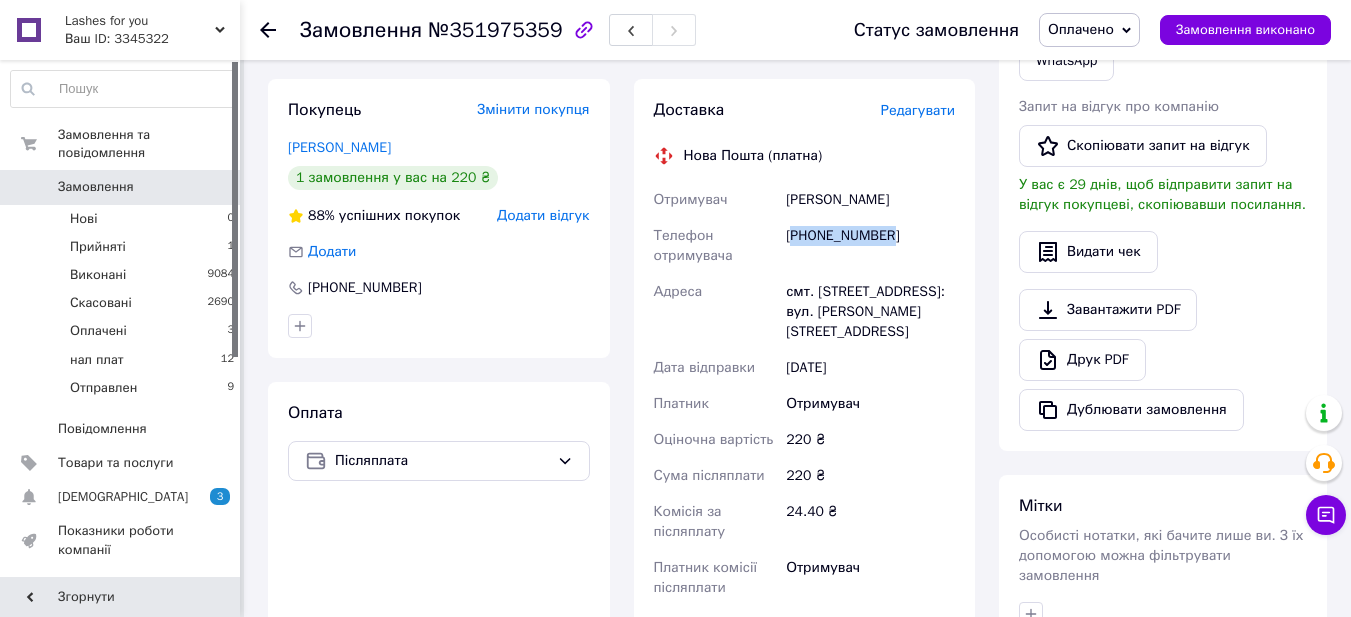 click on "[PHONE_NUMBER]" at bounding box center (870, 246) 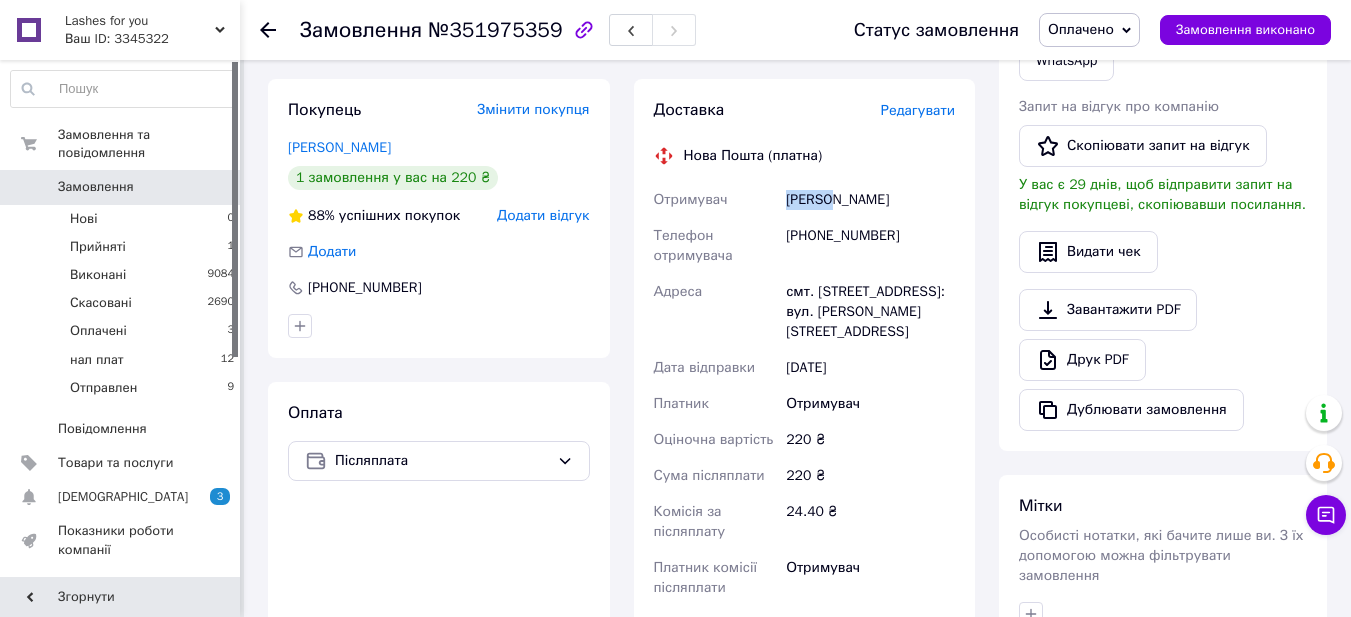 click on "[PERSON_NAME]" at bounding box center [870, 200] 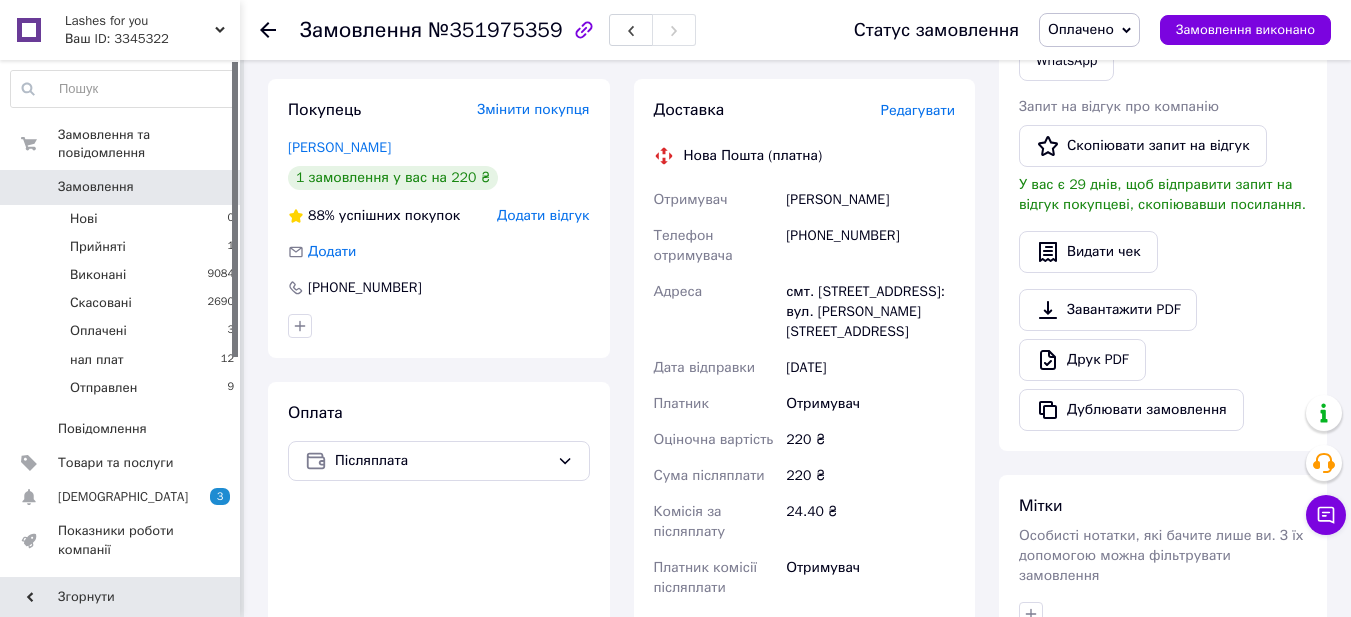 click on "смт. [STREET_ADDRESS]: вул. [PERSON_NAME][STREET_ADDRESS]" at bounding box center [870, 312] 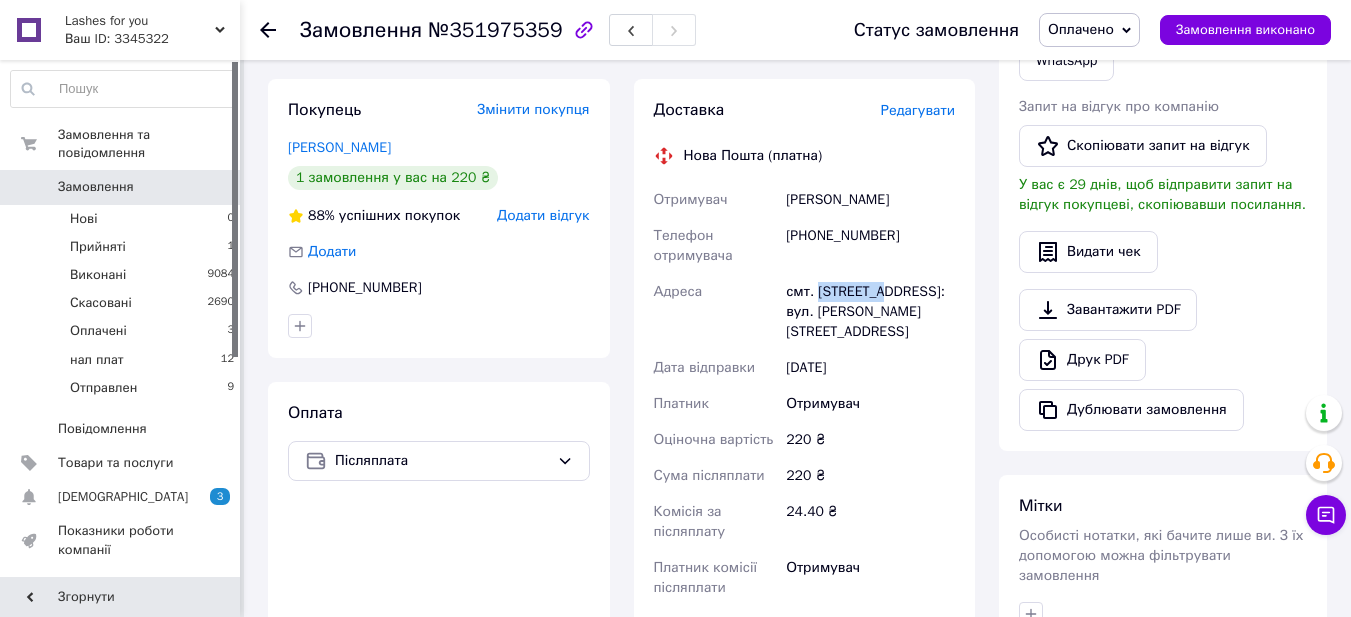 click on "смт. [STREET_ADDRESS]: вул. [PERSON_NAME][STREET_ADDRESS]" at bounding box center [870, 312] 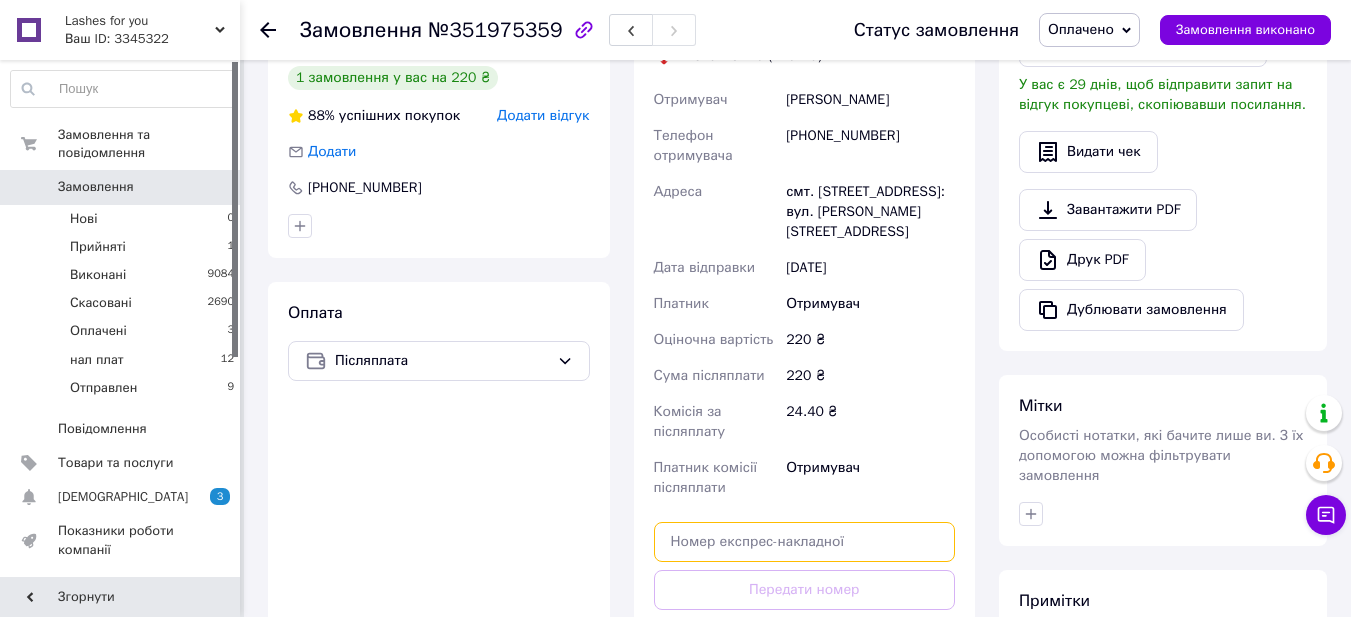 click at bounding box center [805, 542] 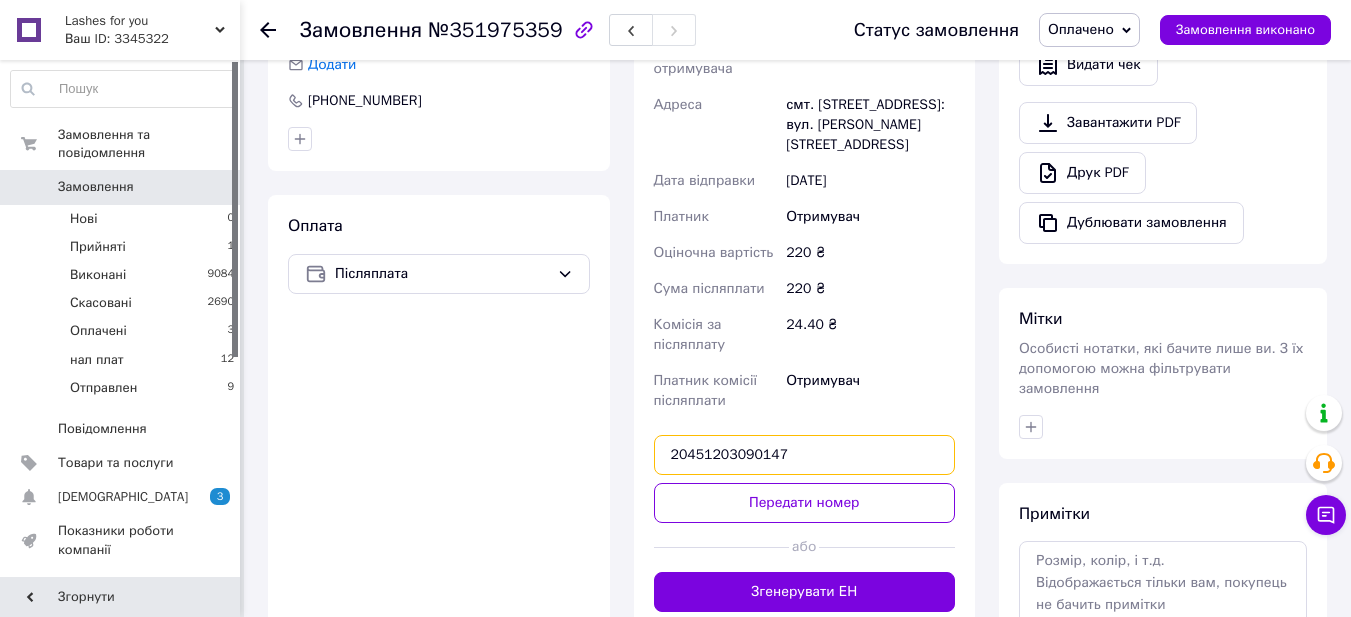 scroll, scrollTop: 796, scrollLeft: 0, axis: vertical 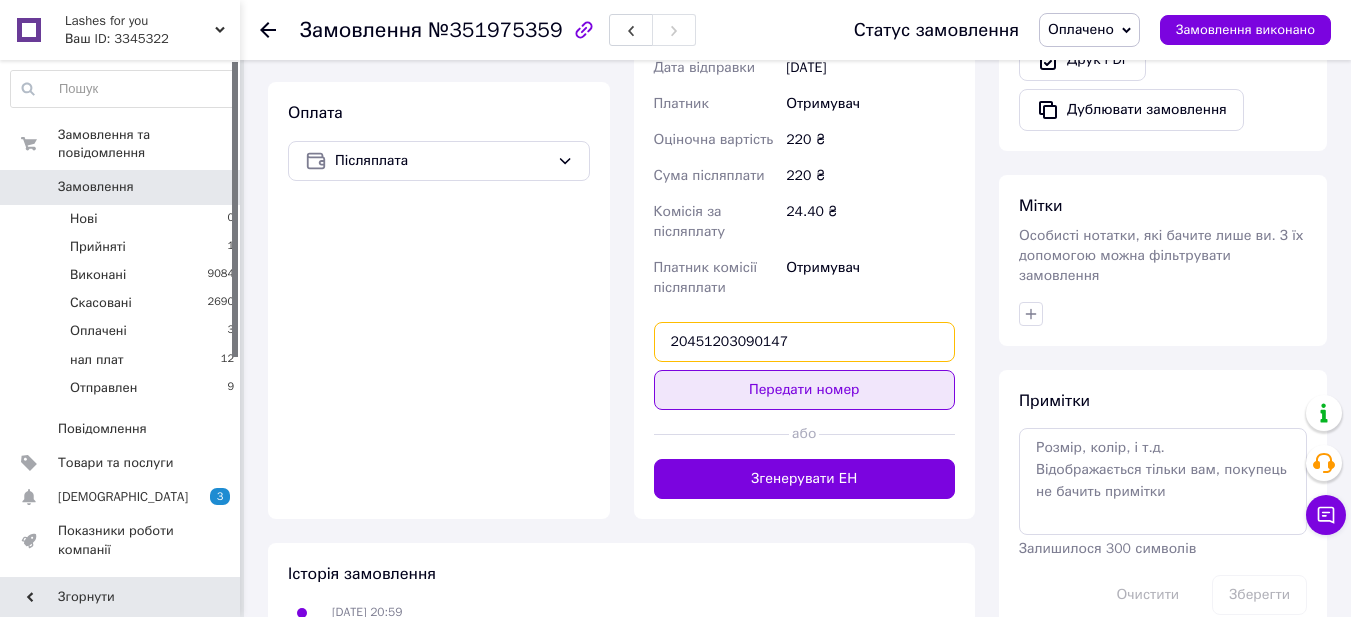 type on "20451203090147" 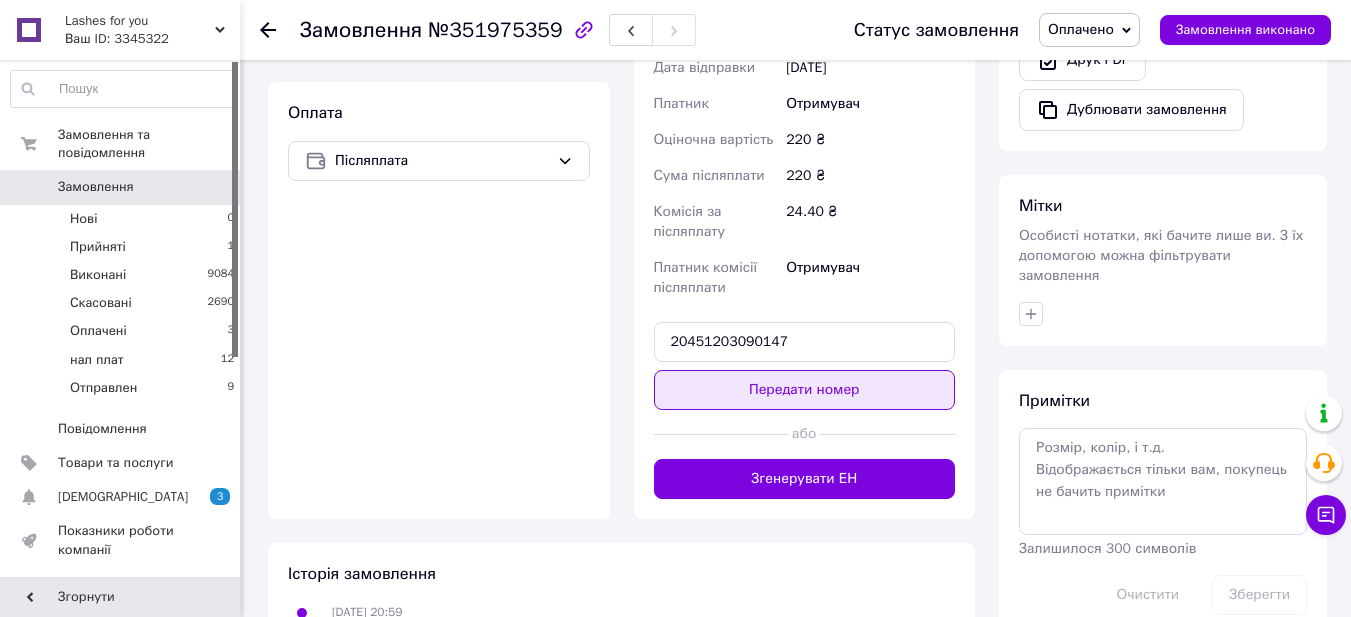 click on "Передати номер" at bounding box center [805, 390] 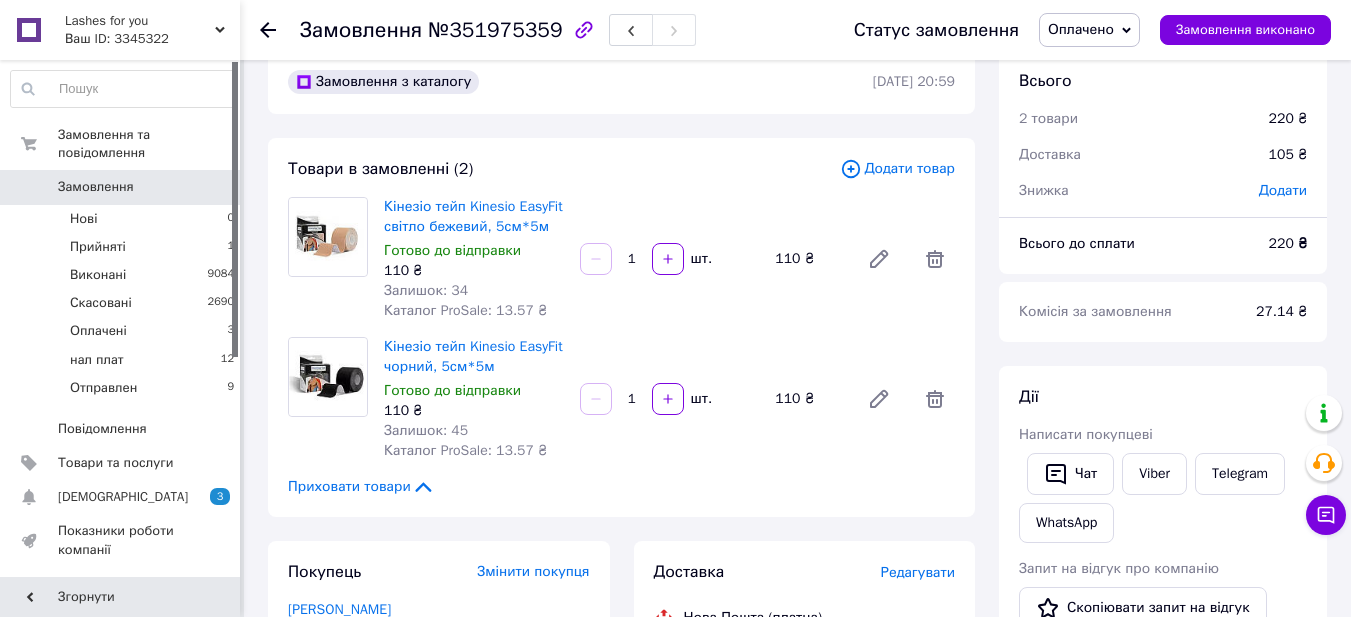 scroll, scrollTop: 0, scrollLeft: 0, axis: both 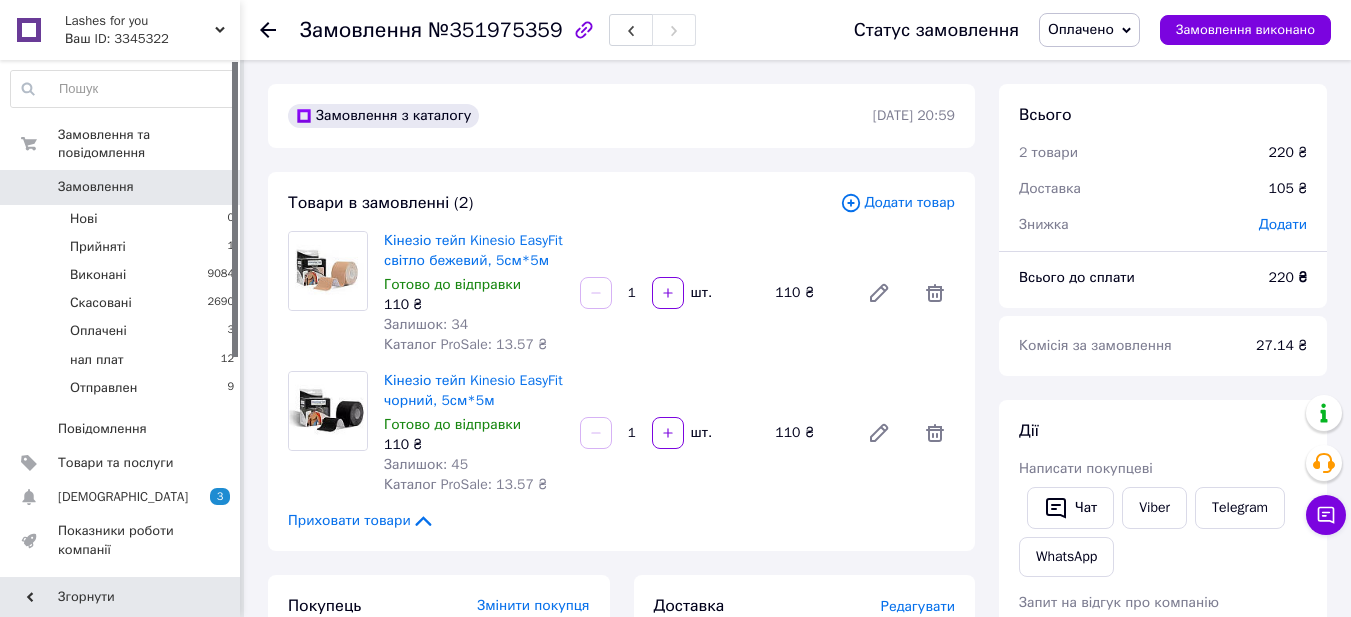 click 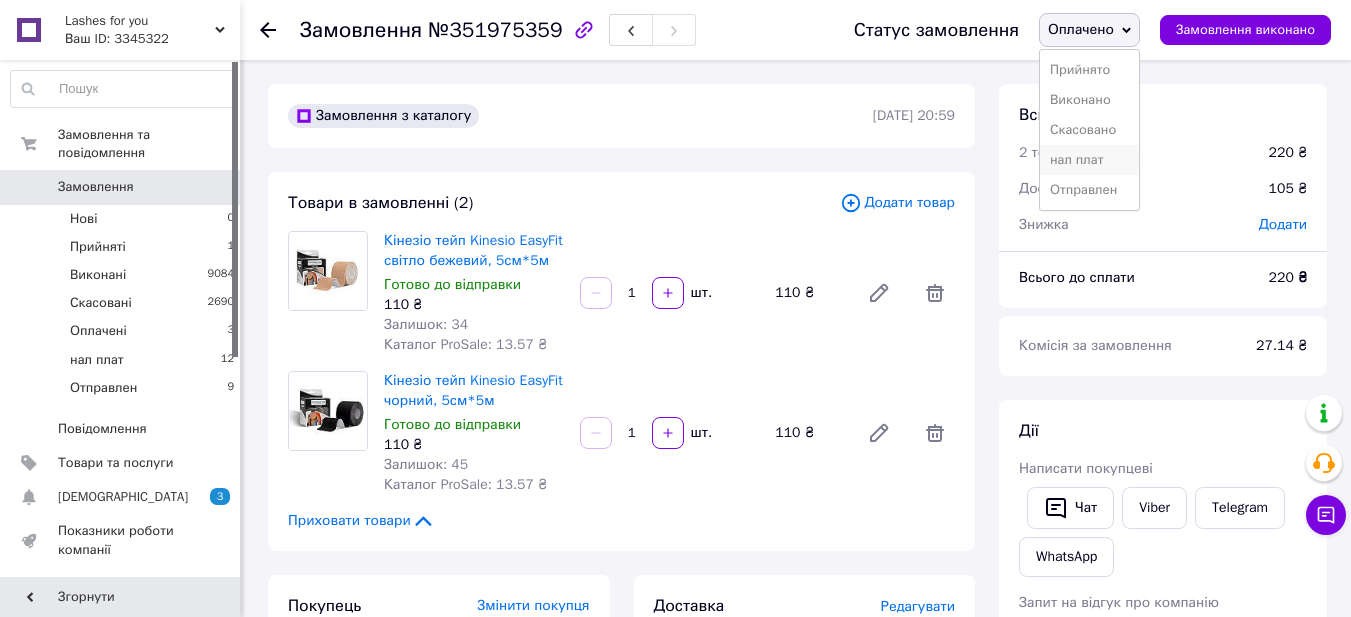 click on "нал плат" at bounding box center (1089, 160) 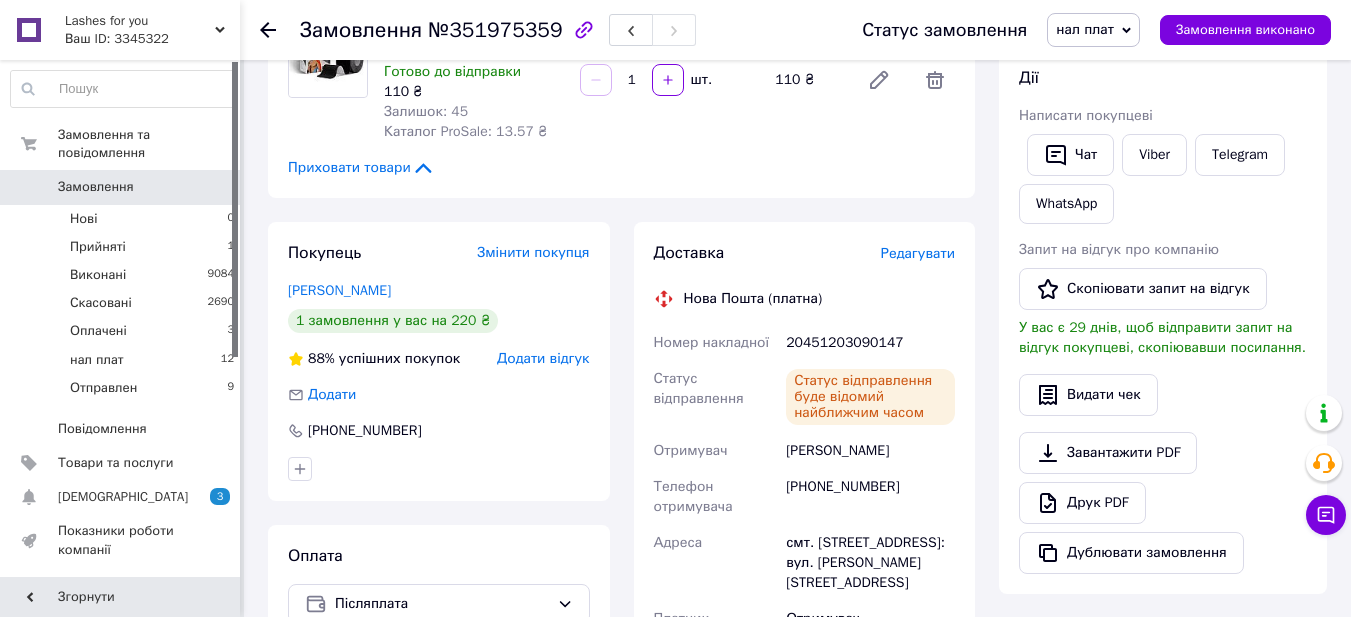 scroll, scrollTop: 400, scrollLeft: 0, axis: vertical 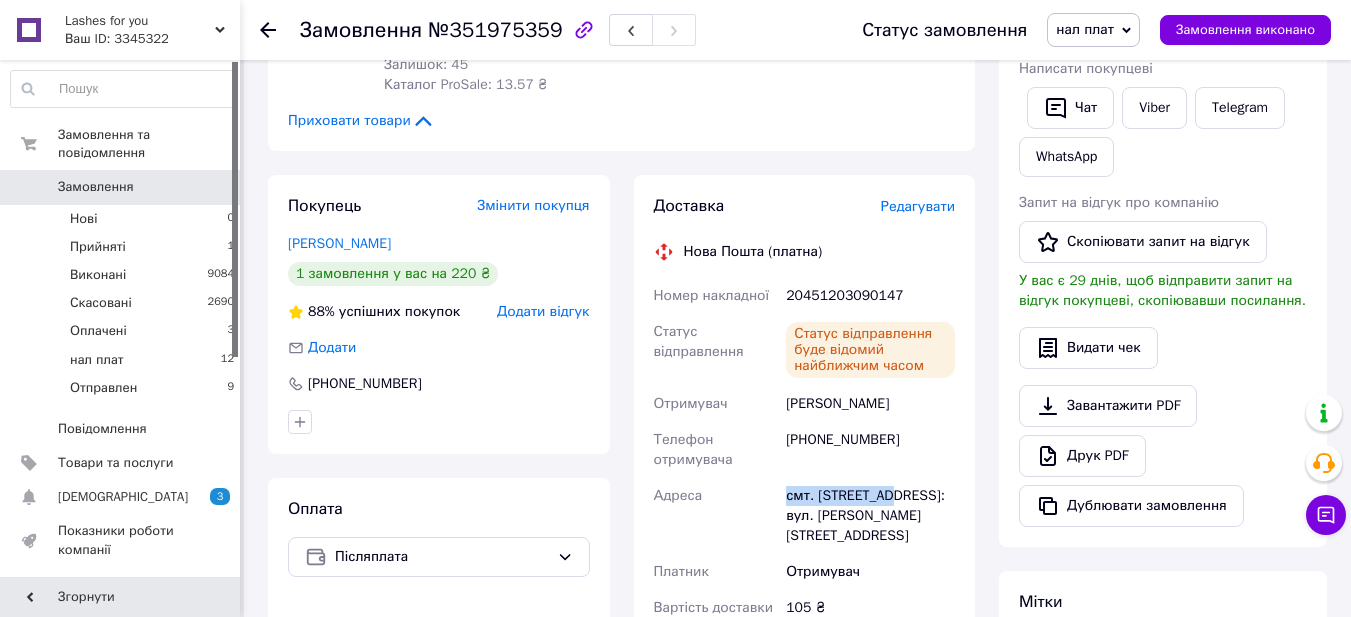 drag, startPoint x: 785, startPoint y: 497, endPoint x: 881, endPoint y: 496, distance: 96.00521 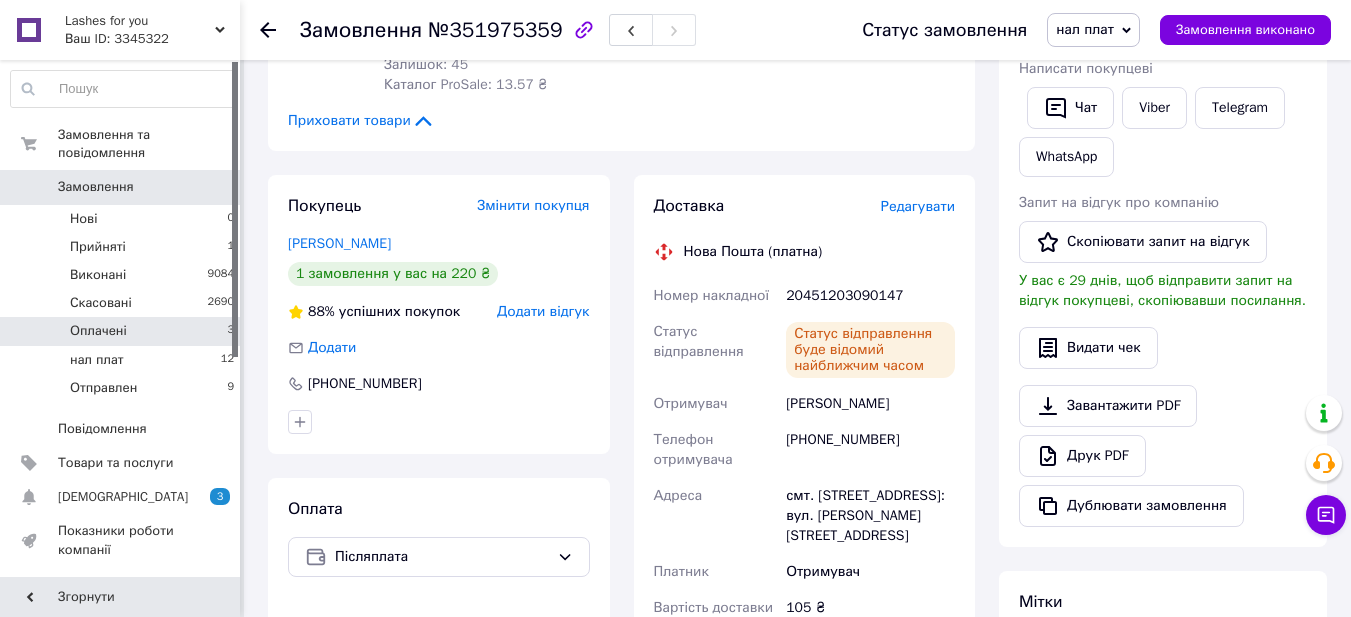 click on "Оплачені" at bounding box center [98, 331] 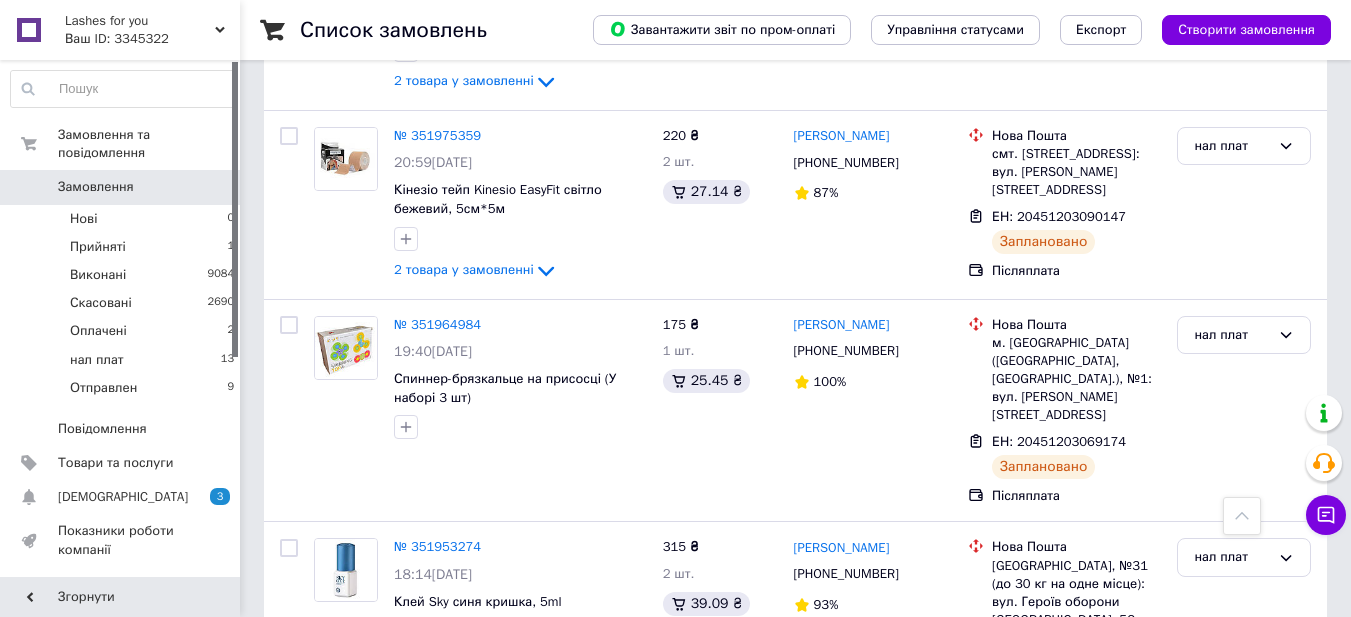 scroll, scrollTop: 1400, scrollLeft: 0, axis: vertical 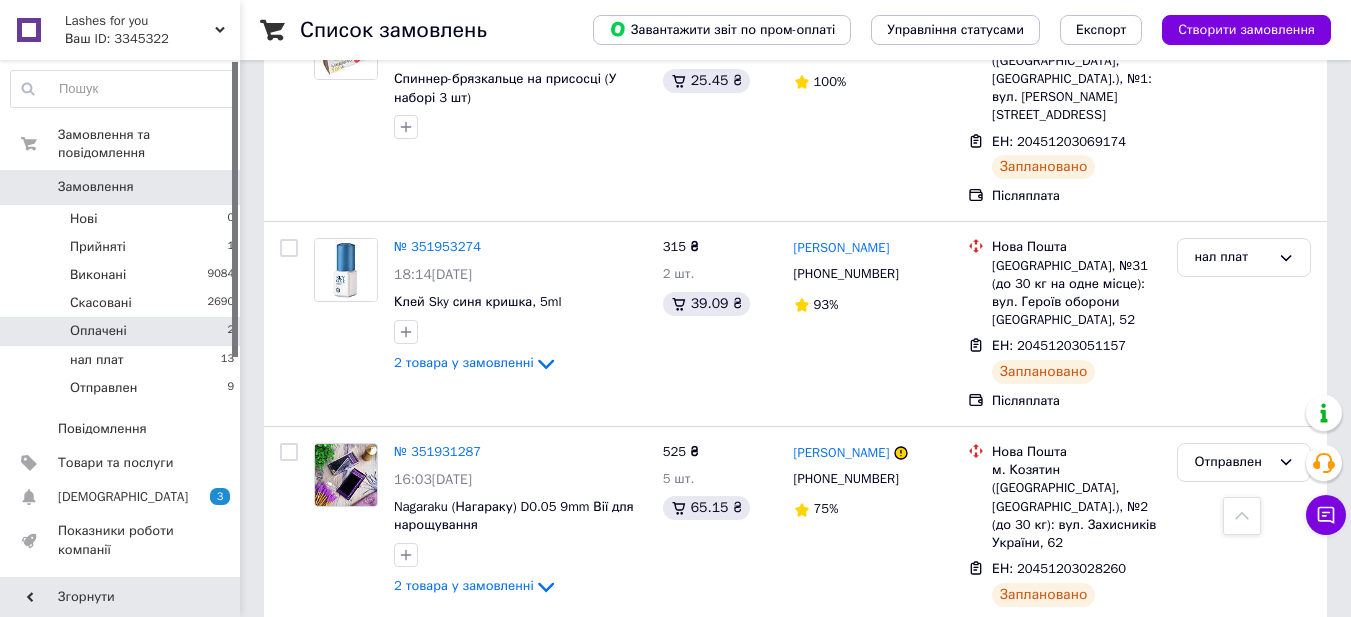 click on "Оплачені" at bounding box center [98, 331] 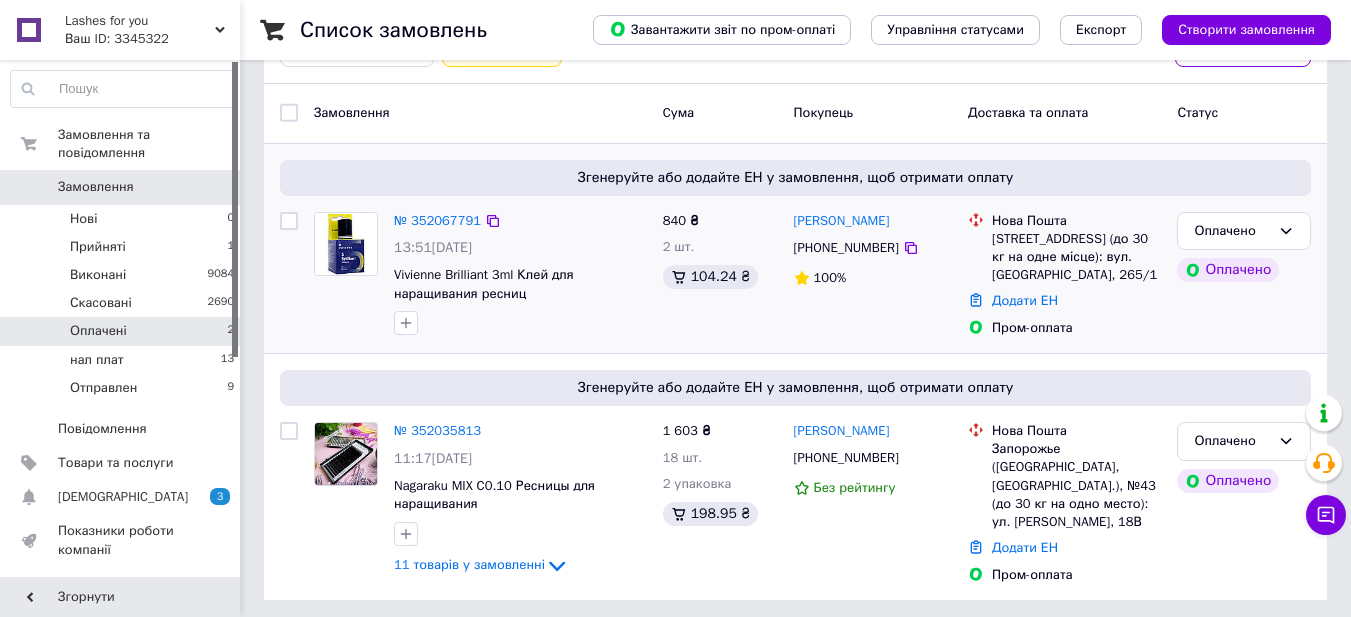 scroll, scrollTop: 311, scrollLeft: 0, axis: vertical 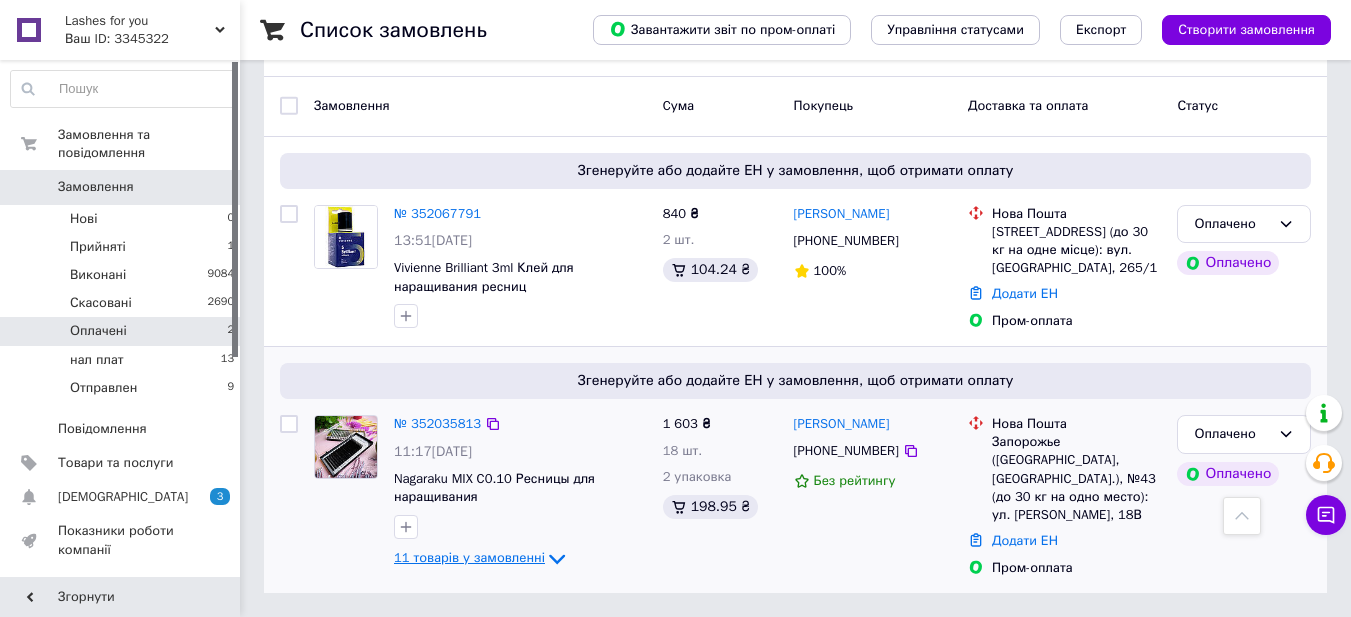 click on "11 товарів у замовленні" at bounding box center [469, 557] 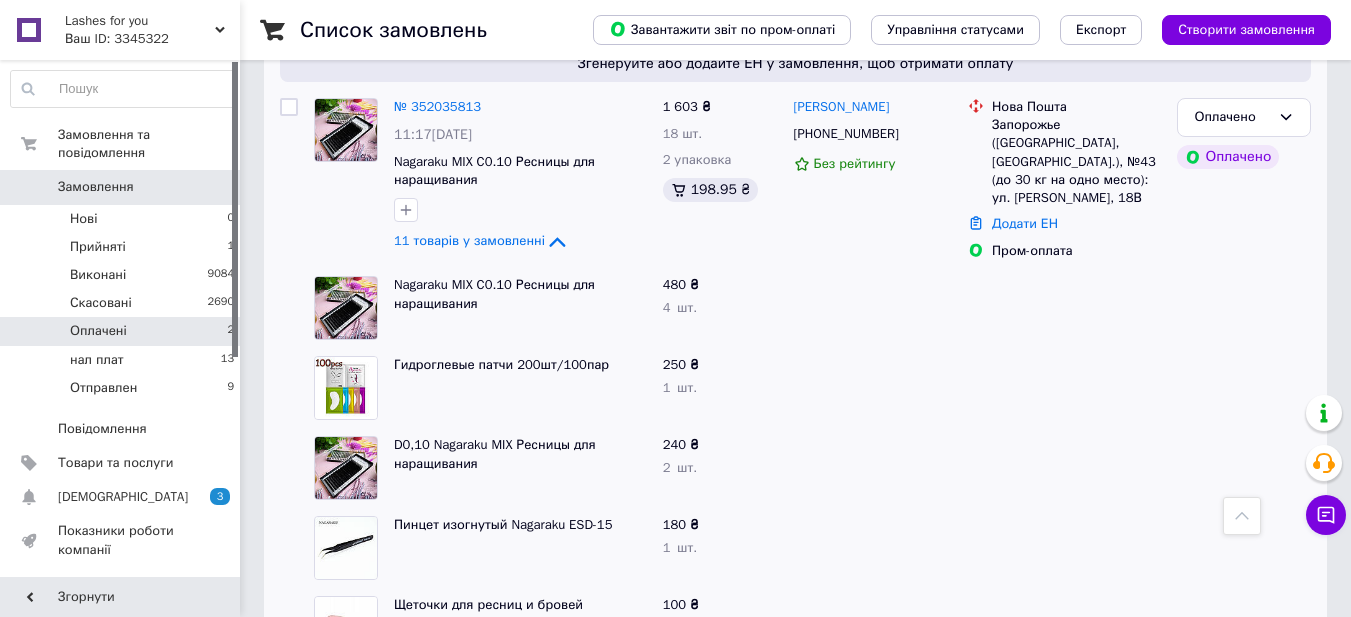 scroll, scrollTop: 492, scrollLeft: 0, axis: vertical 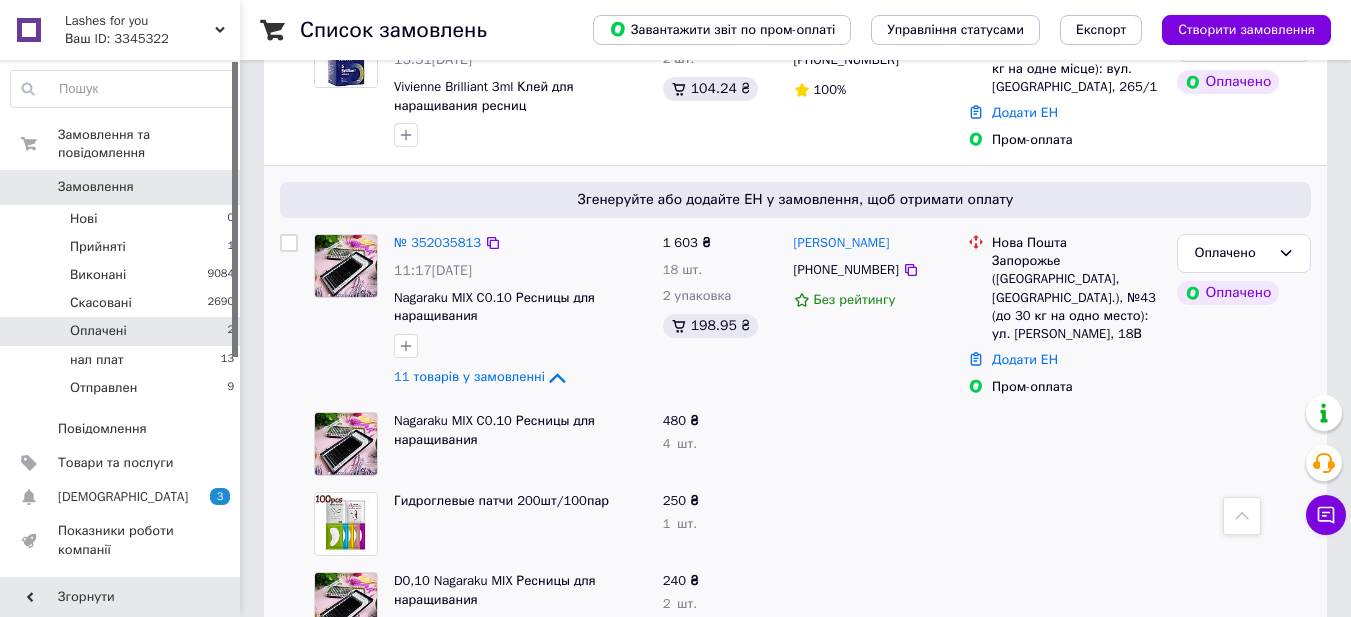 click on "Запорожье ([GEOGRAPHIC_DATA], [GEOGRAPHIC_DATA].), №43 (до 30 кг на одно место): ул. [PERSON_NAME], 18В" at bounding box center [1076, 297] 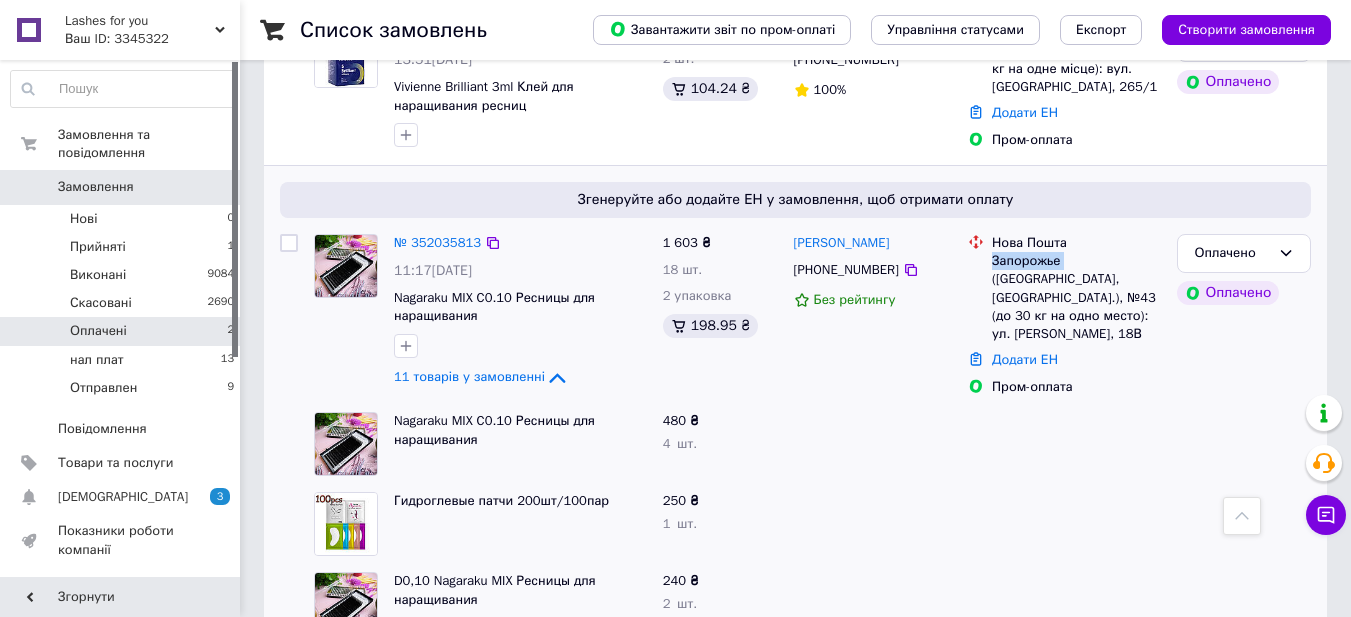 click on "Запорожье ([GEOGRAPHIC_DATA], [GEOGRAPHIC_DATA].), №43 (до 30 кг на одно место): ул. [PERSON_NAME], 18В" at bounding box center (1076, 297) 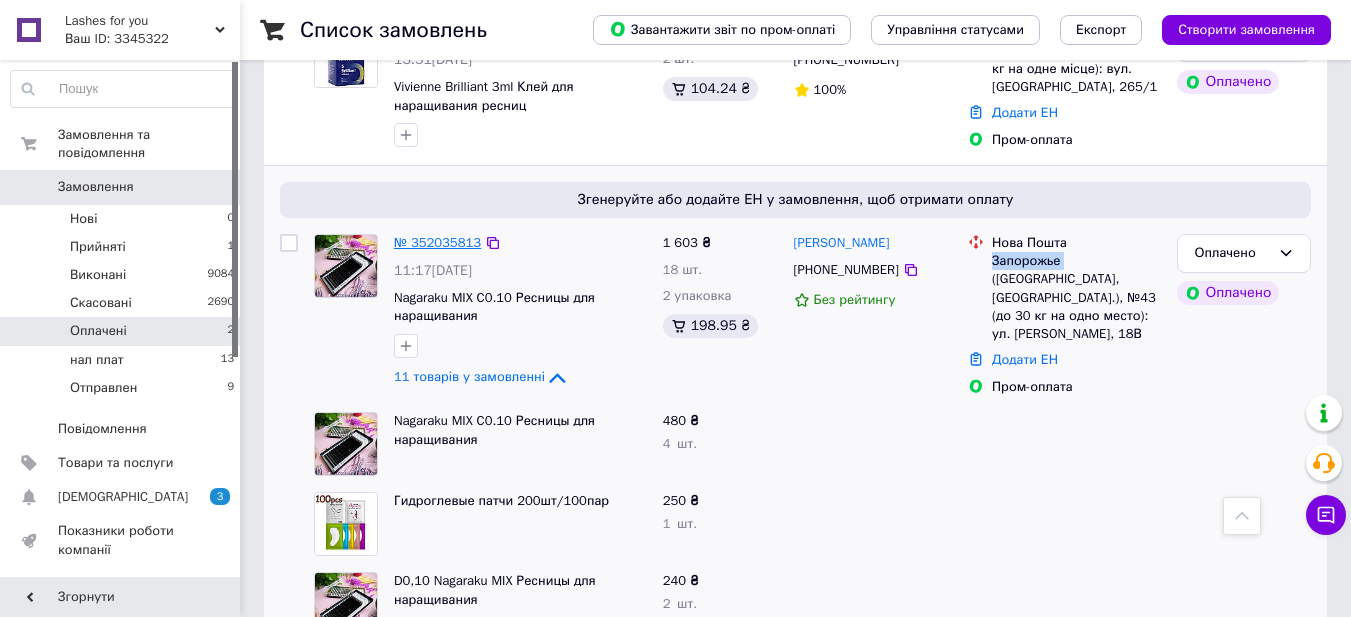 click on "№ 352035813" at bounding box center [437, 242] 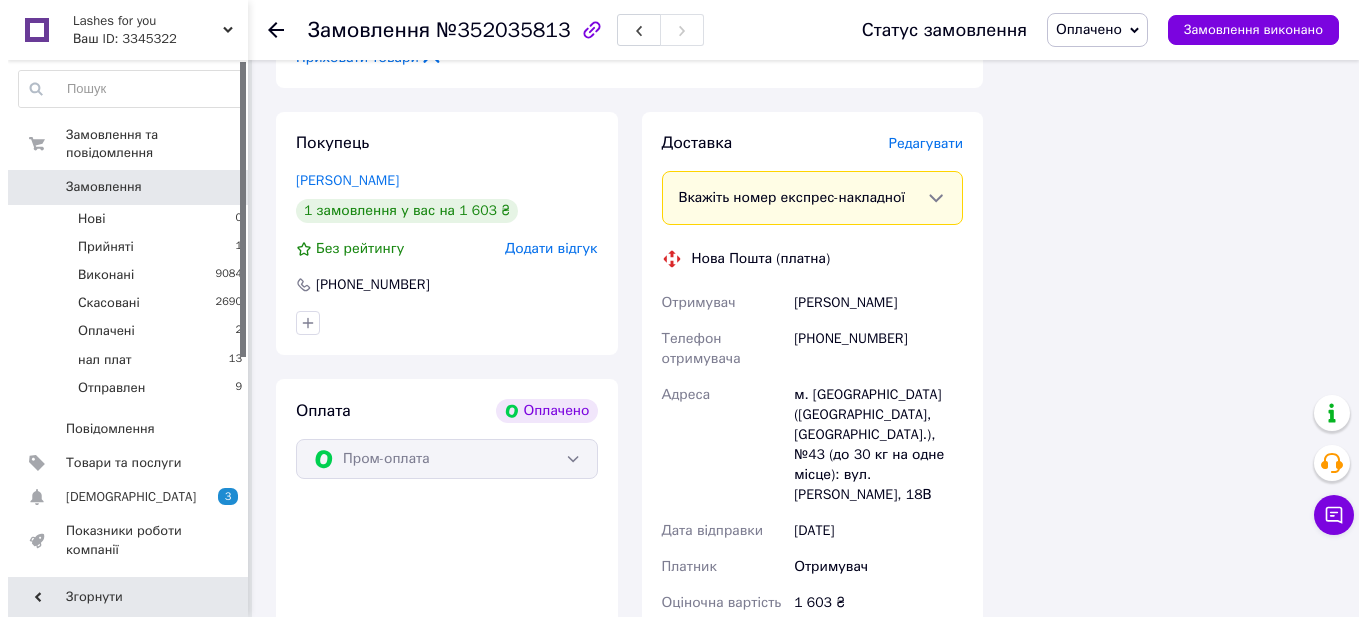 scroll, scrollTop: 1800, scrollLeft: 0, axis: vertical 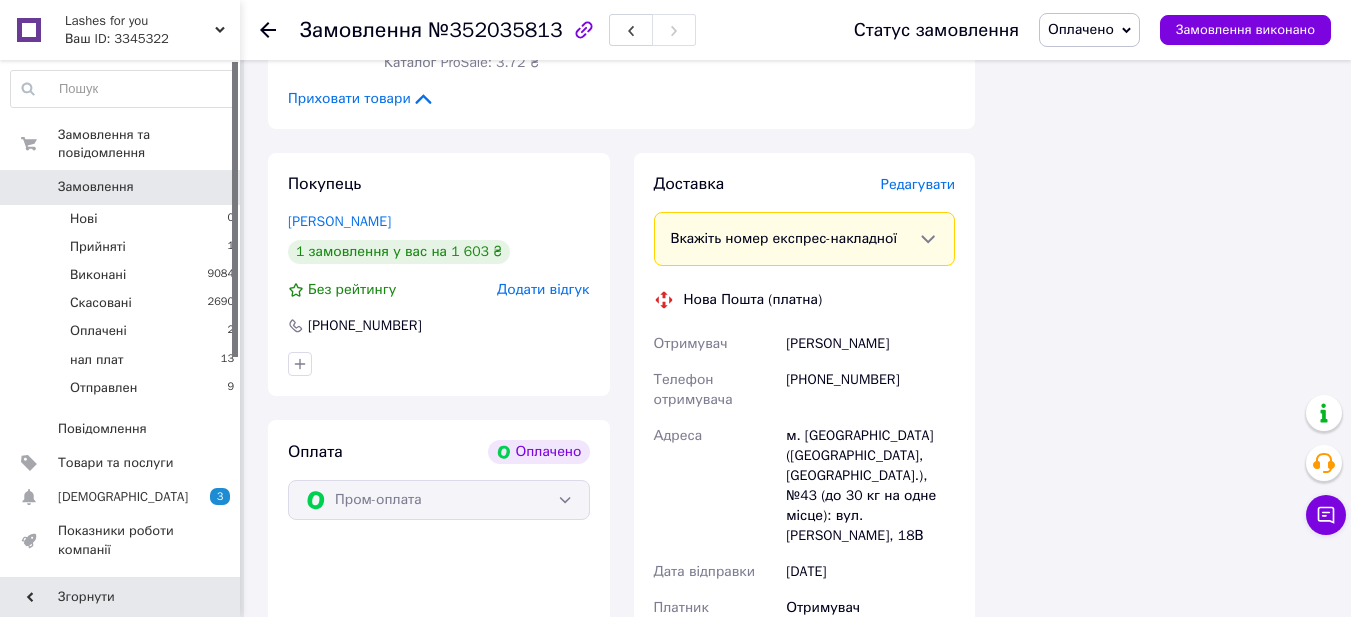 click on "Редагувати" at bounding box center [918, 184] 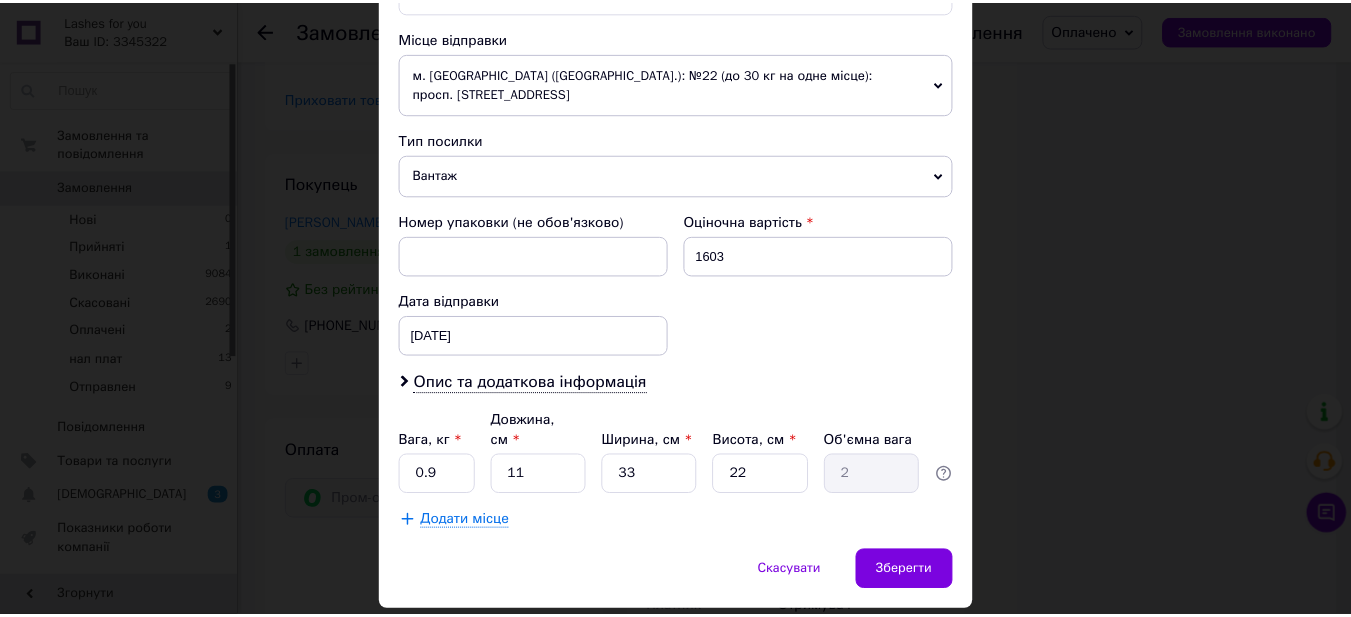 scroll, scrollTop: 731, scrollLeft: 0, axis: vertical 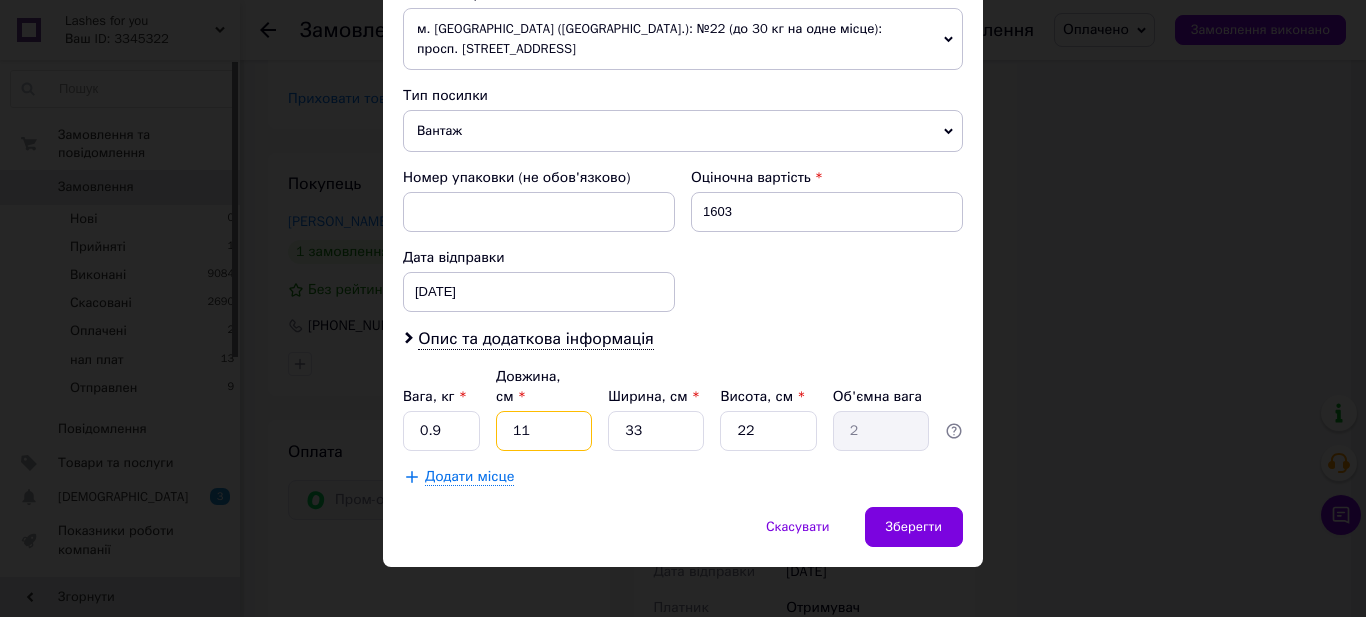 click on "11" at bounding box center (544, 431) 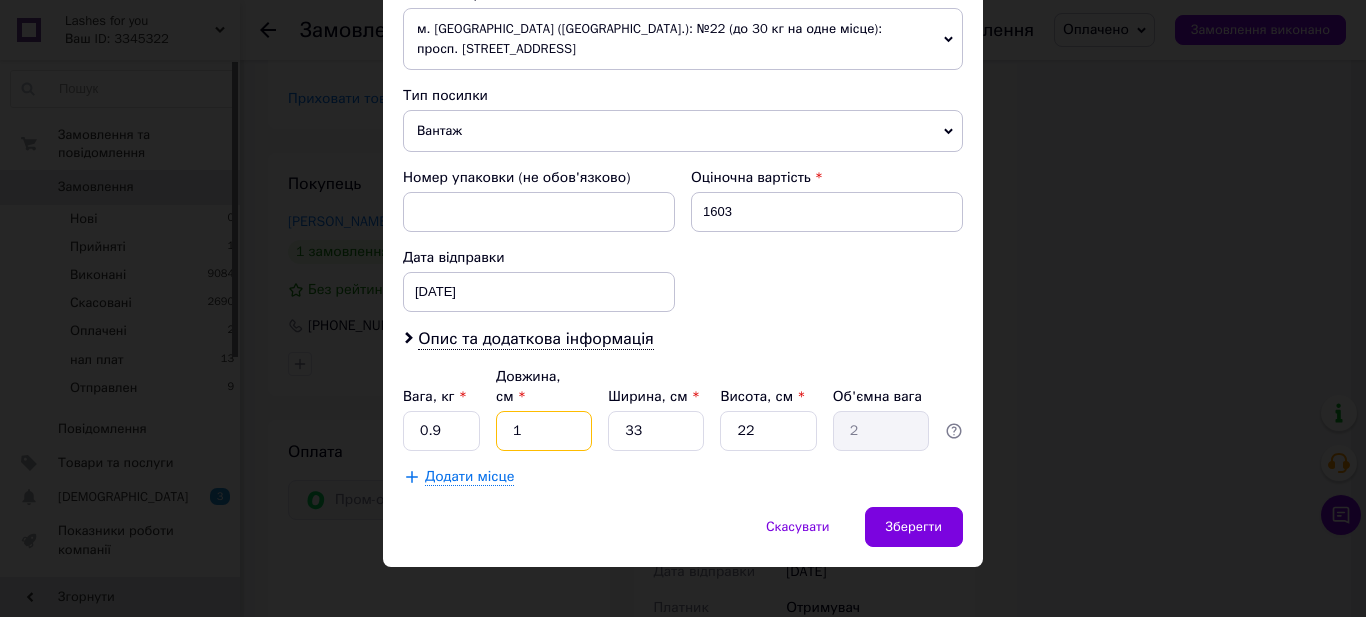 type on "0.18" 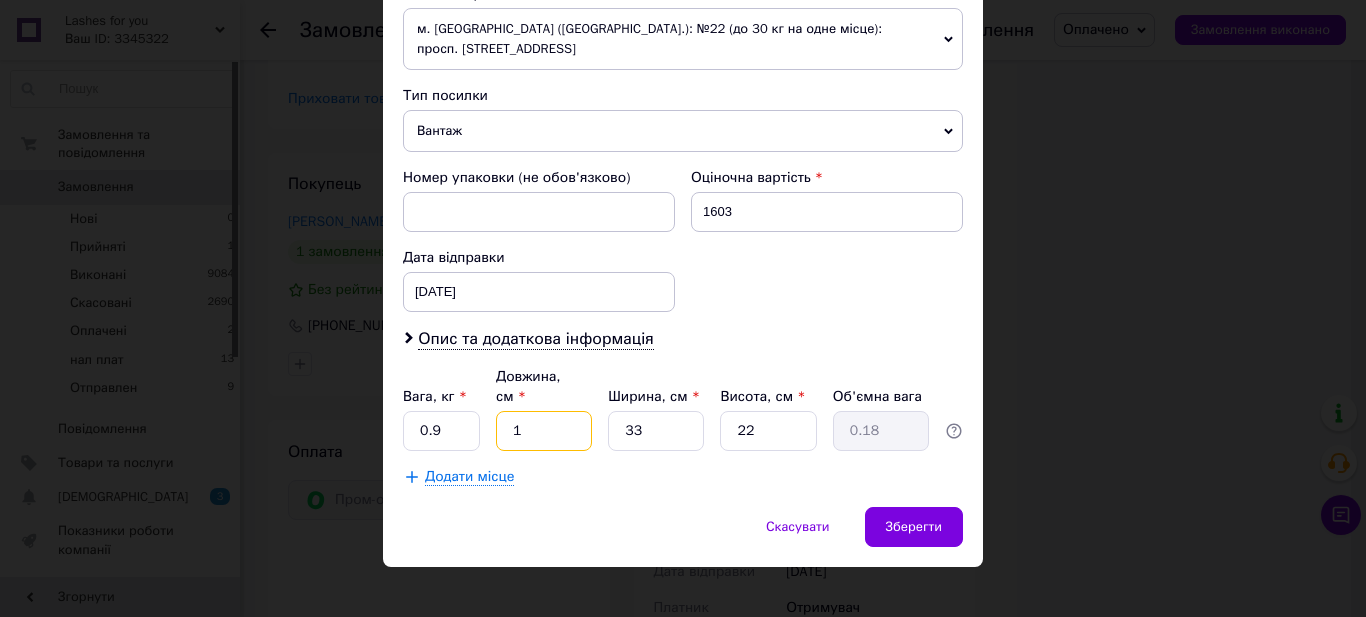 type 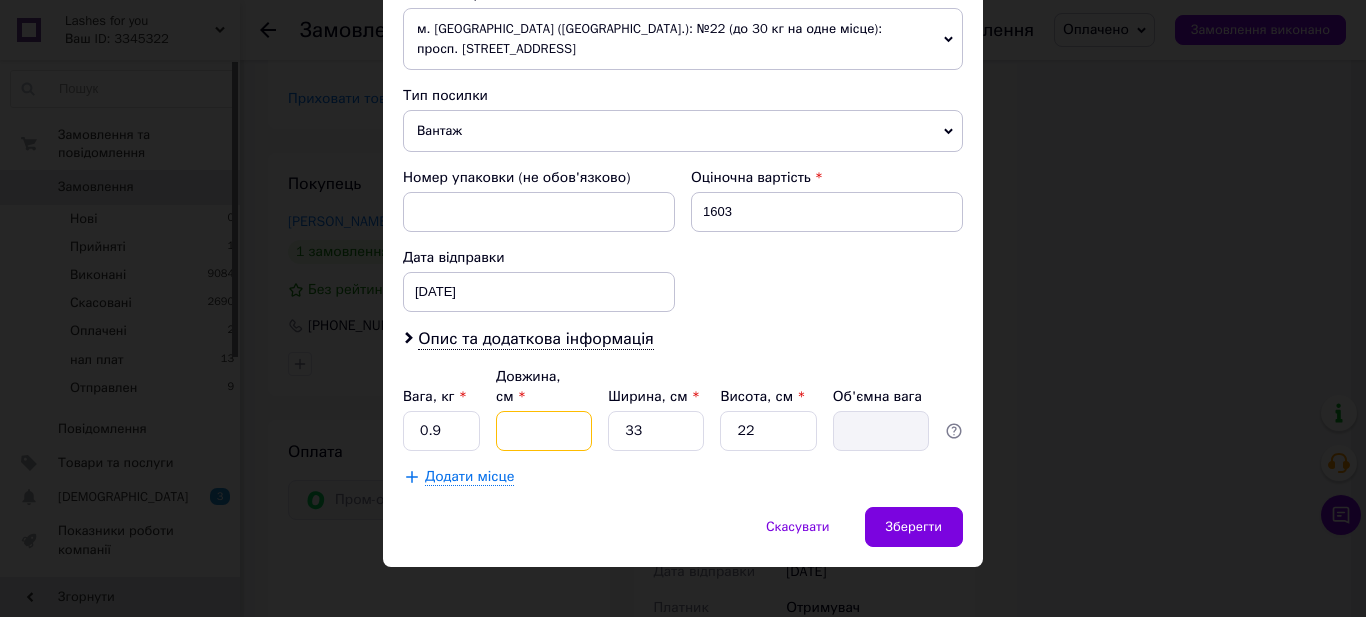 type on "2" 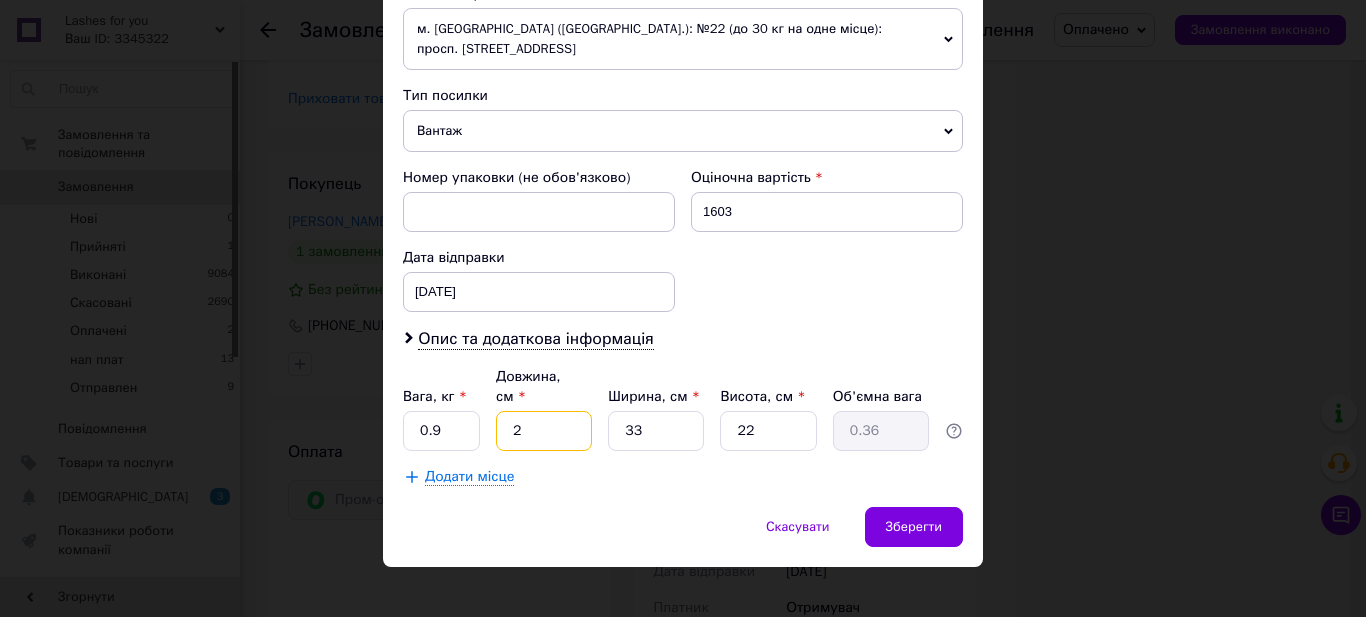 type on "25" 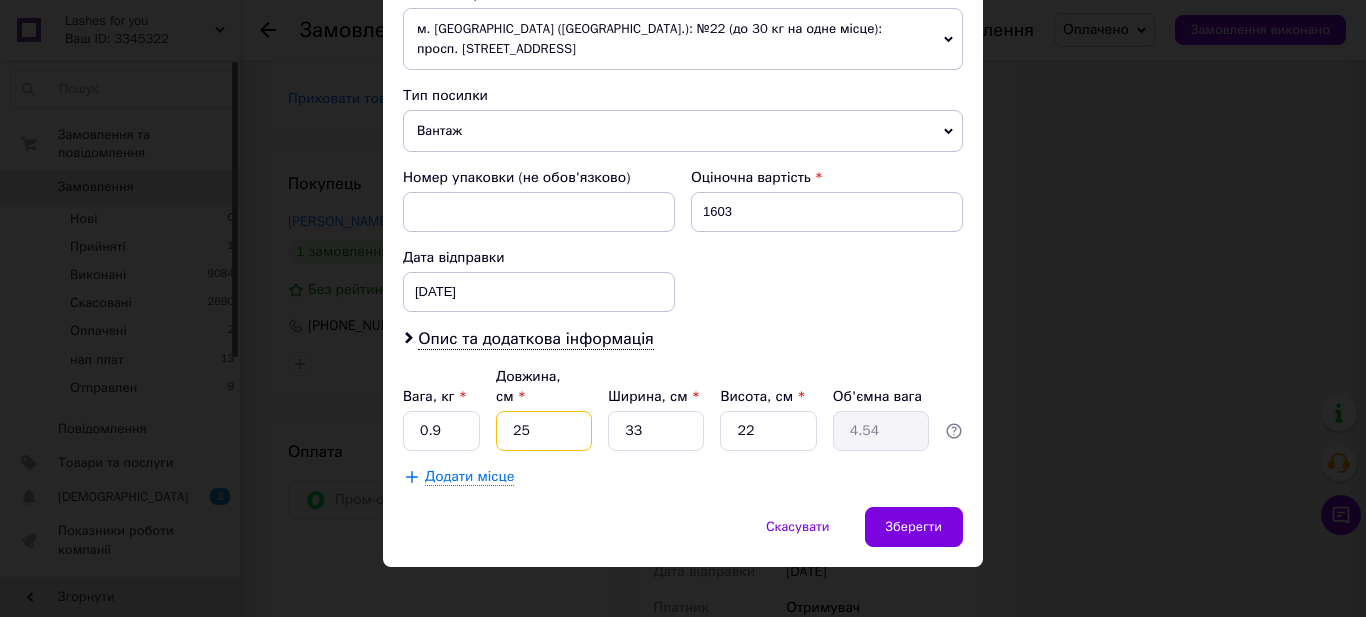 type on "25" 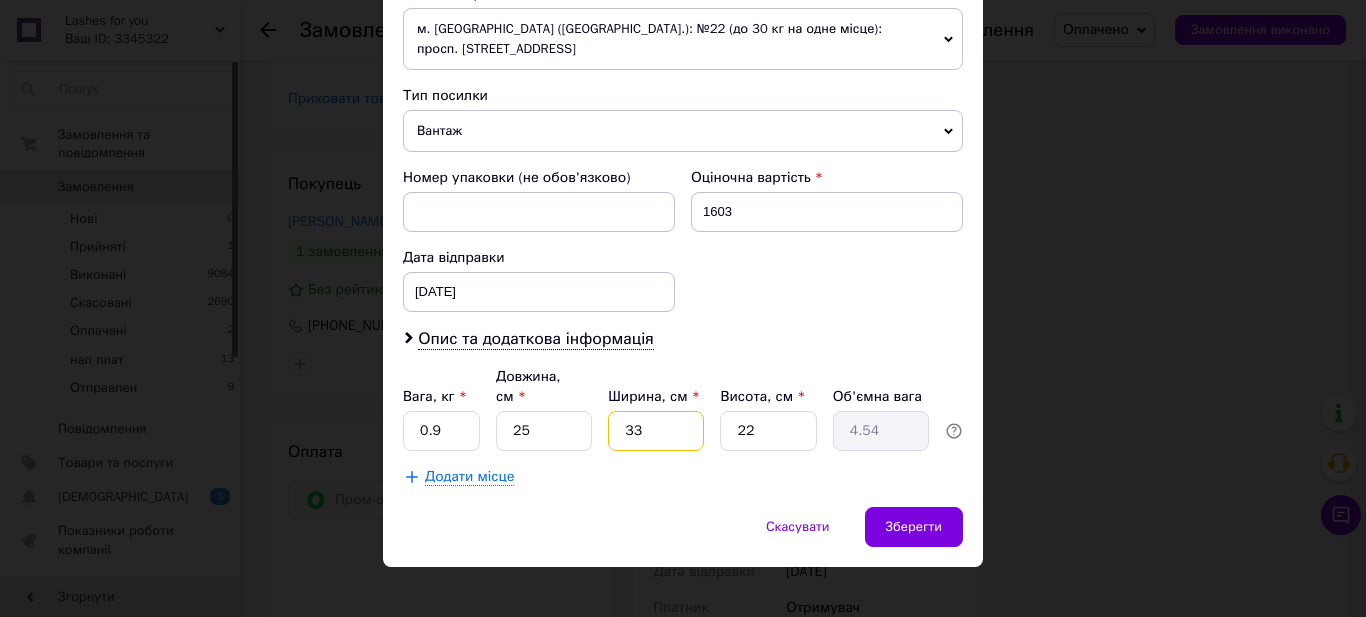 type on "2" 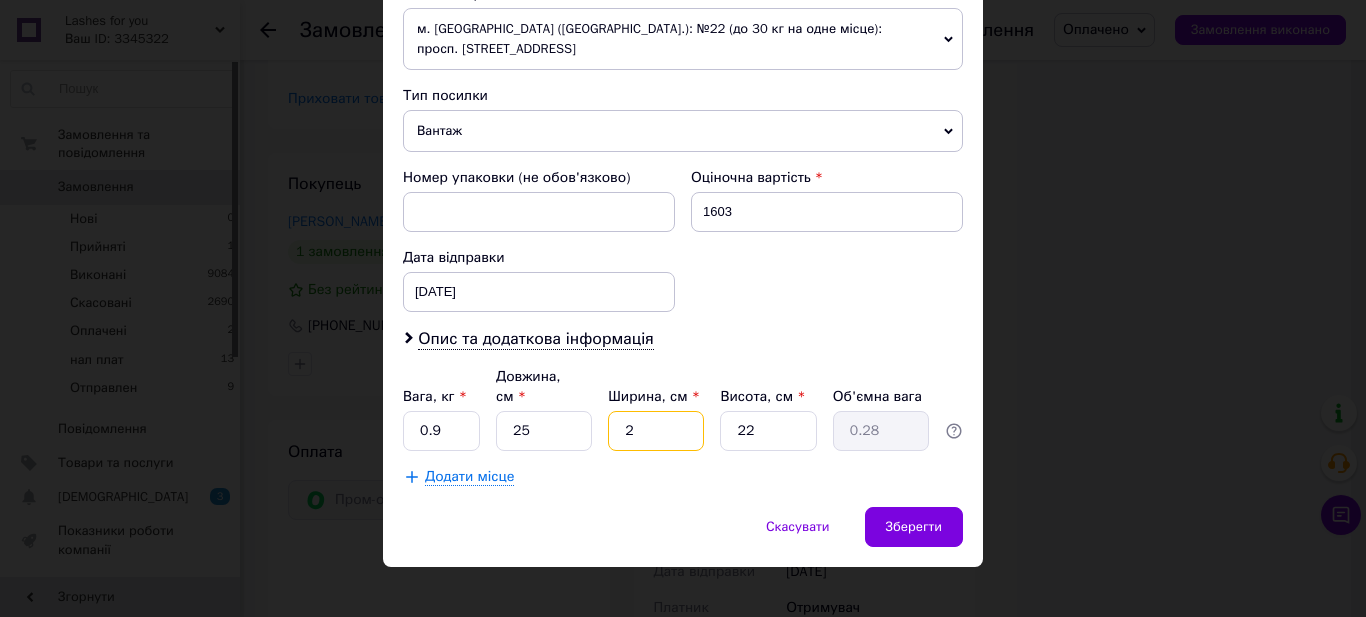 type on "20" 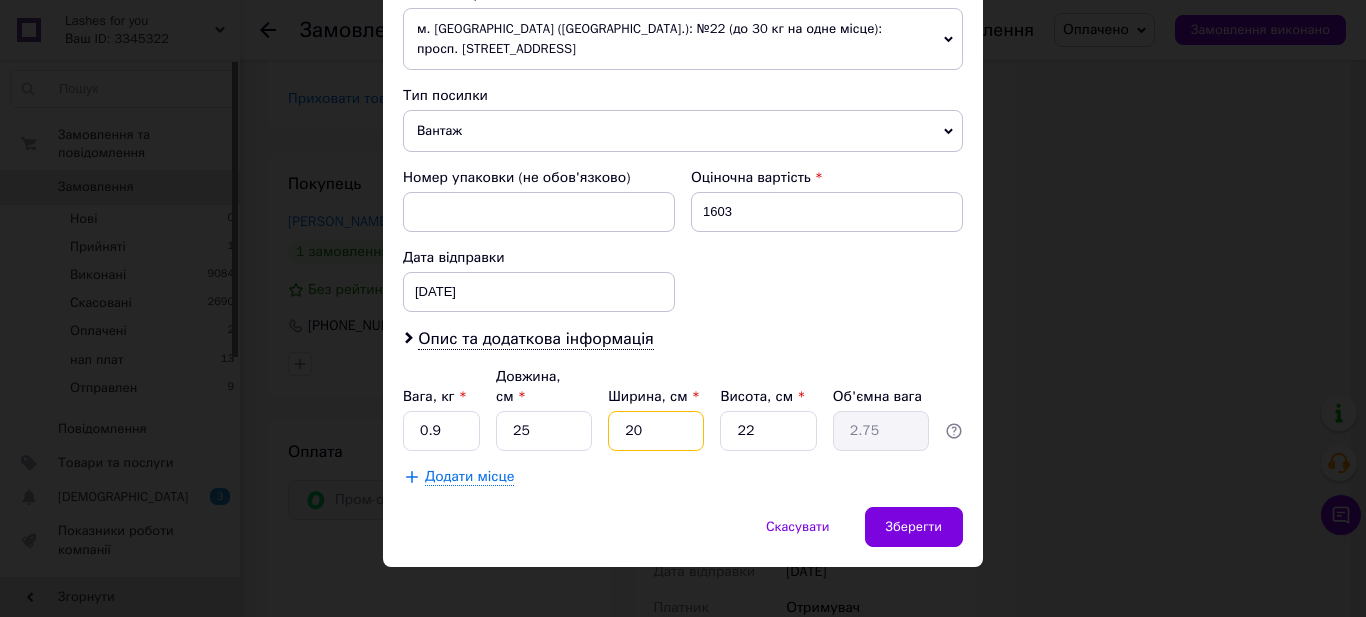 type on "20" 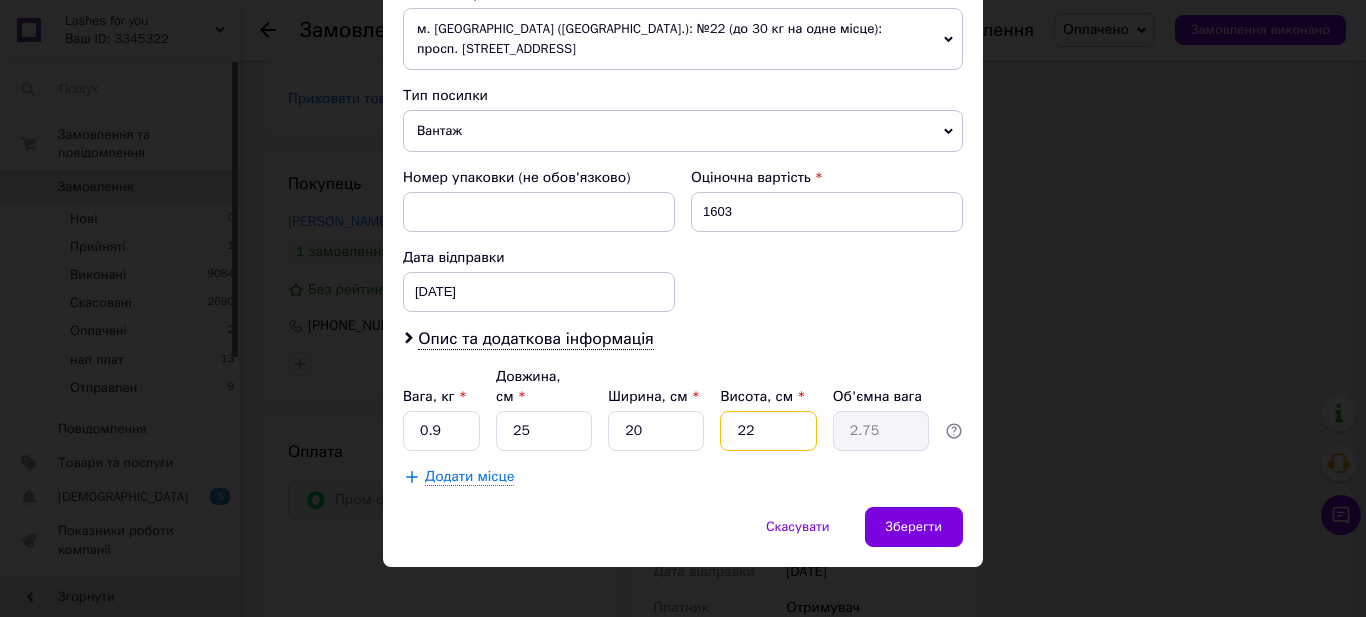 type on "1" 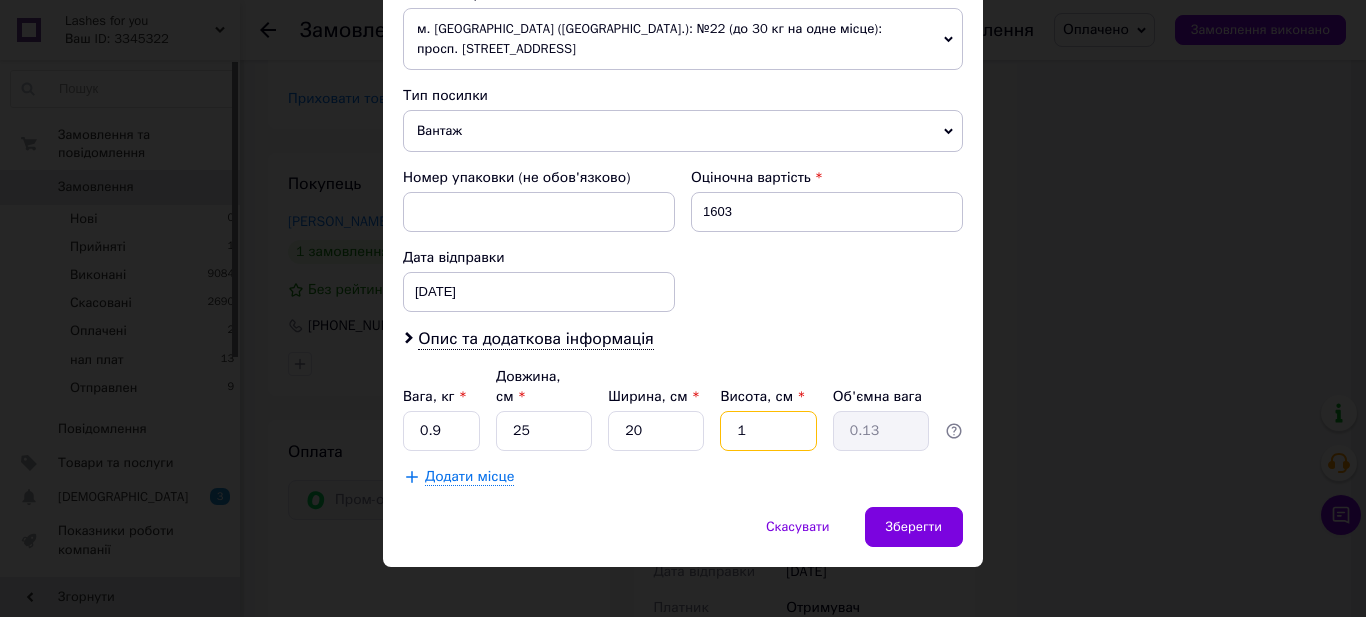 type on "10" 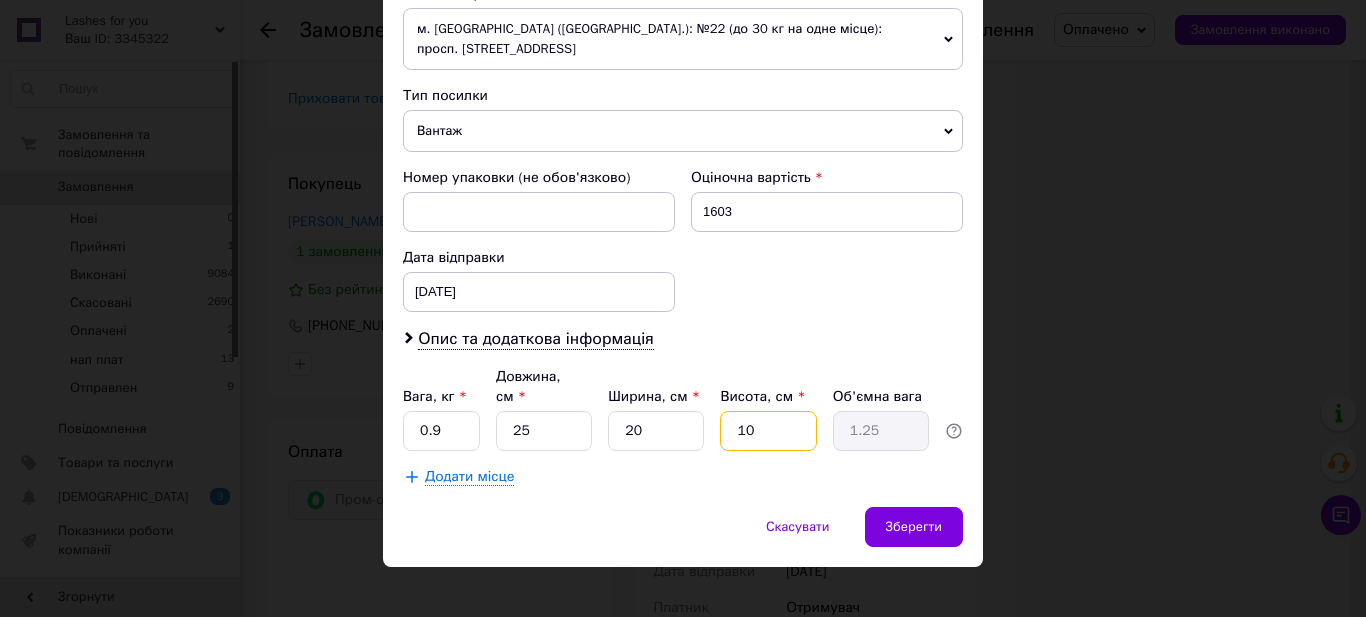 type on "1" 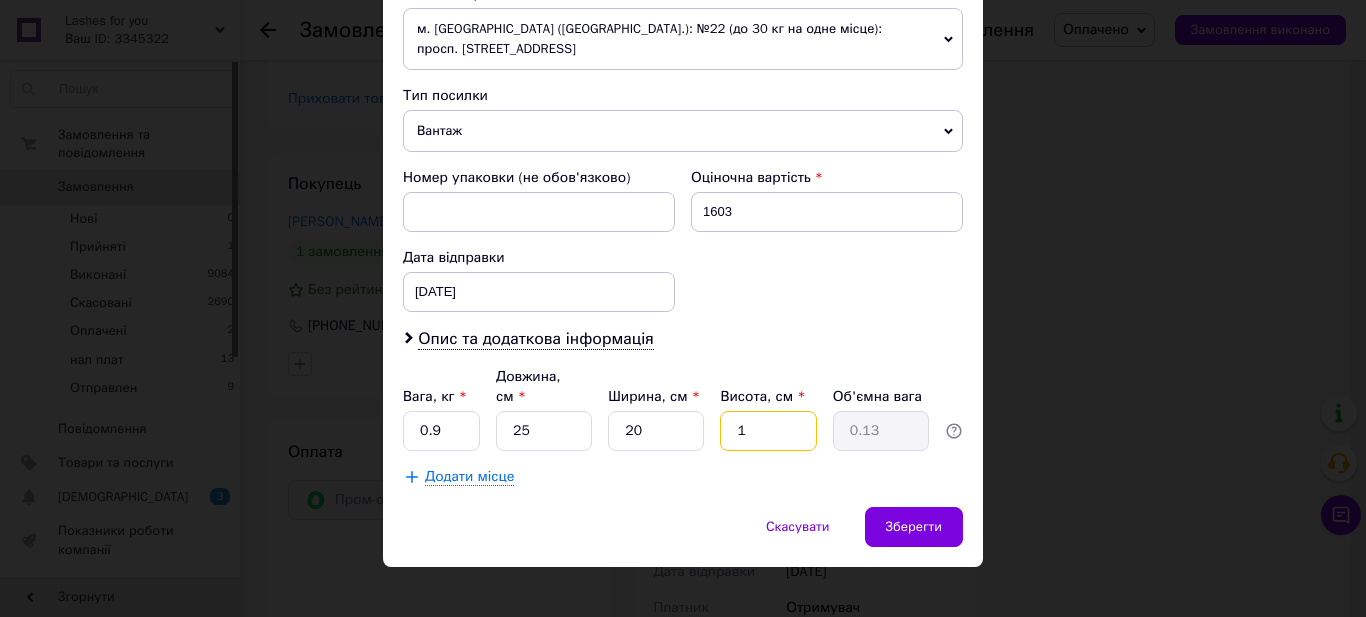 type on "15" 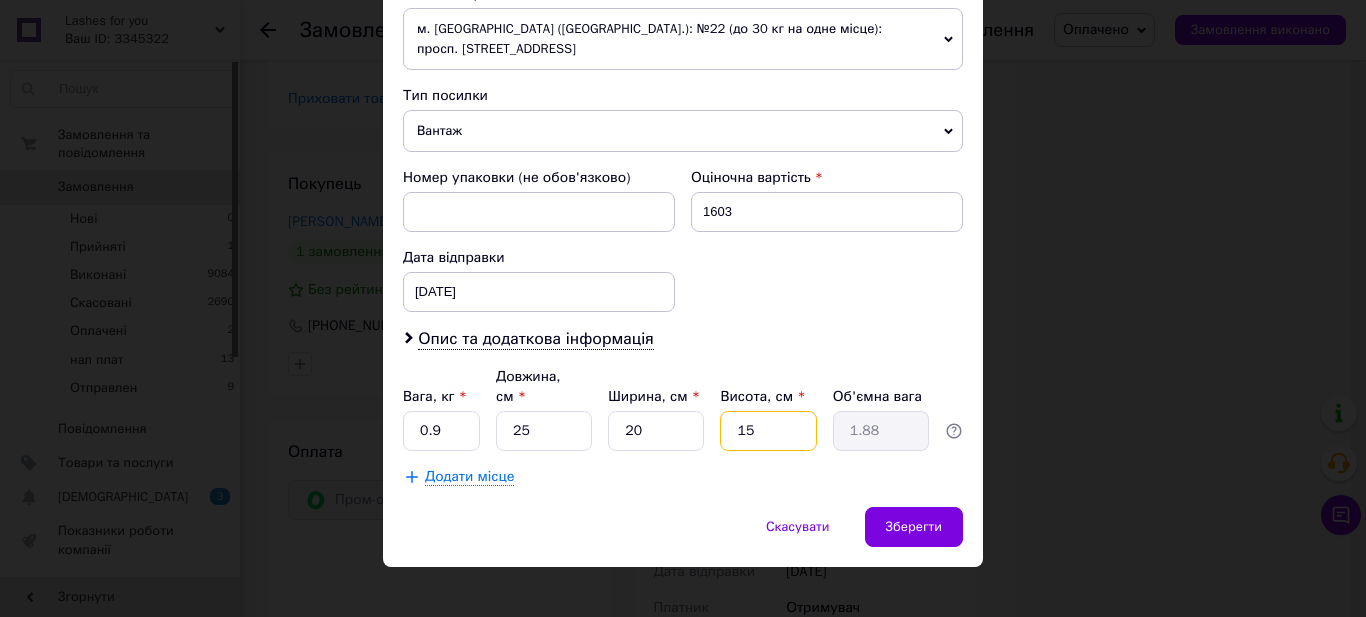 type on "1" 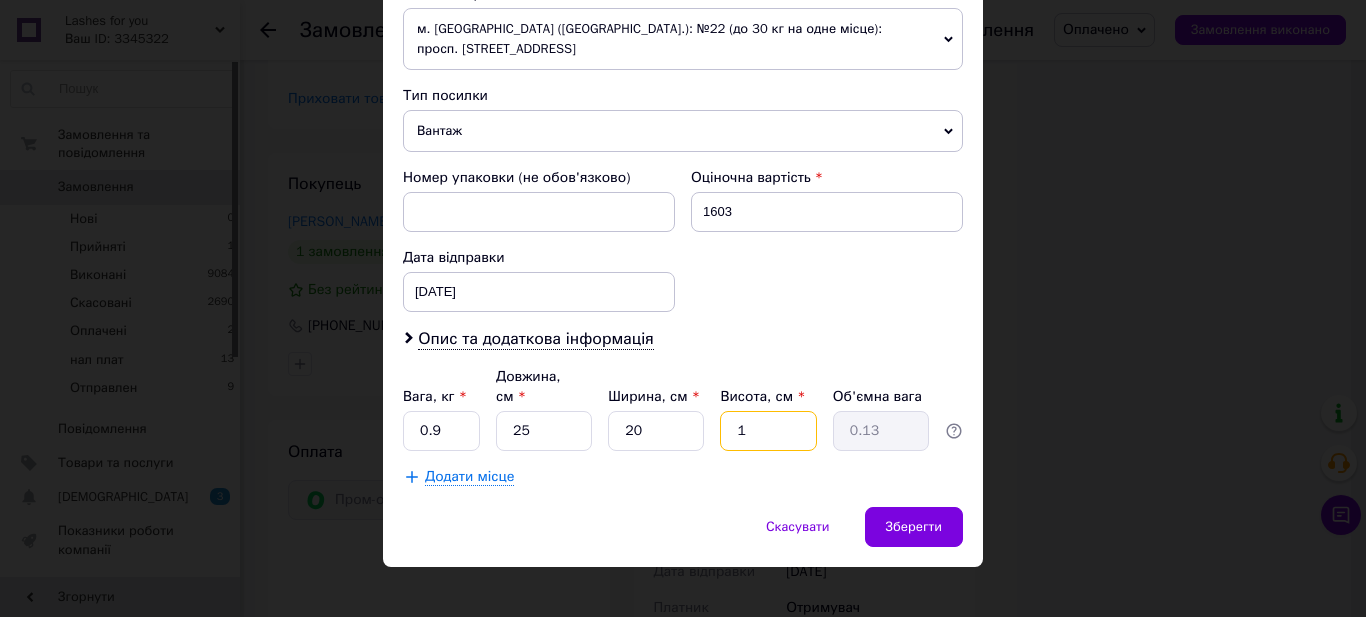 type on "13" 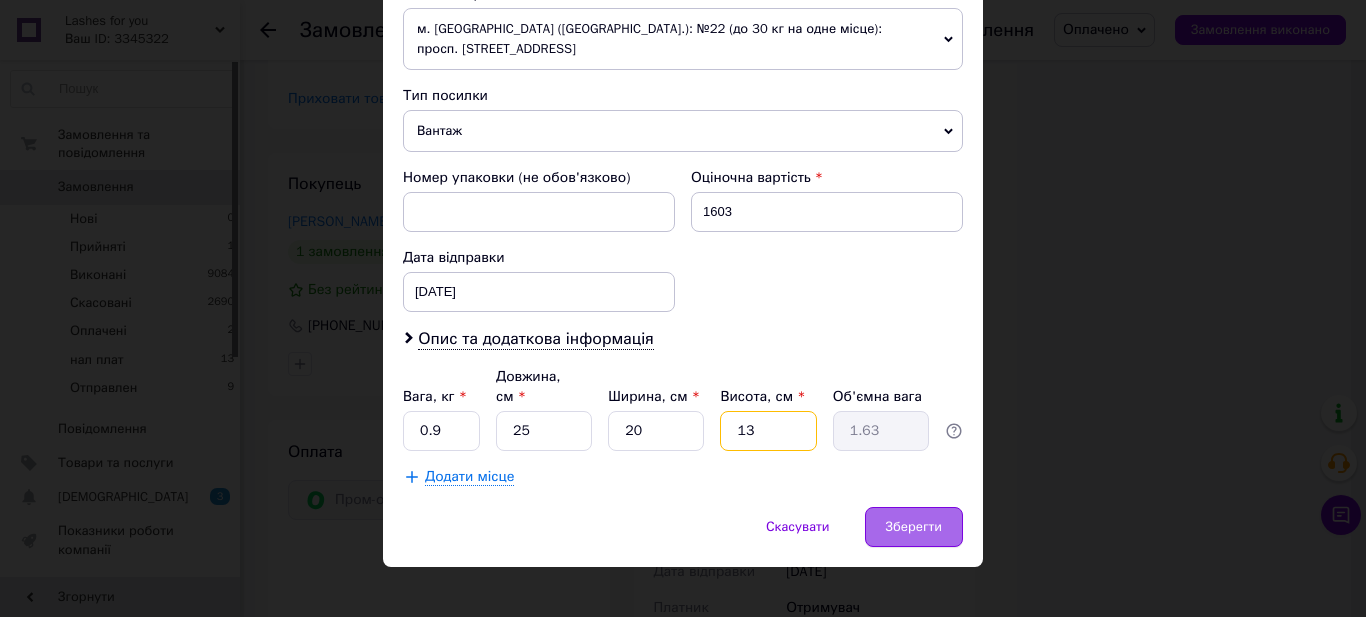 type on "13" 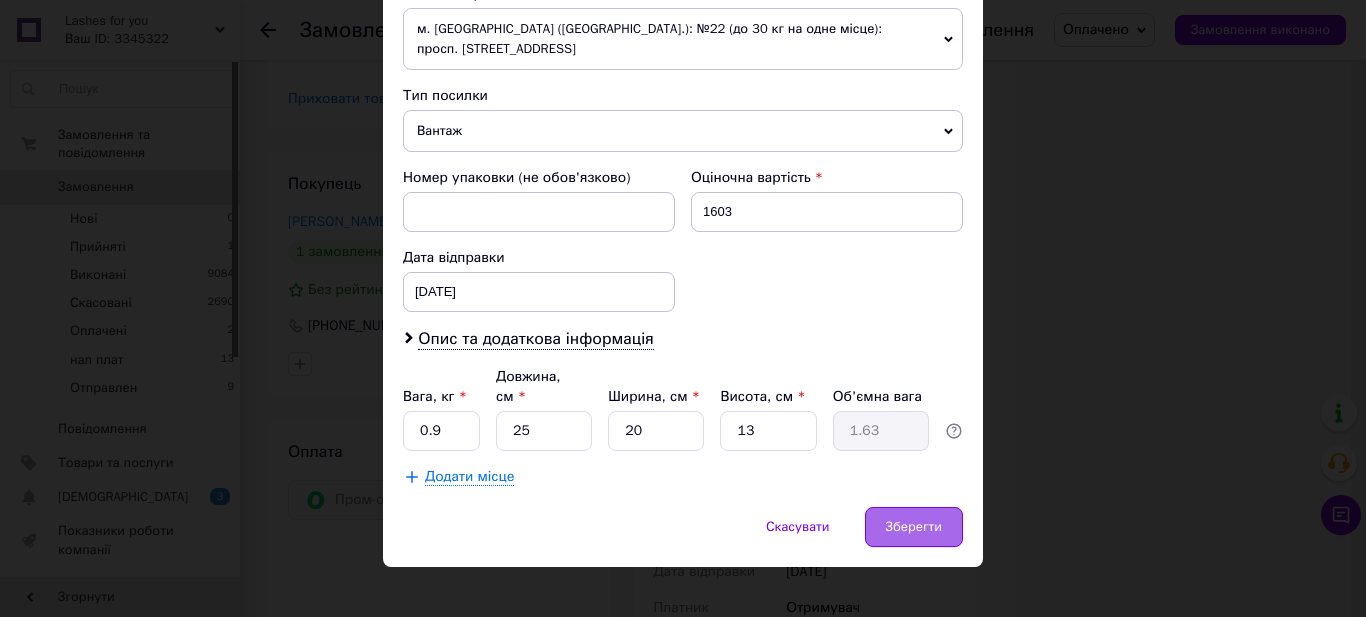 click on "Зберегти" at bounding box center (914, 527) 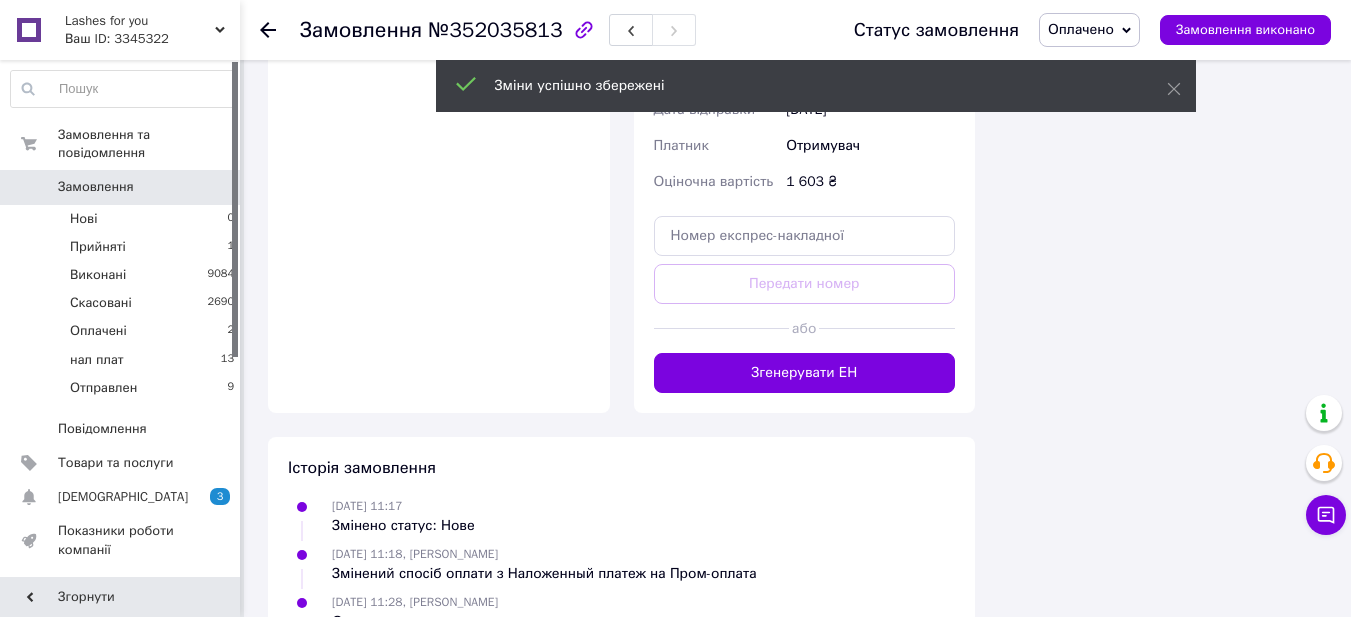 scroll, scrollTop: 2300, scrollLeft: 0, axis: vertical 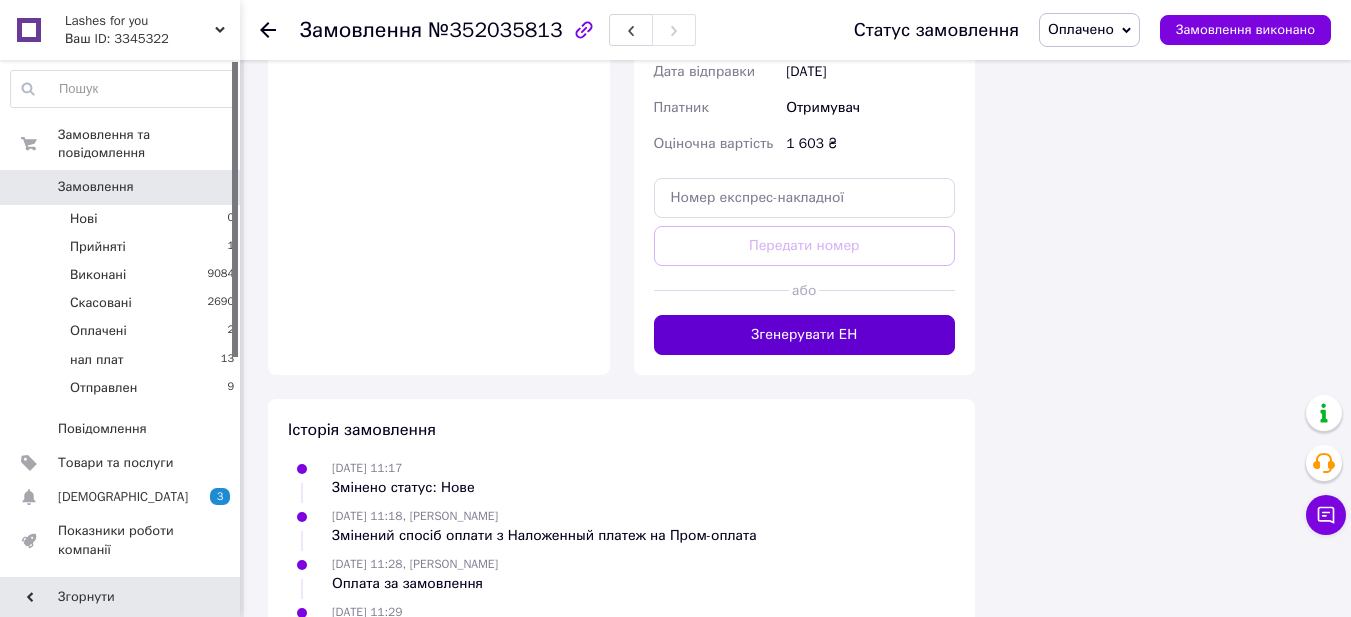 click on "Згенерувати ЕН" at bounding box center (805, 335) 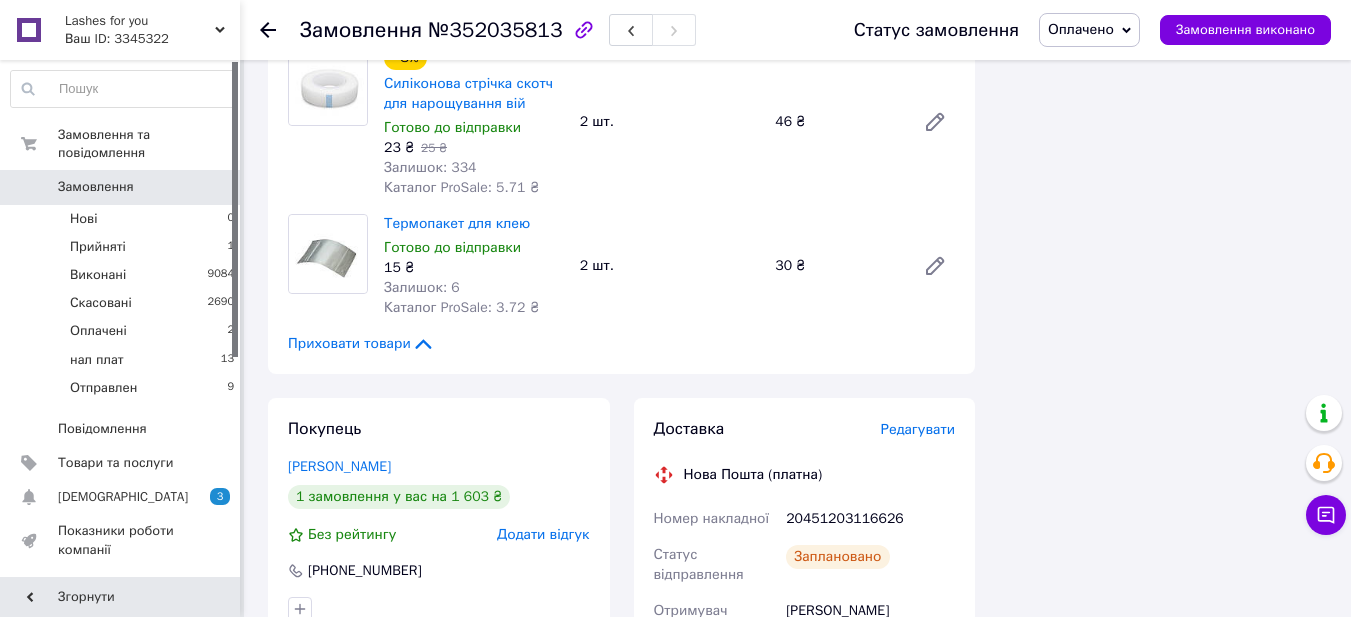 scroll, scrollTop: 2000, scrollLeft: 0, axis: vertical 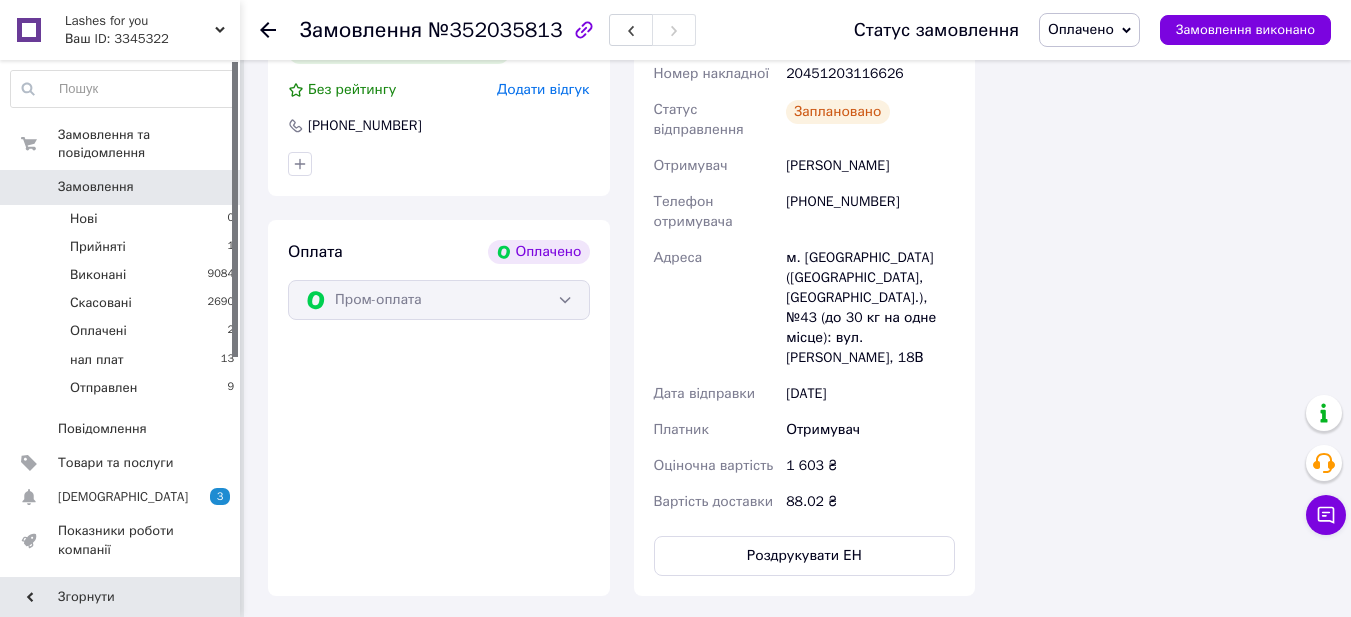 click on "[PHONE_NUMBER]" at bounding box center (870, 212) 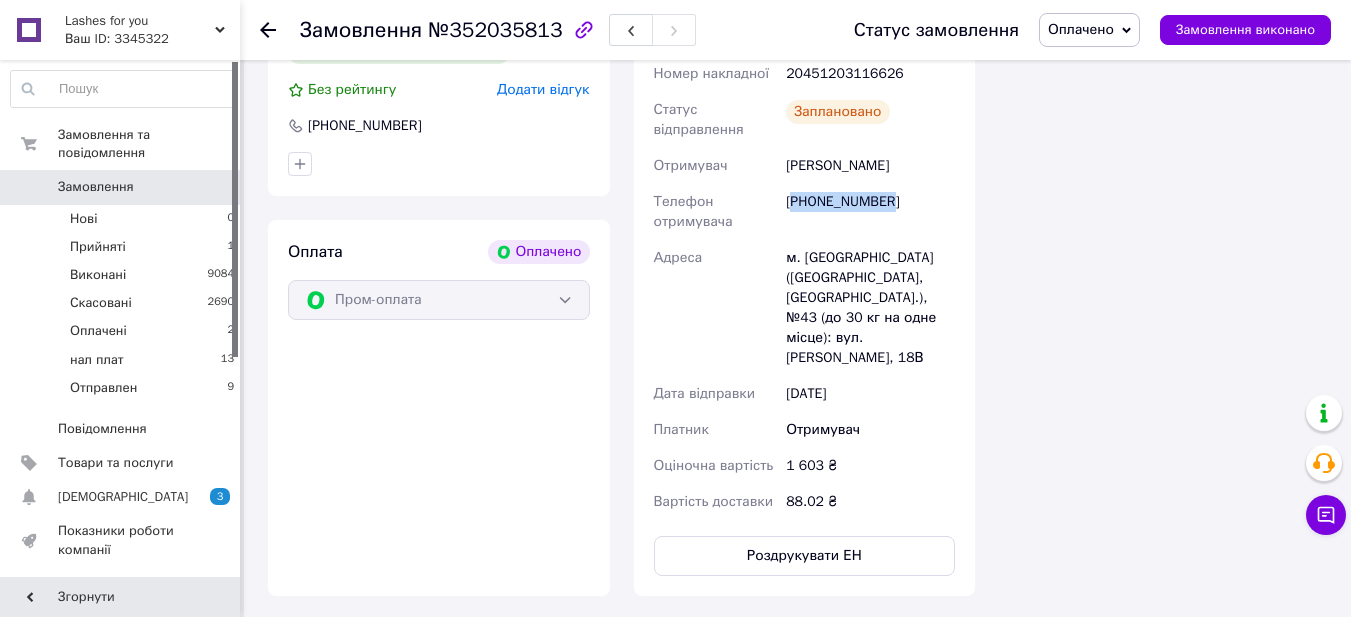 click on "[PHONE_NUMBER]" at bounding box center [870, 212] 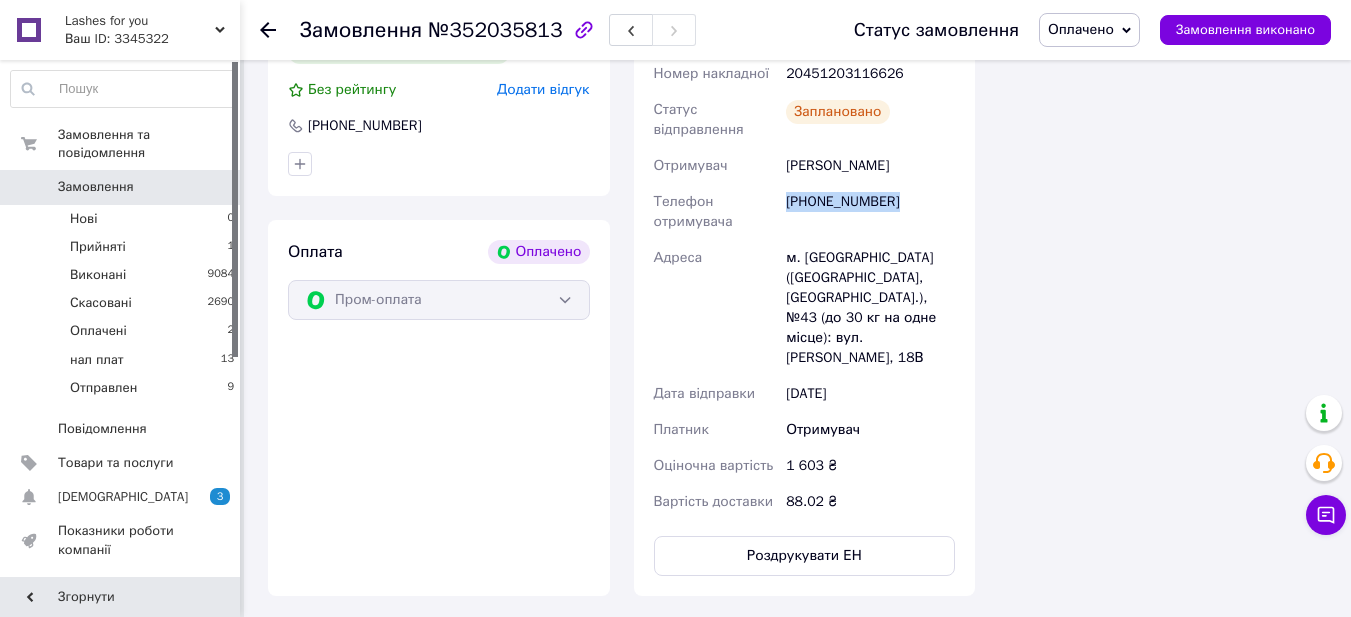 click on "[PHONE_NUMBER]" at bounding box center [870, 212] 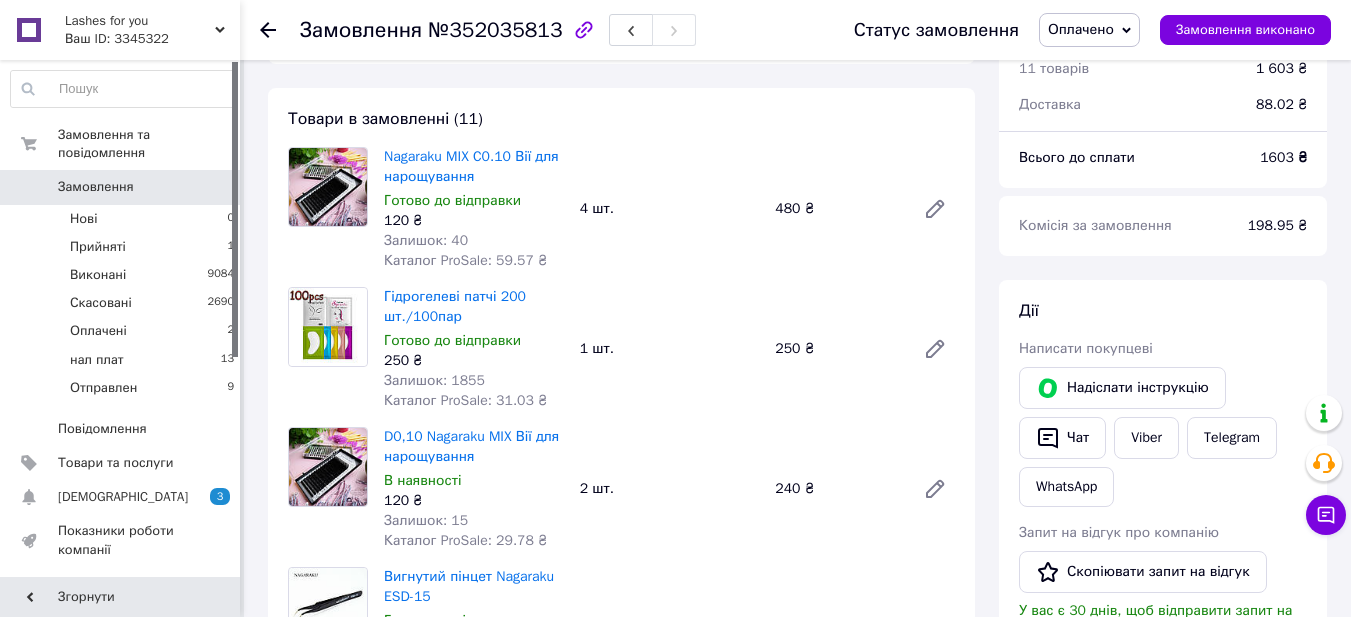 scroll, scrollTop: 0, scrollLeft: 0, axis: both 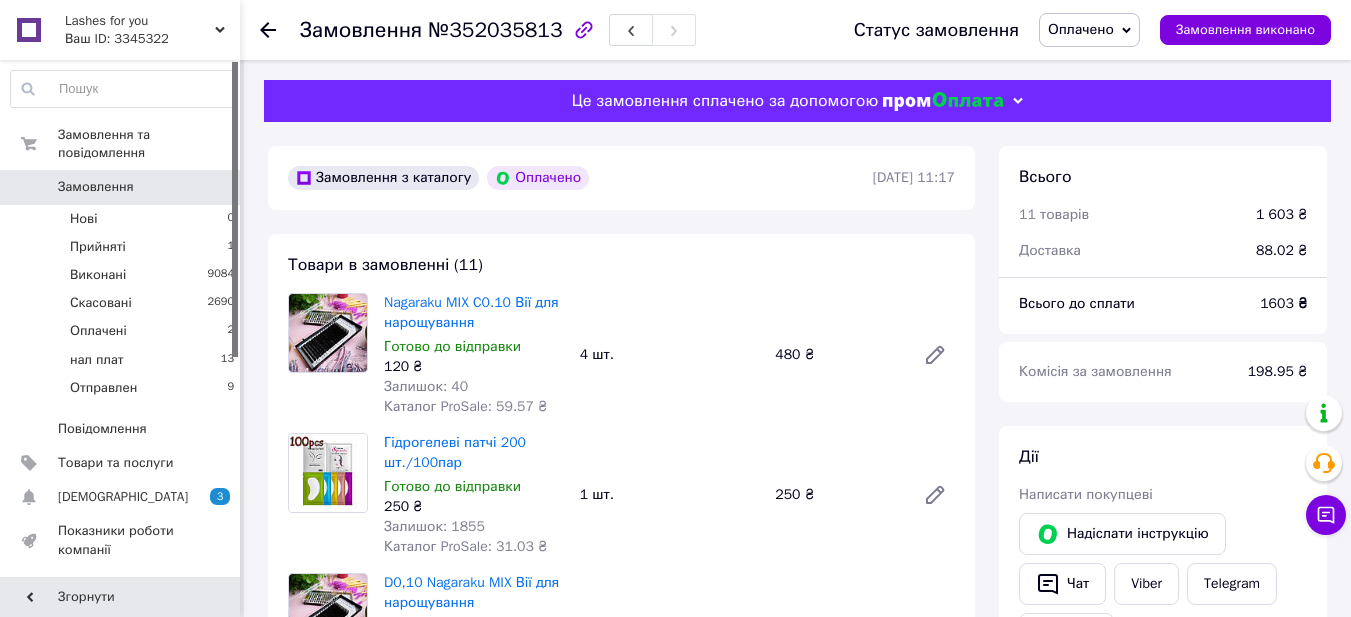 click 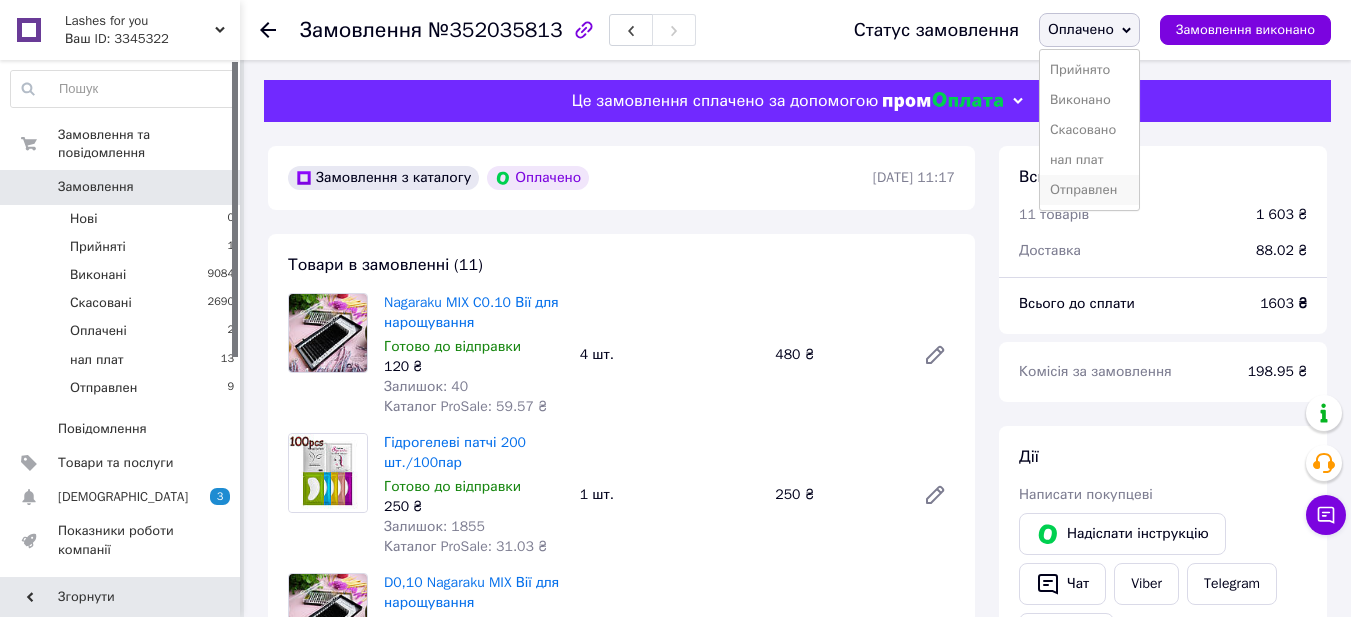 click on "Отправлен" at bounding box center (1089, 190) 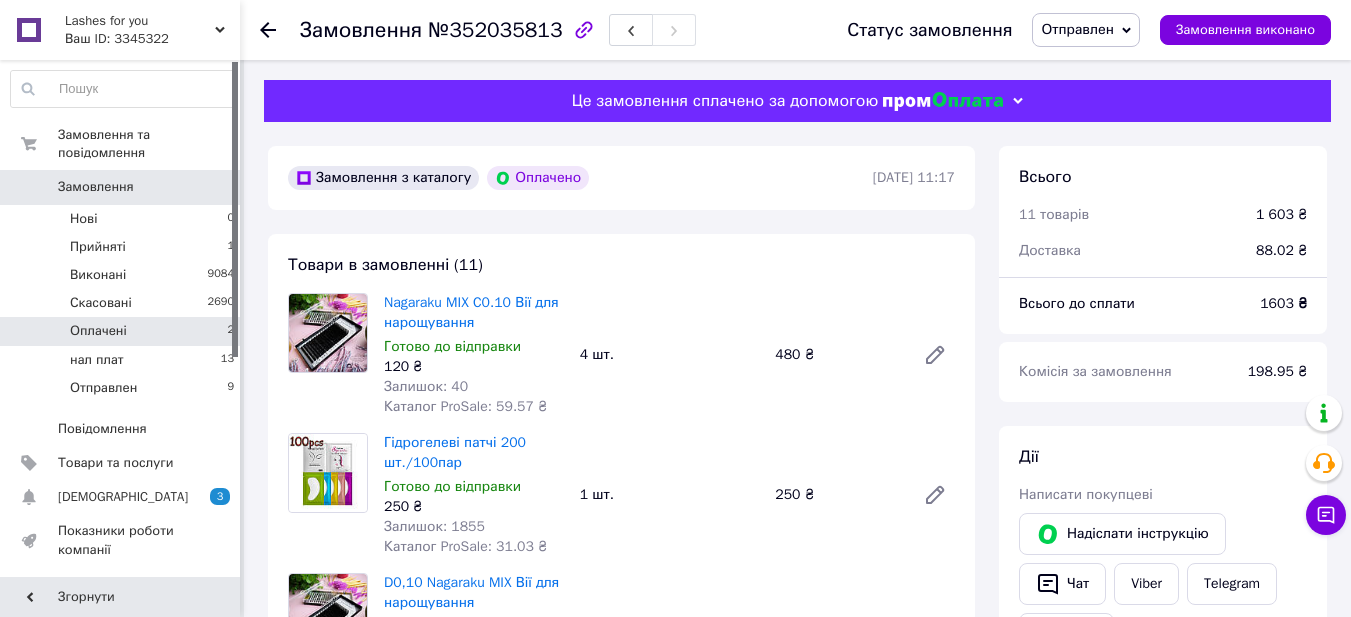 click on "Оплачені" at bounding box center [98, 331] 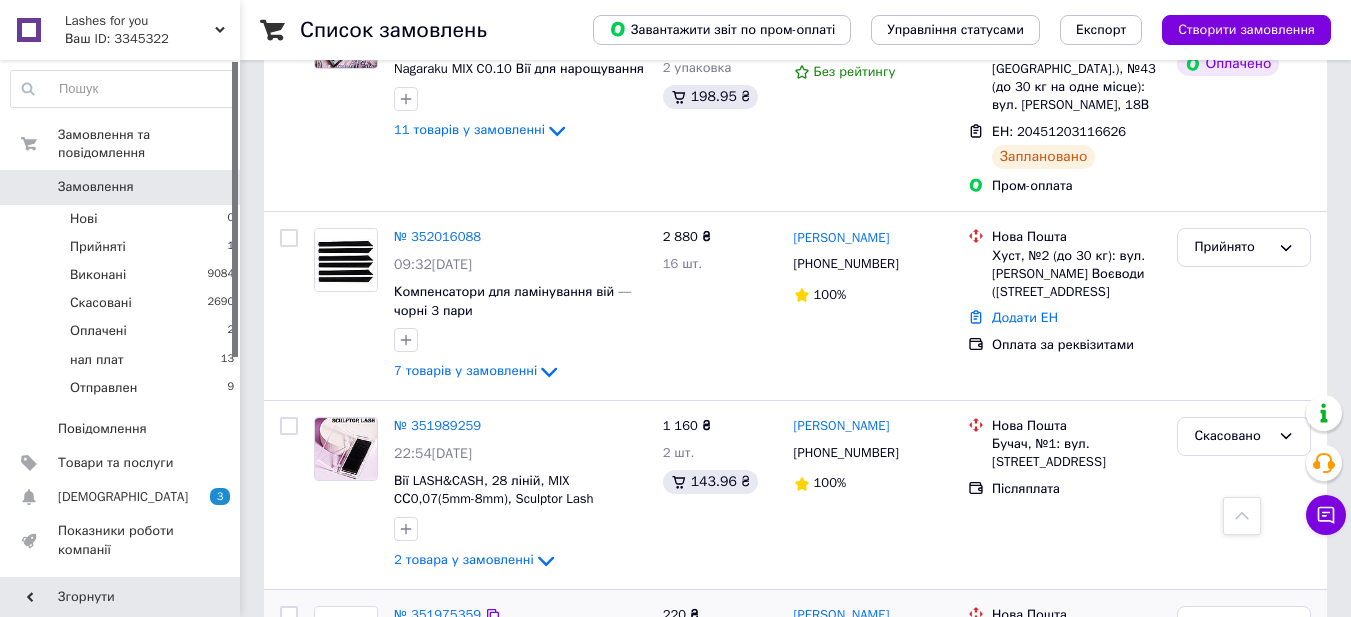scroll, scrollTop: 600, scrollLeft: 0, axis: vertical 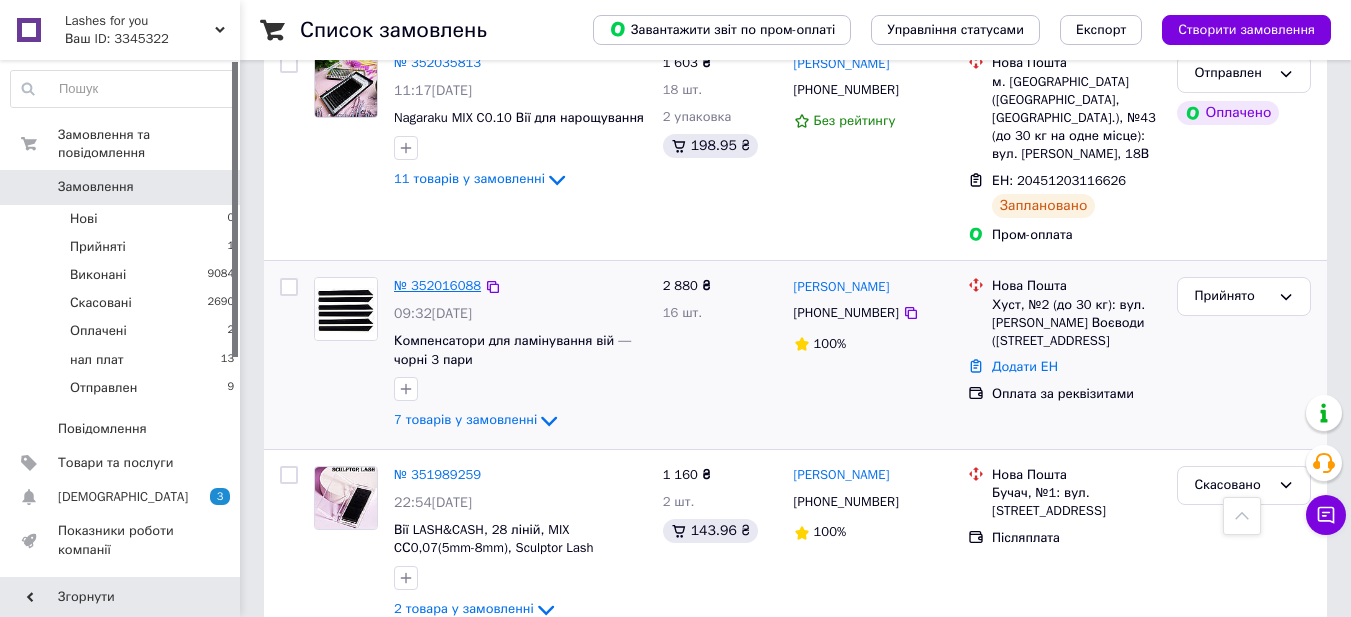 click on "№ 352016088" at bounding box center (437, 285) 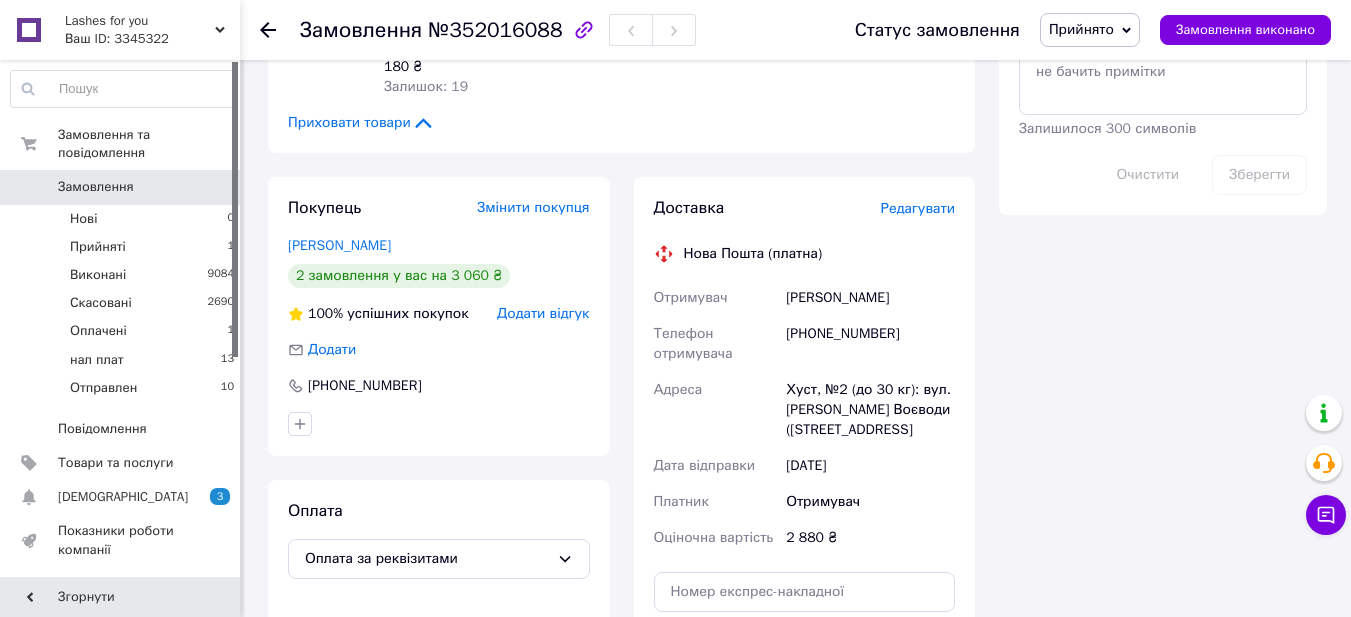 scroll, scrollTop: 1100, scrollLeft: 0, axis: vertical 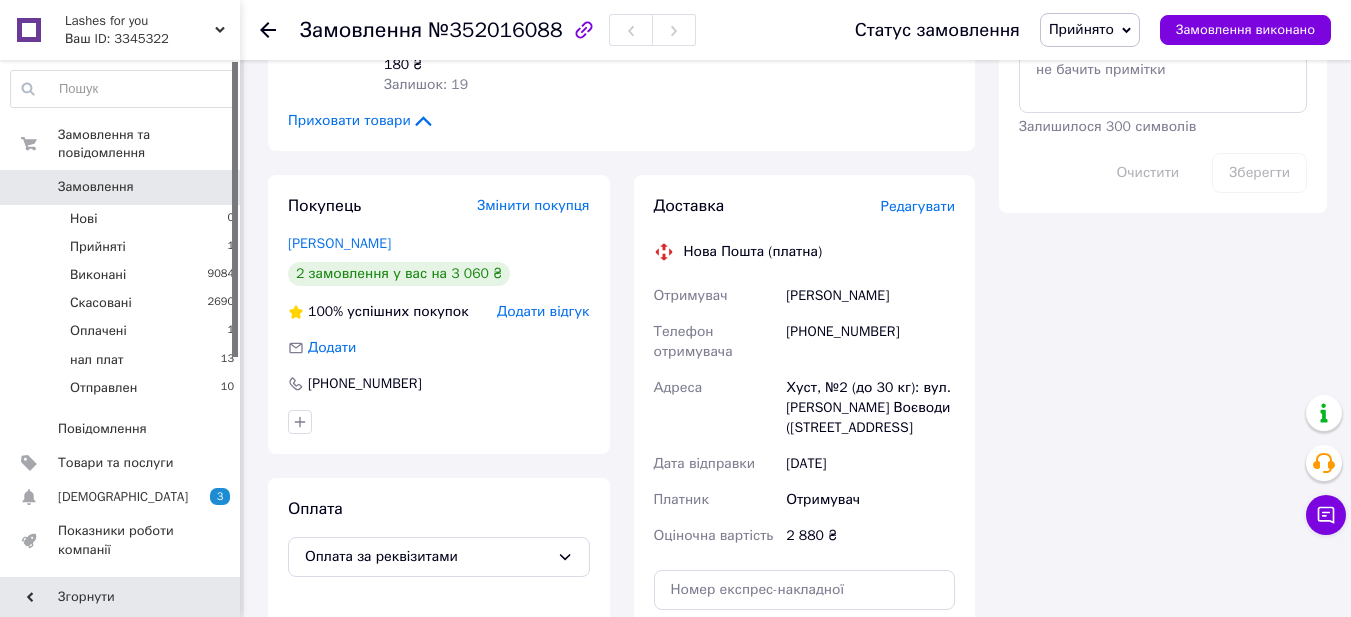 click on "[PHONE_NUMBER]" at bounding box center (870, 342) 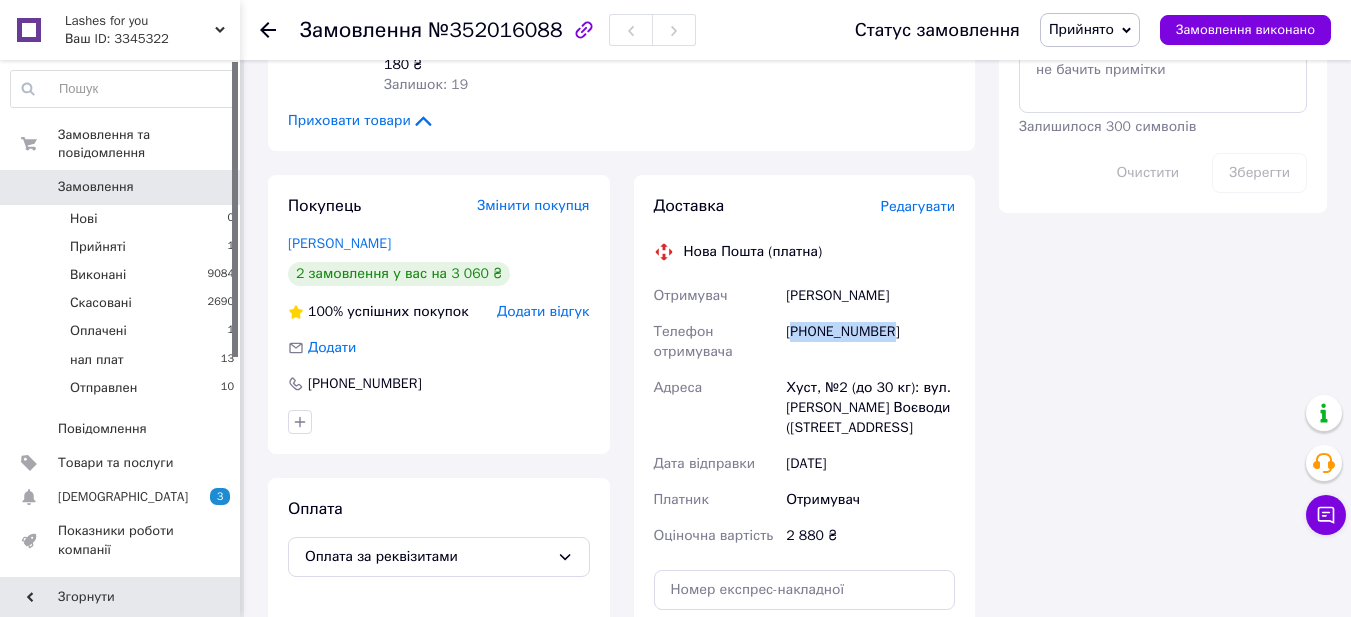 click on "[PHONE_NUMBER]" at bounding box center [870, 342] 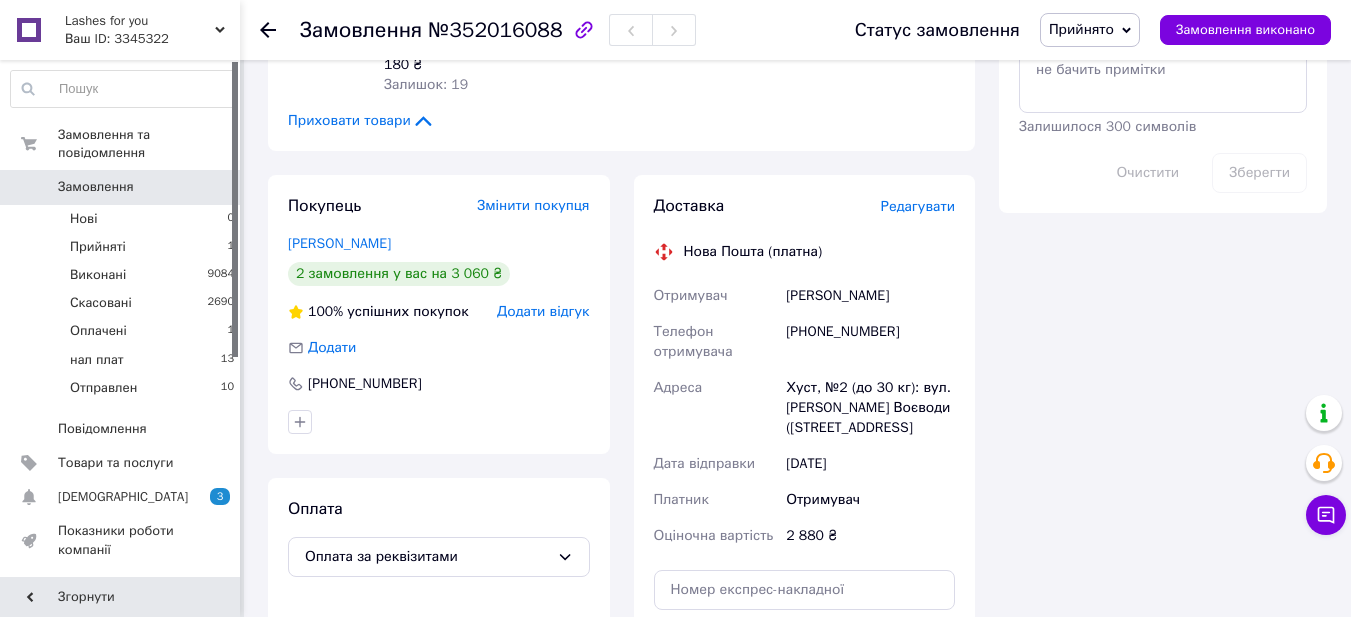click on "Всього 7 товарів 2 880 ₴ Доставка Необхідно уточнити Знижка Додати Всього до сплати 2880 ₴ Дії Написати покупцеві Viber Telegram WhatsApp Запит на відгук про компанію   Скопіювати запит на відгук У вас є 30 днів, щоб відправити запит на відгук покупцеві, скопіювавши посилання.   Видати чек   Завантажити PDF   Друк PDF   Дублювати замовлення Мітки Особисті нотатки, які бачите лише ви. З їх допомогою можна фільтрувати замовлення Примітки Залишилося 300 символів Очистити Зберегти" at bounding box center [1163, -29] 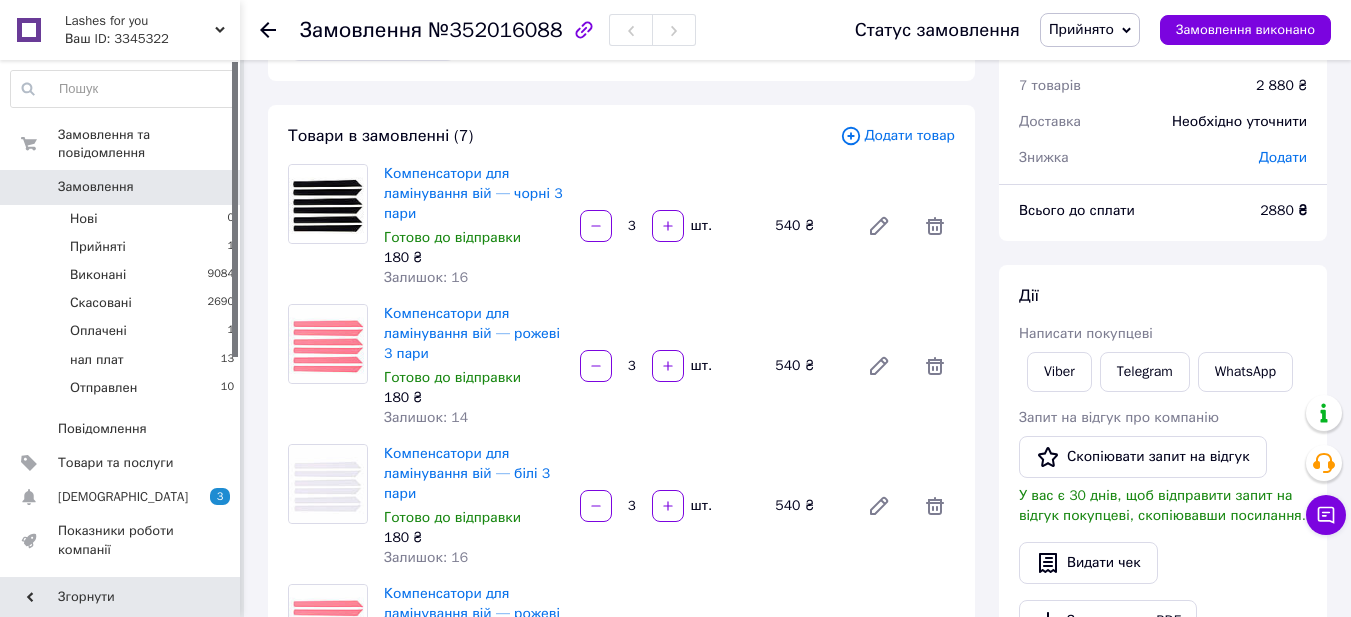 scroll, scrollTop: 100, scrollLeft: 0, axis: vertical 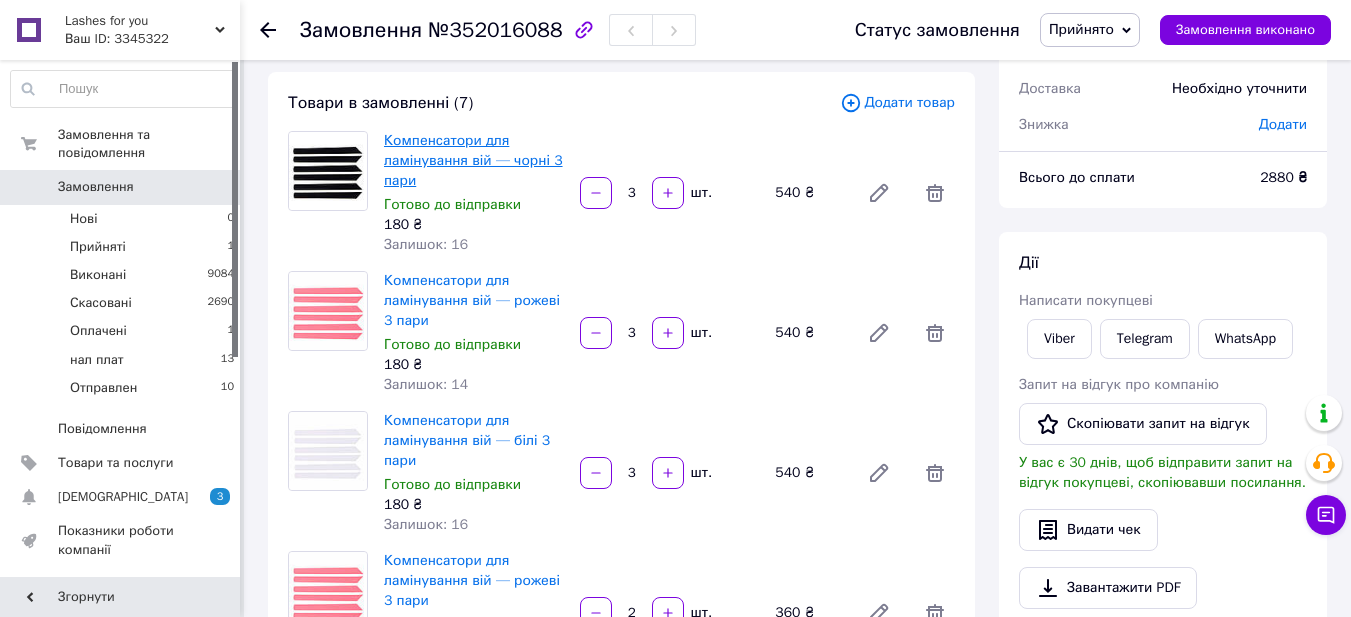 click on "Компенсатори для ламінування вій — чорні 3 пари" at bounding box center [473, 160] 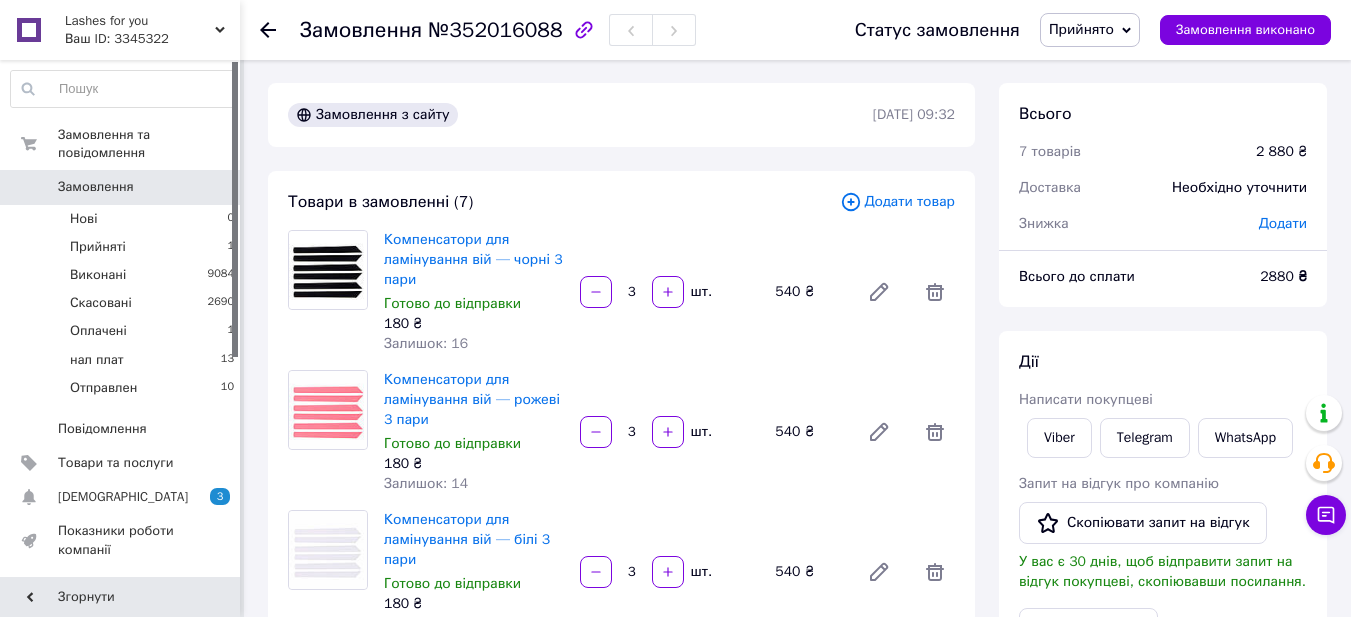 scroll, scrollTop: 0, scrollLeft: 0, axis: both 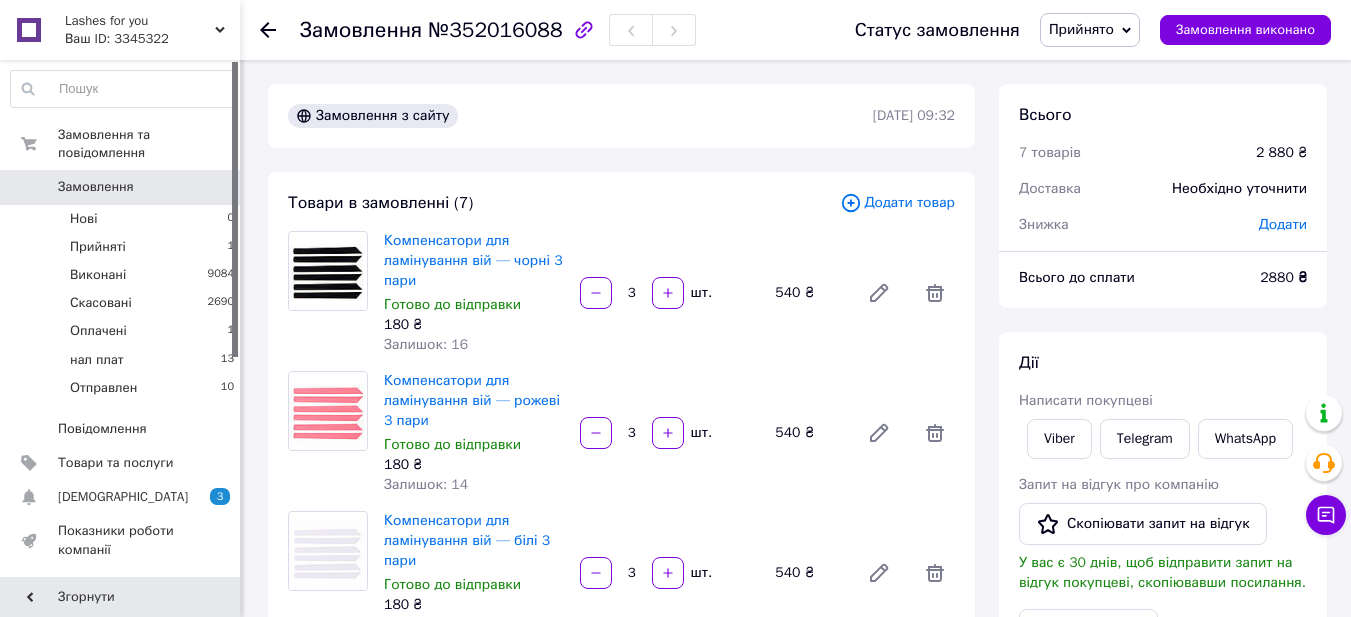 click 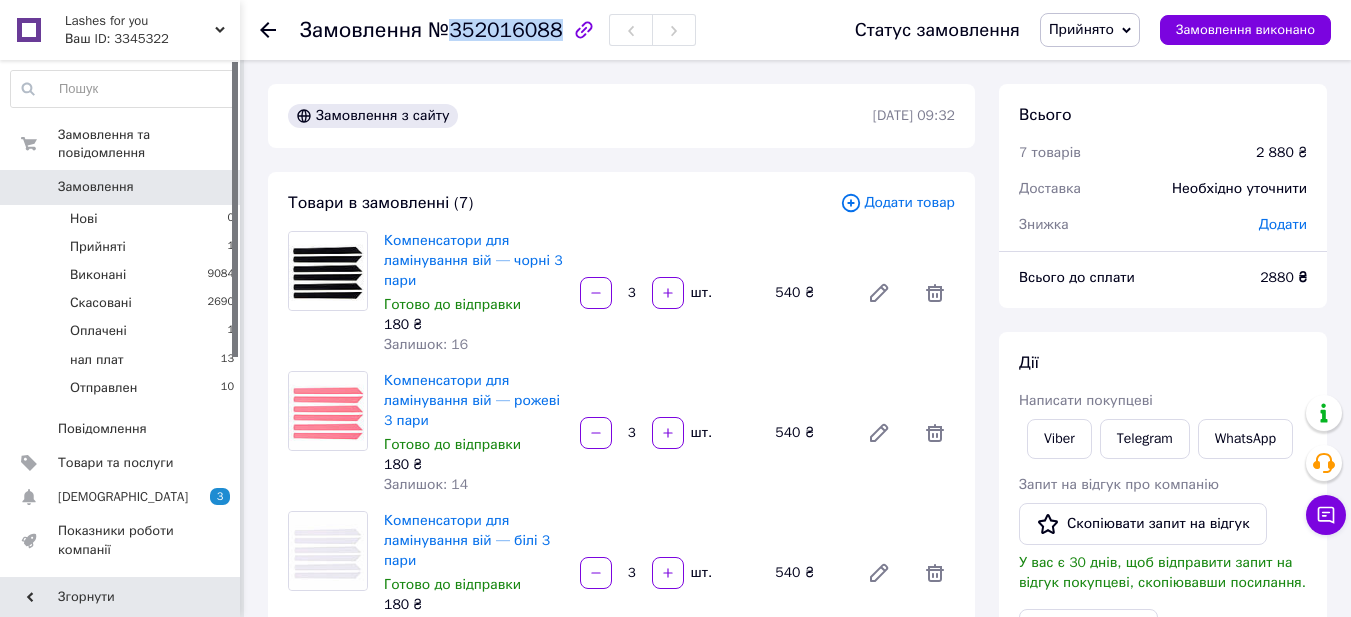 click on "№352016088" at bounding box center (495, 30) 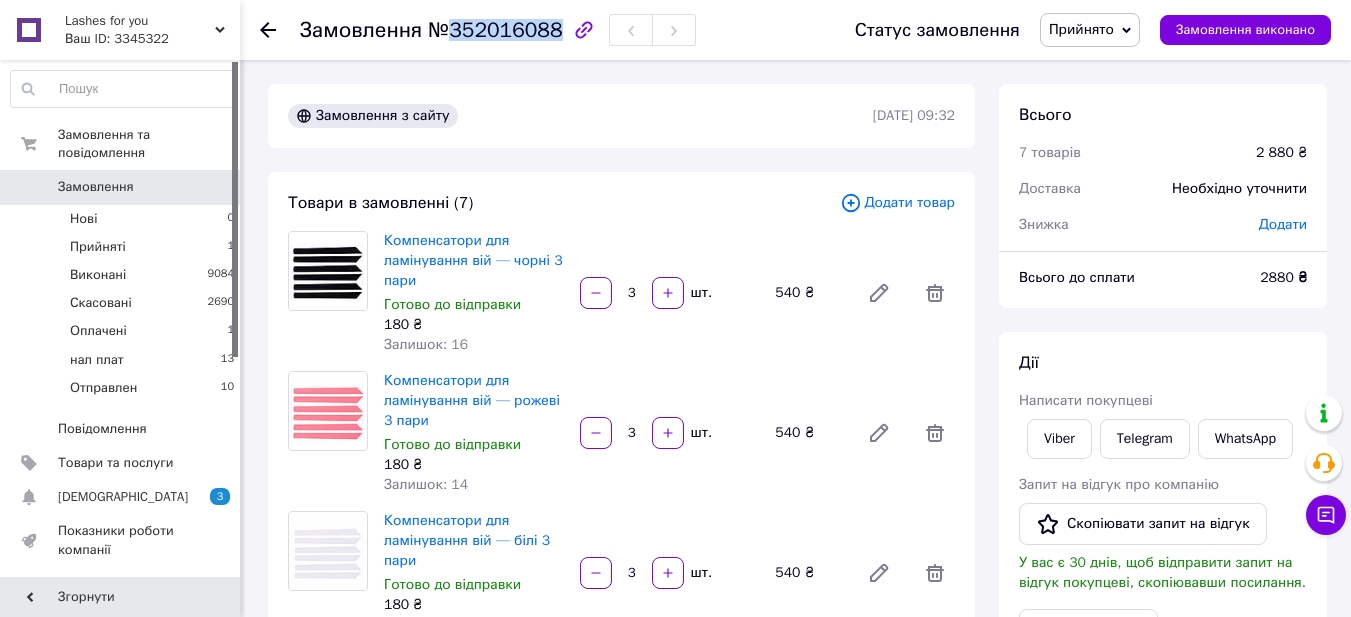 copy on "352016088" 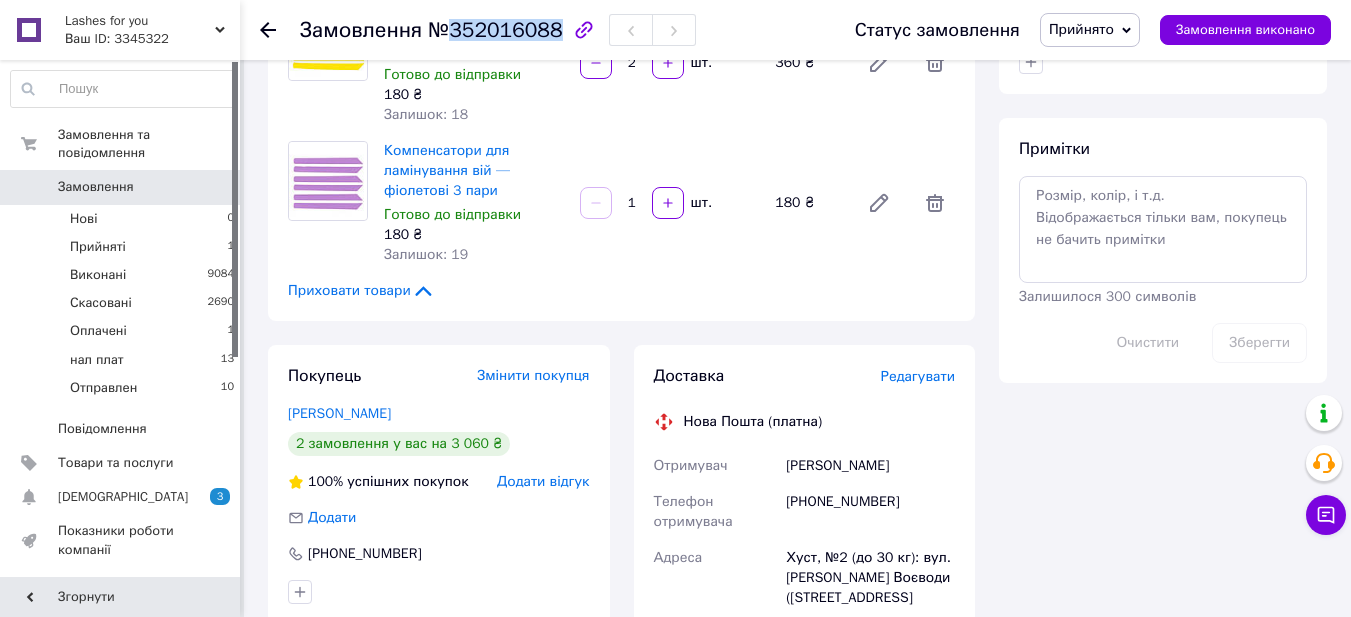 scroll, scrollTop: 600, scrollLeft: 0, axis: vertical 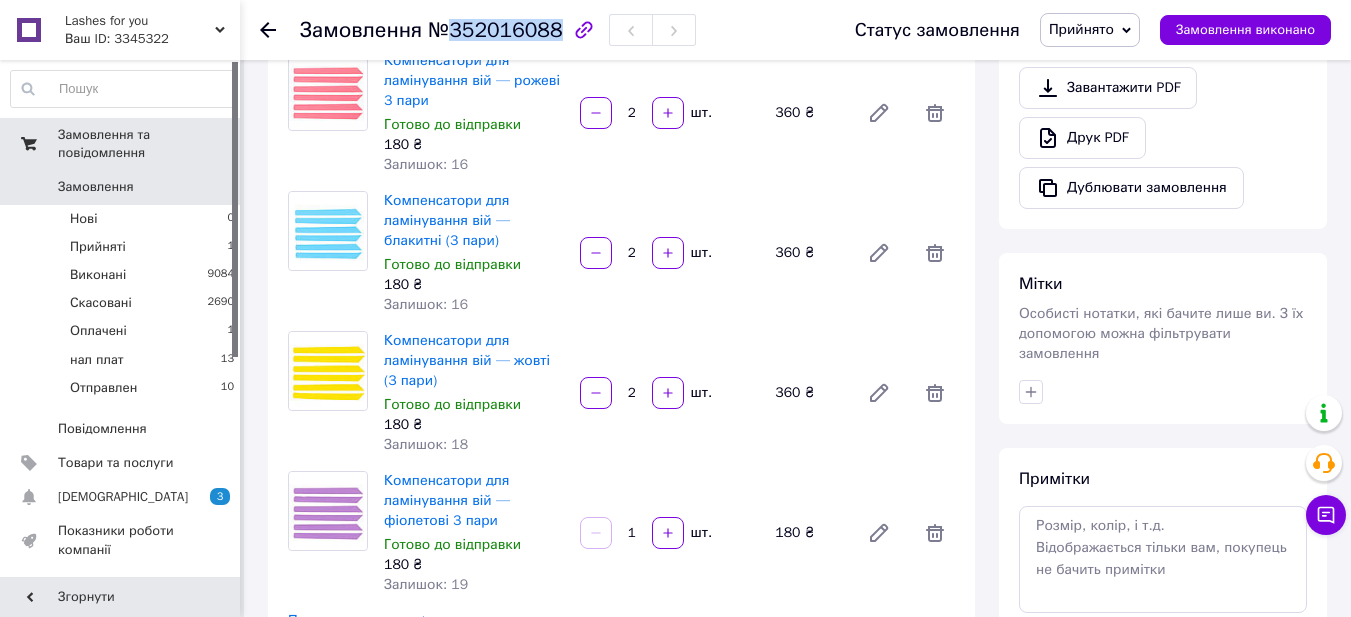 click on "Замовлення та повідомлення" at bounding box center [149, 144] 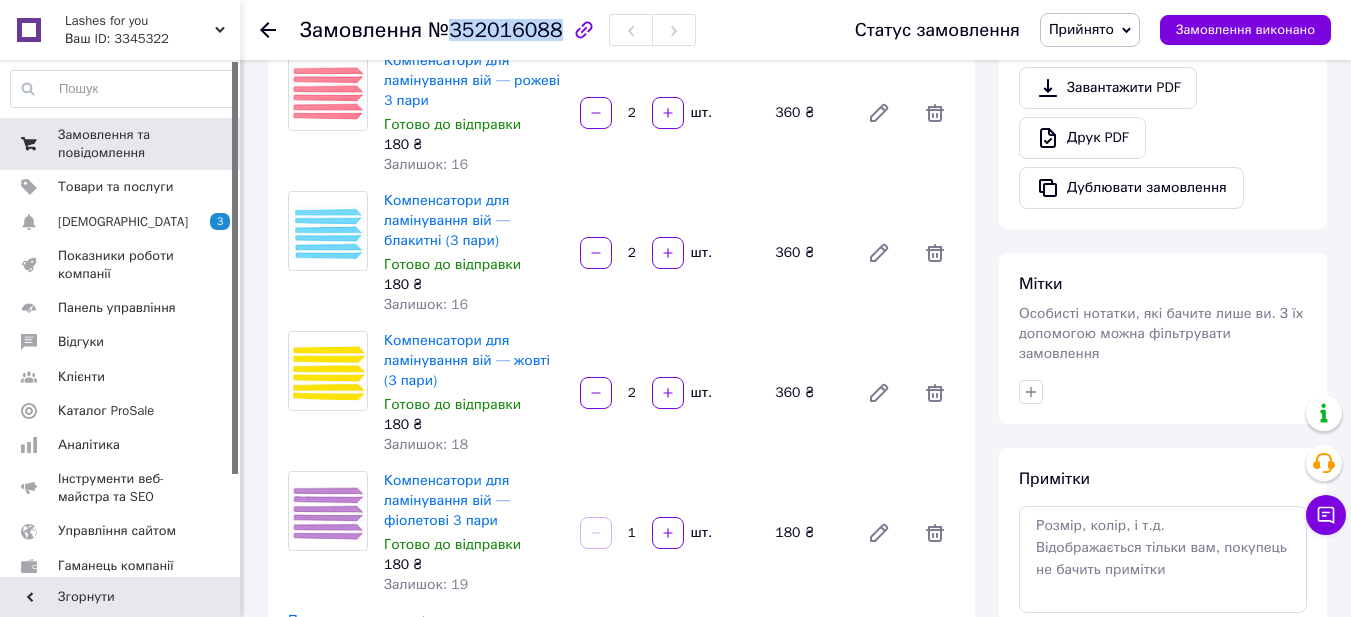 click on "Замовлення та повідомлення" at bounding box center (121, 144) 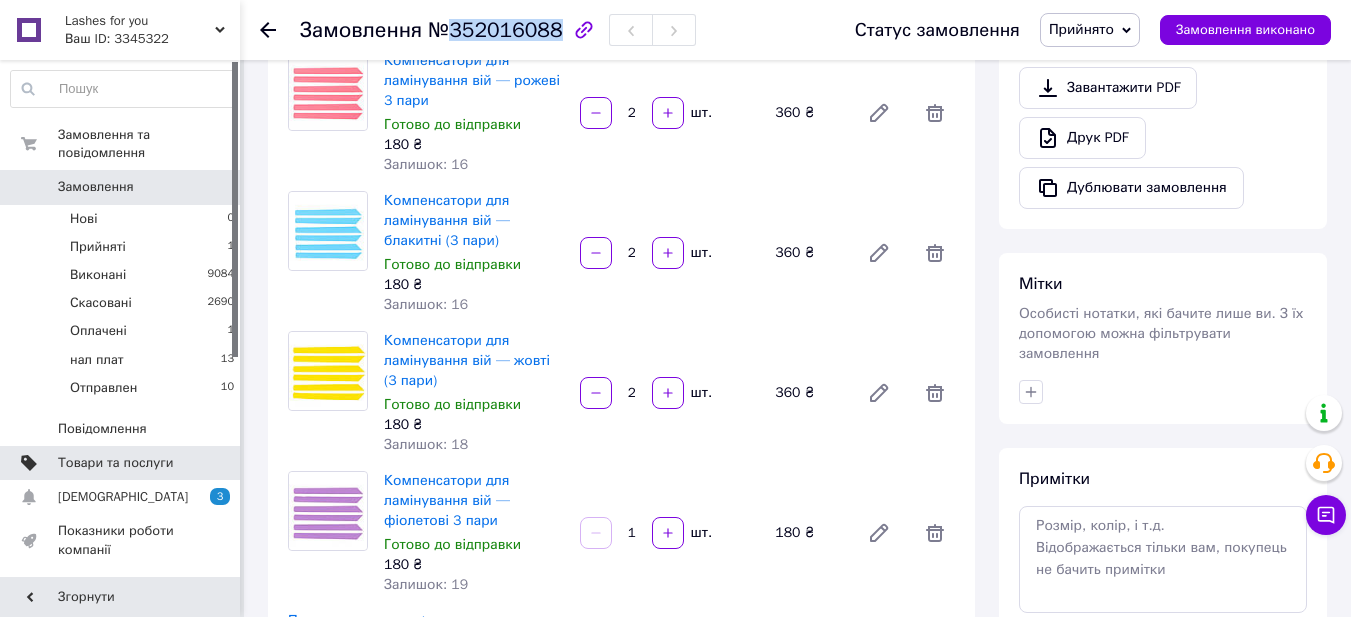 click on "Товари та послуги" at bounding box center (115, 463) 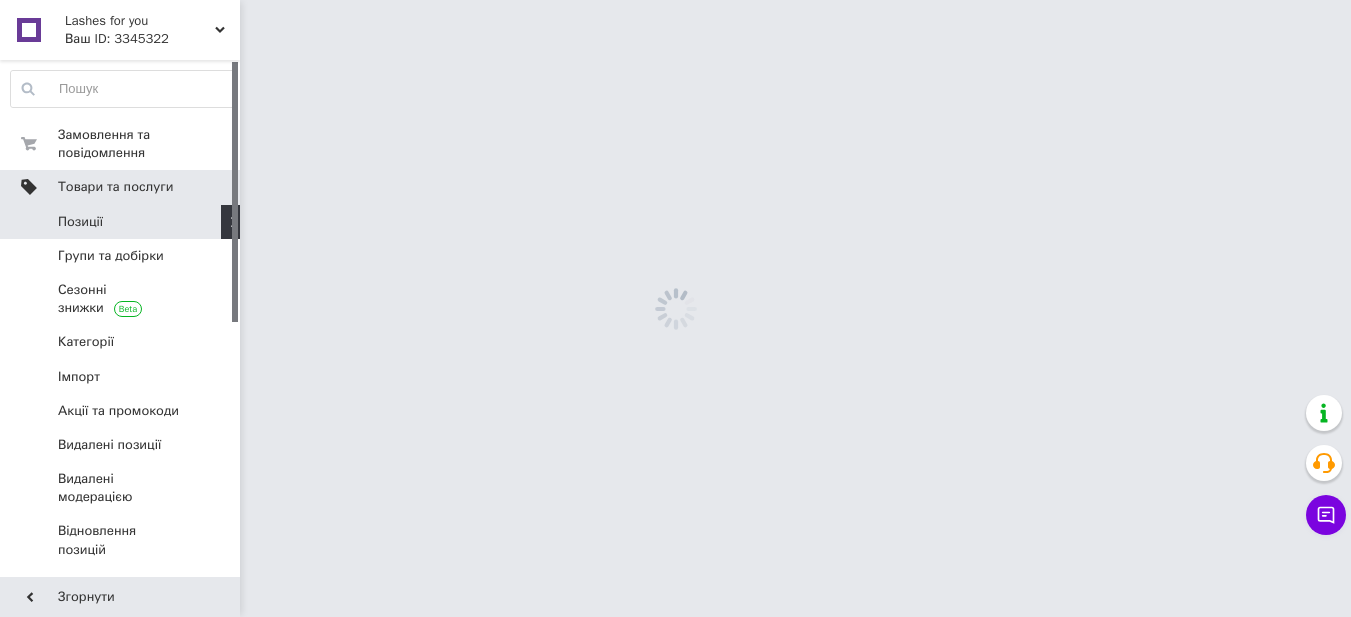 scroll, scrollTop: 0, scrollLeft: 0, axis: both 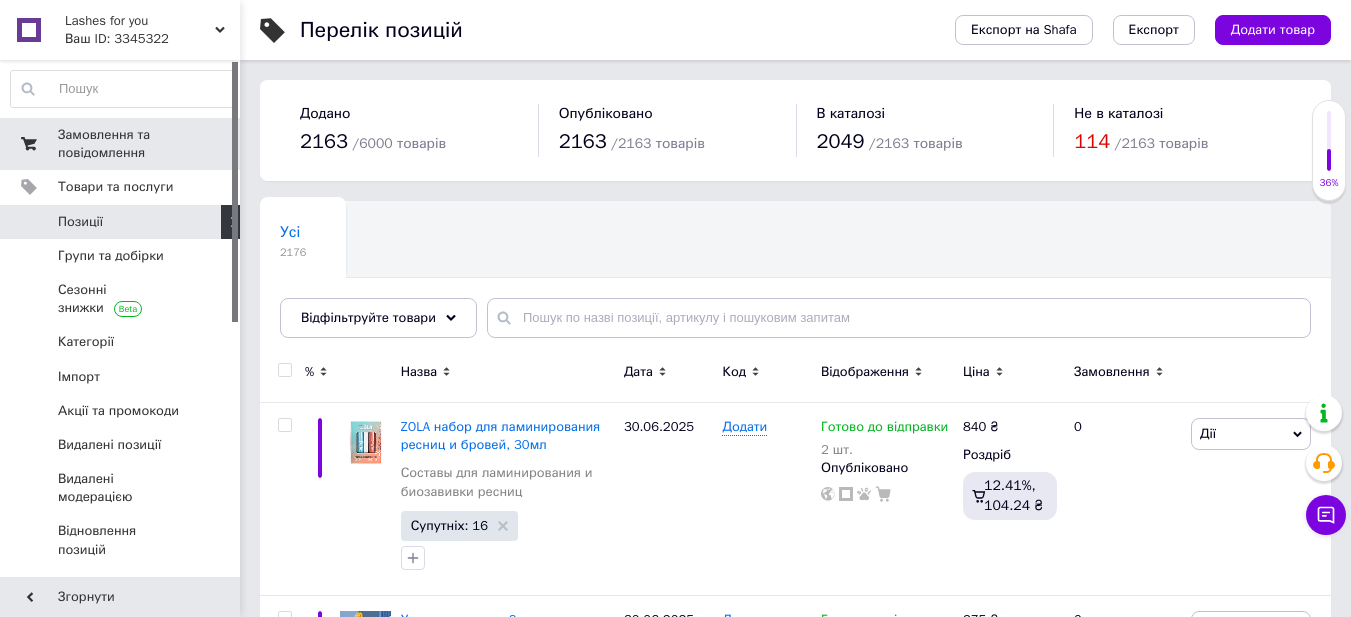 click on "Замовлення та повідомлення" at bounding box center (121, 144) 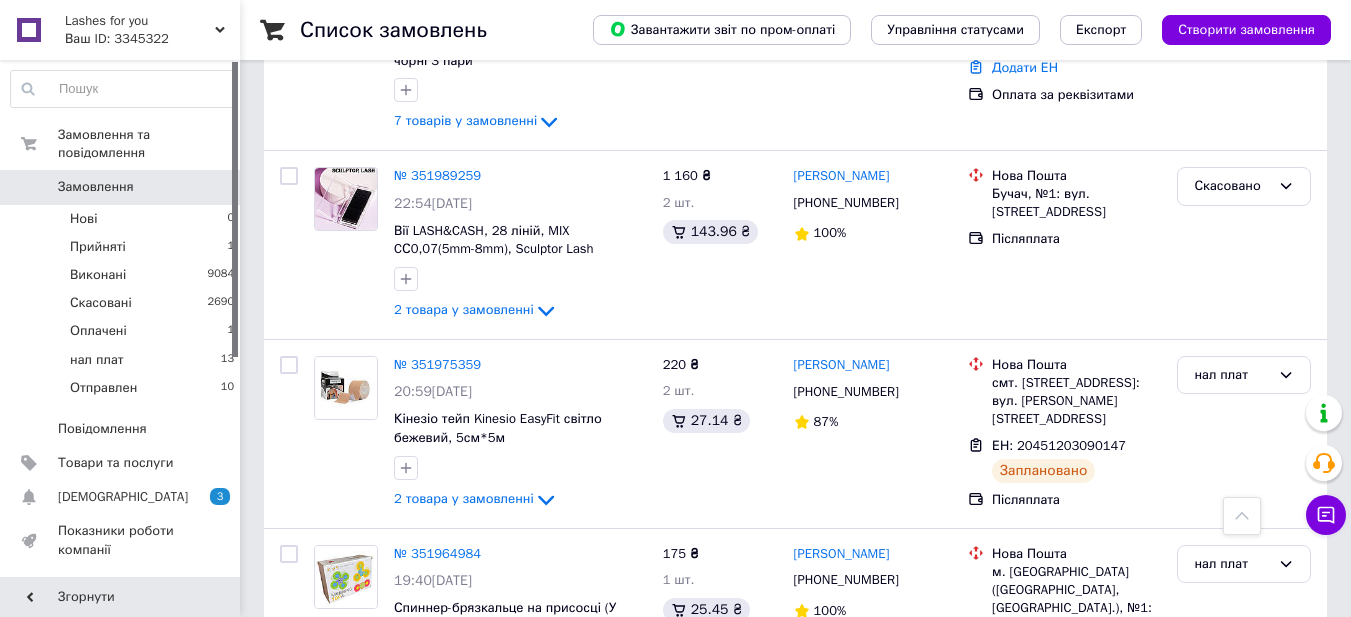 scroll, scrollTop: 900, scrollLeft: 0, axis: vertical 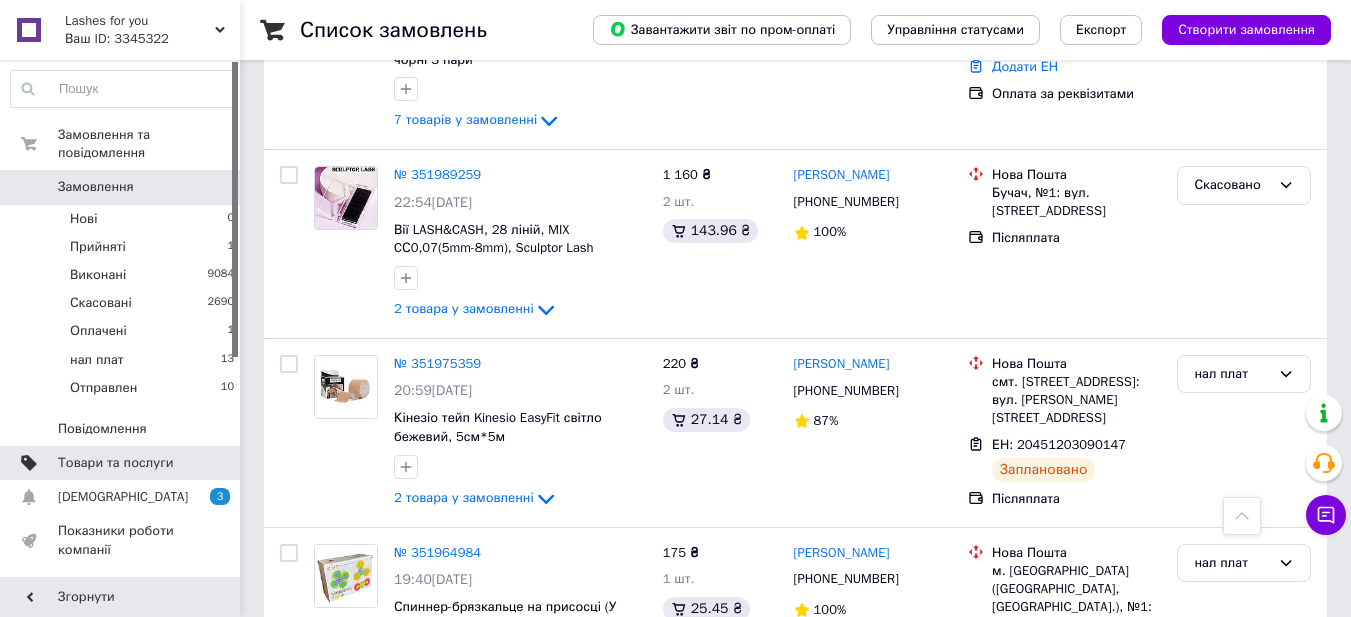 click on "Товари та послуги" at bounding box center (115, 463) 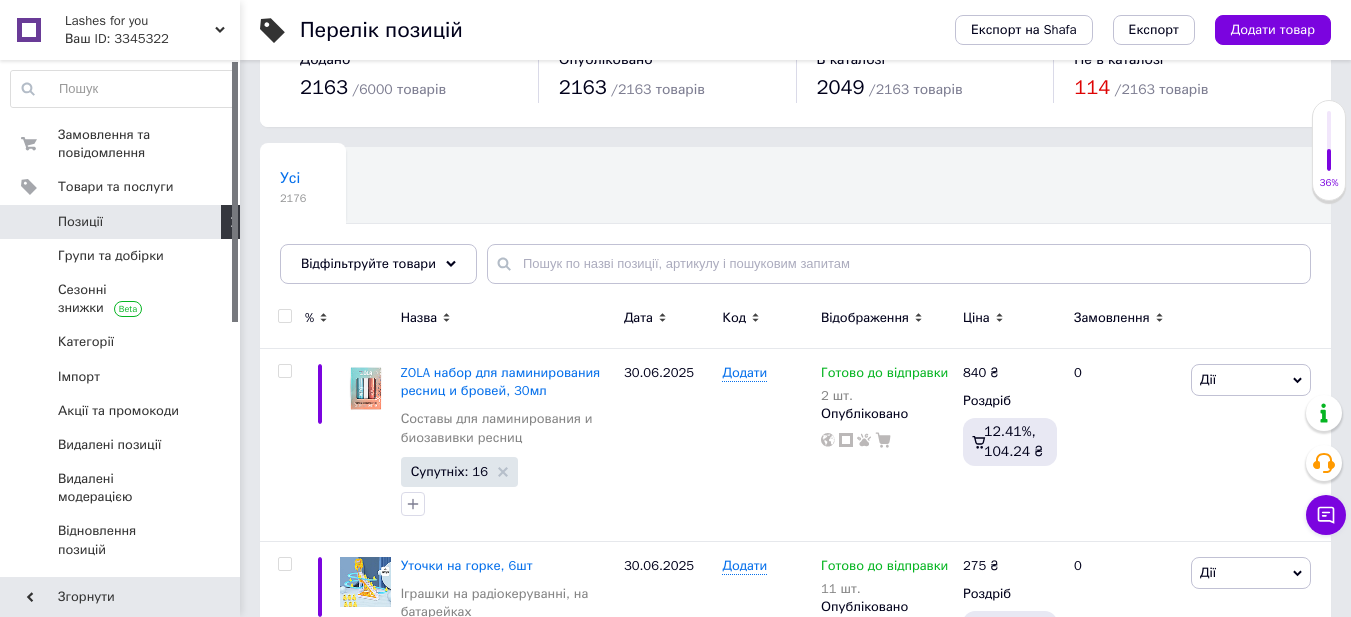 scroll, scrollTop: 100, scrollLeft: 0, axis: vertical 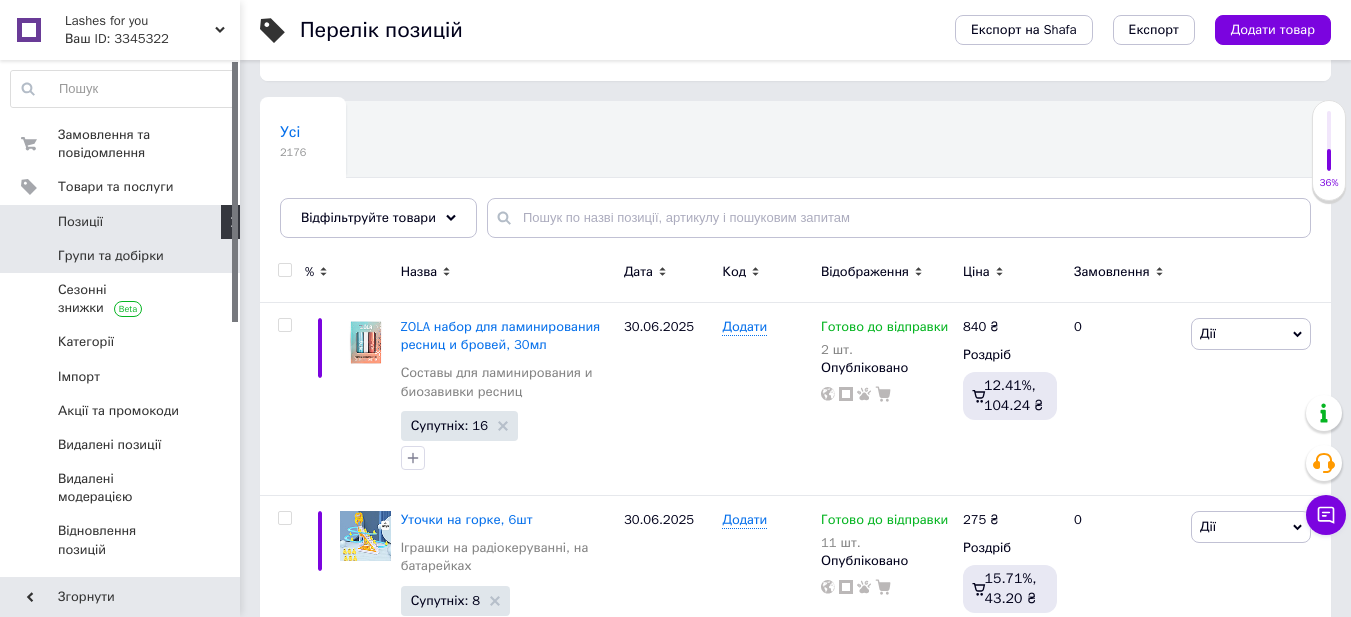 click on "Групи та добірки" at bounding box center [111, 256] 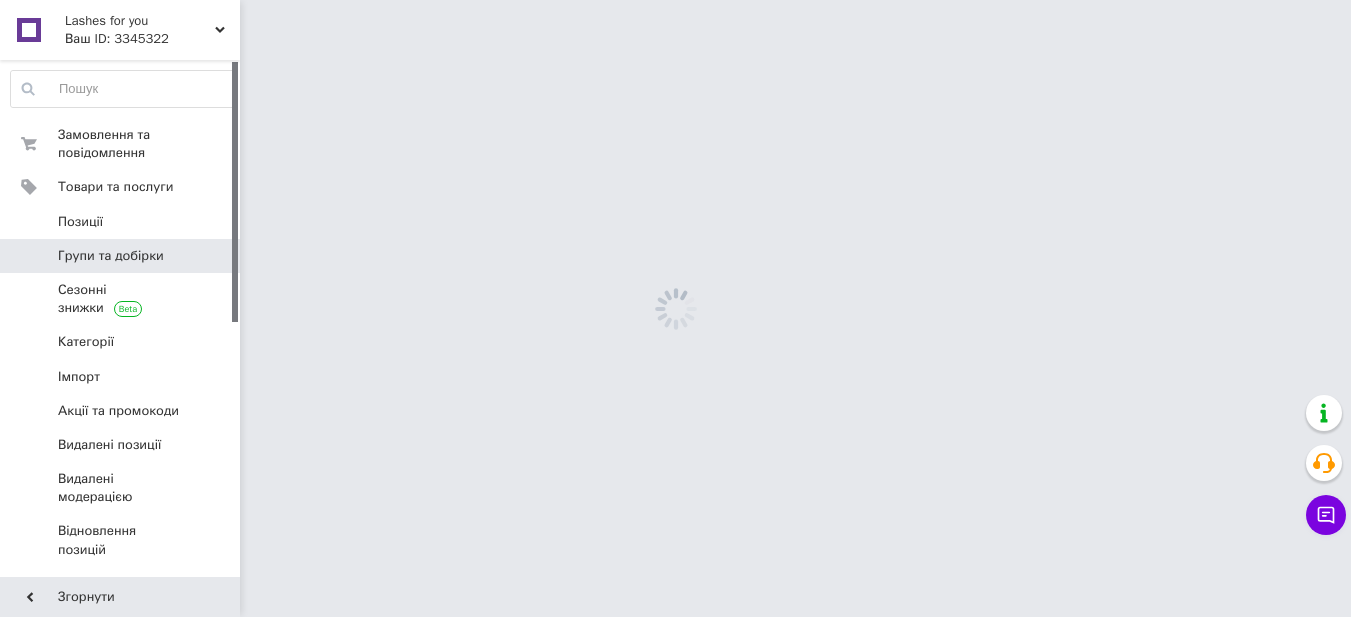 scroll, scrollTop: 0, scrollLeft: 0, axis: both 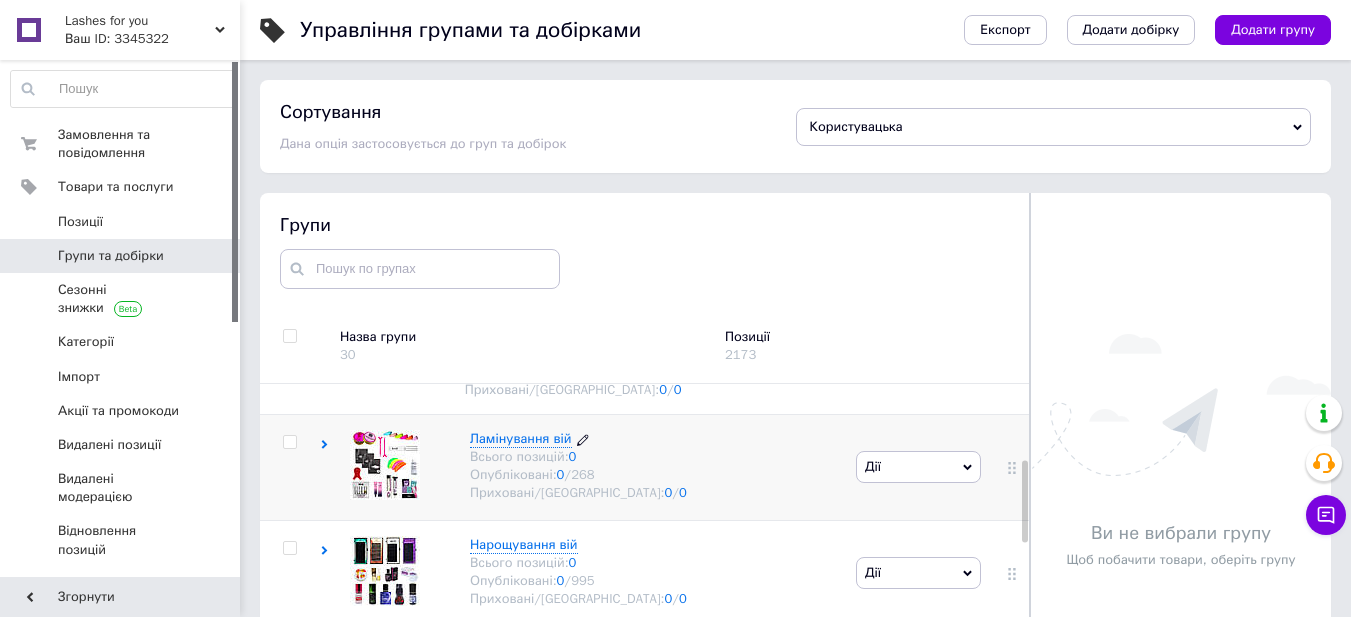 click on "Ламінування вій" at bounding box center [521, 438] 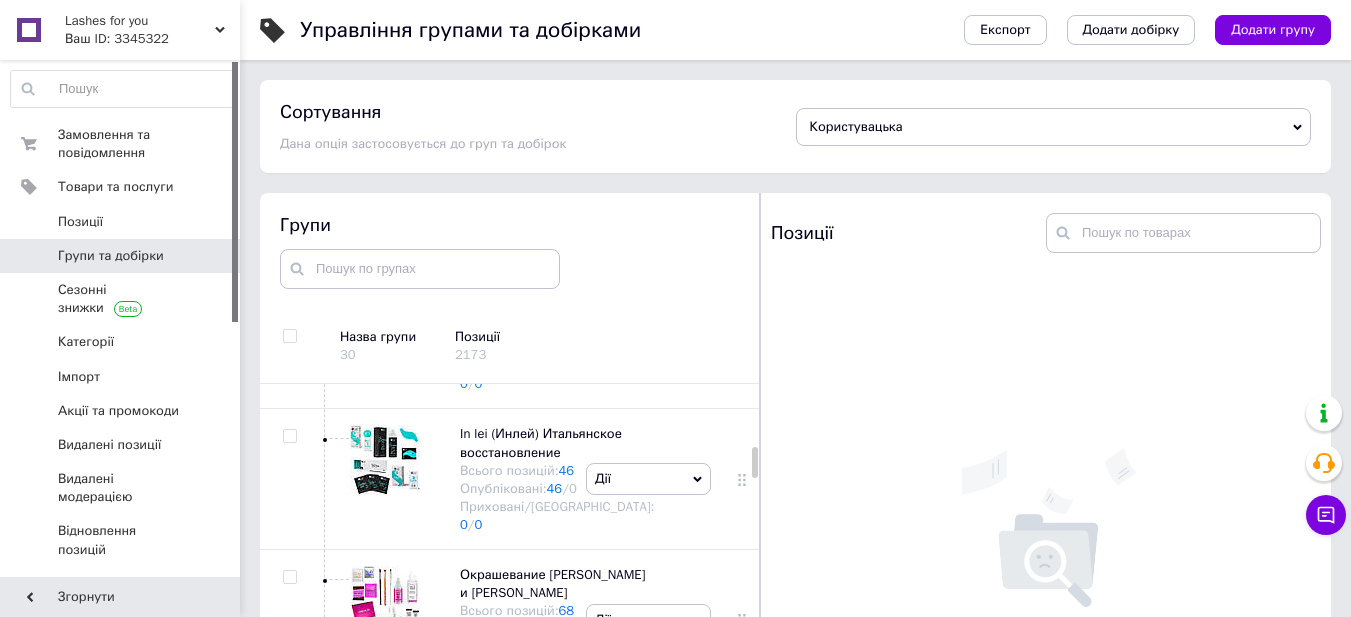scroll, scrollTop: 664, scrollLeft: 0, axis: vertical 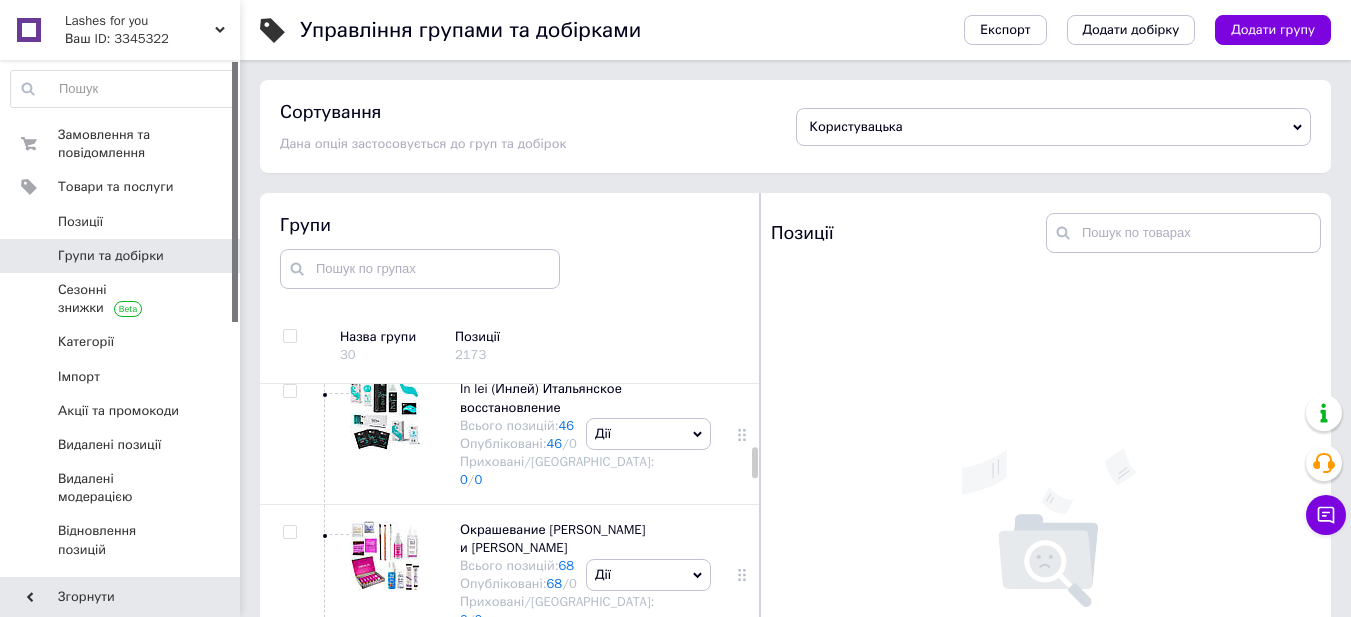 click on "Клея для ламинирования" at bounding box center [539, 266] 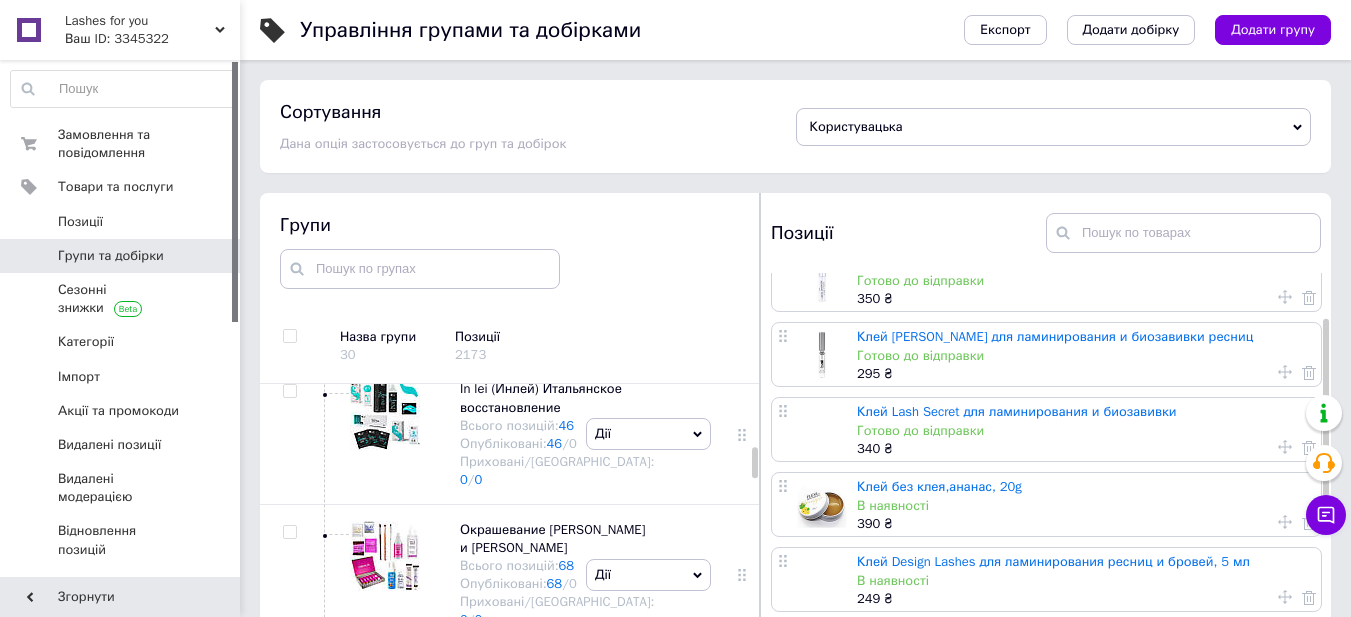 scroll, scrollTop: 200, scrollLeft: 0, axis: vertical 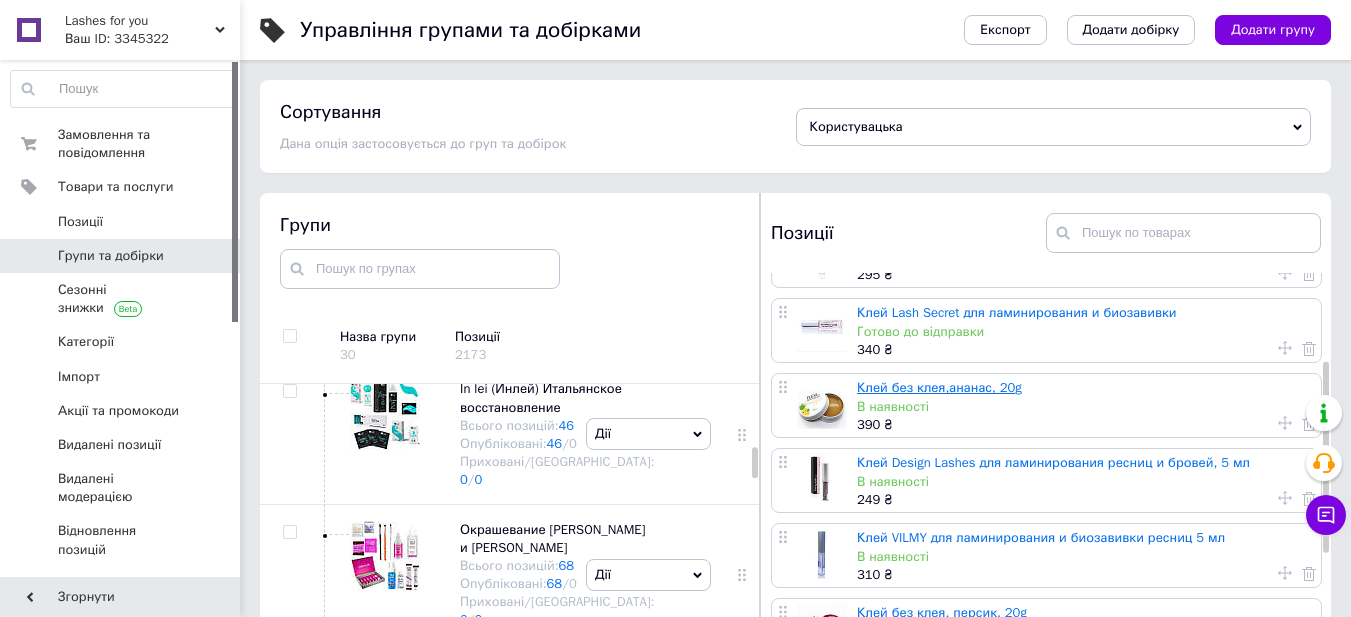 click on "Клей без клея,ананас, 20g" at bounding box center (939, 387) 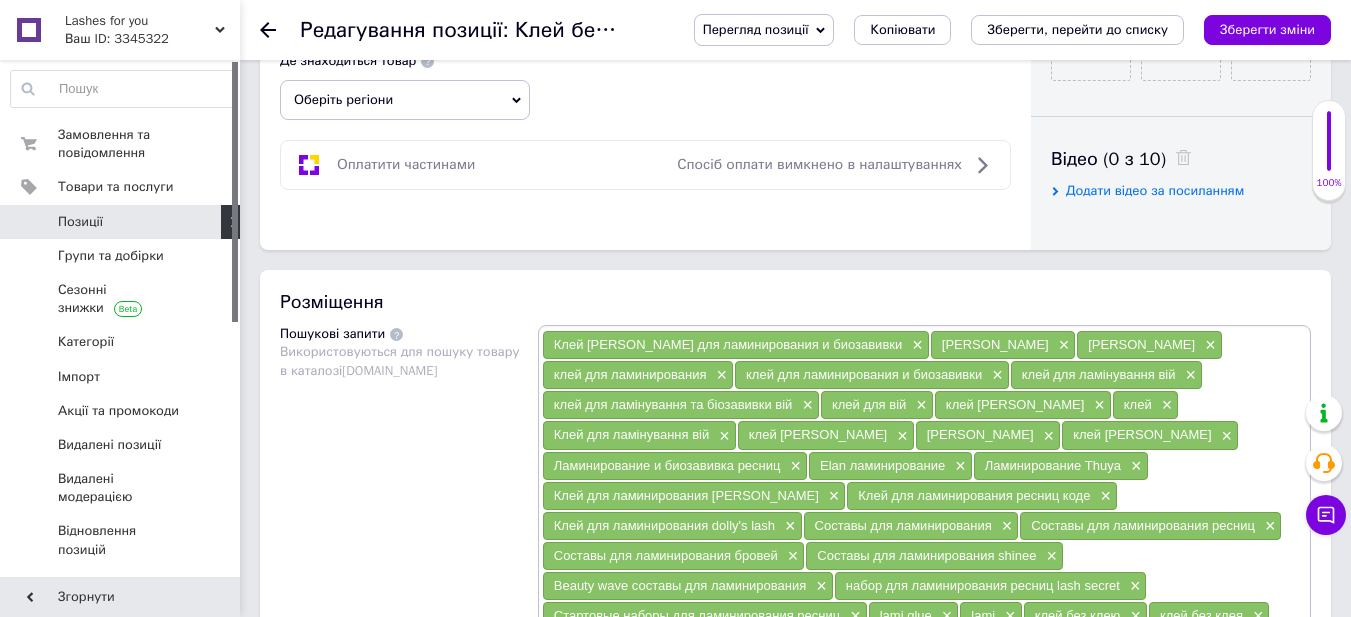scroll, scrollTop: 700, scrollLeft: 0, axis: vertical 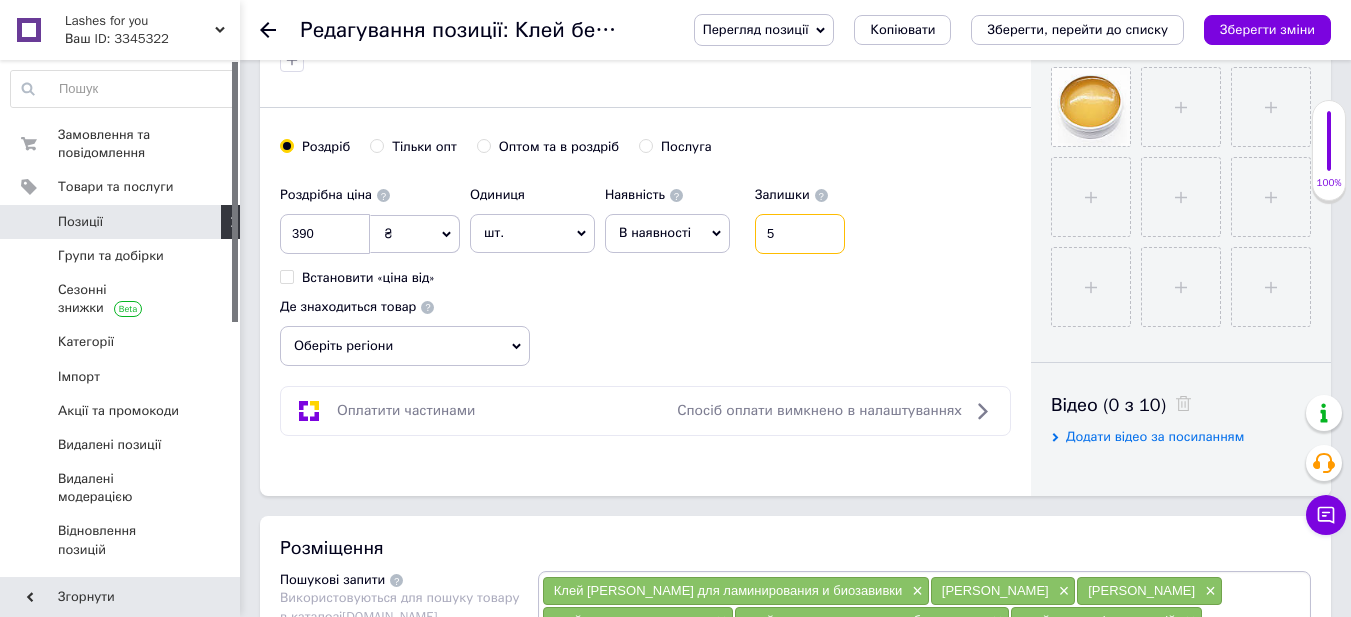 click on "5" at bounding box center (800, 234) 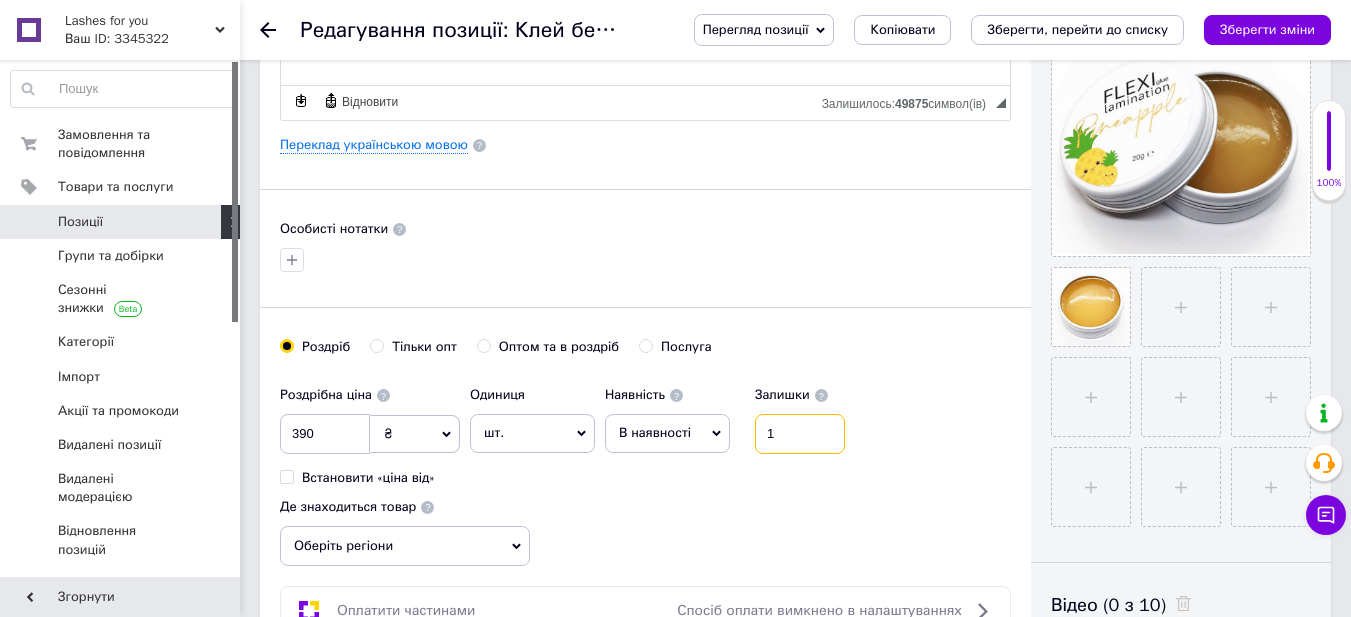 scroll, scrollTop: 300, scrollLeft: 0, axis: vertical 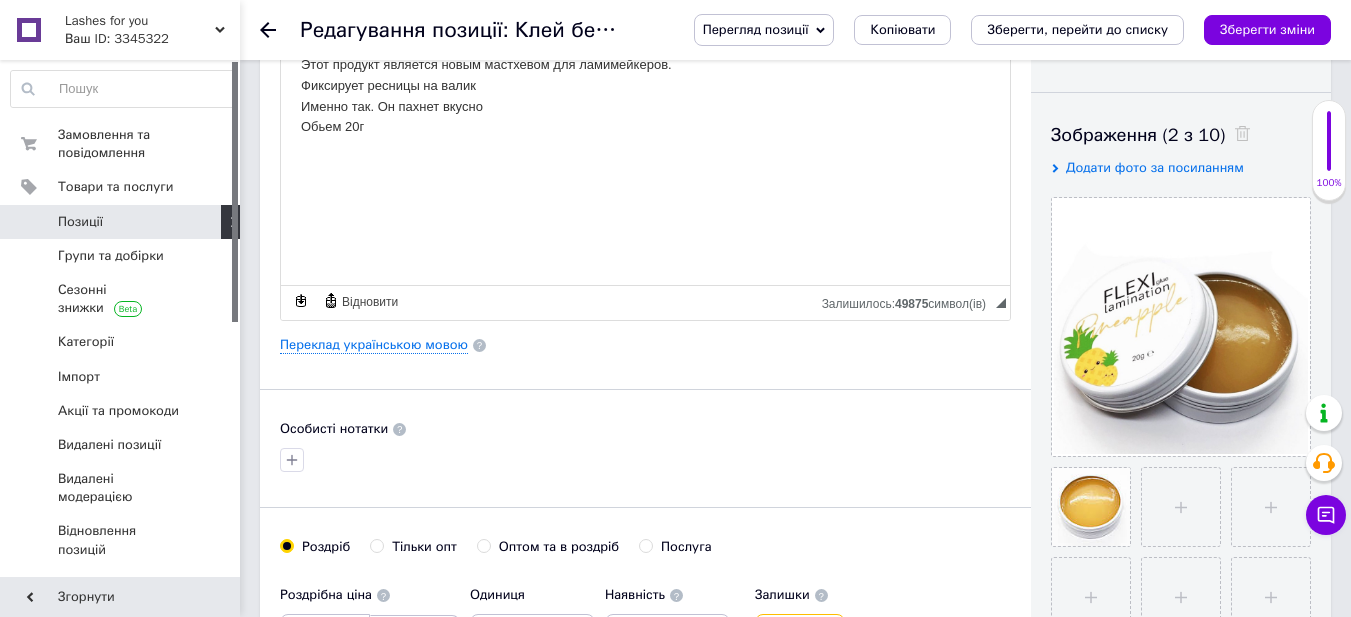 type on "1" 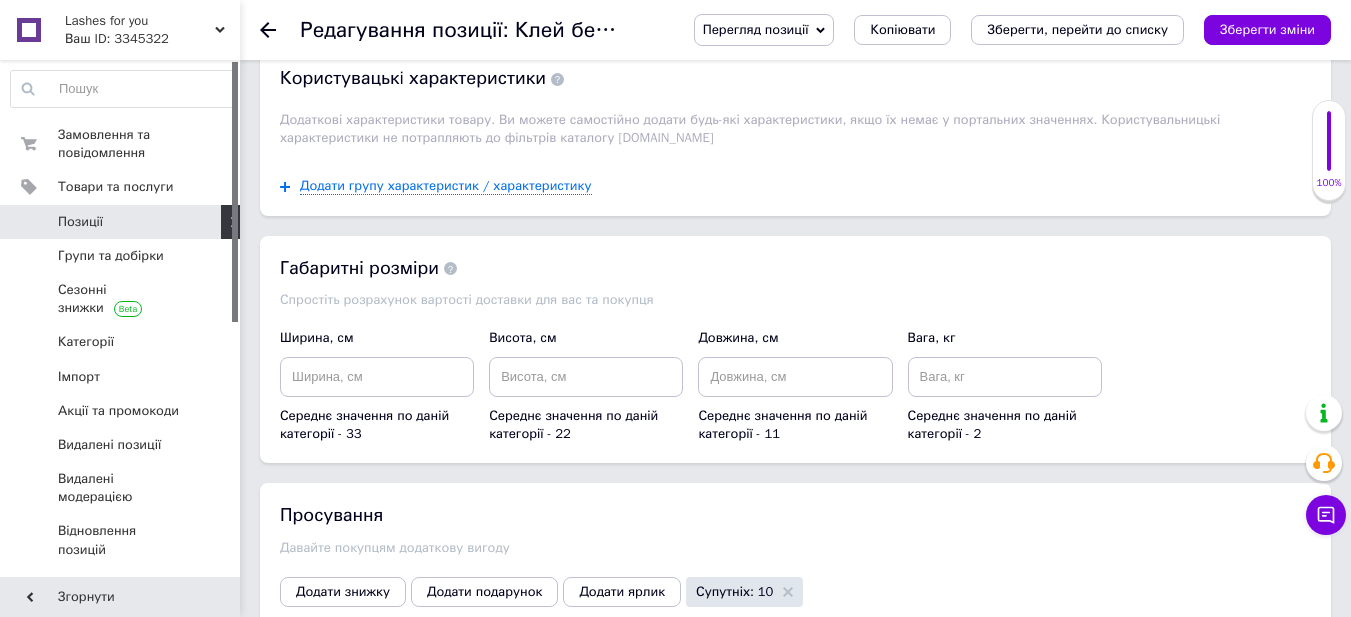 scroll, scrollTop: 2100, scrollLeft: 0, axis: vertical 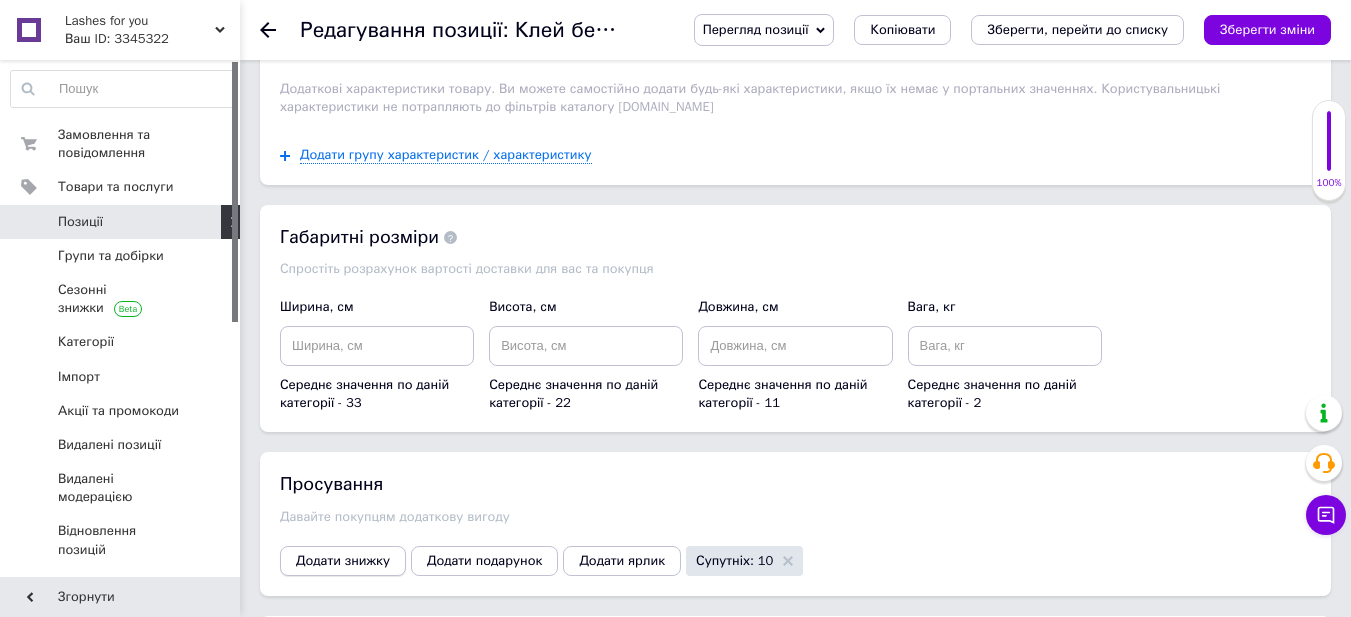 click on "Додати знижку" at bounding box center [343, 561] 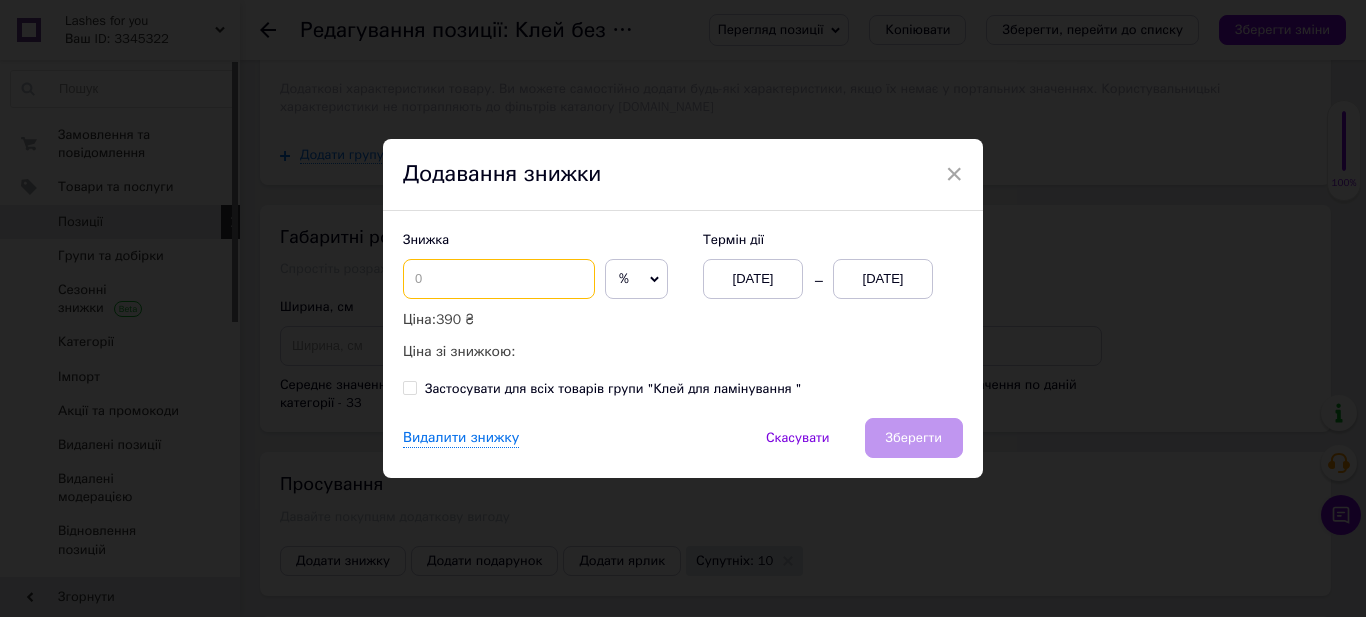 click at bounding box center (499, 279) 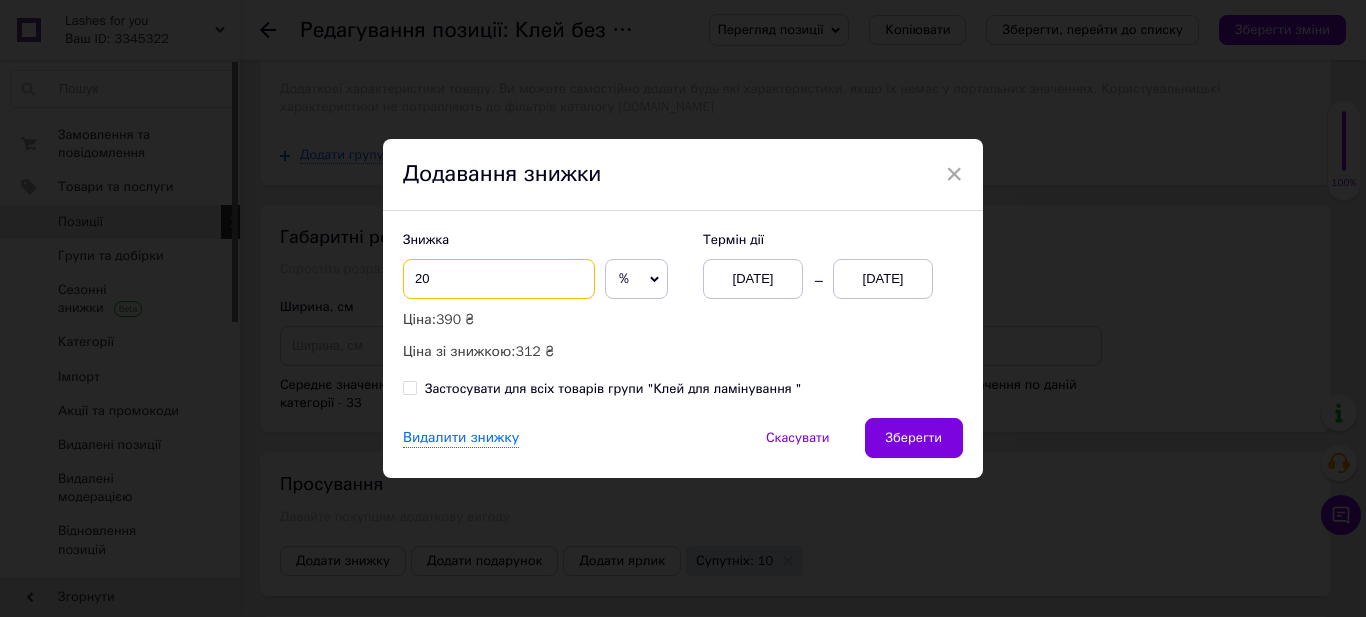type on "20" 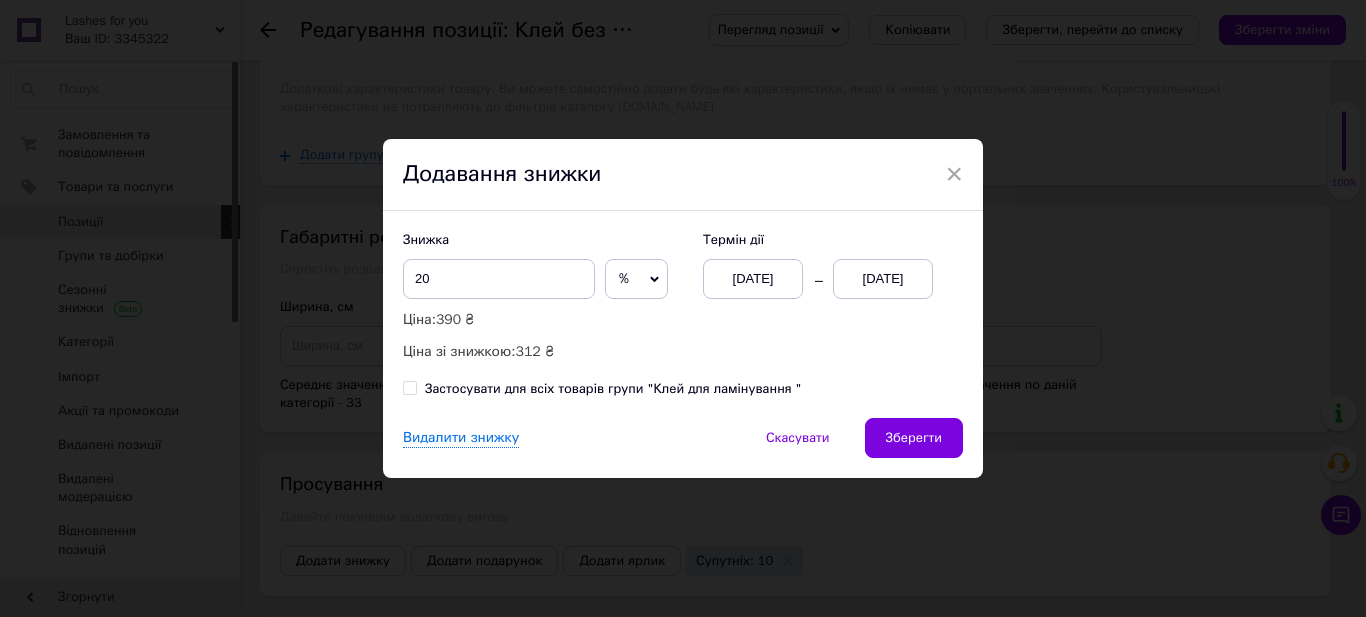 click on "[DATE]" at bounding box center [883, 279] 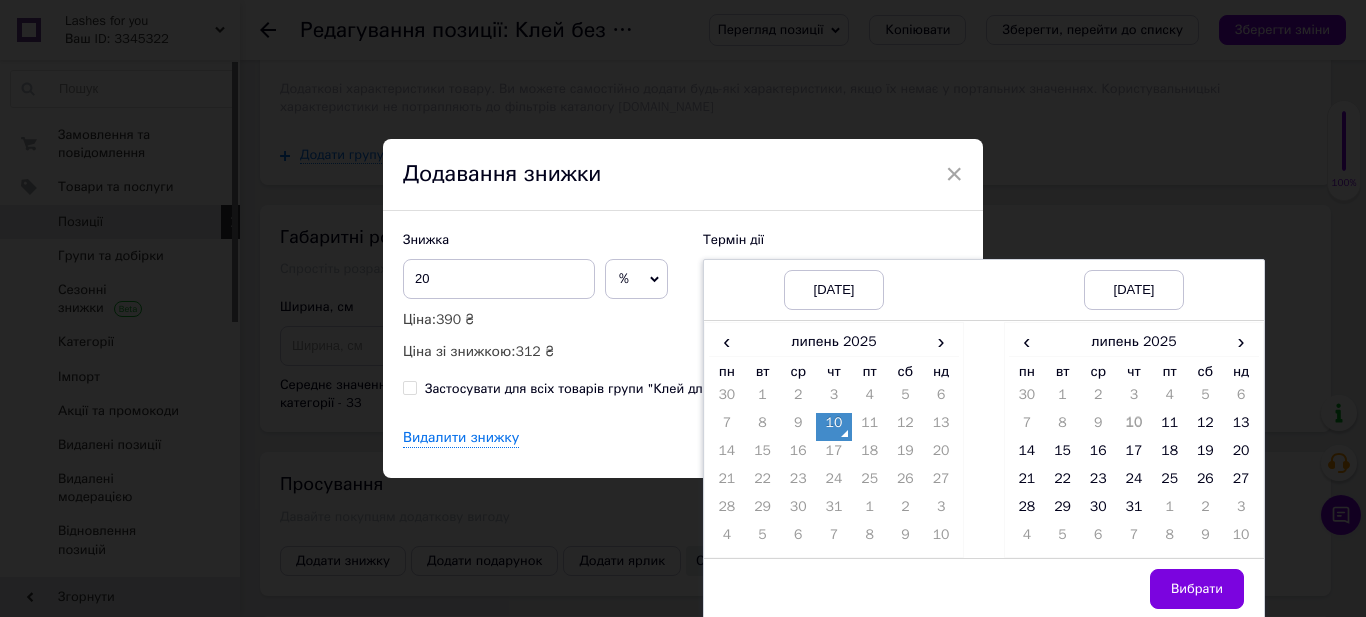 click on "Термін дії" at bounding box center [833, 240] 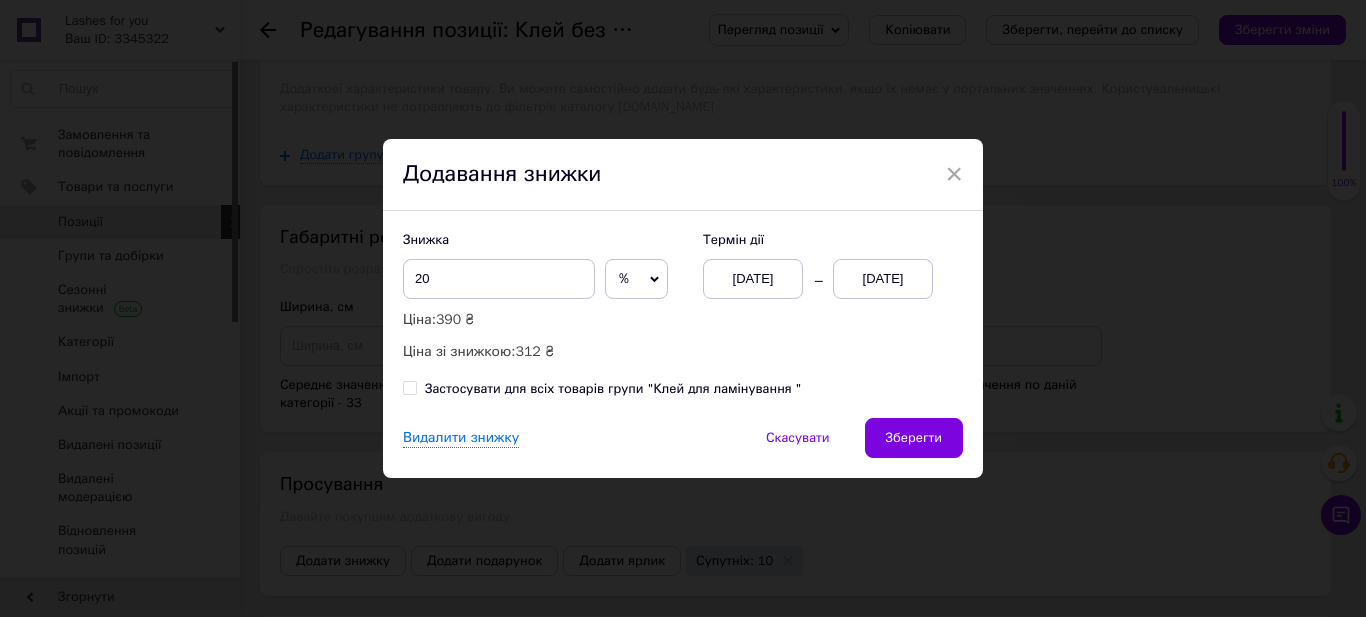 click on "[DATE]" at bounding box center (753, 279) 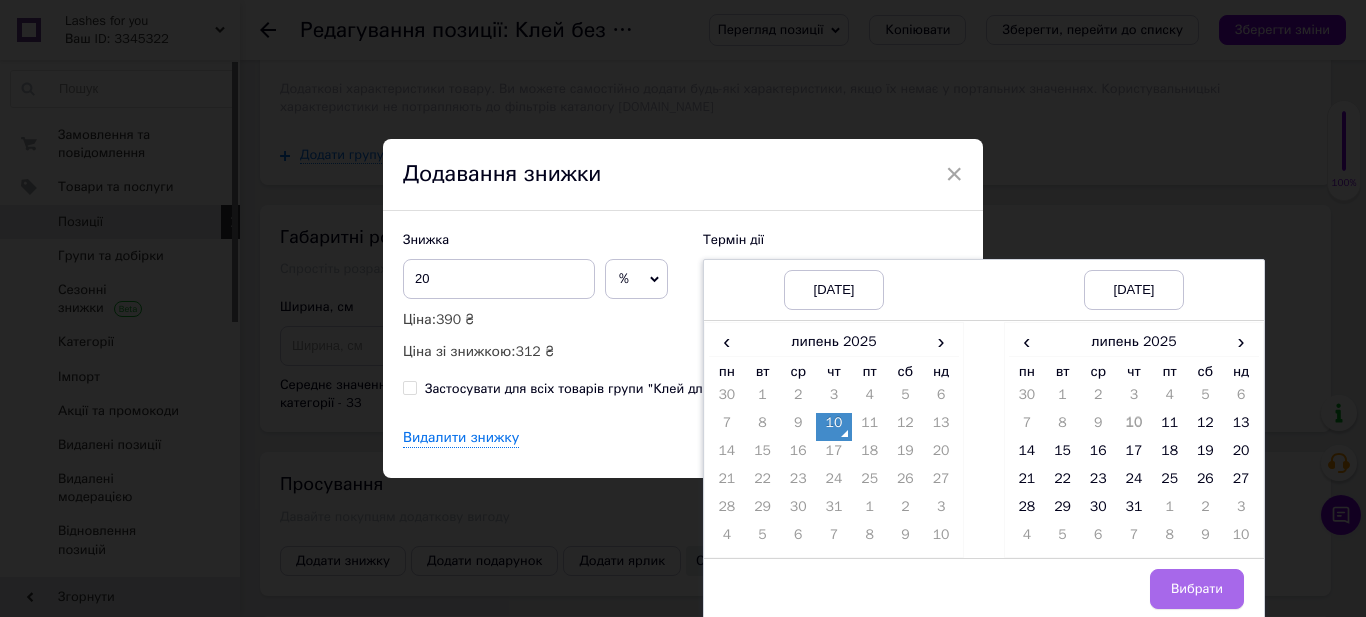 click on "Вибрати" at bounding box center (1197, 589) 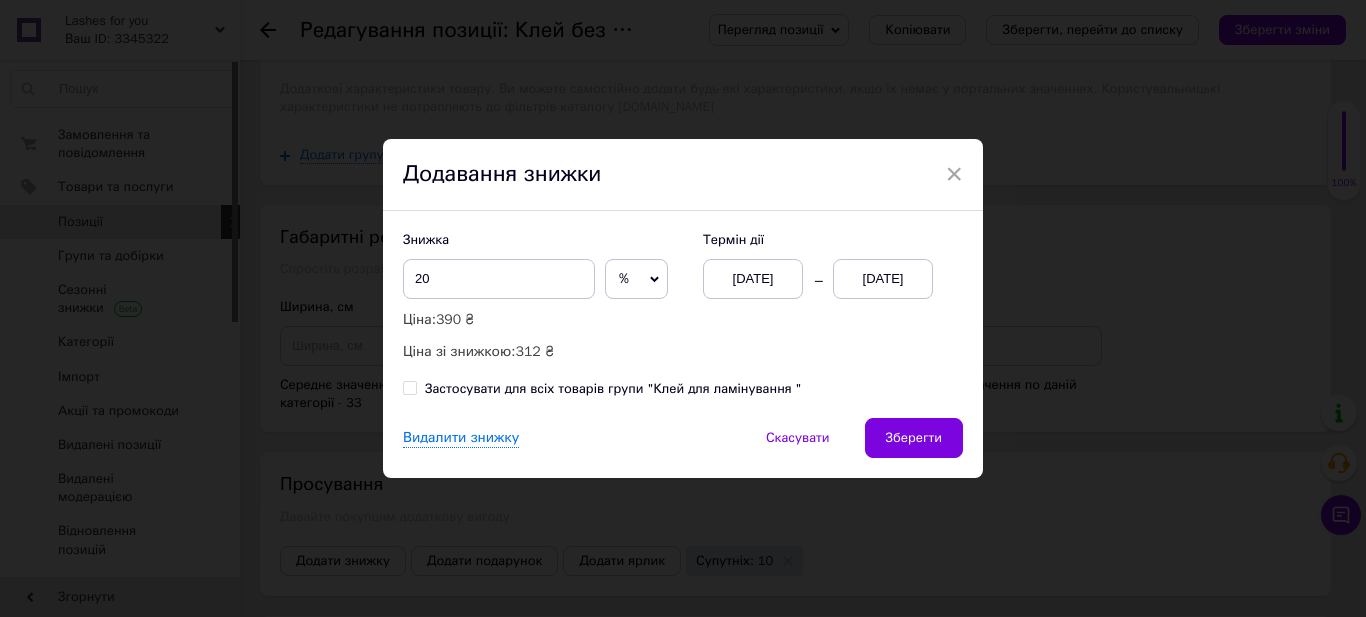 click on "[DATE]" at bounding box center [883, 279] 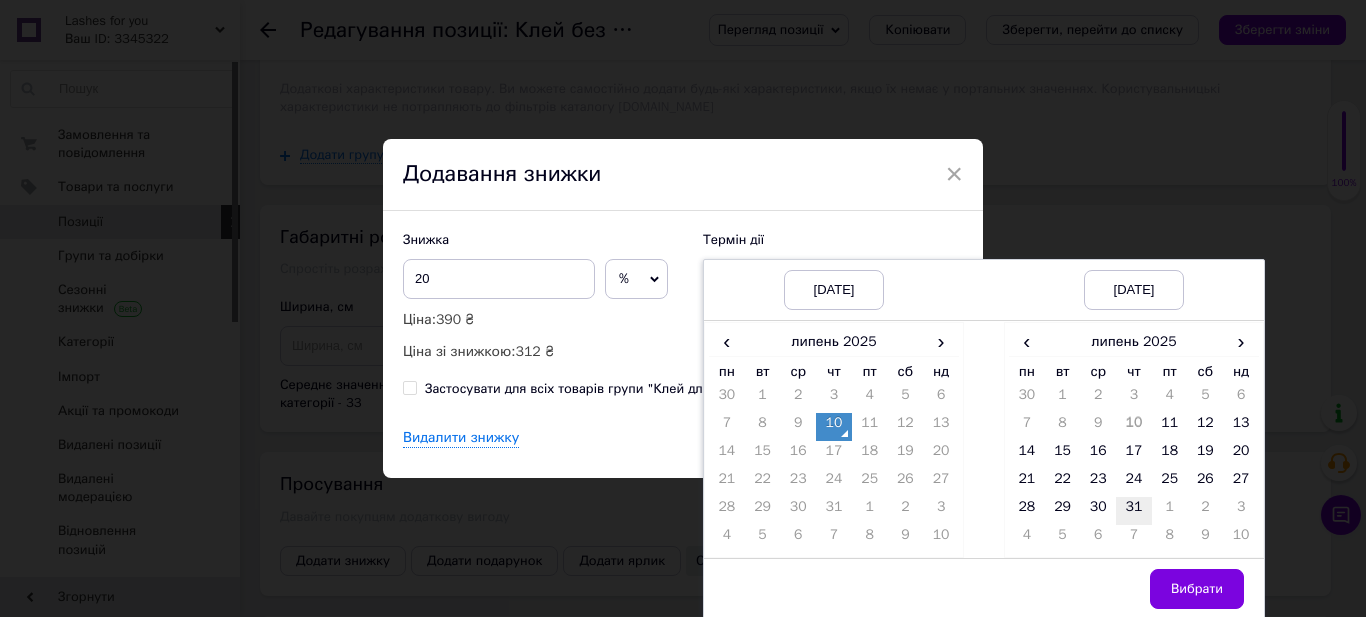 click on "31" at bounding box center [1134, 511] 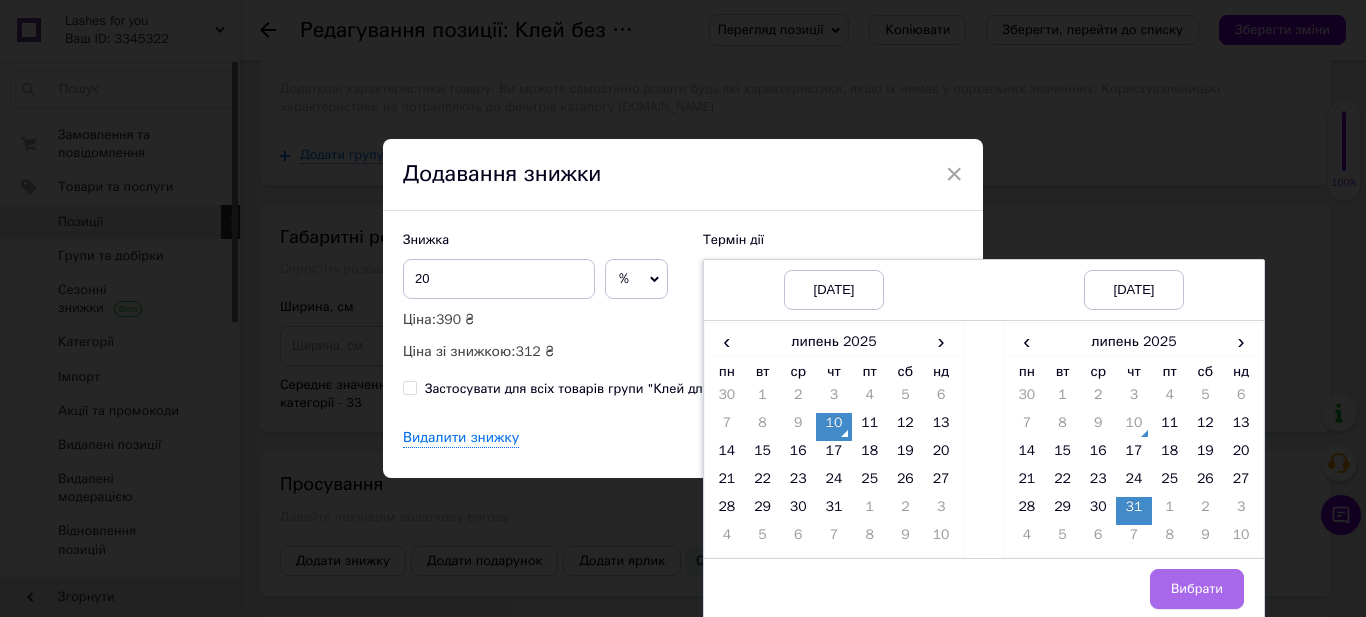 click on "Вибрати" at bounding box center (1197, 589) 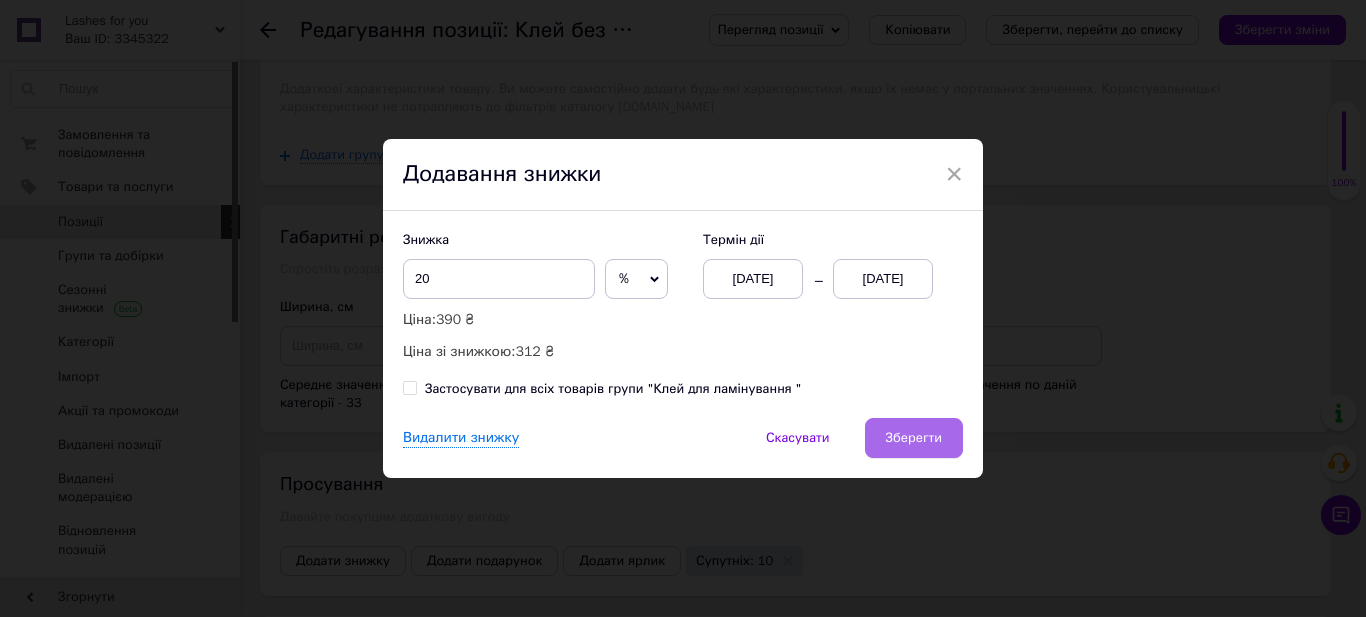 click on "Зберегти" at bounding box center (914, 438) 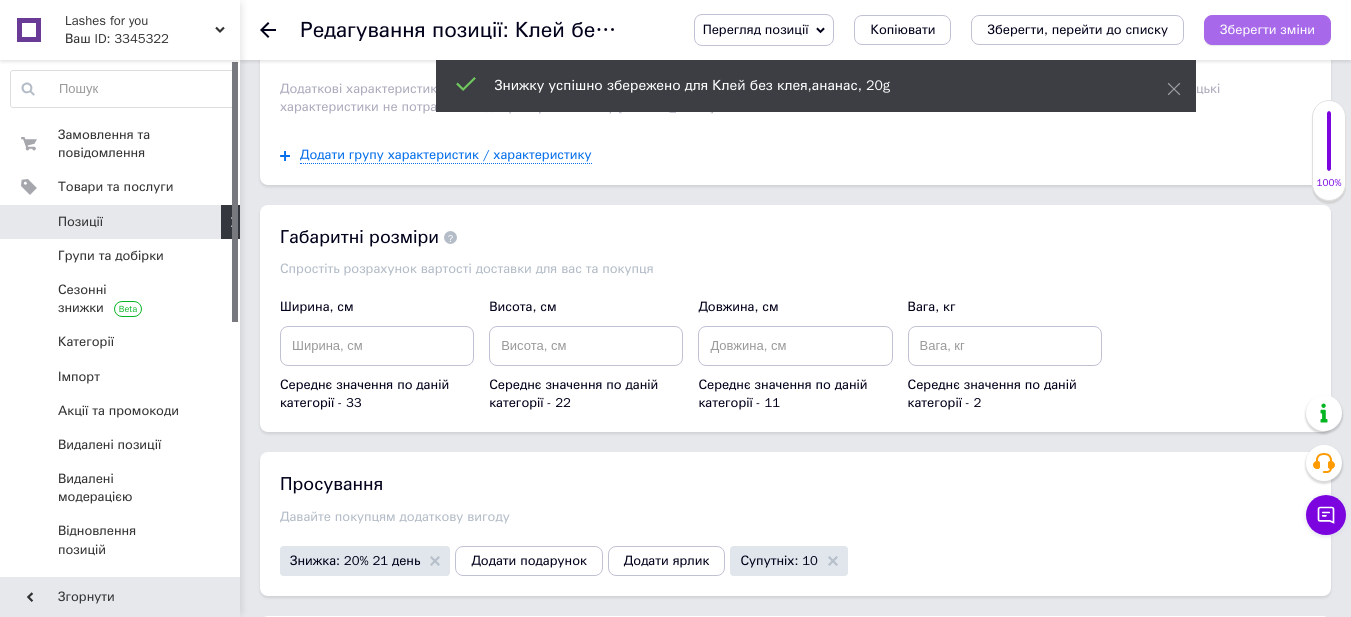 click on "Зберегти зміни" at bounding box center [1267, 29] 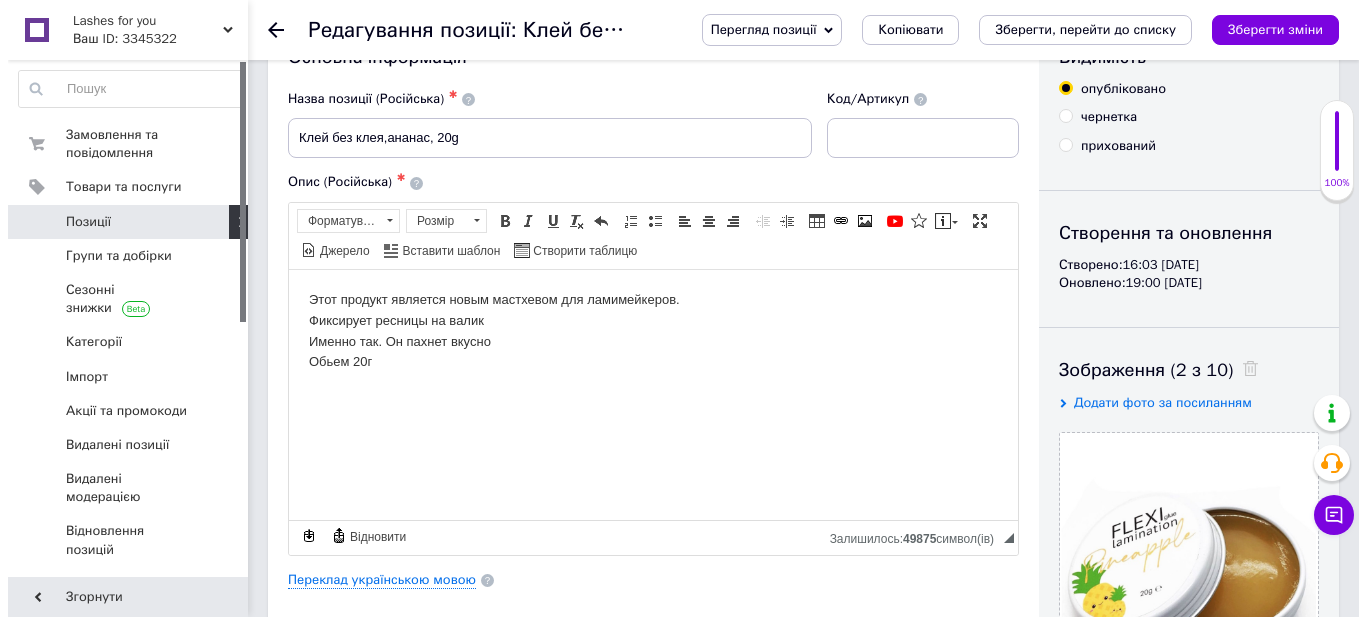 scroll, scrollTop: 100, scrollLeft: 0, axis: vertical 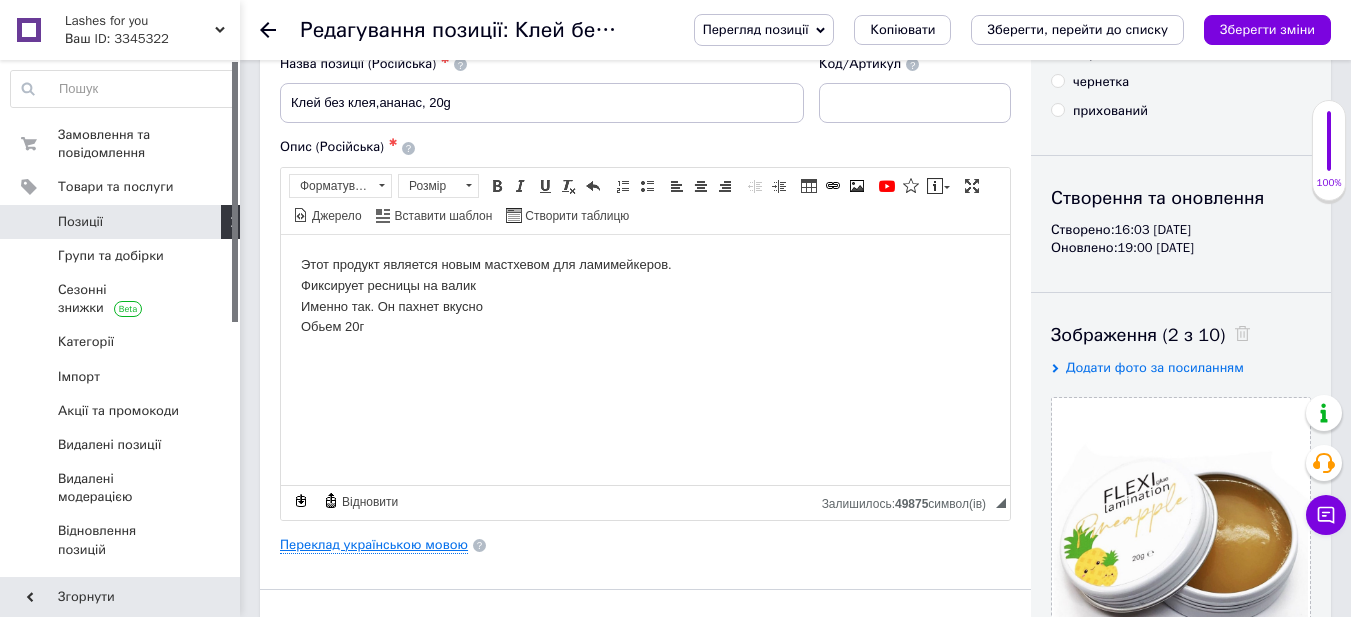 click on "Переклад українською мовою" at bounding box center [374, 545] 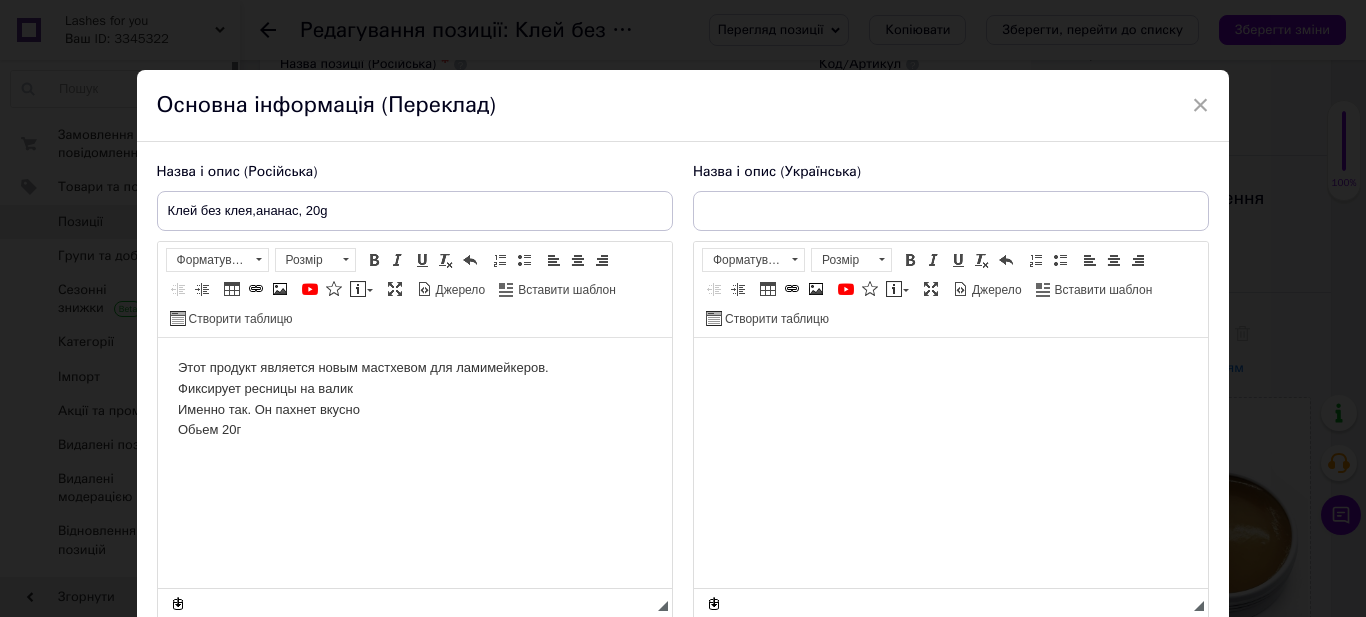 scroll, scrollTop: 0, scrollLeft: 0, axis: both 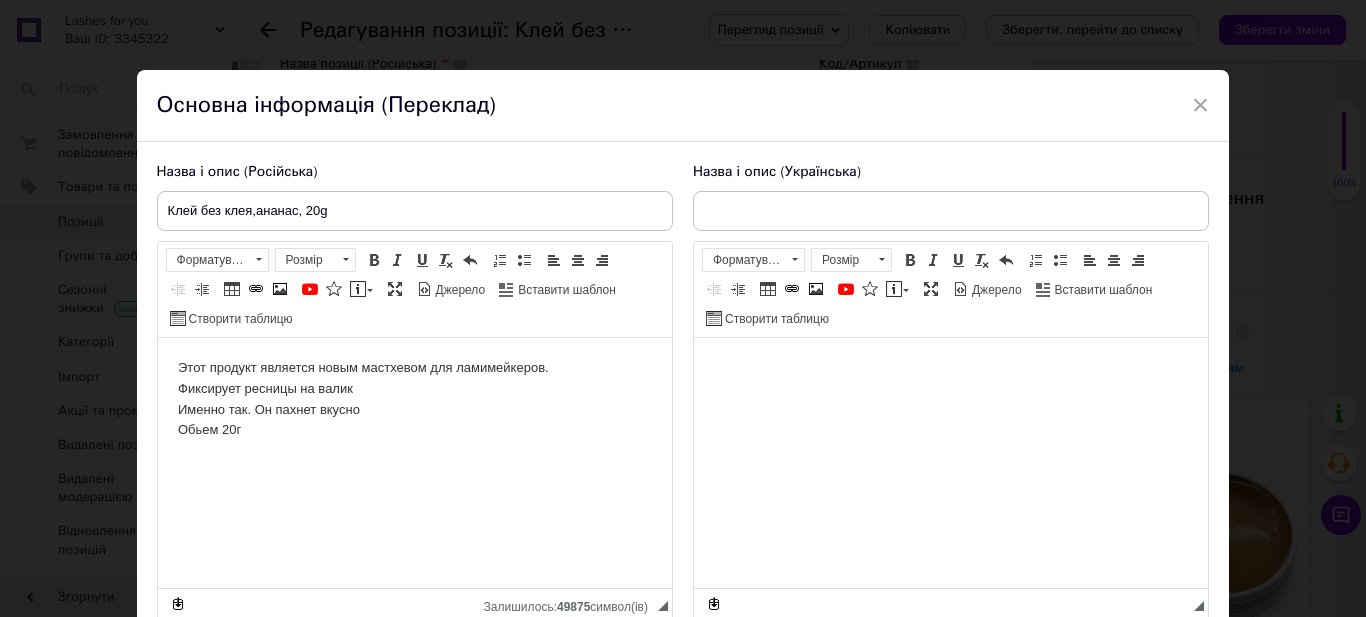 type on "Клей без клею, ананас, 20g" 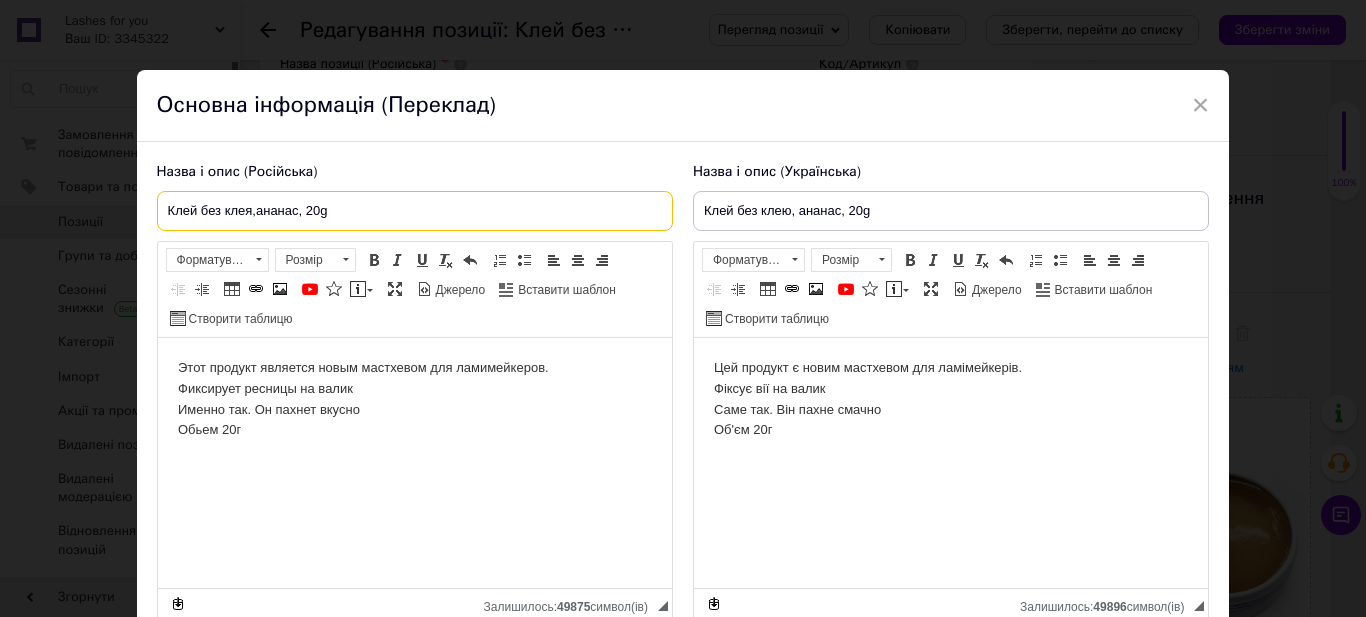 click on "Клей без клея,ананас, 20g" at bounding box center [415, 211] 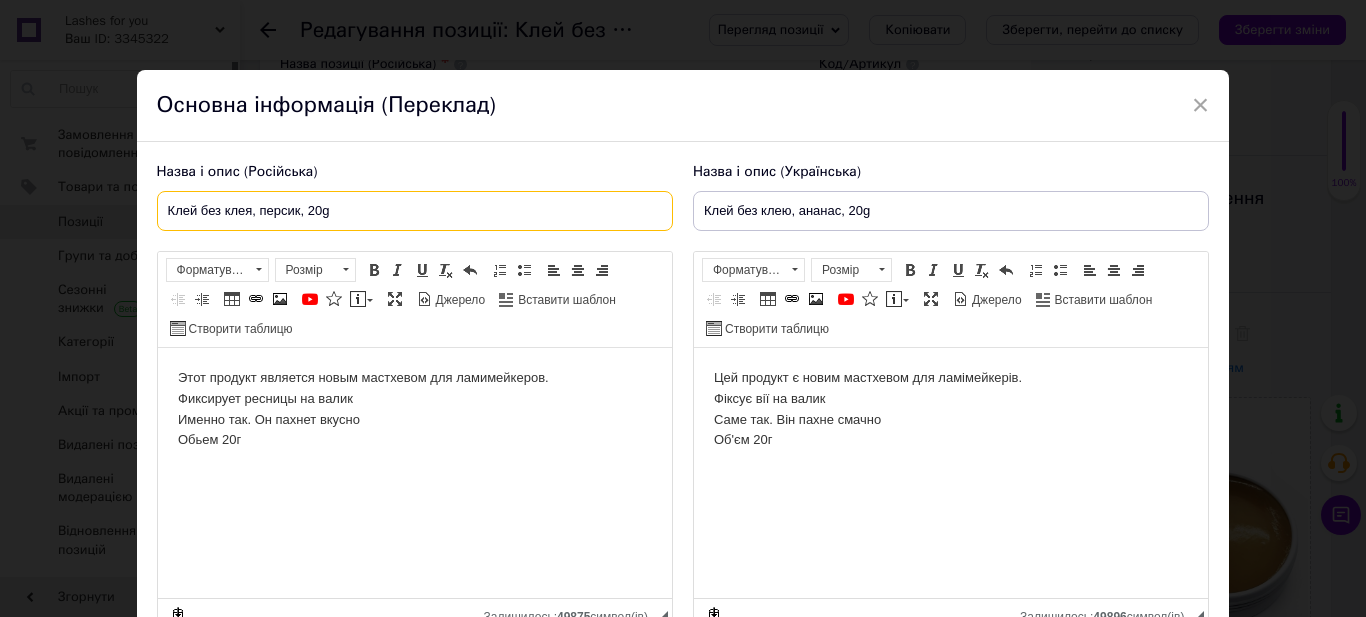 type on "Клей без клея, персик, 20g" 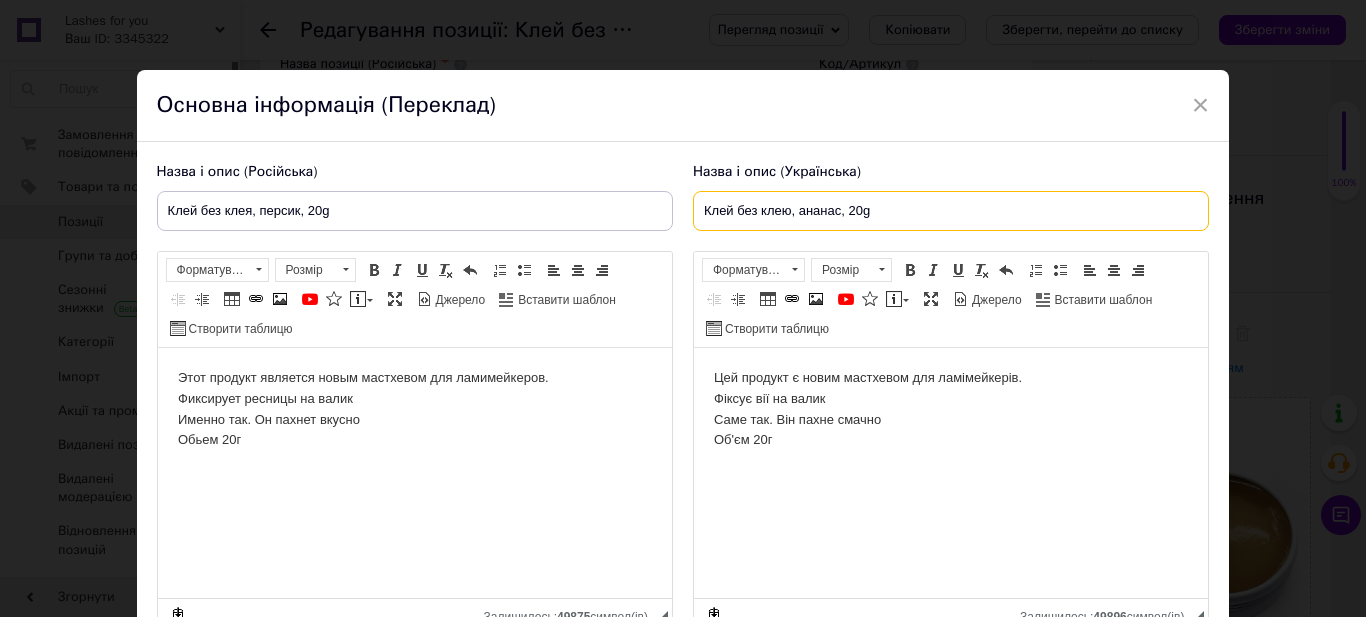 click on "Клей без клею, ананас, 20g" at bounding box center [951, 211] 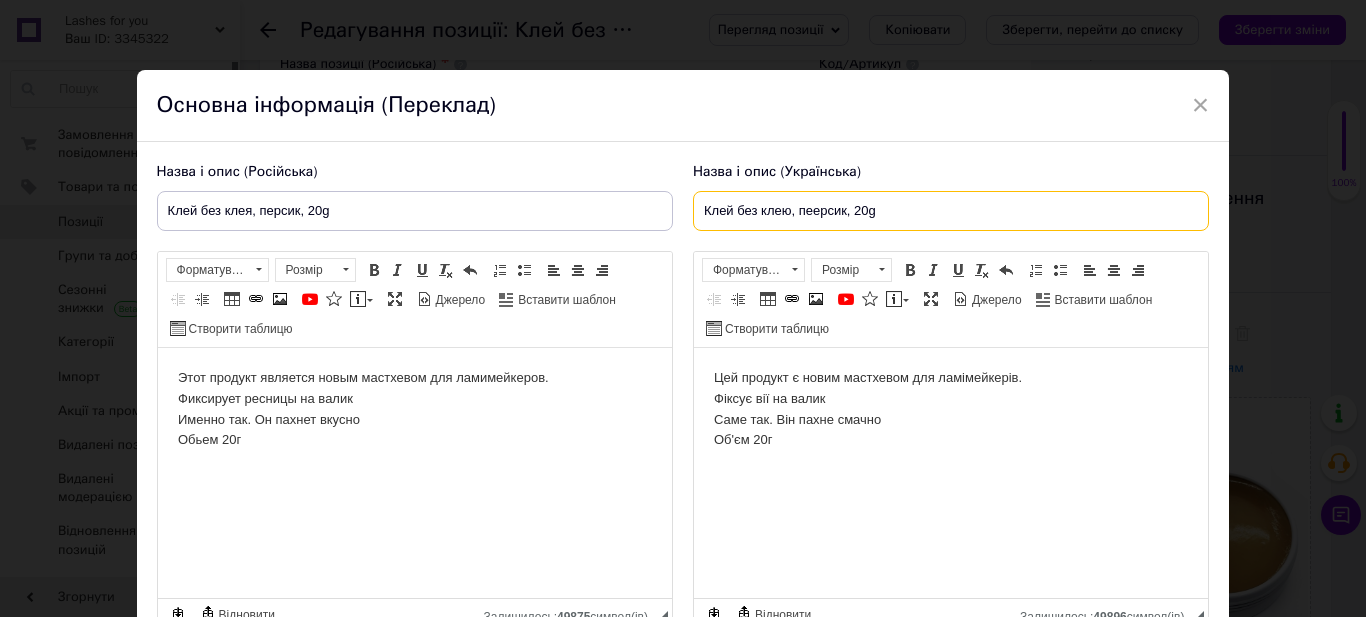 click on "Клей без клею, пеерсик, 20g" at bounding box center (951, 211) 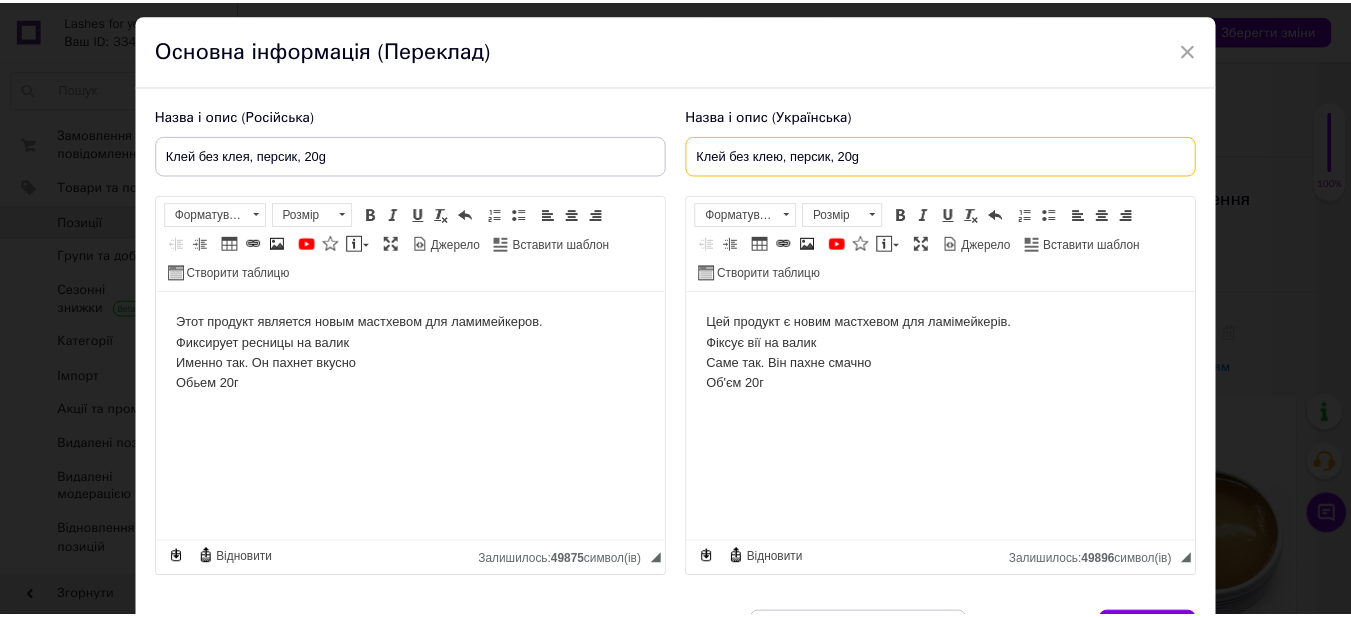 scroll, scrollTop: 182, scrollLeft: 0, axis: vertical 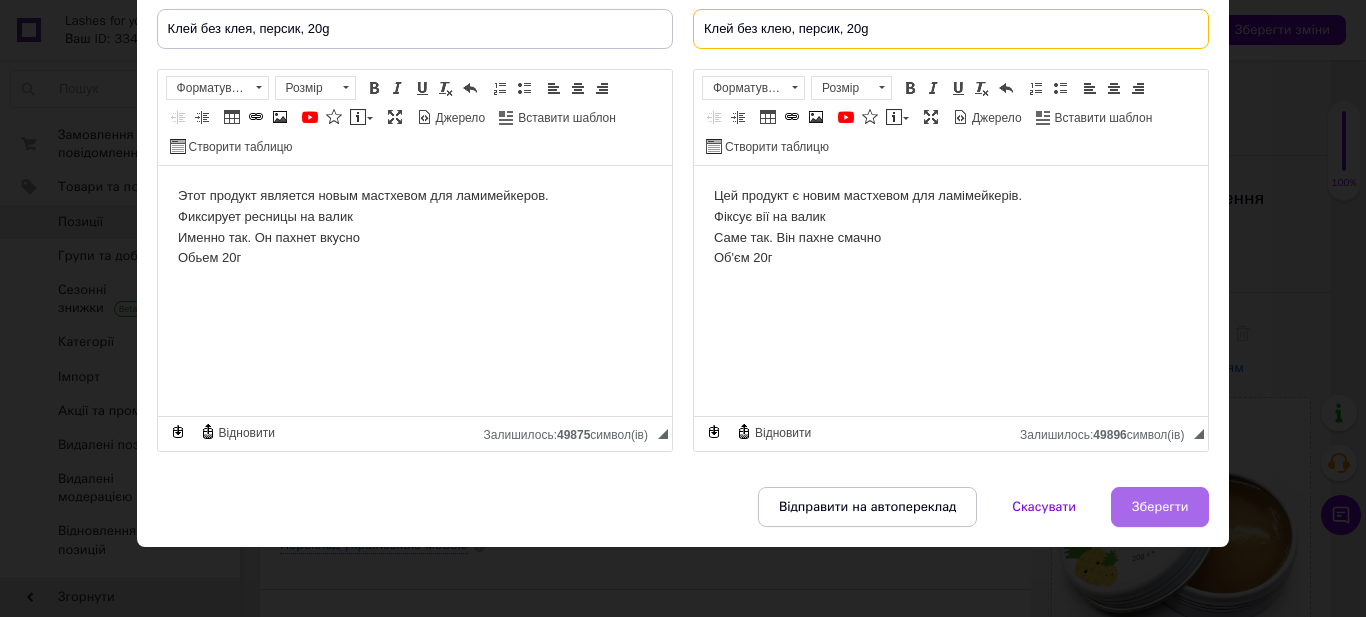 type on "Клей без клею, персик, 20g" 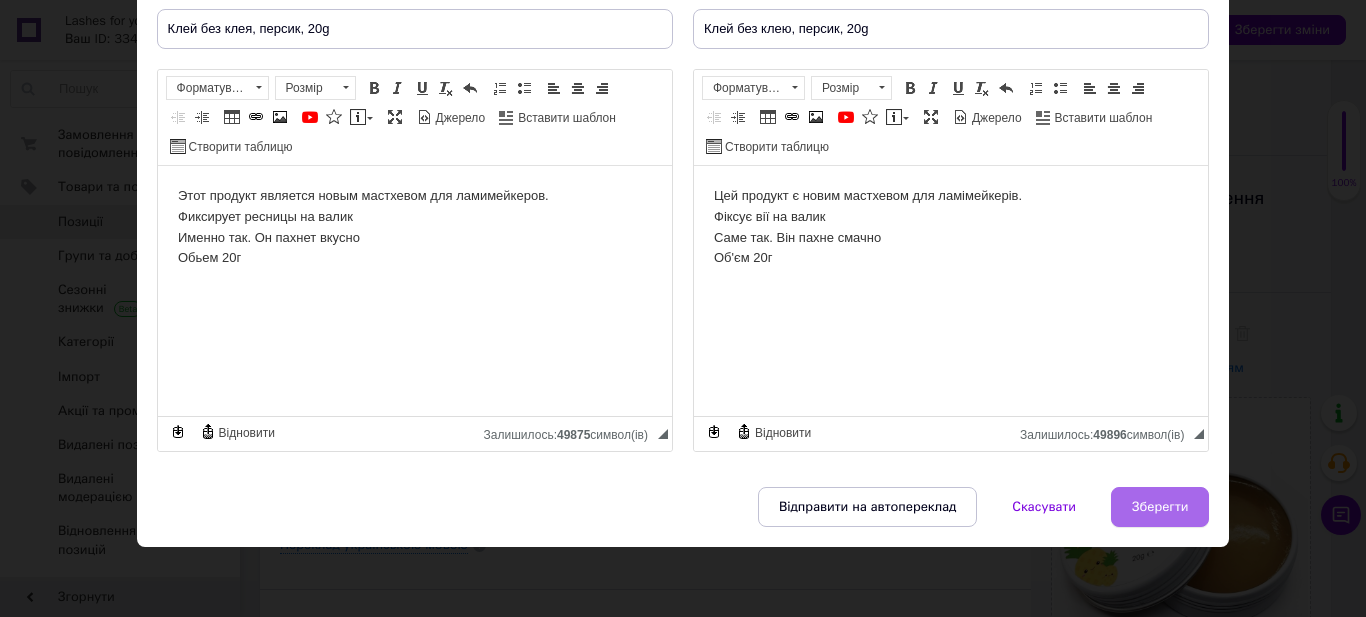 click on "Зберегти" at bounding box center [1160, 507] 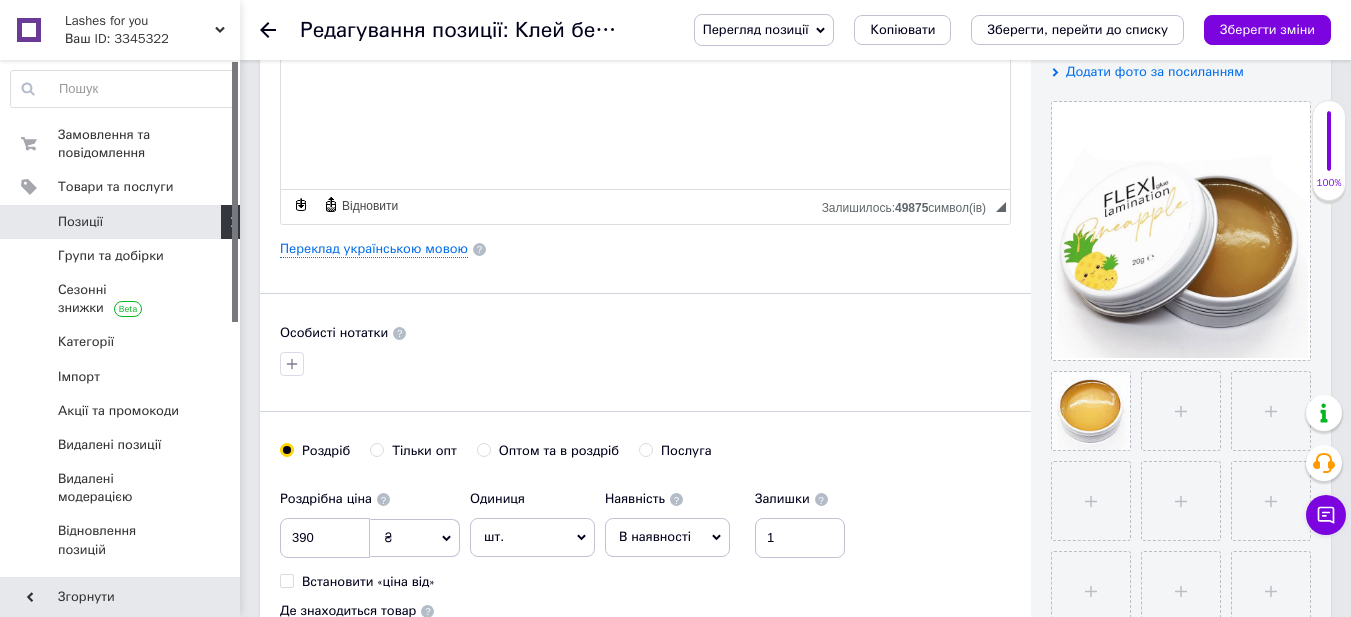 scroll, scrollTop: 400, scrollLeft: 0, axis: vertical 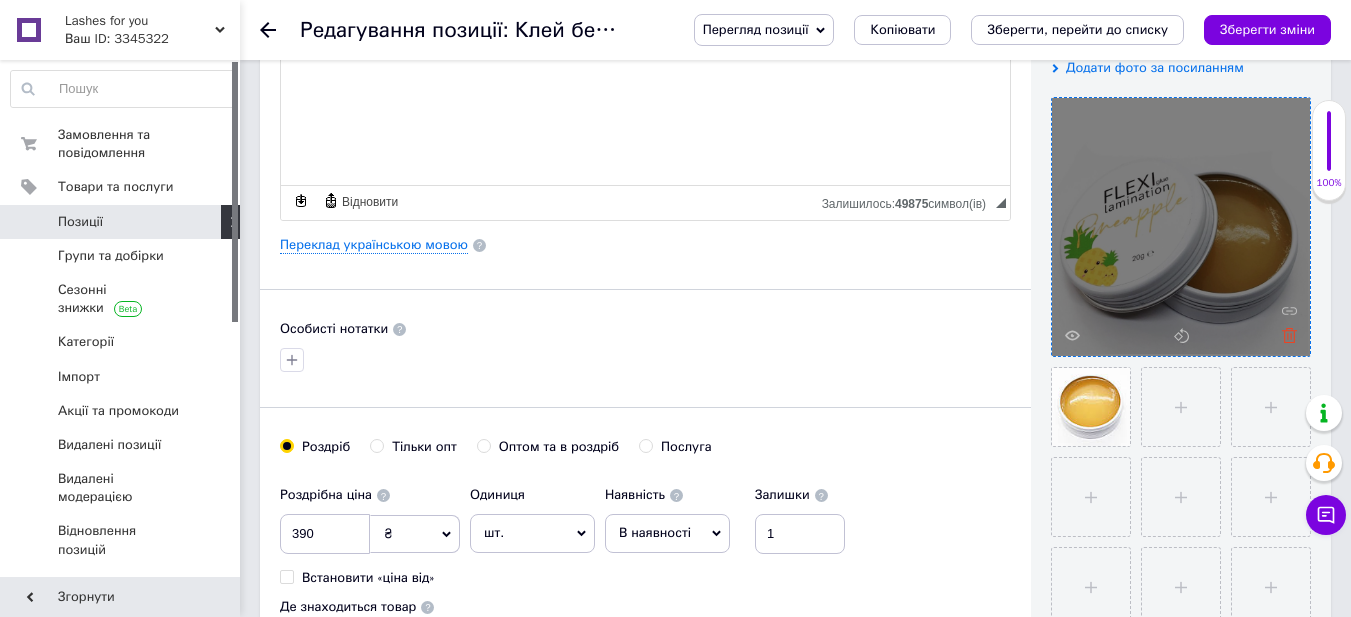 click 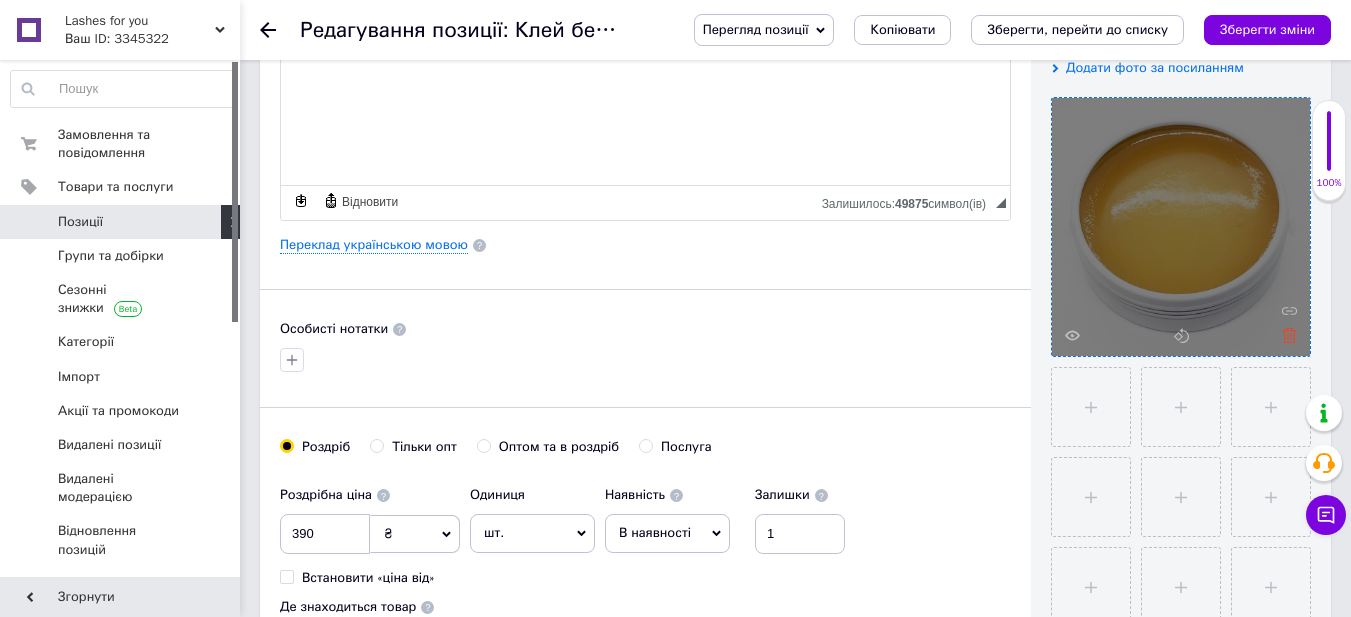 click 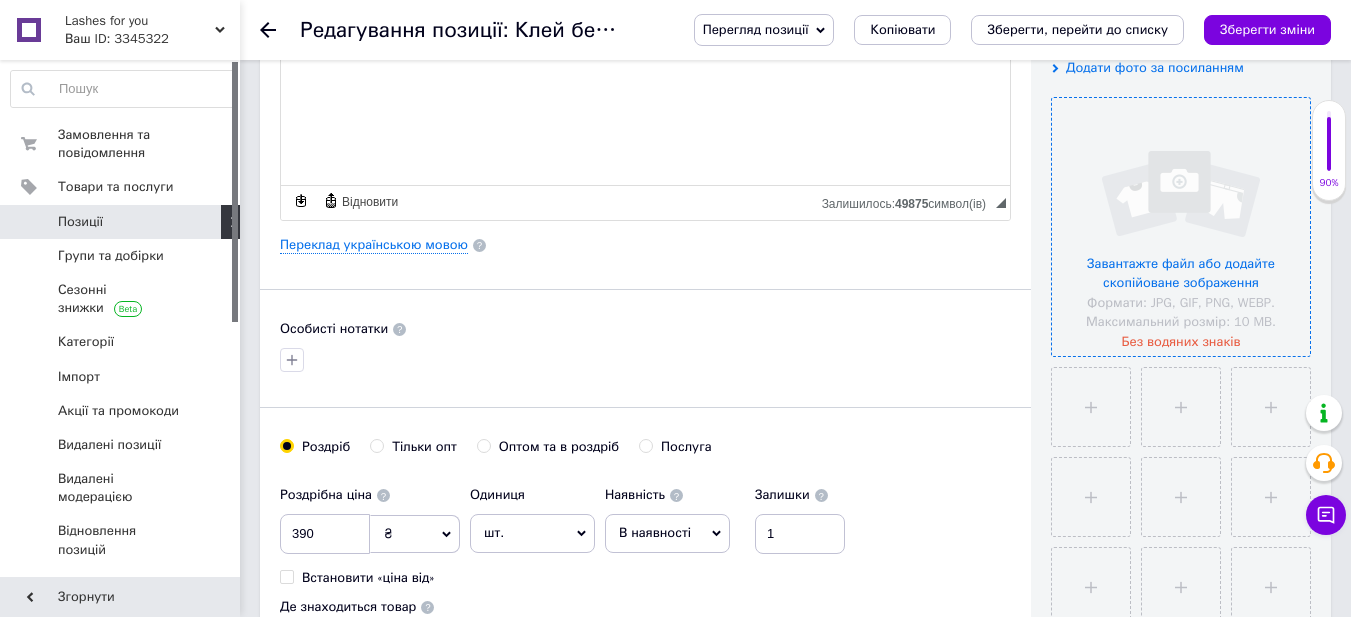 click at bounding box center [1181, 227] 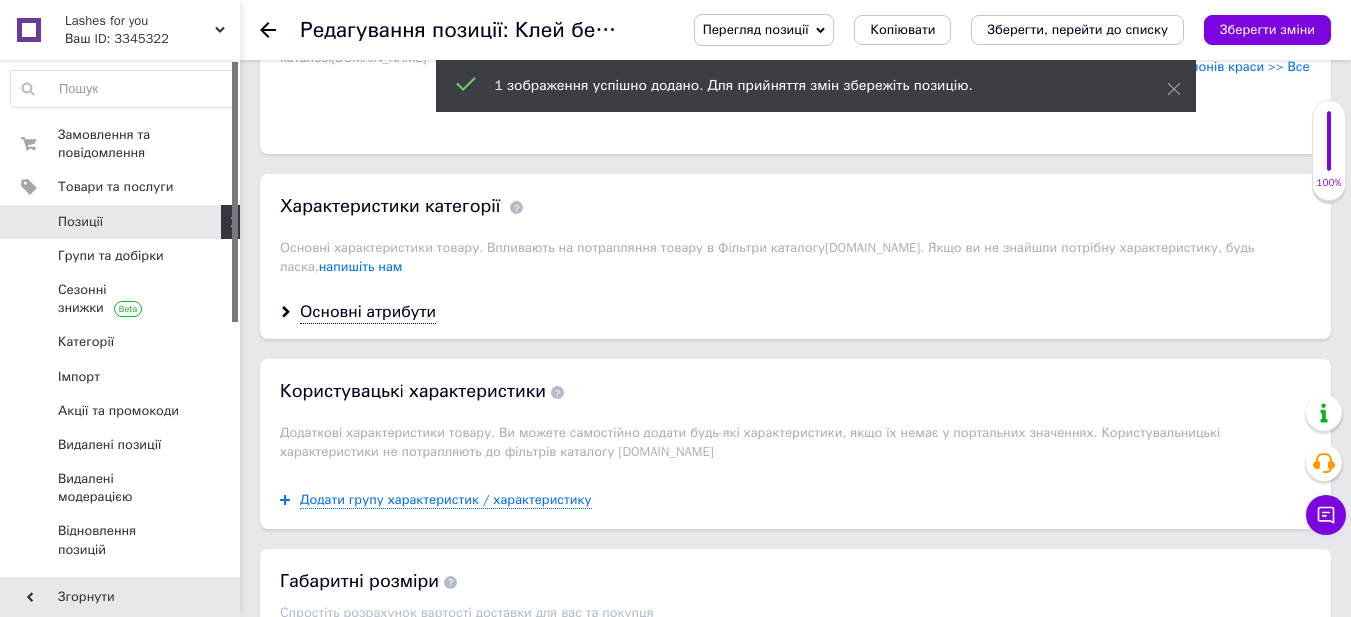 scroll, scrollTop: 1800, scrollLeft: 0, axis: vertical 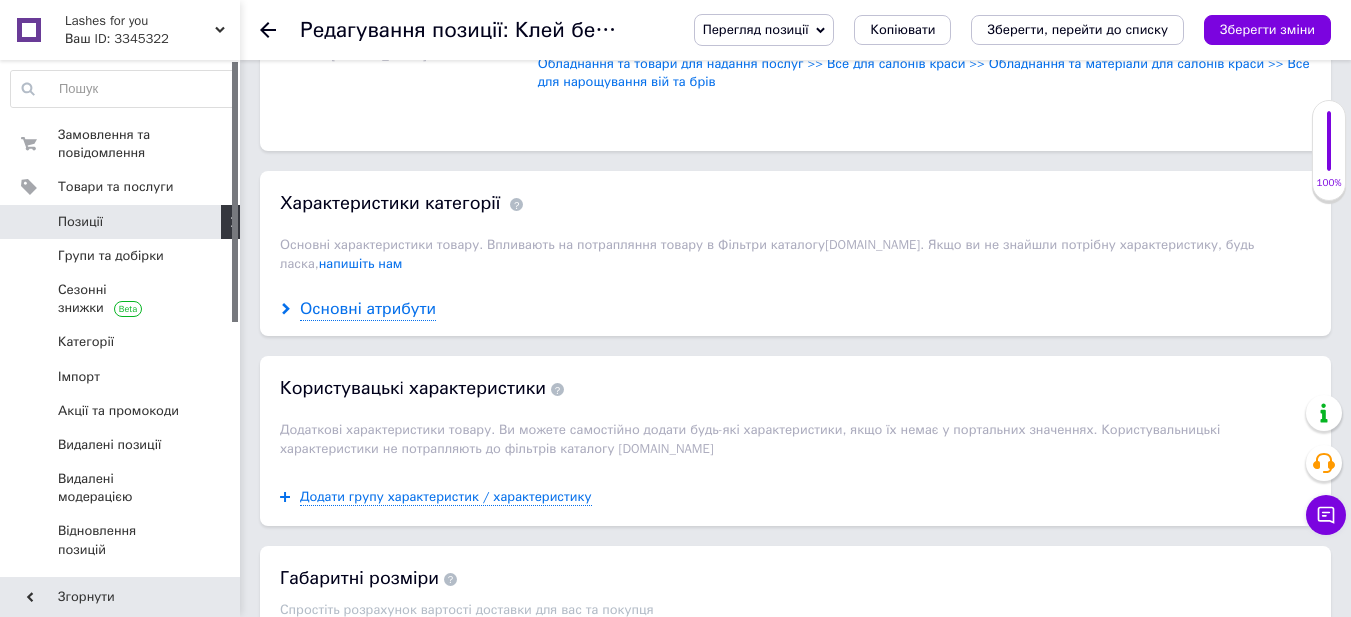 click on "Основні атрибути" at bounding box center [368, 309] 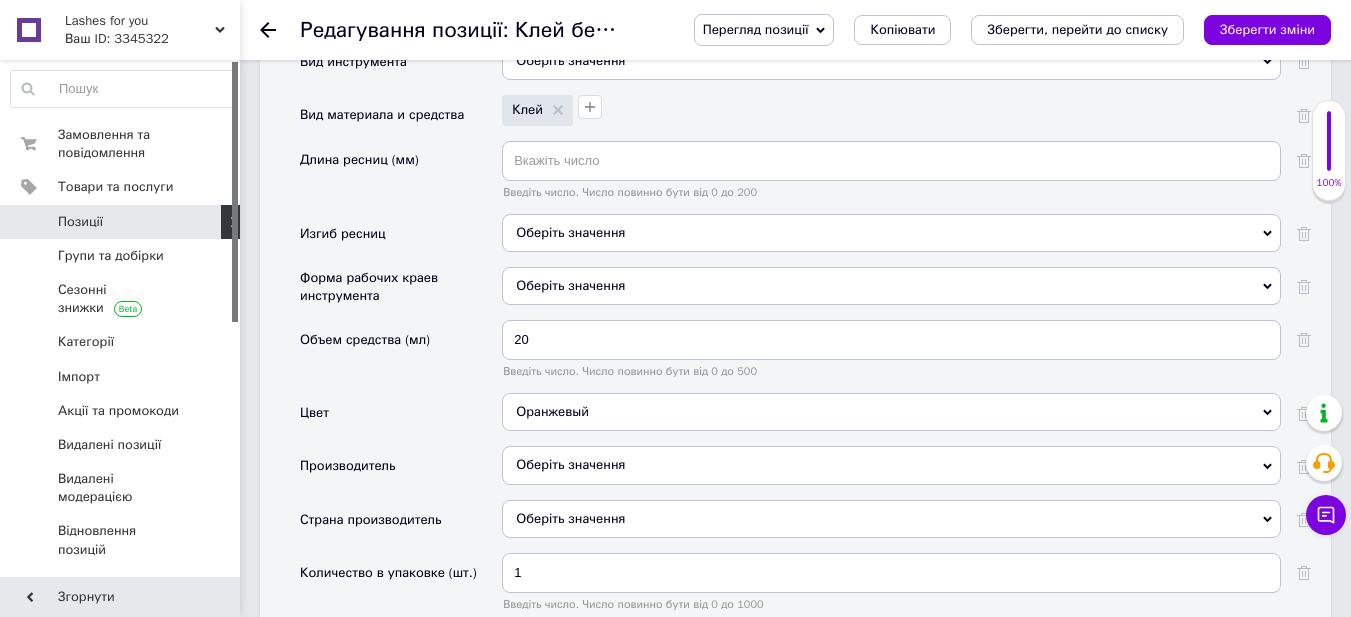 scroll, scrollTop: 2100, scrollLeft: 0, axis: vertical 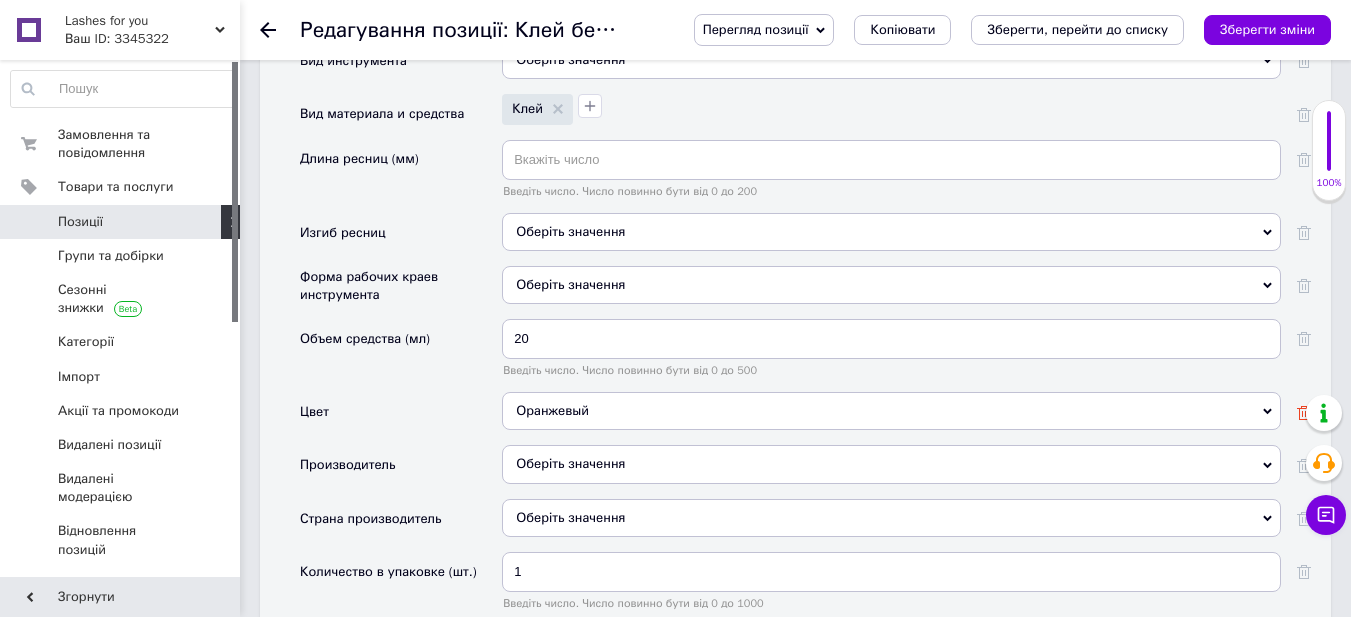 click 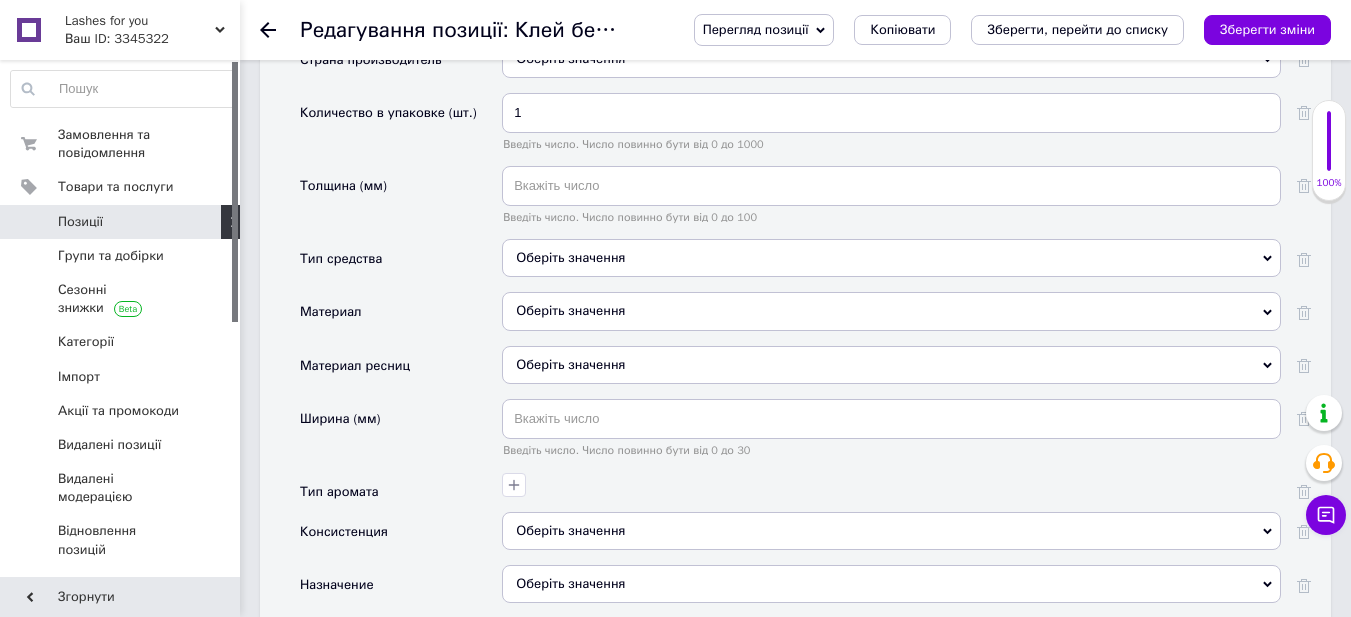 scroll, scrollTop: 2600, scrollLeft: 0, axis: vertical 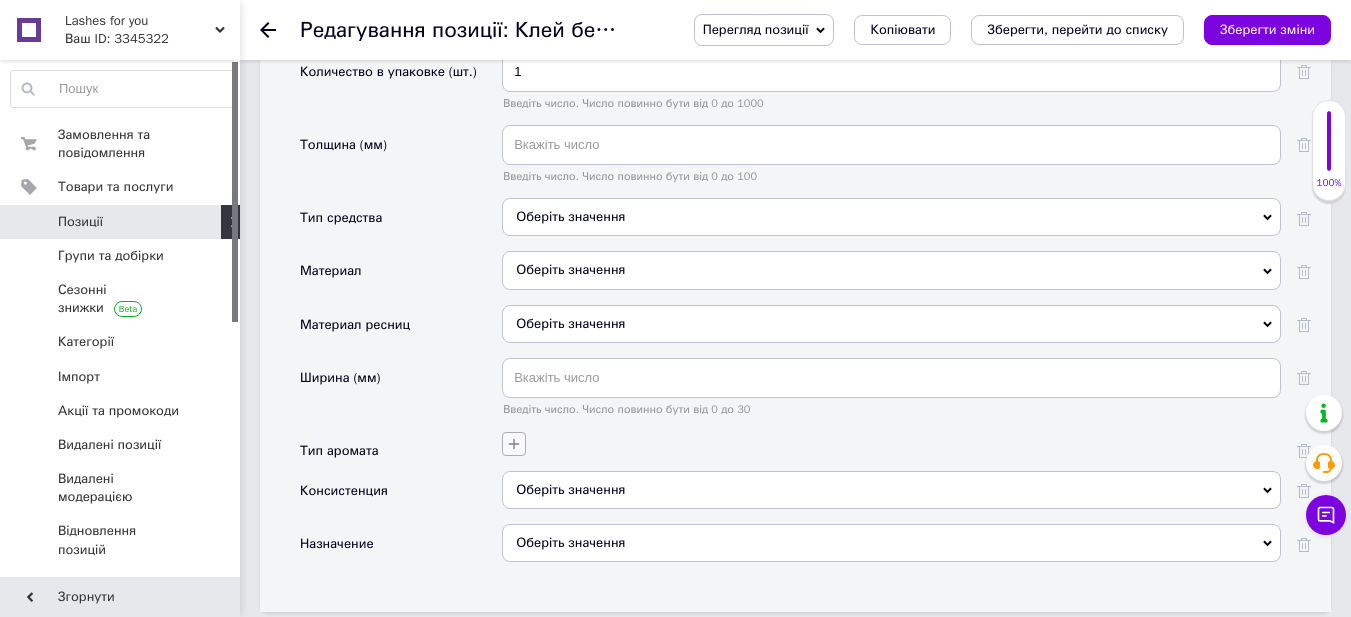 click 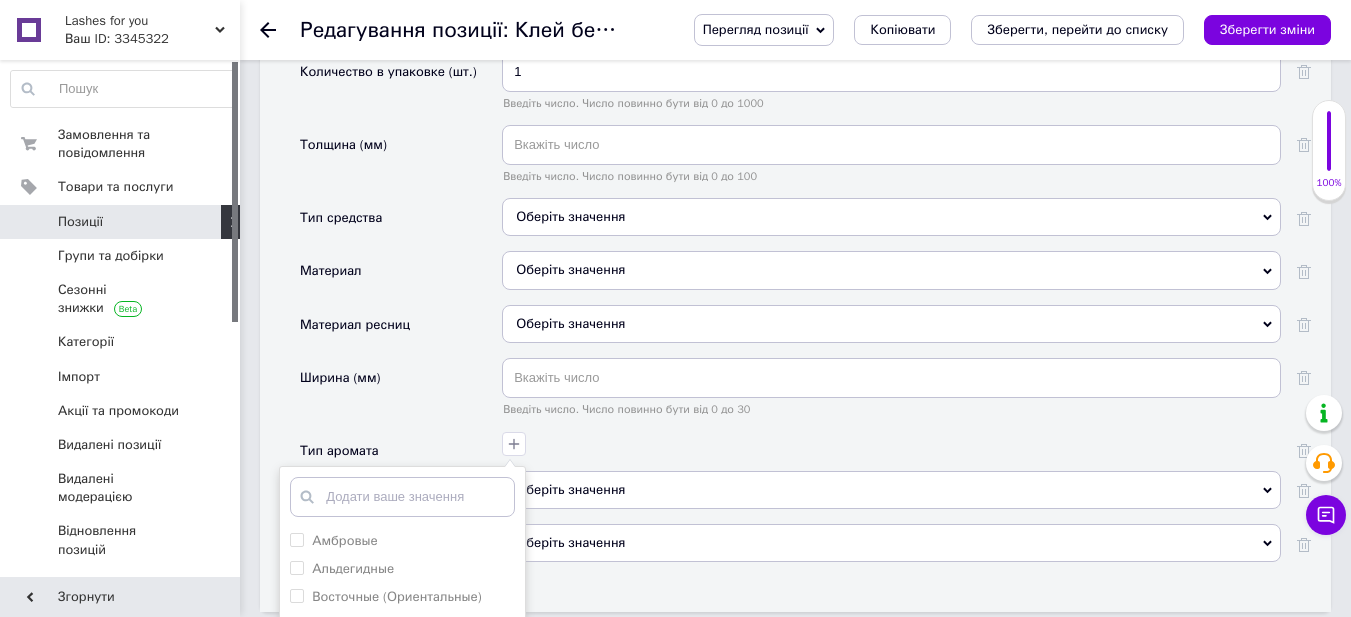 click at bounding box center (402, 497) 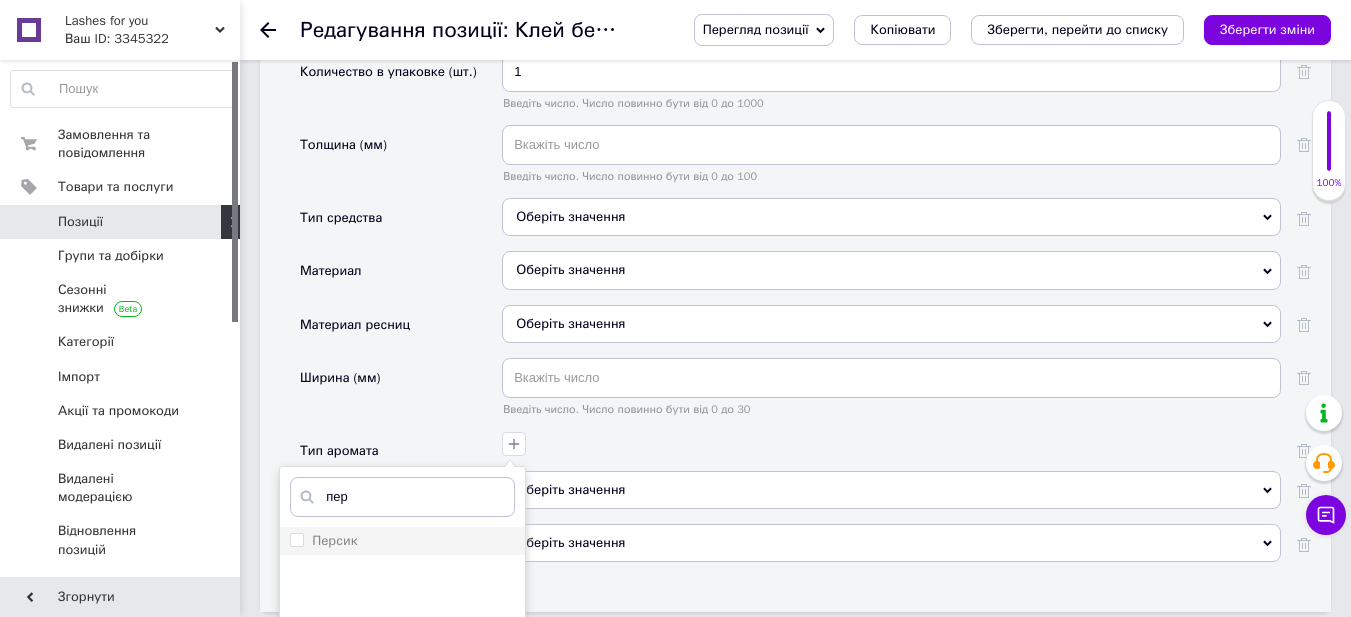type on "пер" 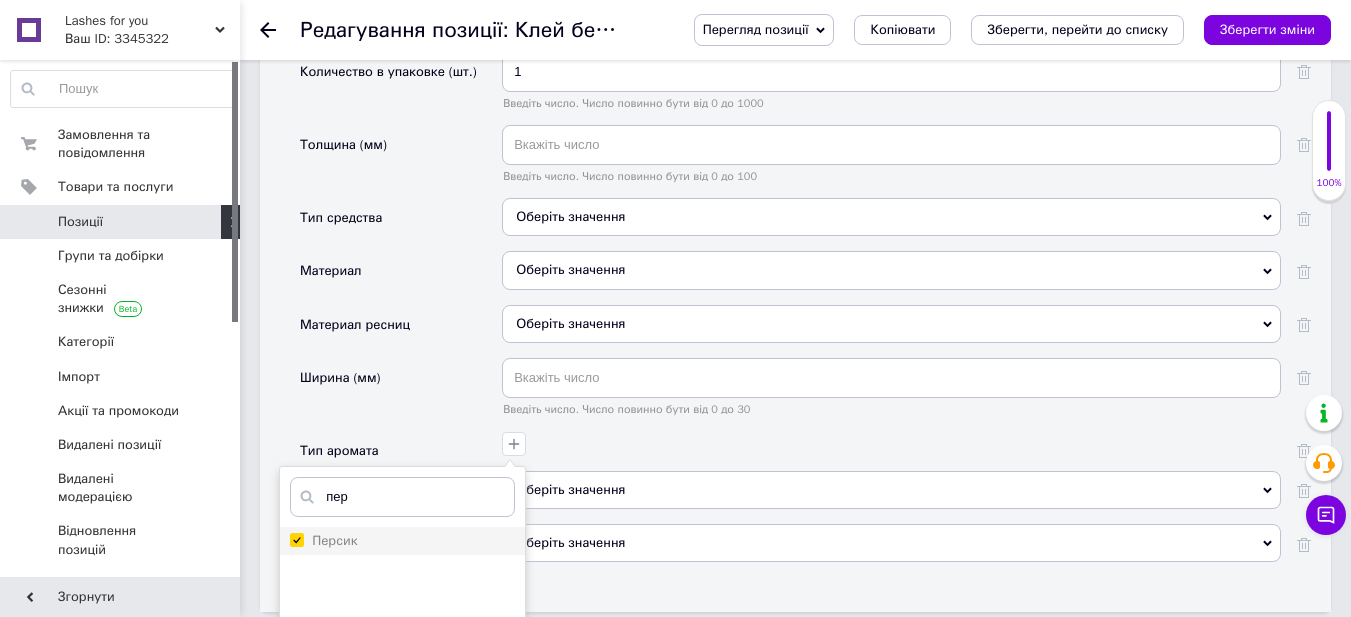 checkbox on "true" 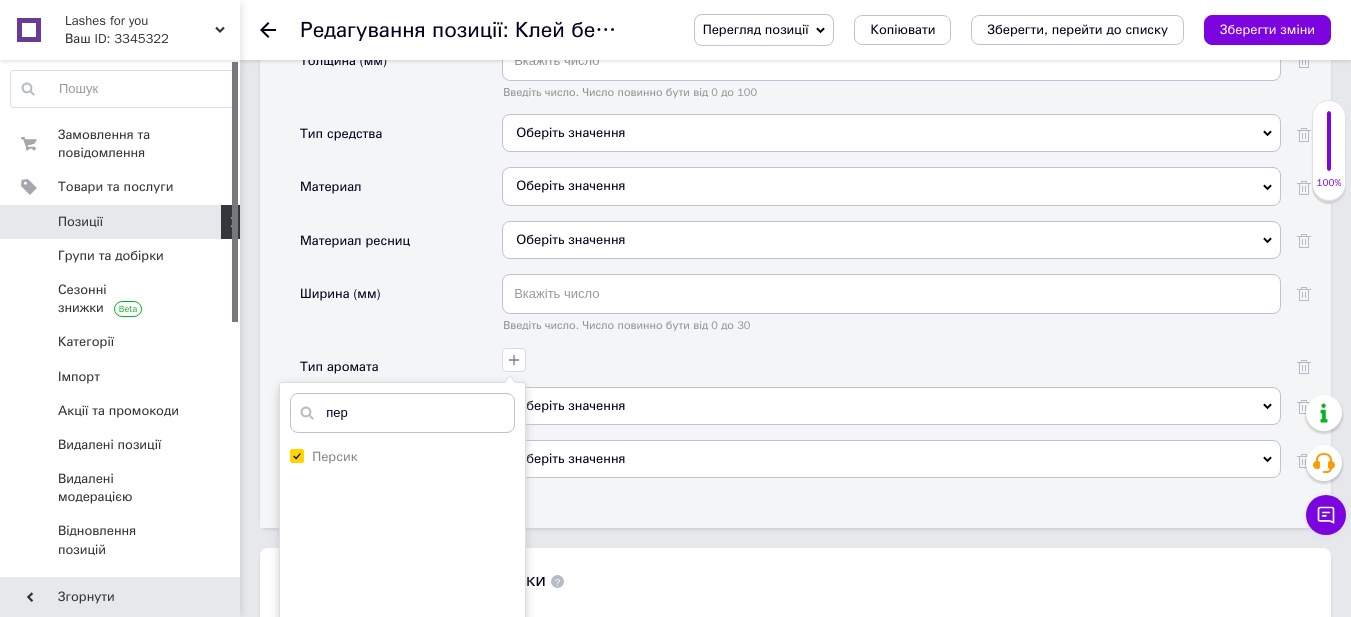 scroll, scrollTop: 2800, scrollLeft: 0, axis: vertical 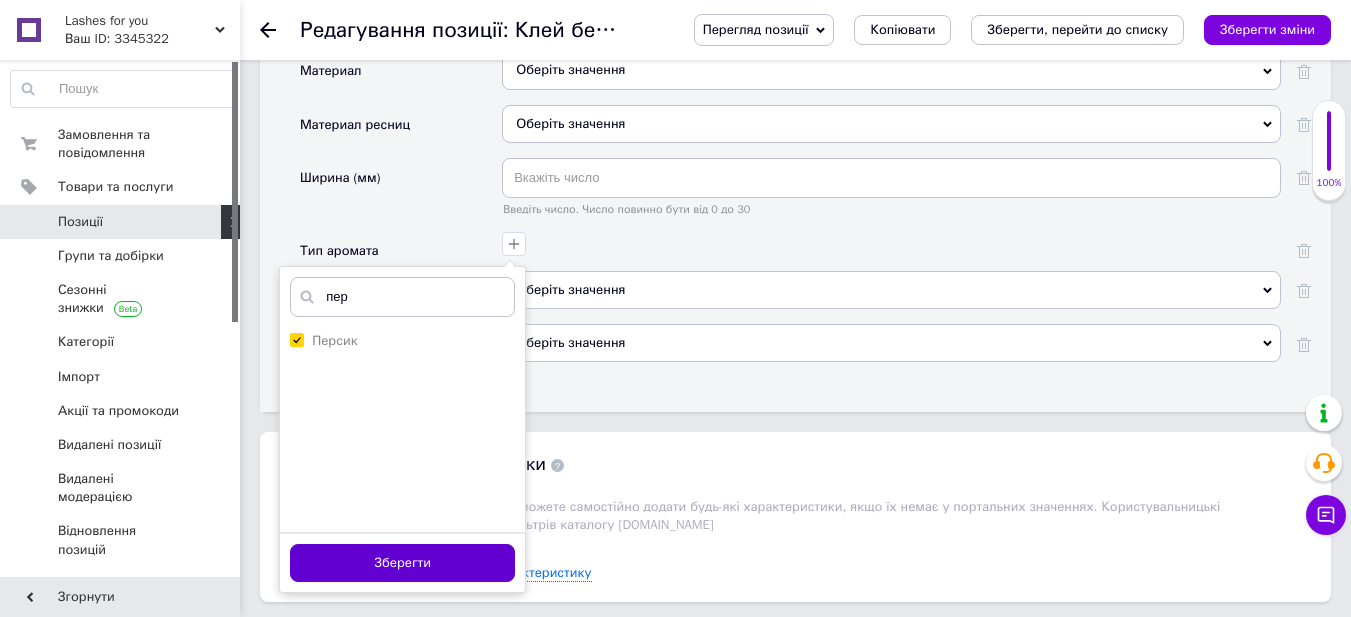 click on "Зберегти" at bounding box center [402, 563] 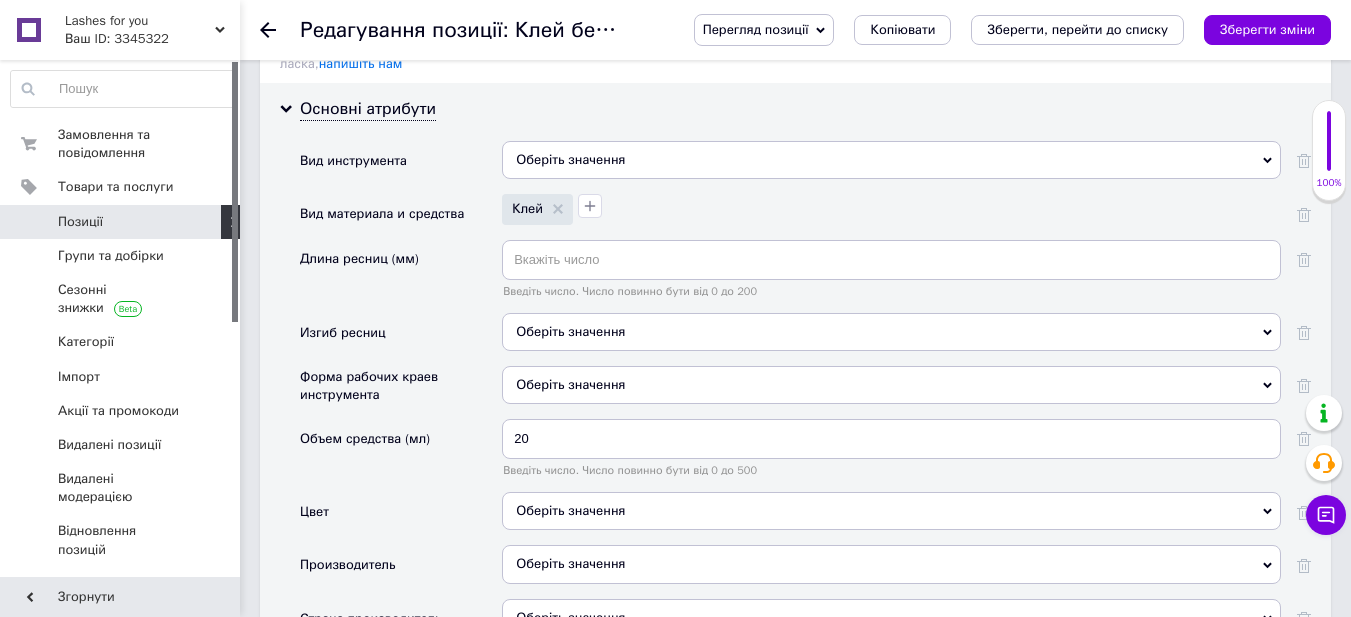 scroll, scrollTop: 1900, scrollLeft: 0, axis: vertical 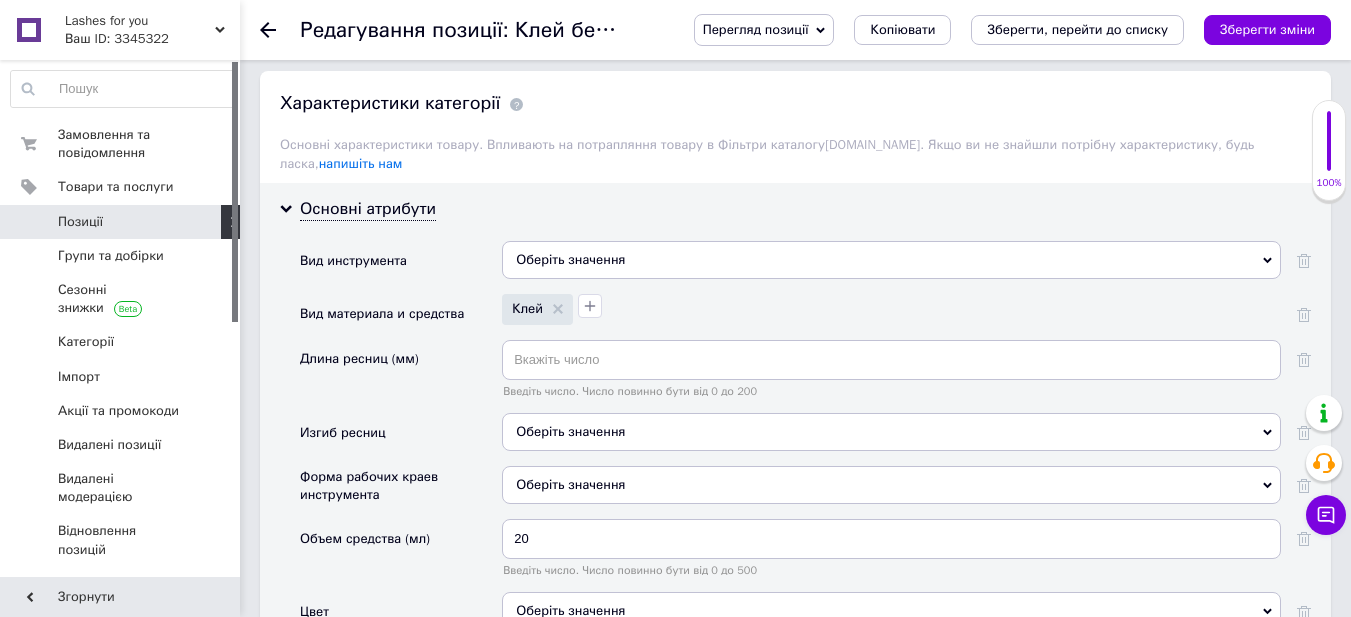 click on "Оберіть значення" at bounding box center [891, 260] 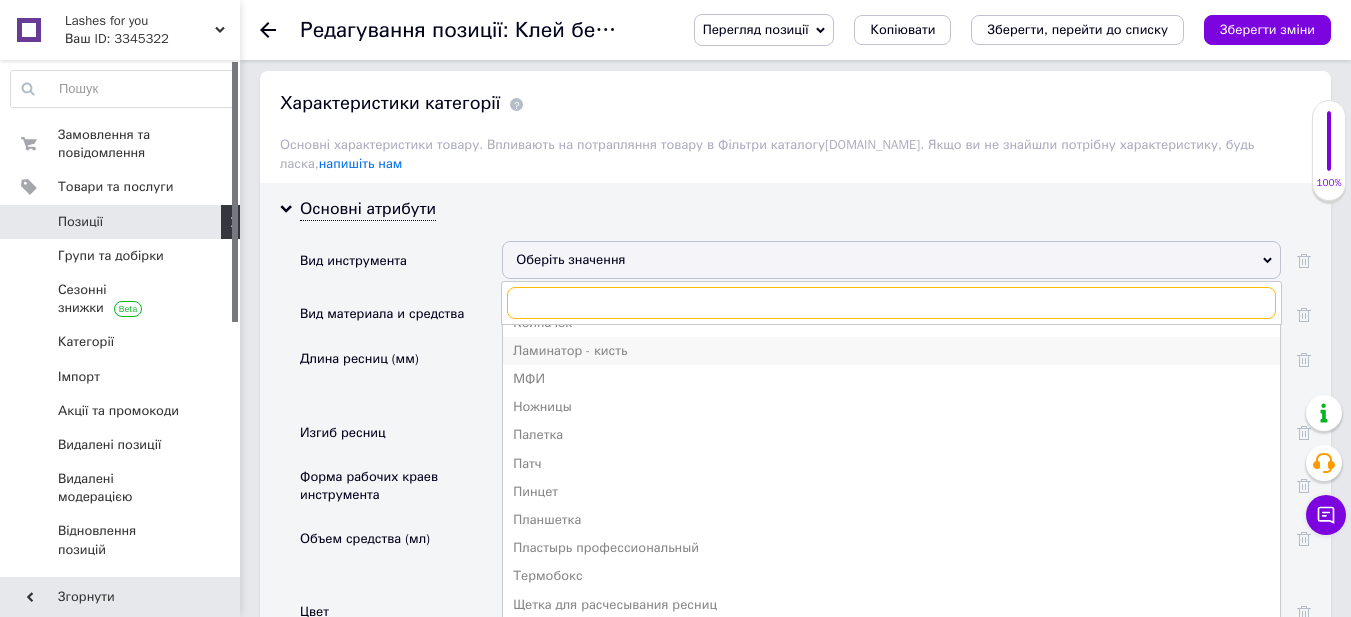 scroll, scrollTop: 0, scrollLeft: 0, axis: both 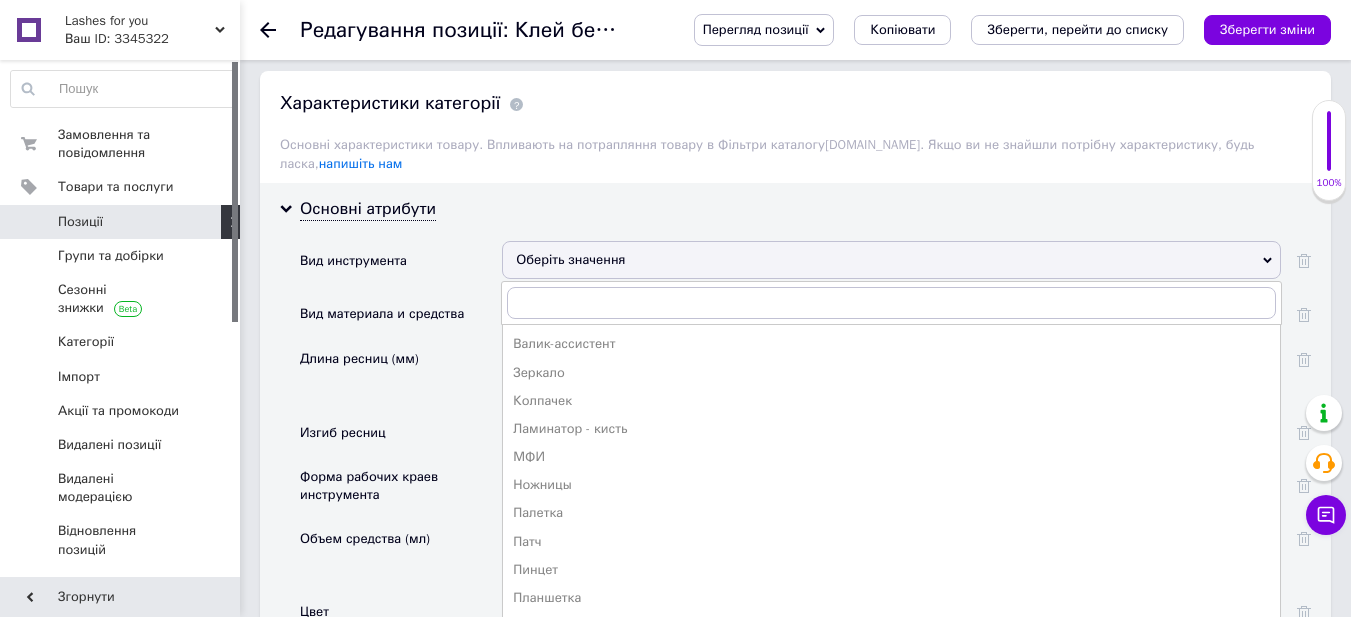 click on "Основні атрибути Вид инструмента Оберіть значення Валик-ассистент Зеркало Колпачек Ламинатор - кисть МФИ Ножницы Палетка Патч Пинцет Планшетка Пластырь профессиональный Термобокс Щетка для расчесывания ресниц Вид материала и средства Клей Длина ресниц (мм) Введіть число. Число повинно бути від 0 до 200 Изгиб ресниц Оберіть значення Форма рабочих краев инструмента Оберіть значення Объем средства (мл) 20 Введіть число. Число повинно бути від 0 до 500 Цвет Оберіть значення Оранжевый Производитель Оберіть значення Страна производитель Оберіть значення 1" at bounding box center (795, 750) 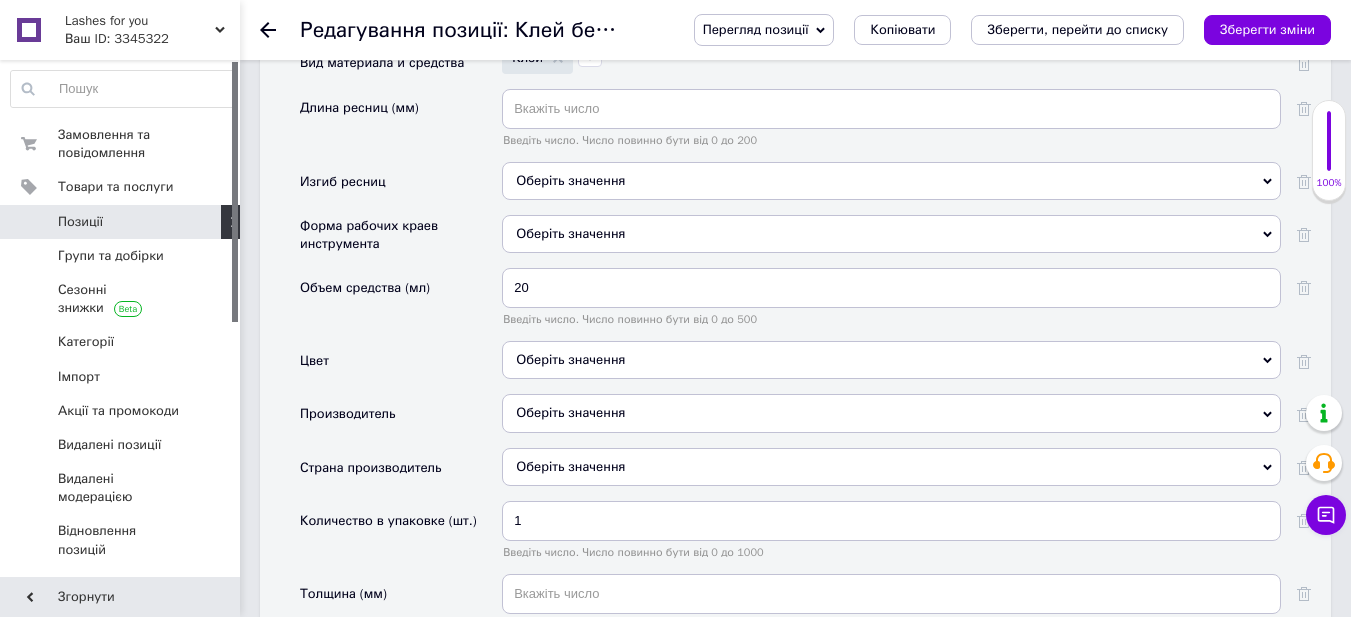 scroll, scrollTop: 2200, scrollLeft: 0, axis: vertical 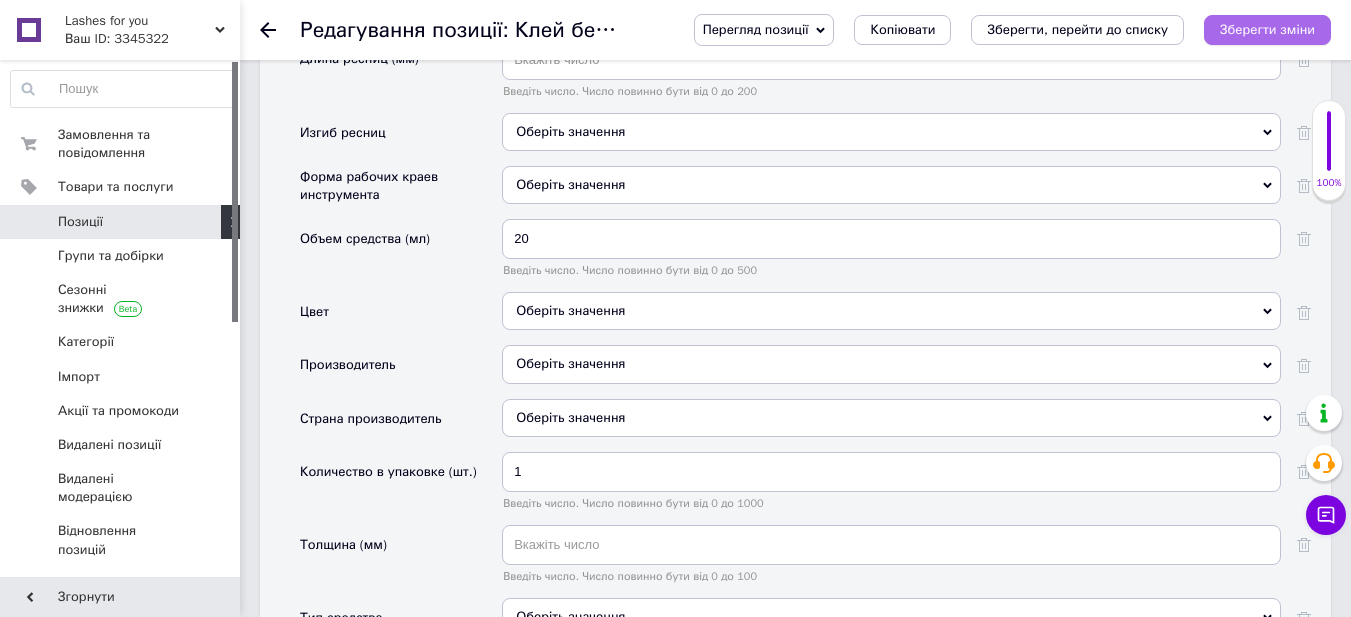 click on "Зберегти зміни" at bounding box center [1267, 29] 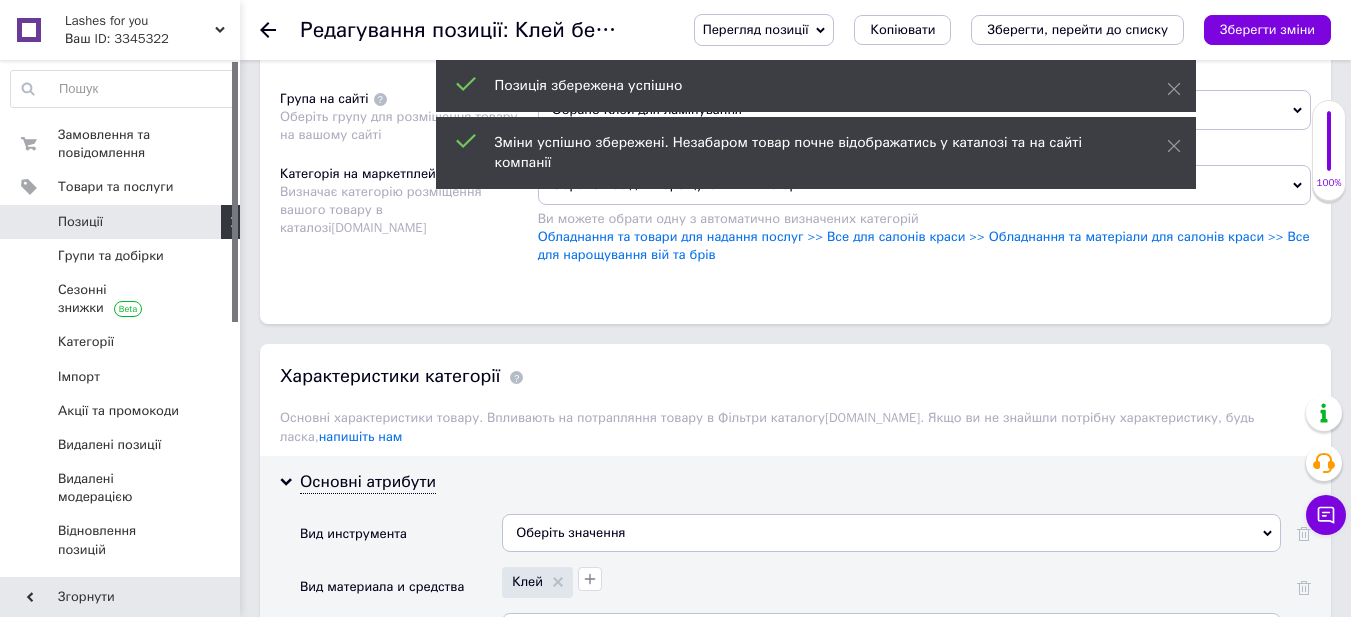 scroll, scrollTop: 1600, scrollLeft: 0, axis: vertical 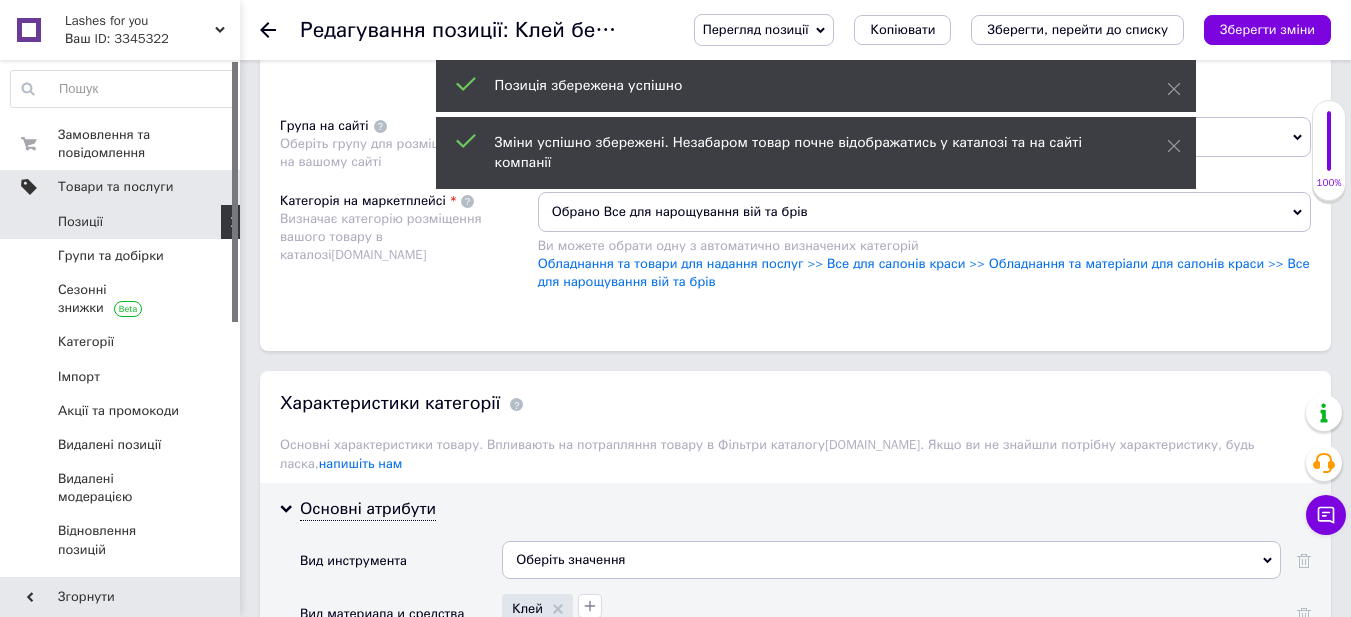 click on "Товари та послуги" at bounding box center [115, 187] 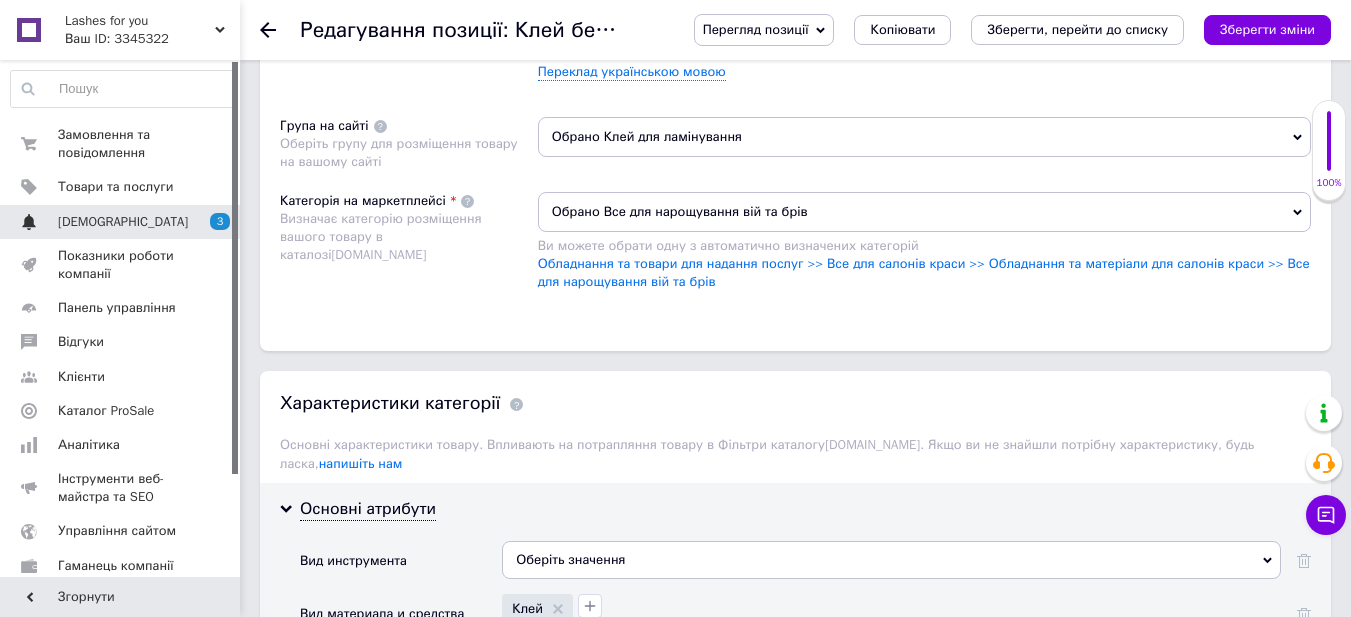 click on "[DEMOGRAPHIC_DATA]" at bounding box center (123, 222) 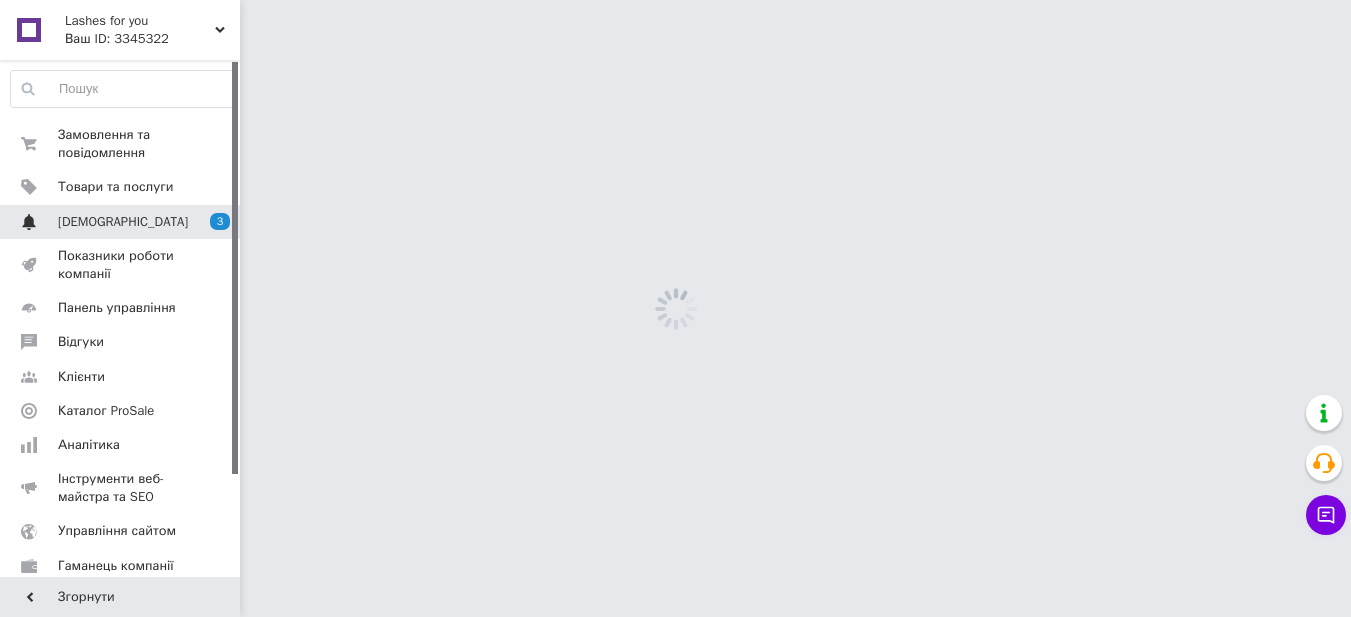 scroll, scrollTop: 0, scrollLeft: 0, axis: both 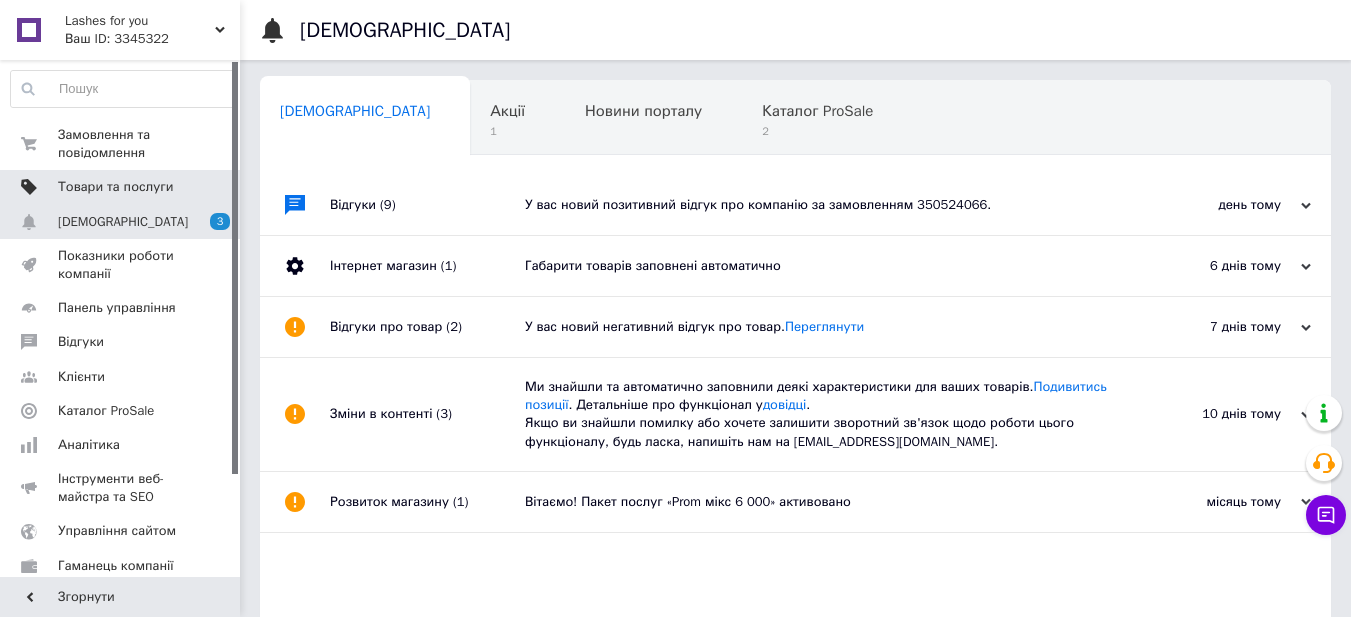 click on "Товари та послуги" at bounding box center (115, 187) 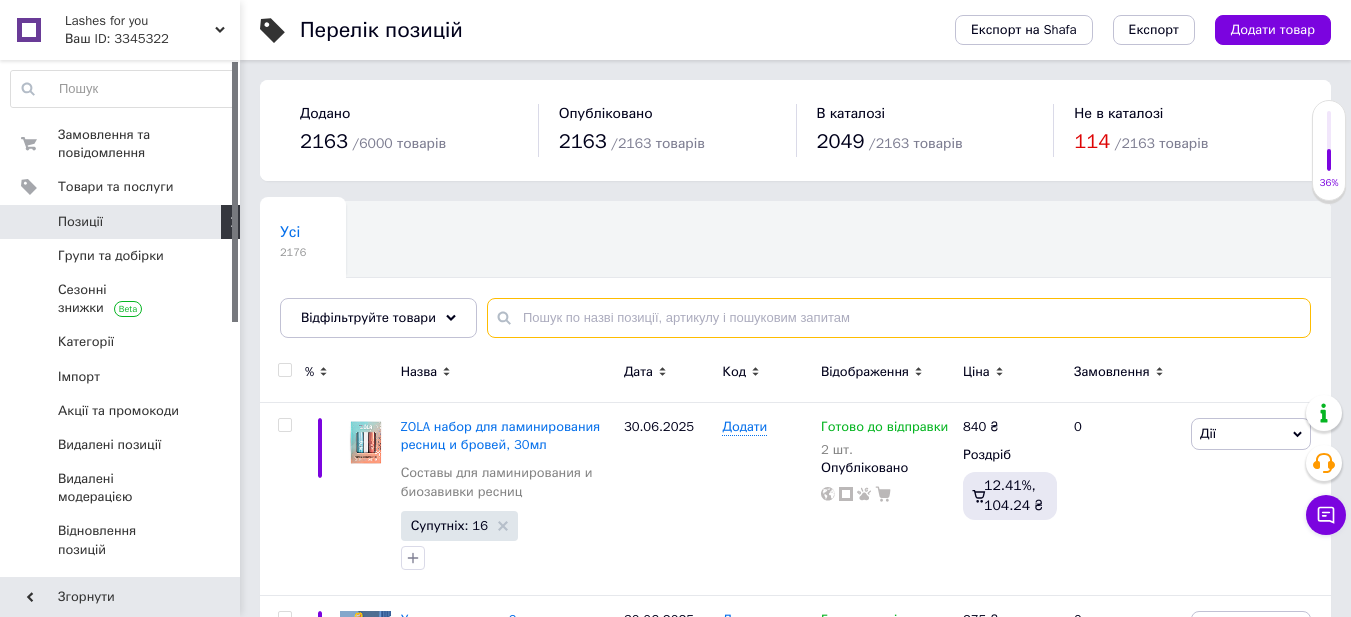 click at bounding box center [899, 318] 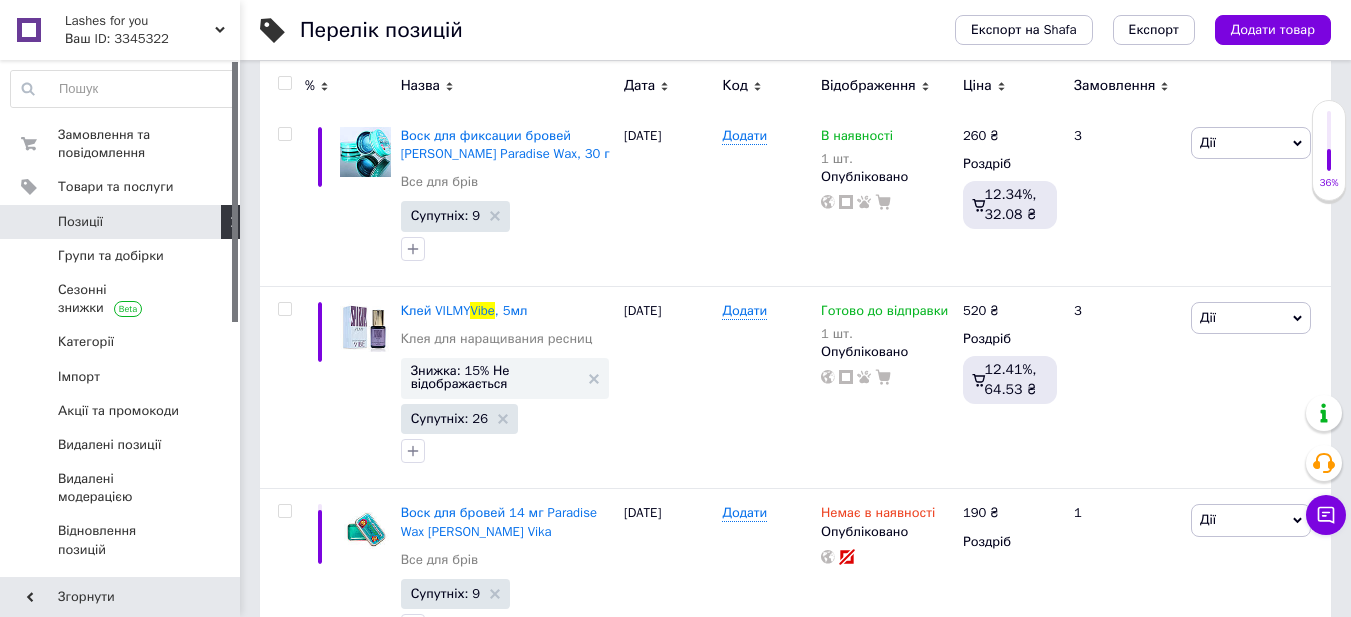 scroll, scrollTop: 600, scrollLeft: 0, axis: vertical 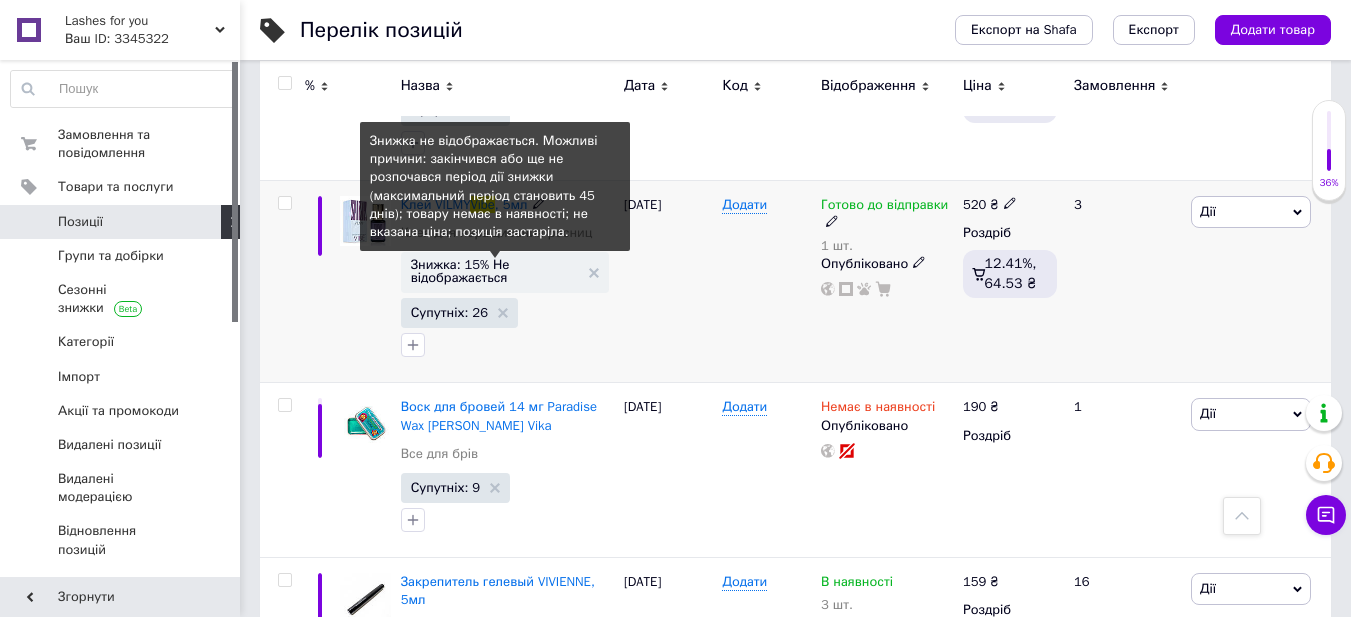 type on "vibe" 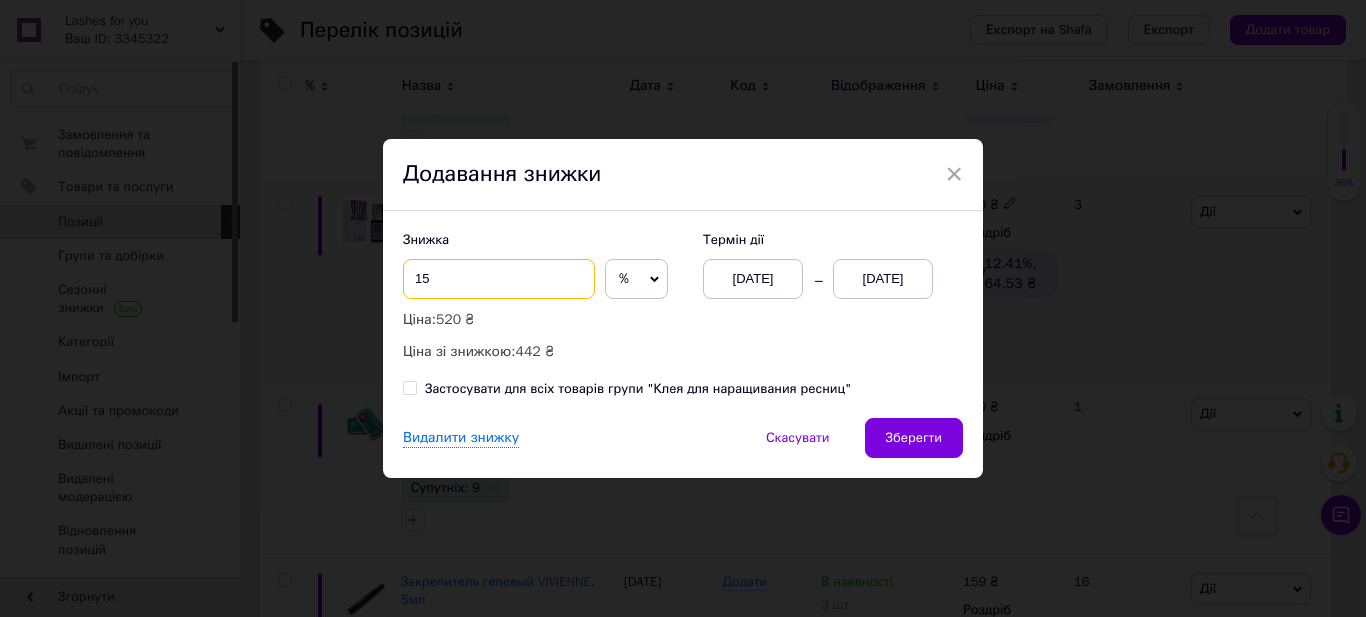 click on "15" at bounding box center (499, 279) 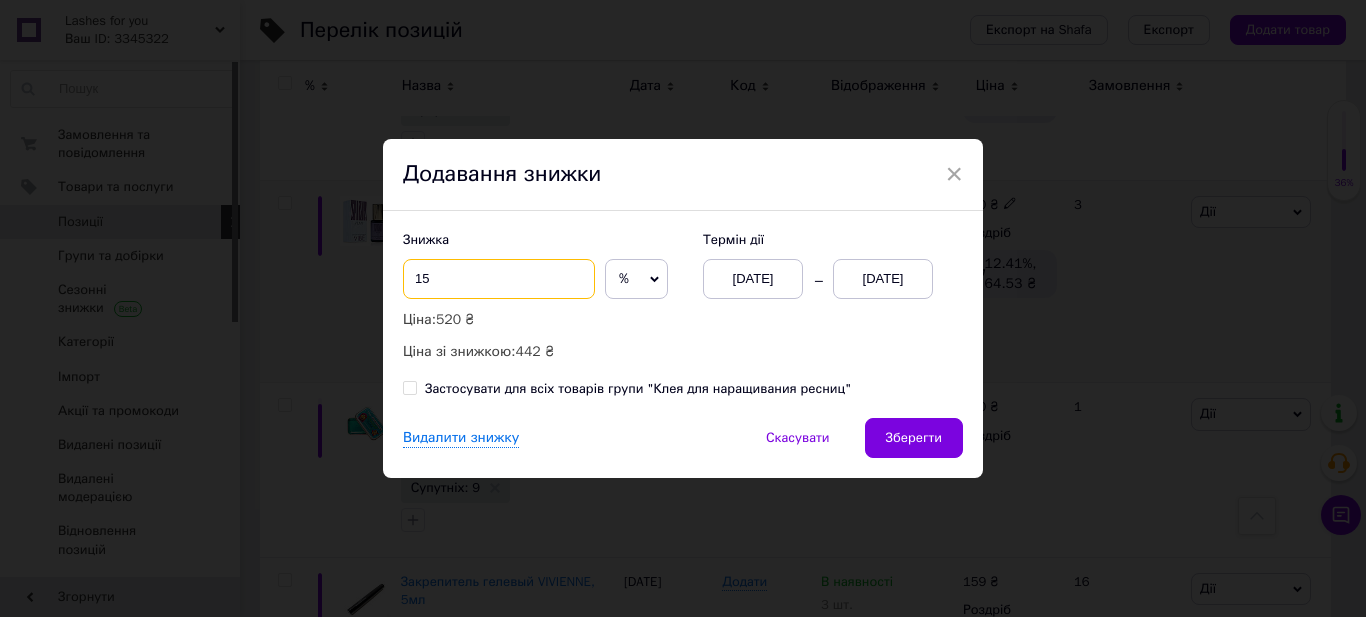 type on "1" 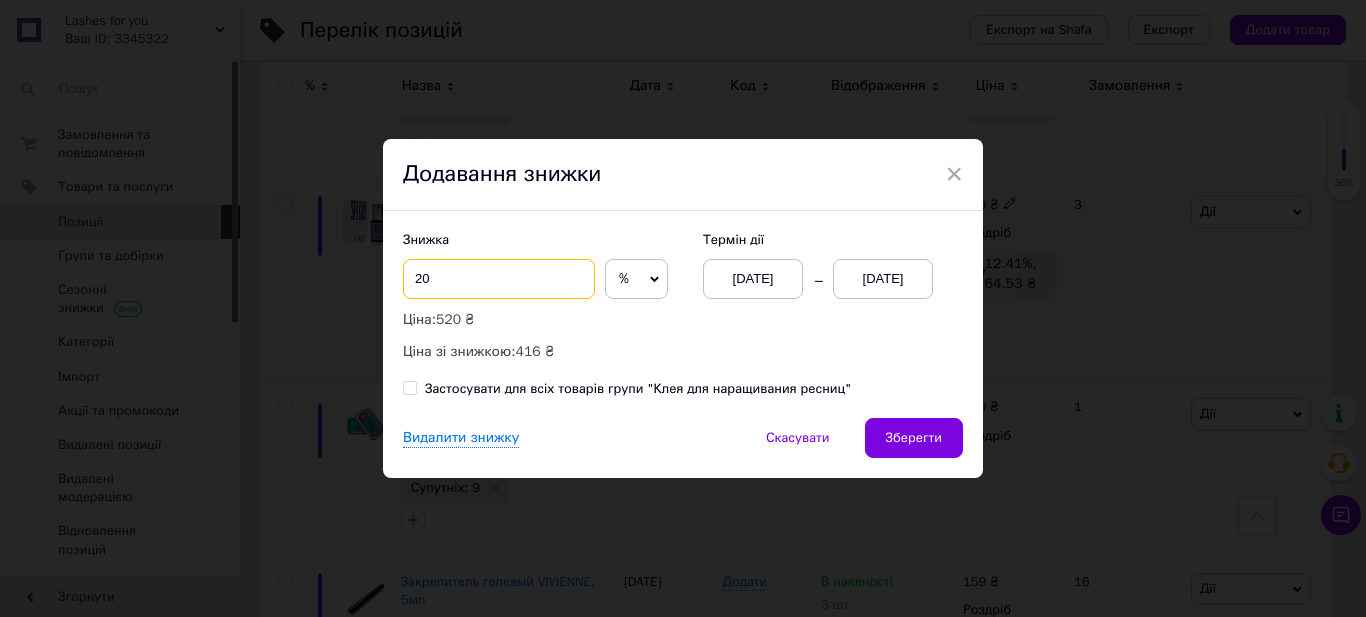 type on "20" 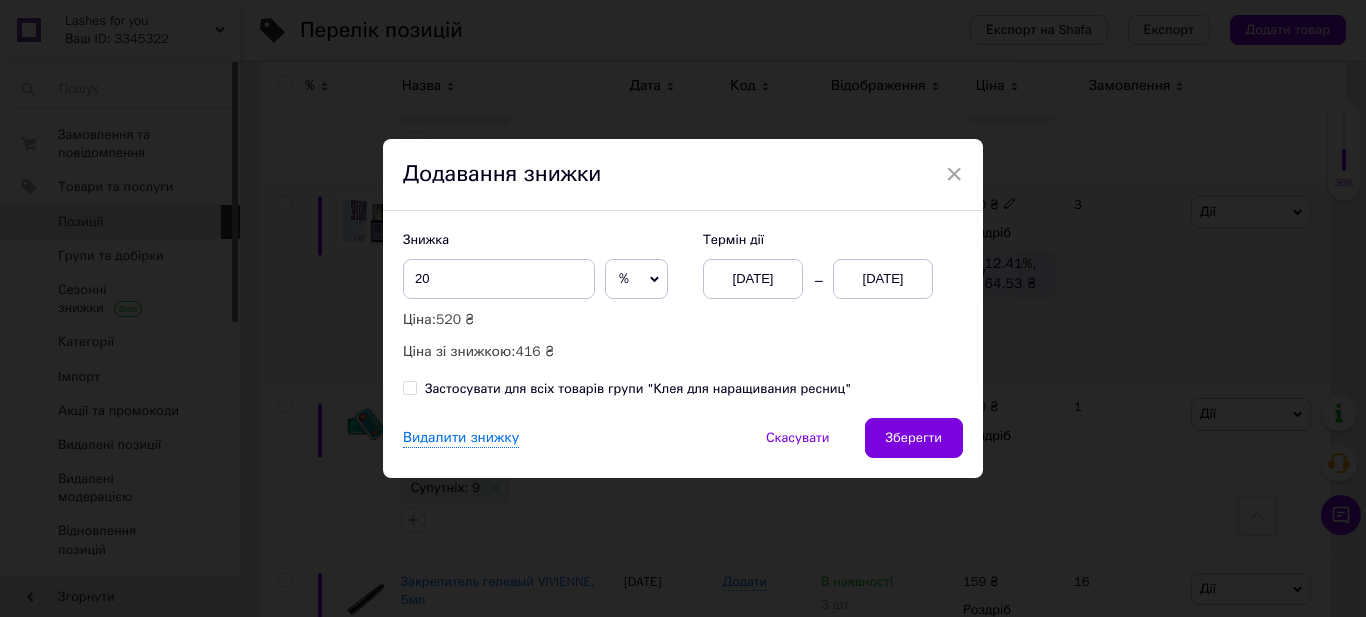 click on "[DATE]" at bounding box center (883, 279) 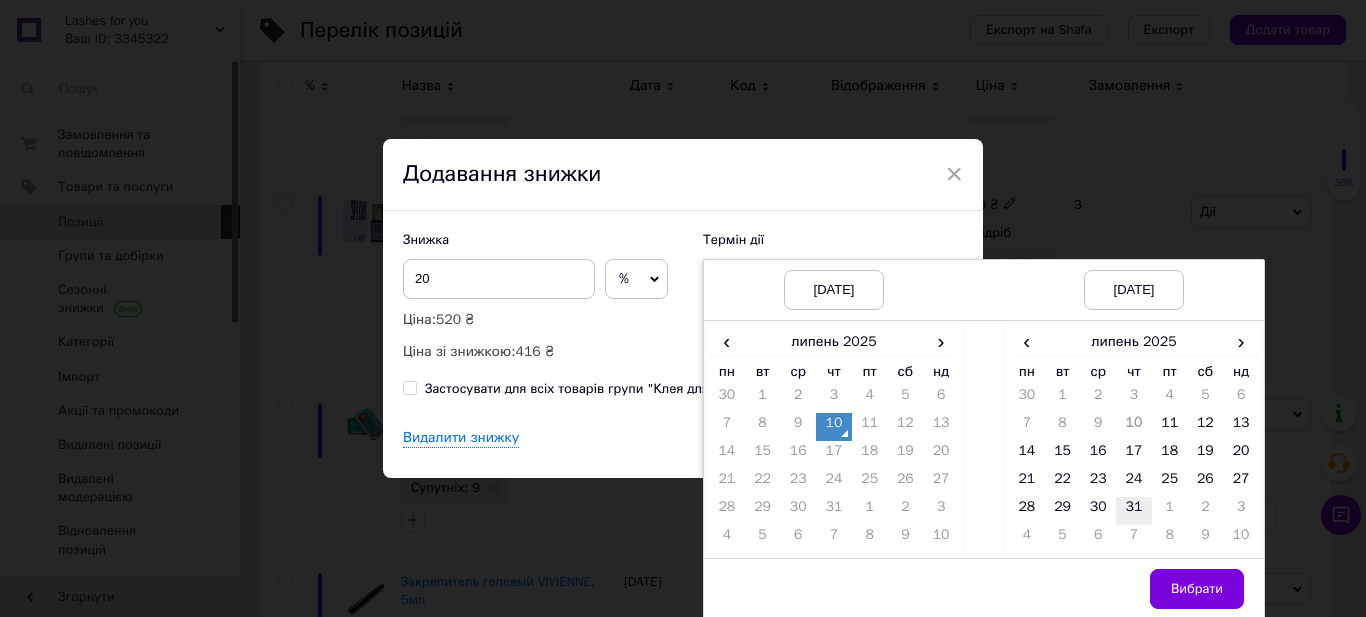 click on "31" at bounding box center (1134, 511) 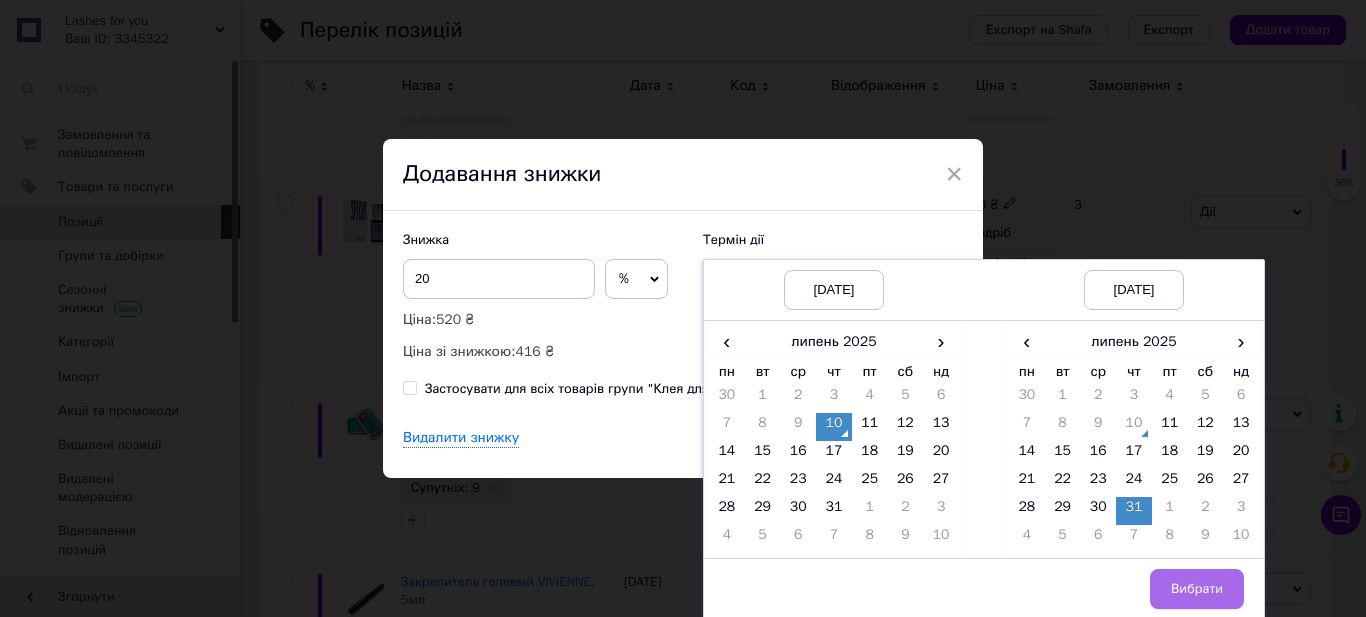 click on "Вибрати" at bounding box center [1197, 589] 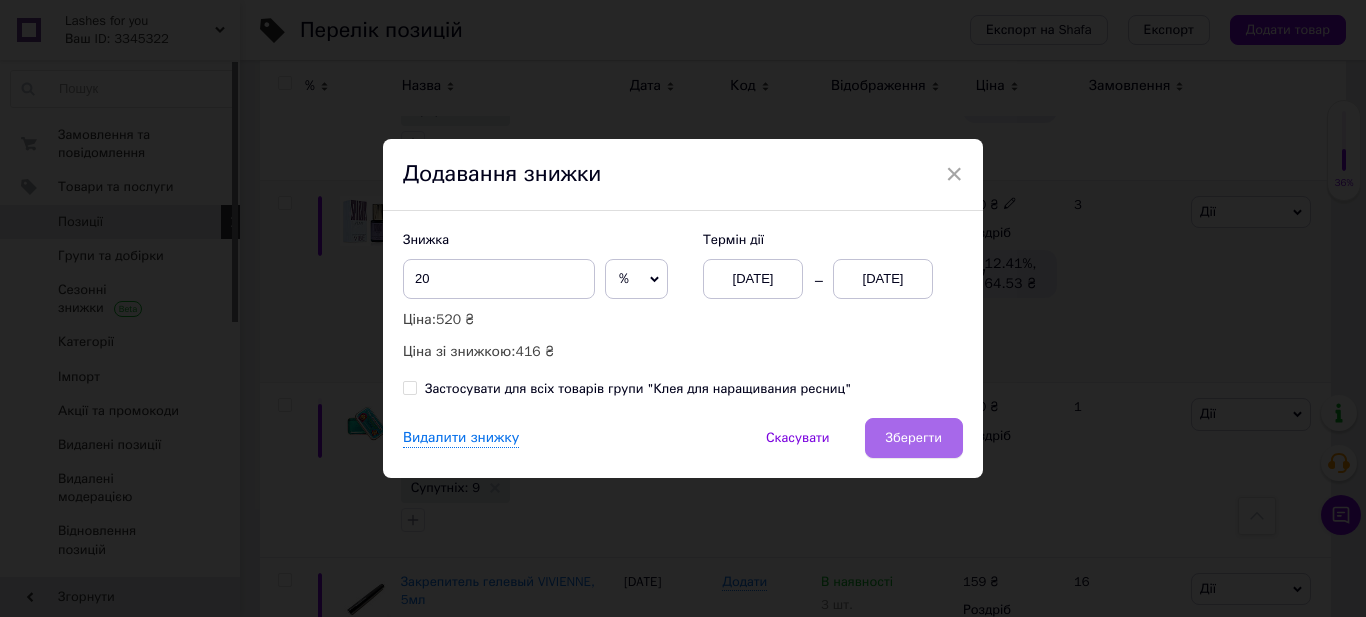 click on "Зберегти" at bounding box center (914, 438) 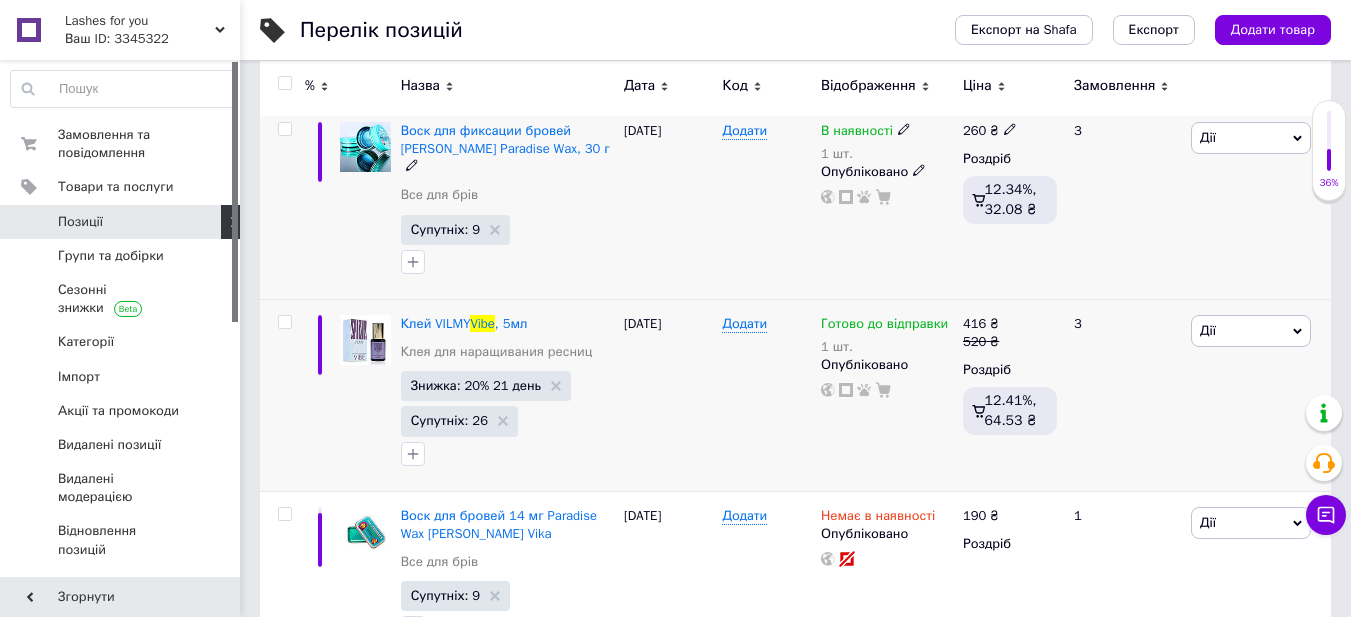 scroll, scrollTop: 500, scrollLeft: 0, axis: vertical 